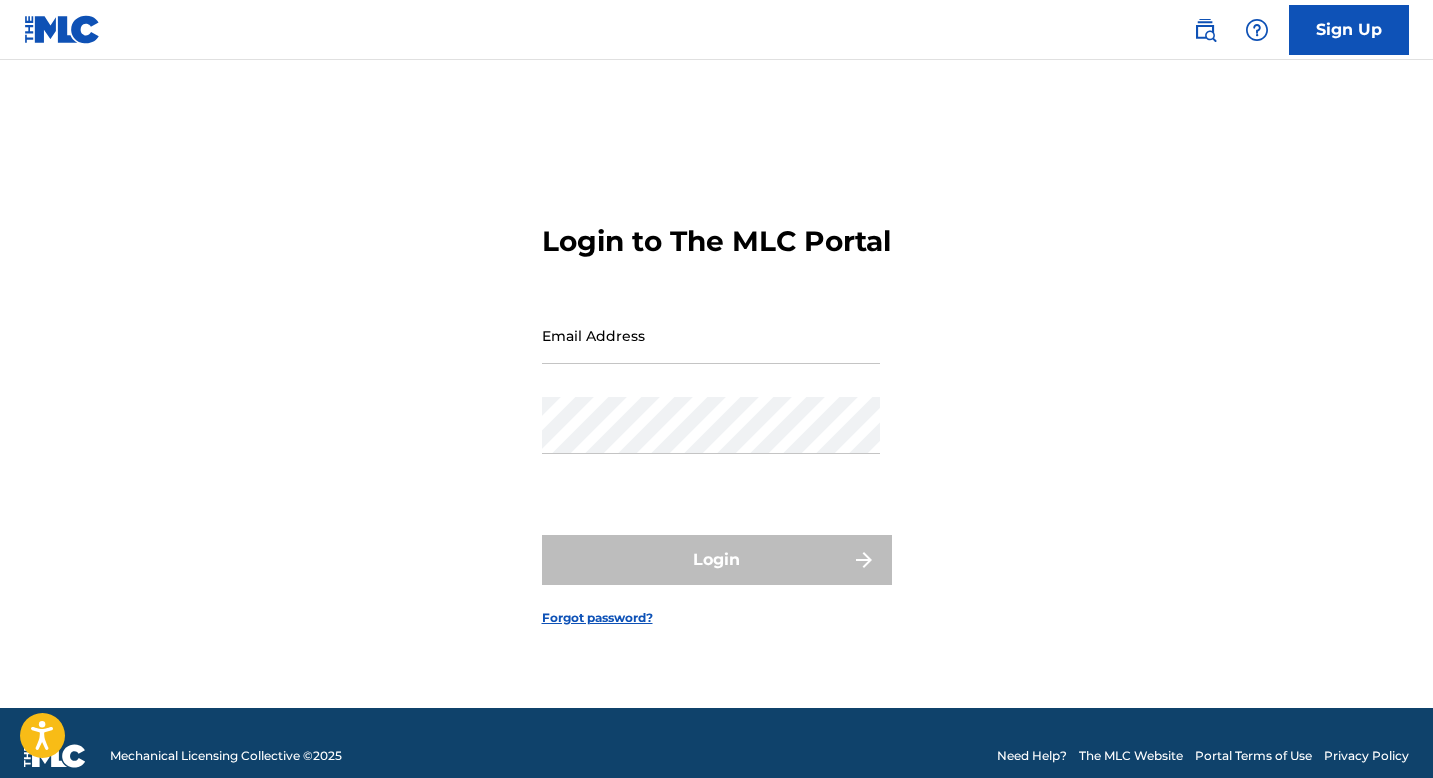 scroll, scrollTop: 0, scrollLeft: 0, axis: both 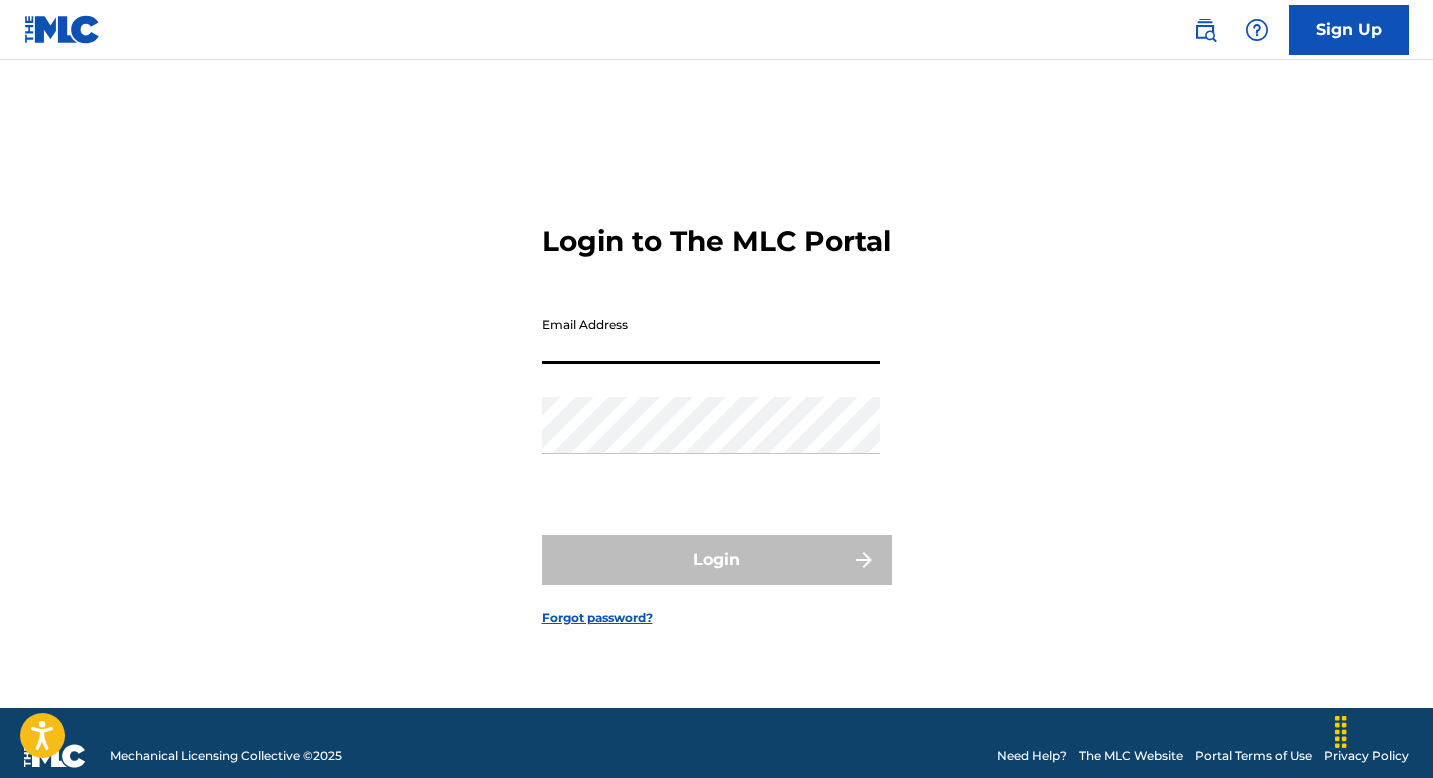 type on "[USERNAME]@example.com" 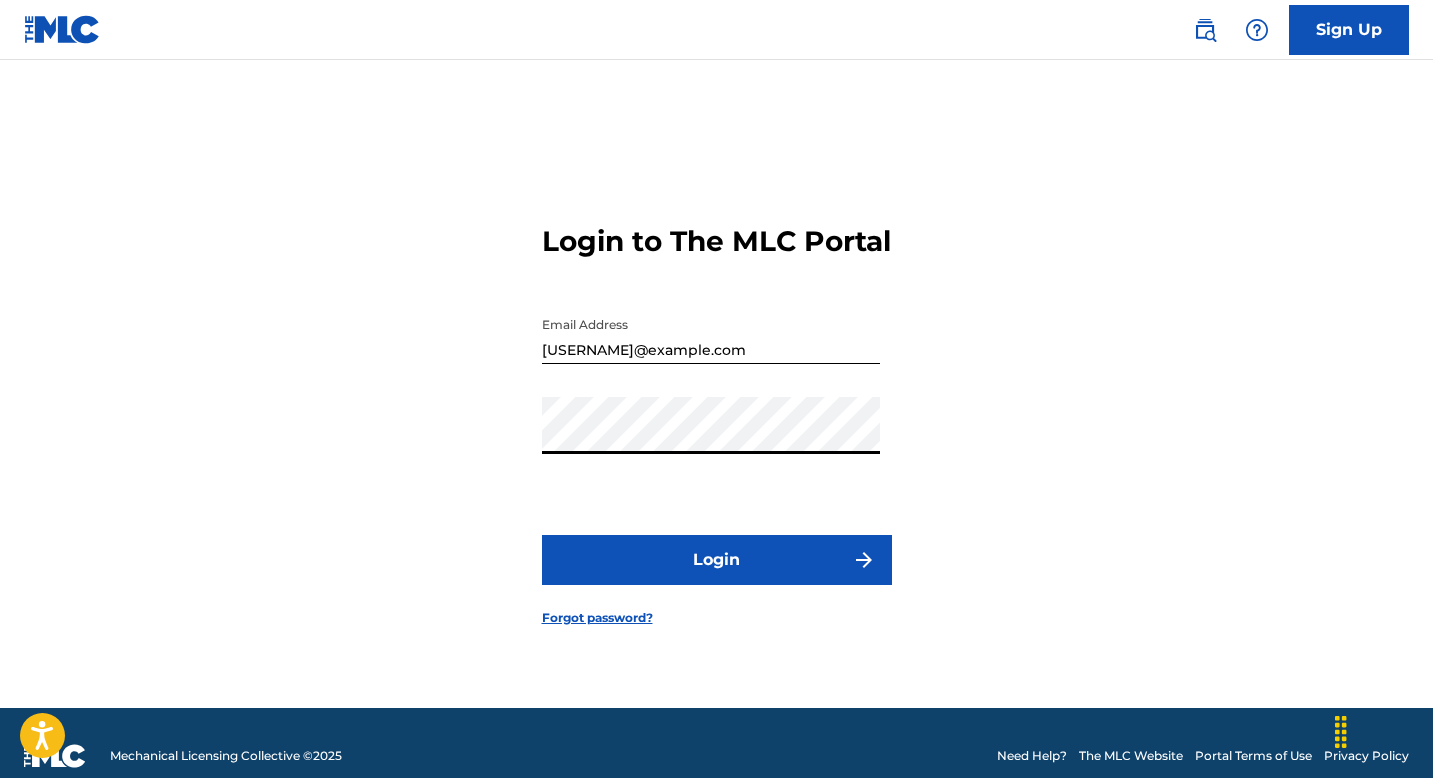 click on "Login" at bounding box center [717, 560] 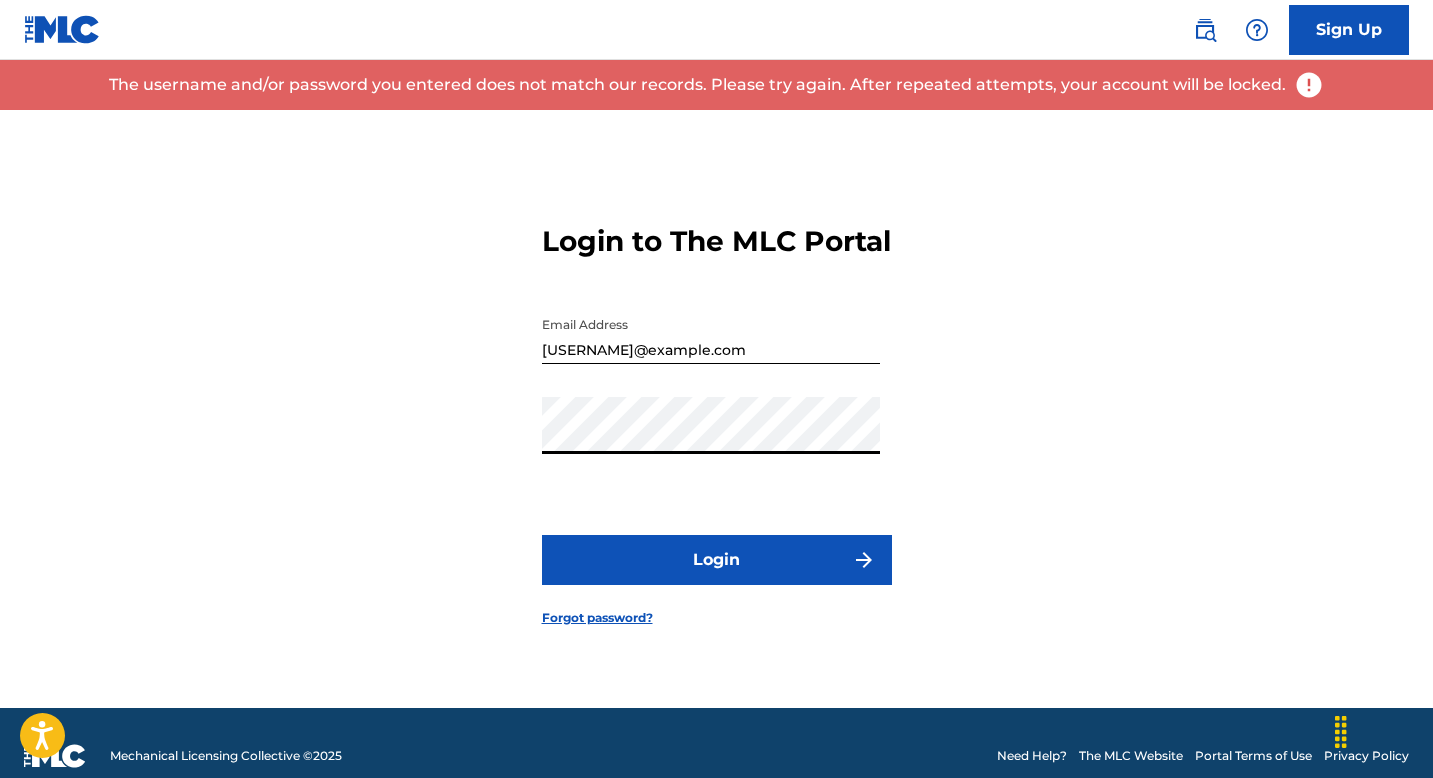 click on "Login" at bounding box center [717, 560] 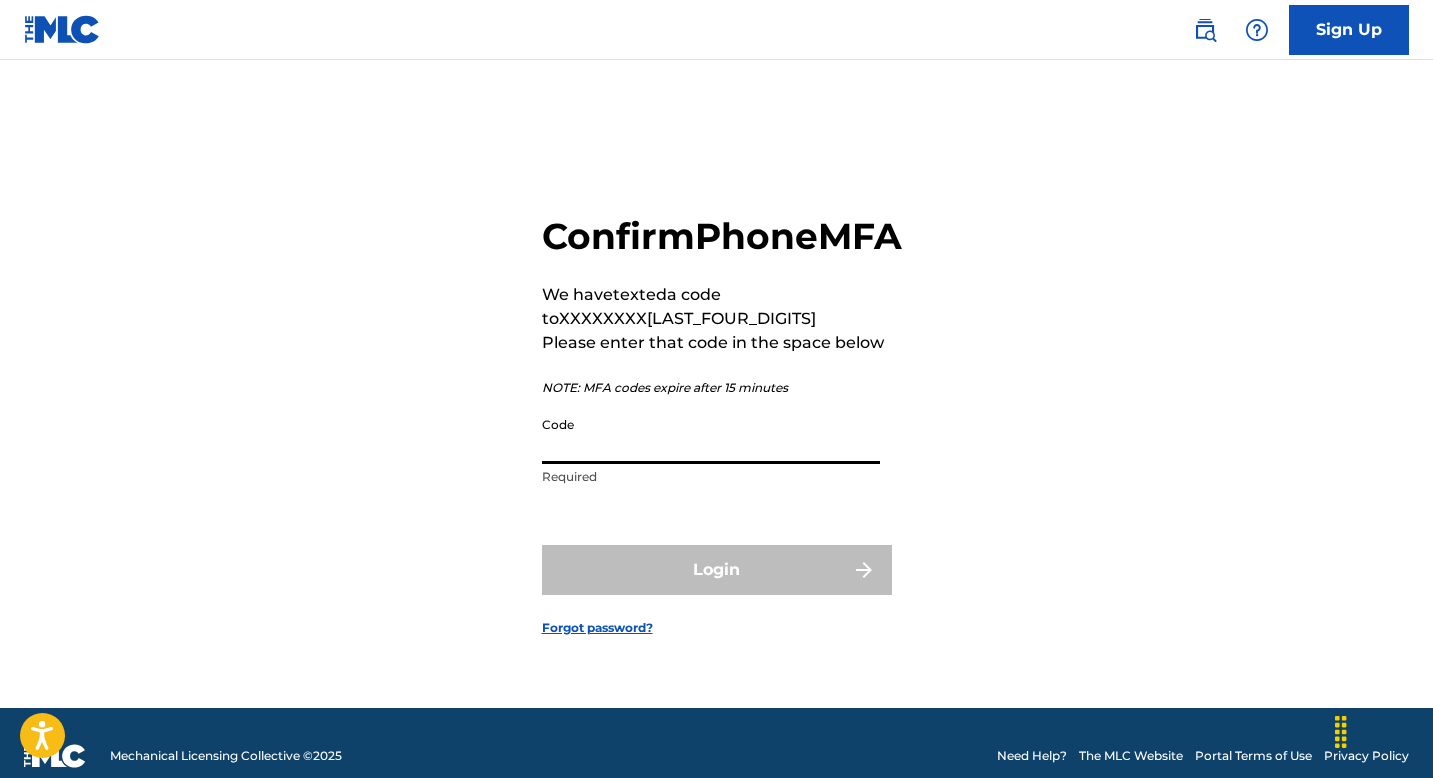 click on "Code" at bounding box center [711, 435] 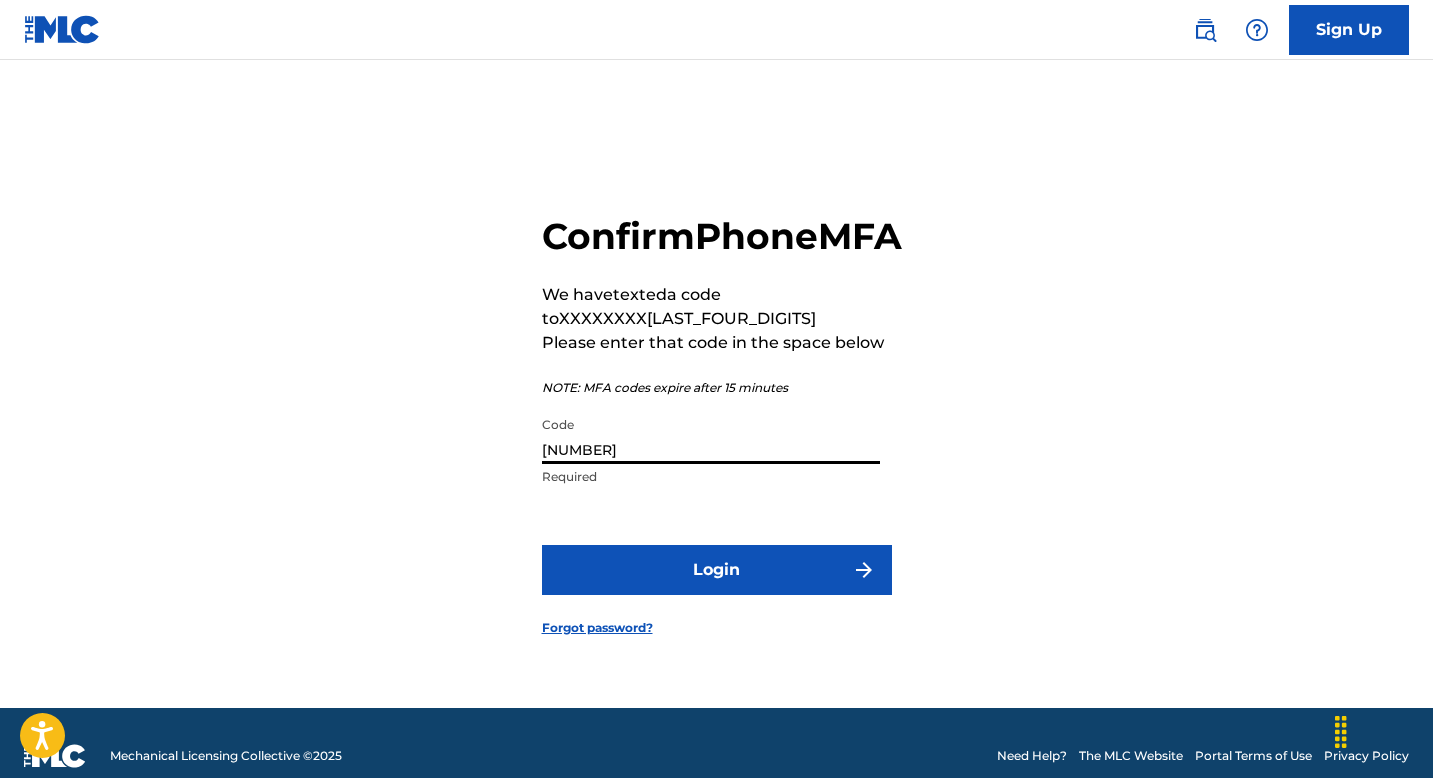 type on "[NUMBER]" 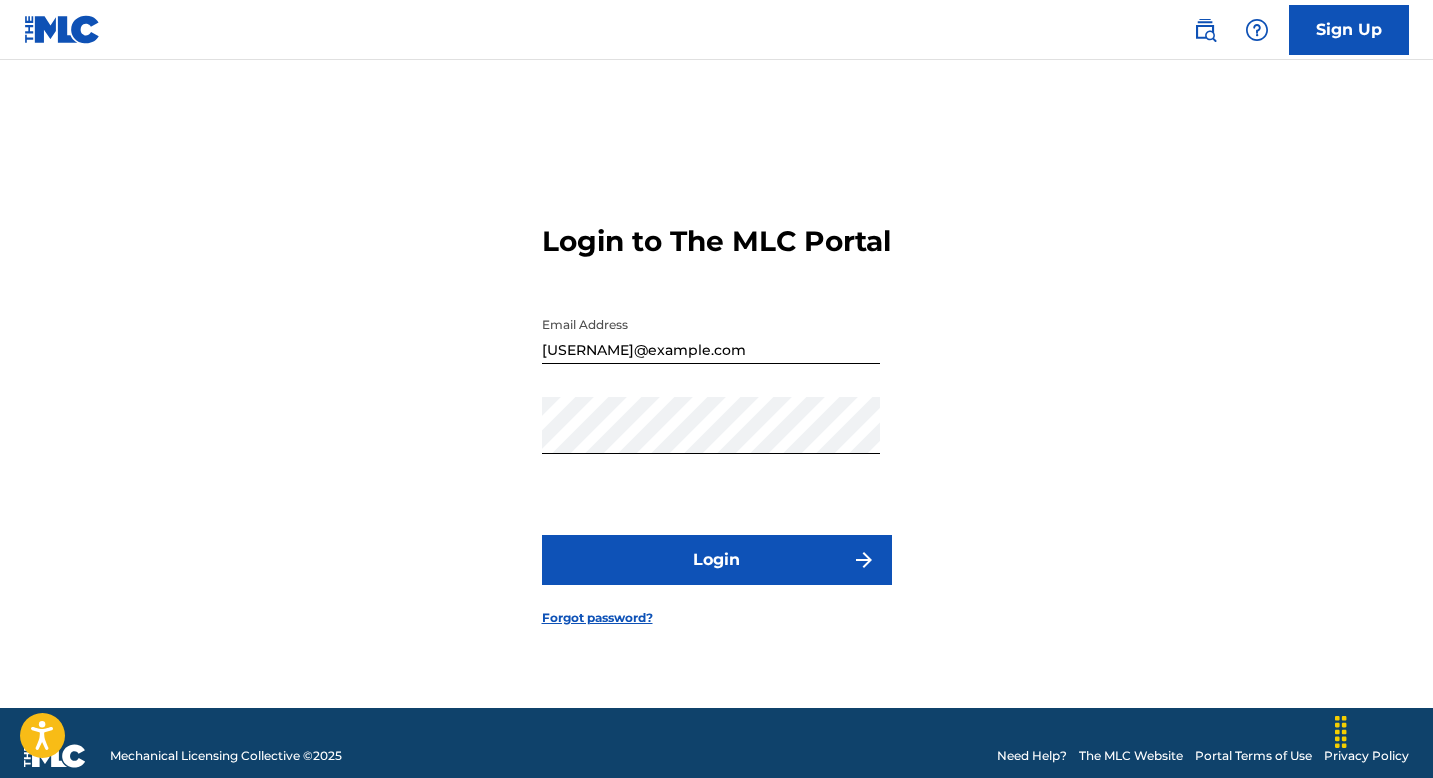 click on "Login" at bounding box center (717, 560) 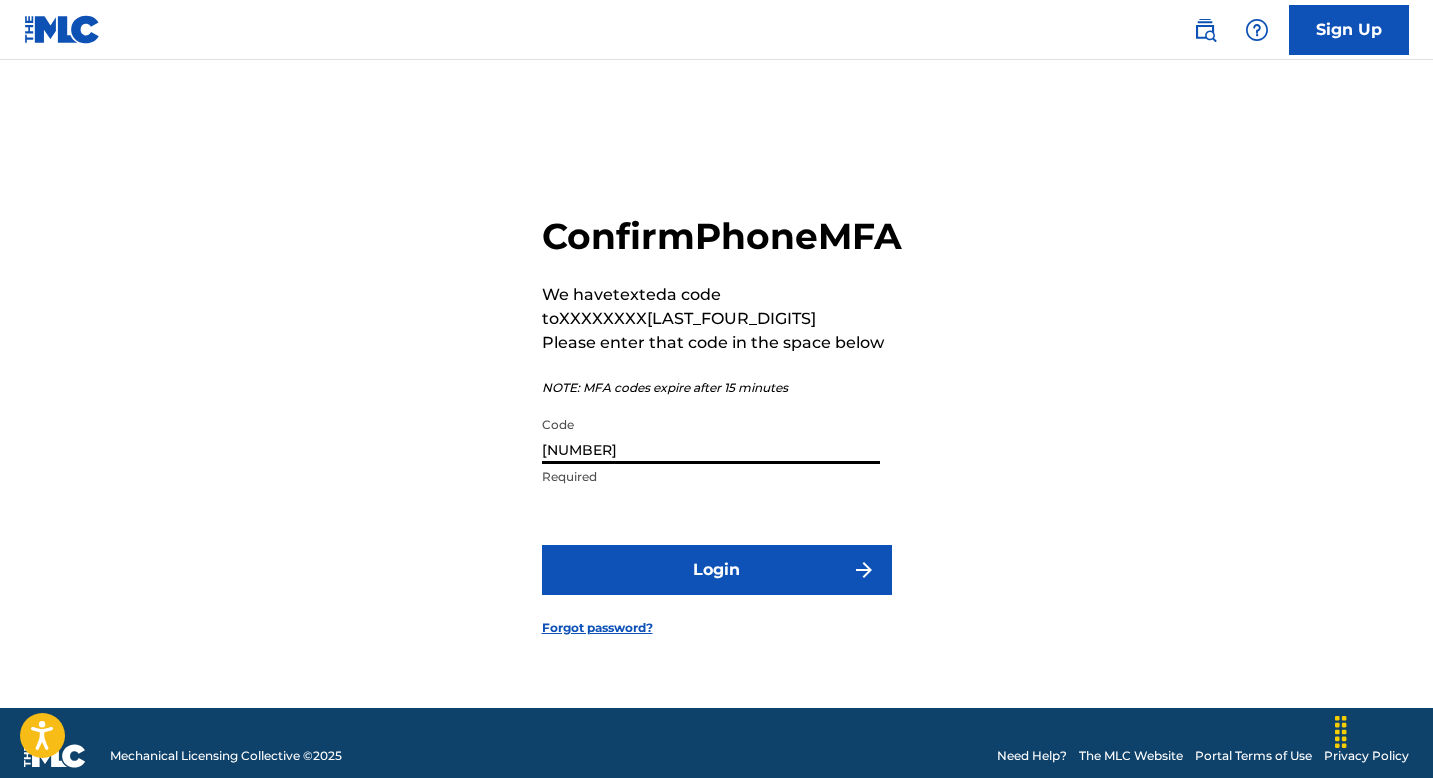 click on "[NUMBER]" at bounding box center (711, 435) 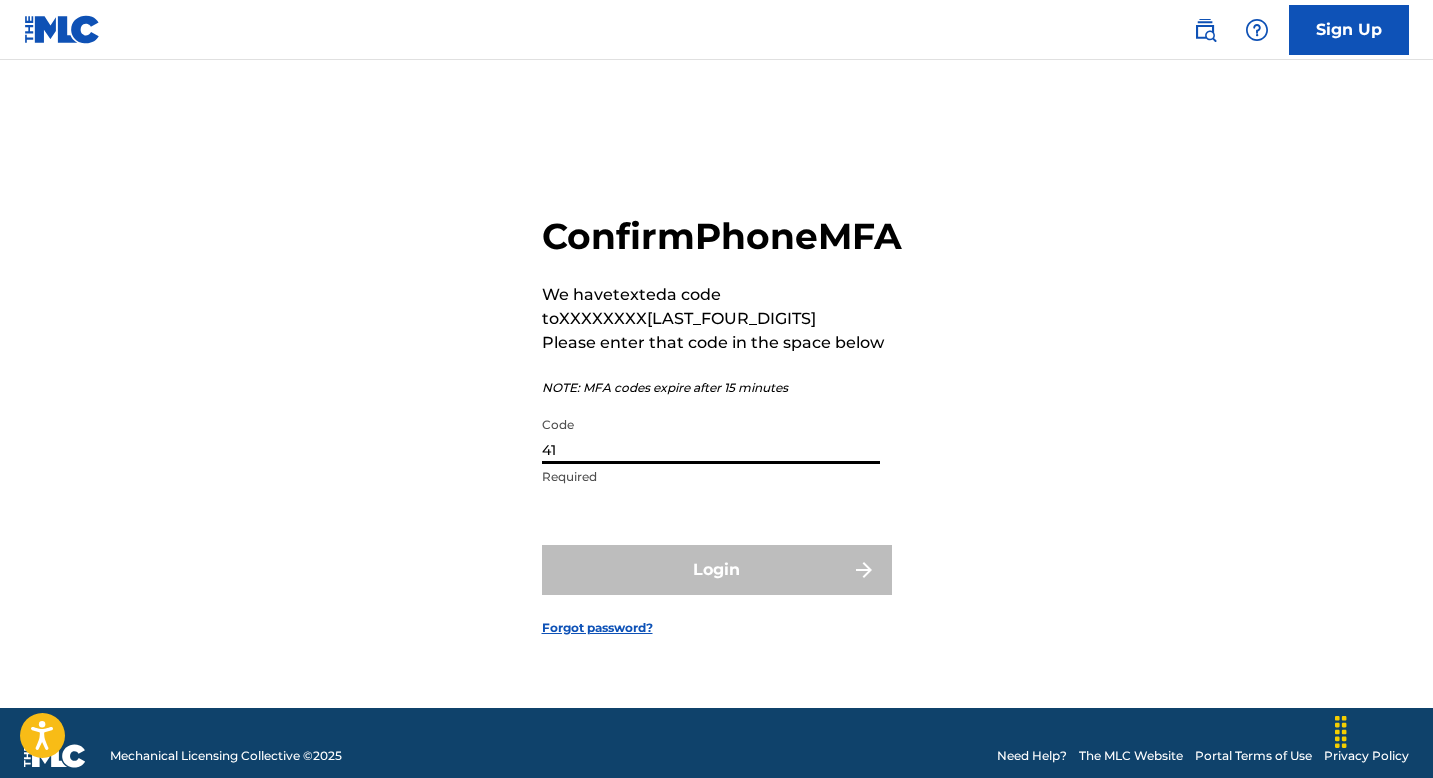 type on "4" 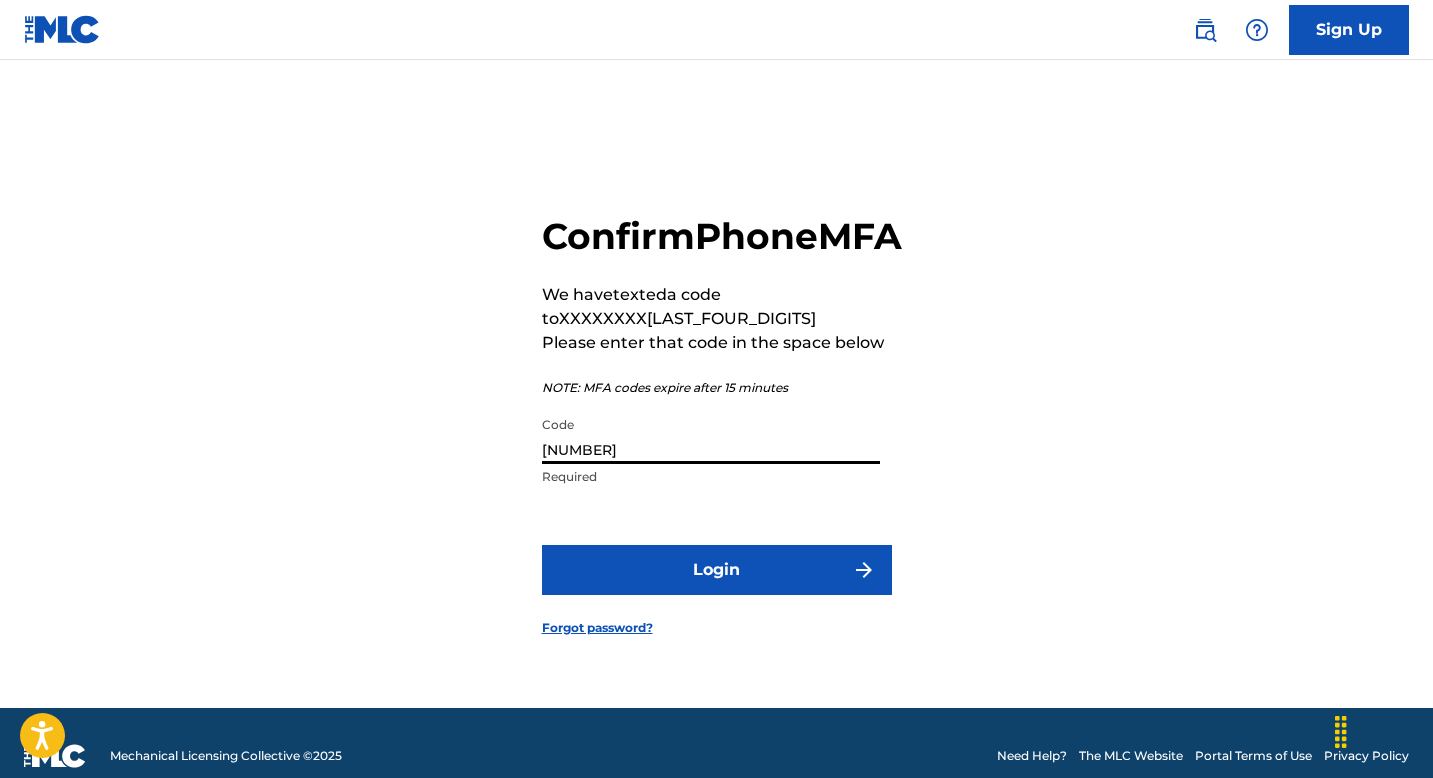 type on "[NUMBER]" 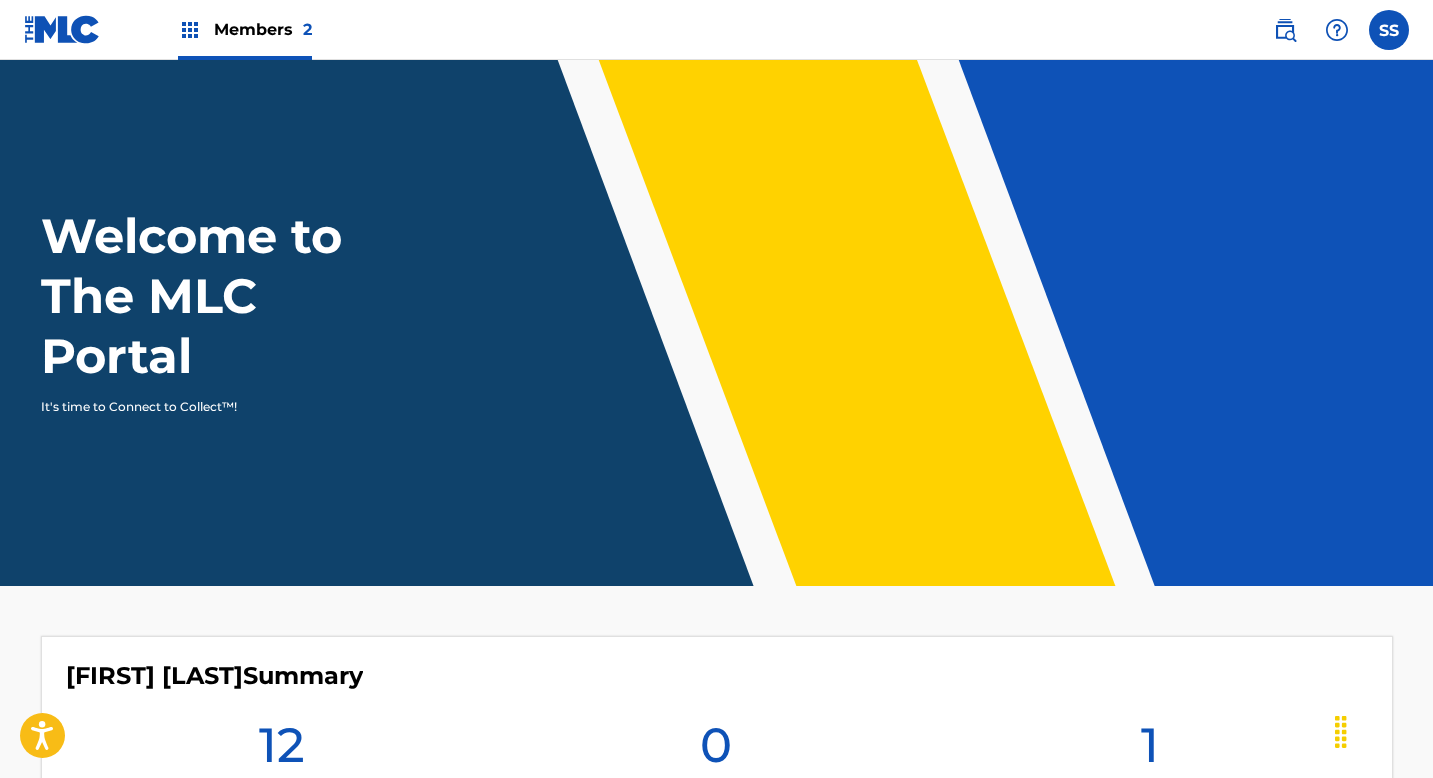 scroll, scrollTop: 0, scrollLeft: 0, axis: both 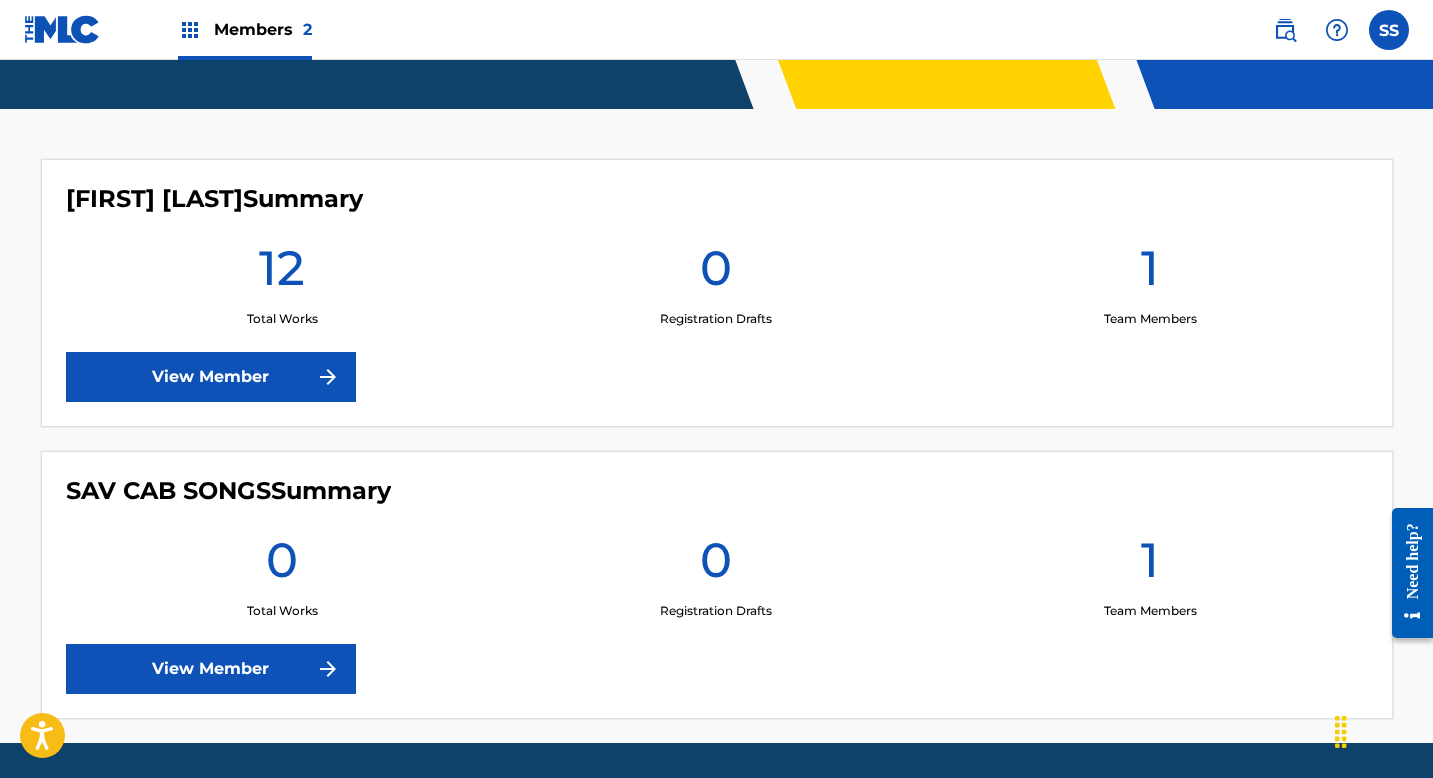 click on "View Member" at bounding box center [211, 377] 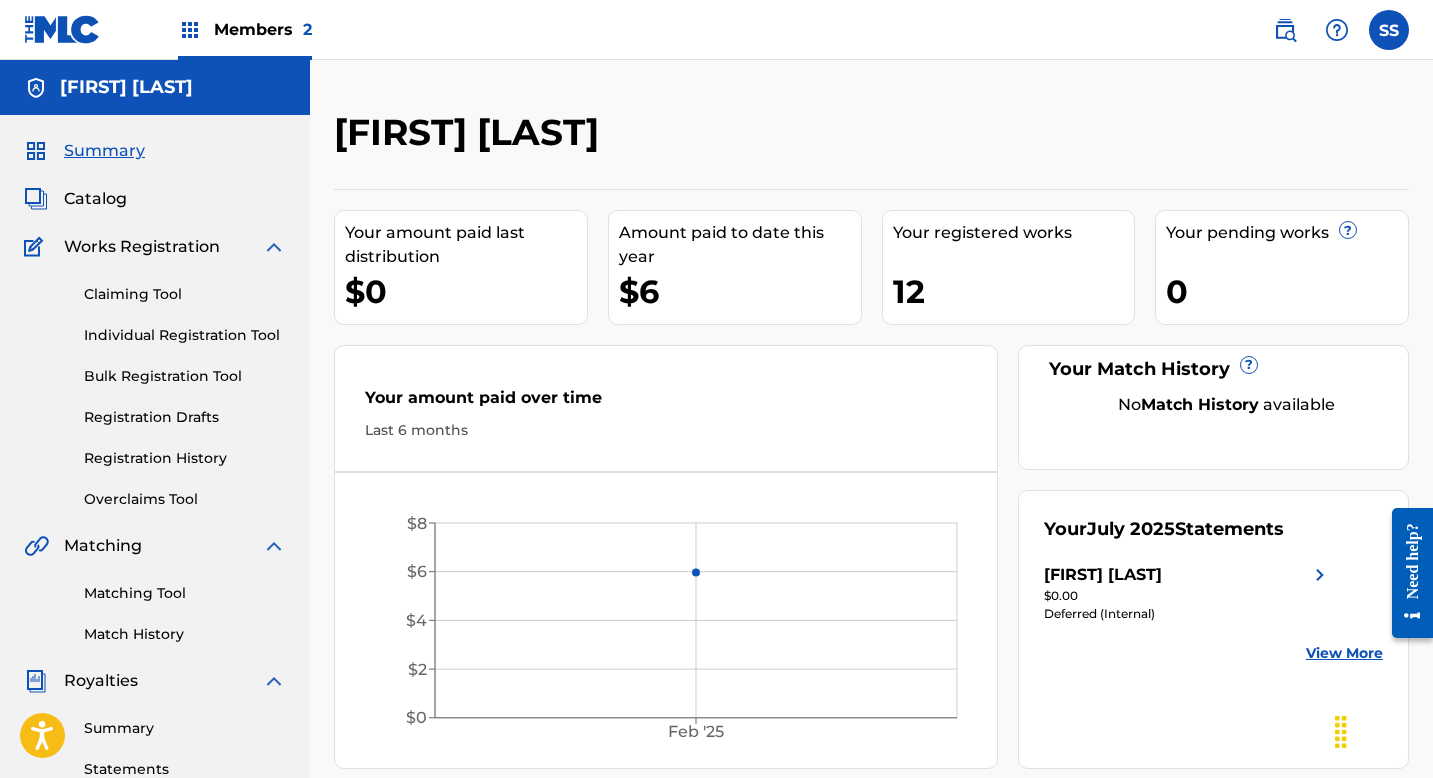 click on "Claiming Tool" at bounding box center (185, 294) 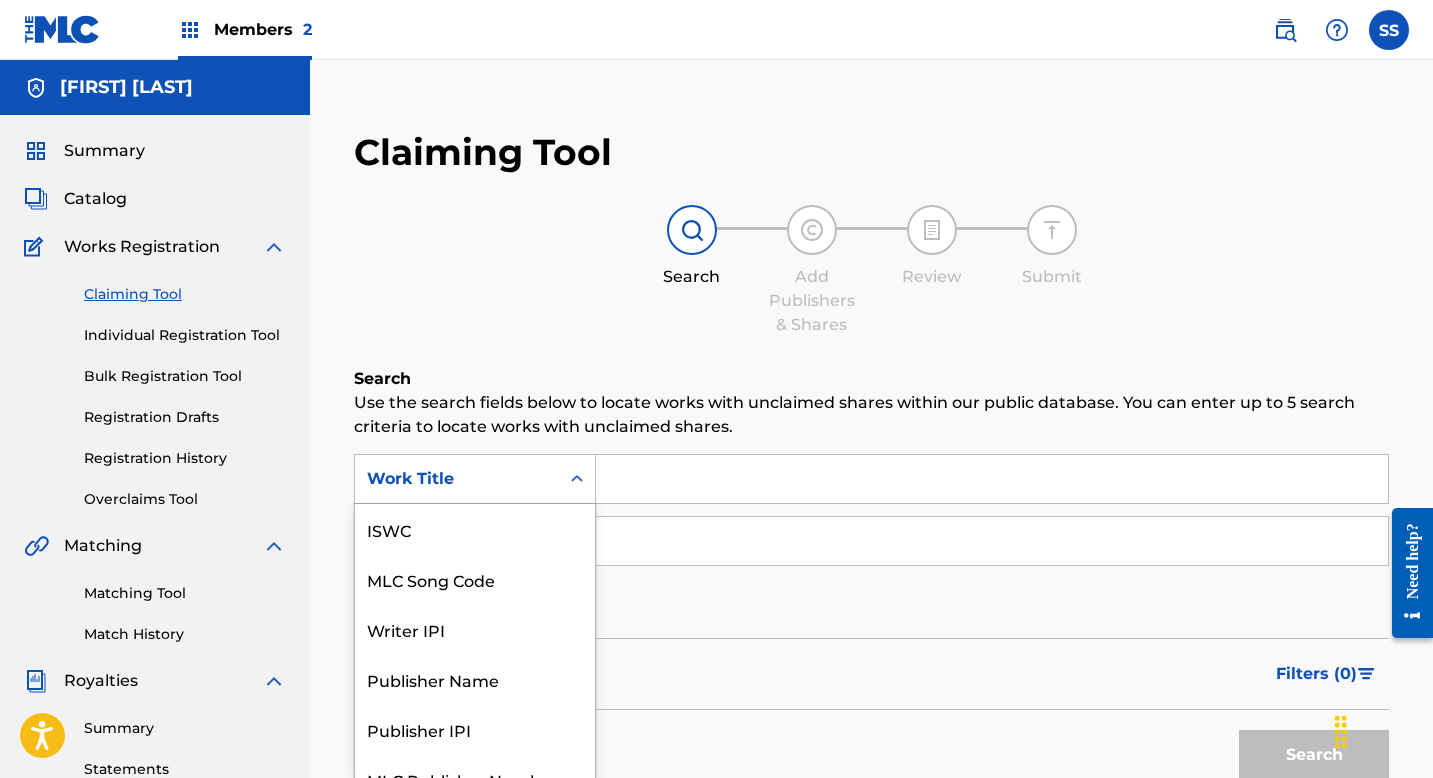 click on "Work Title" at bounding box center (475, 479) 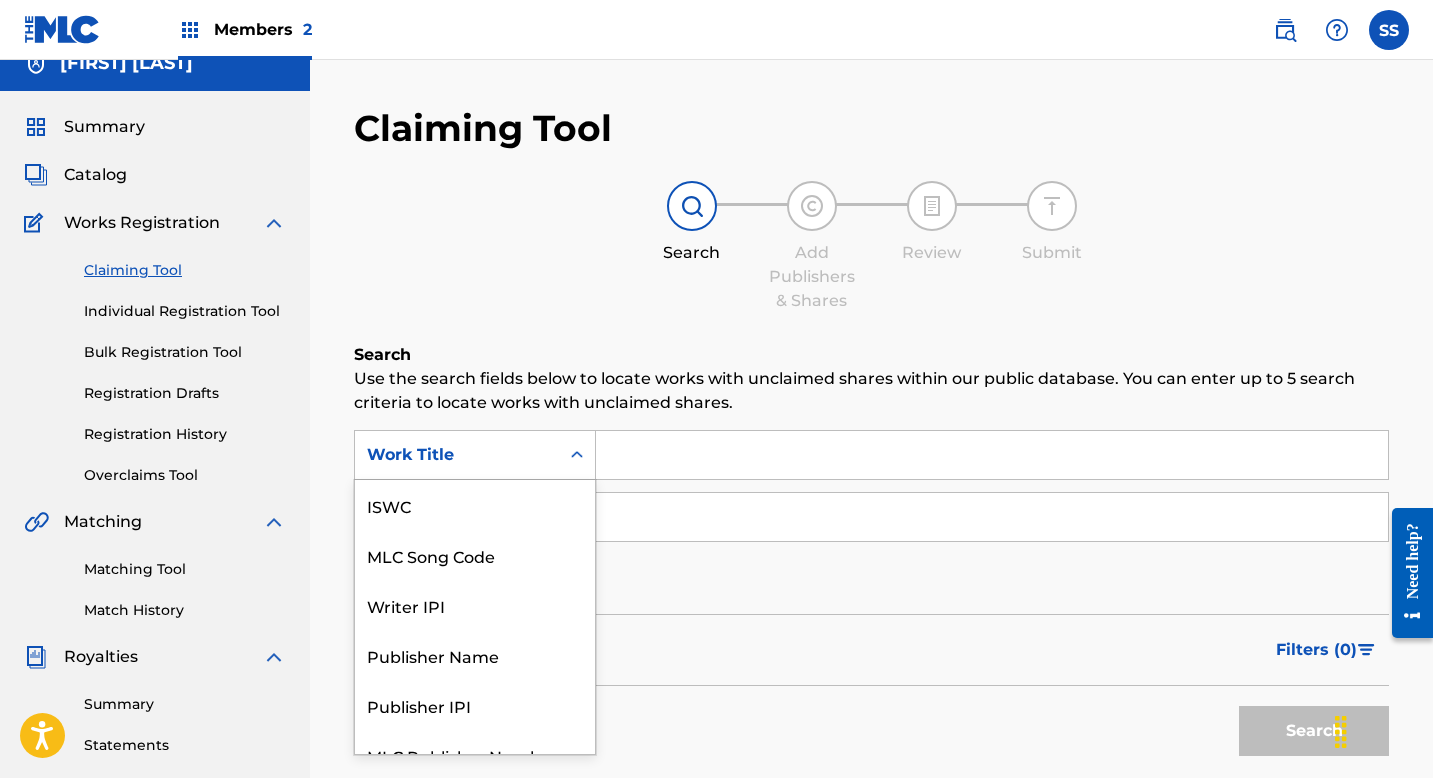 scroll, scrollTop: 50, scrollLeft: 0, axis: vertical 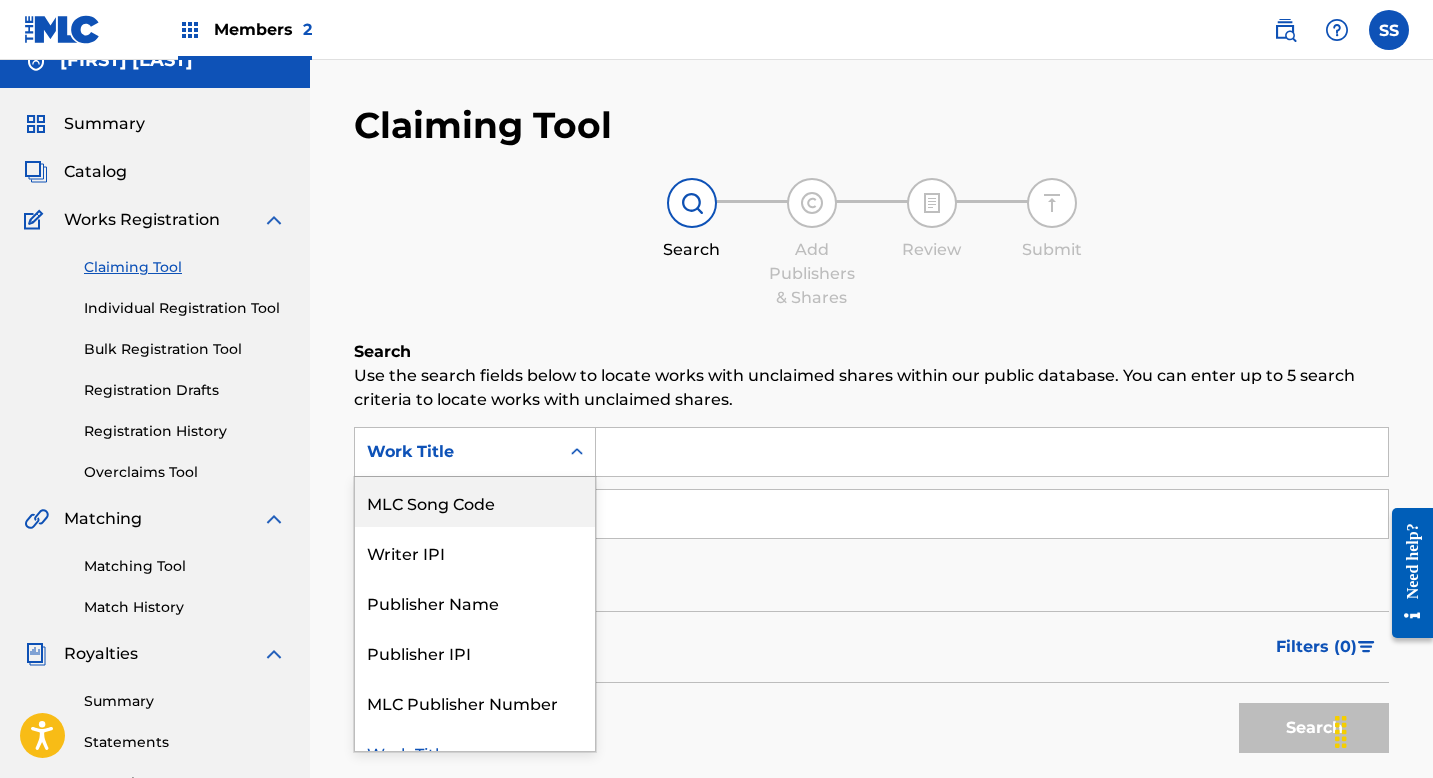 click at bounding box center [992, 452] 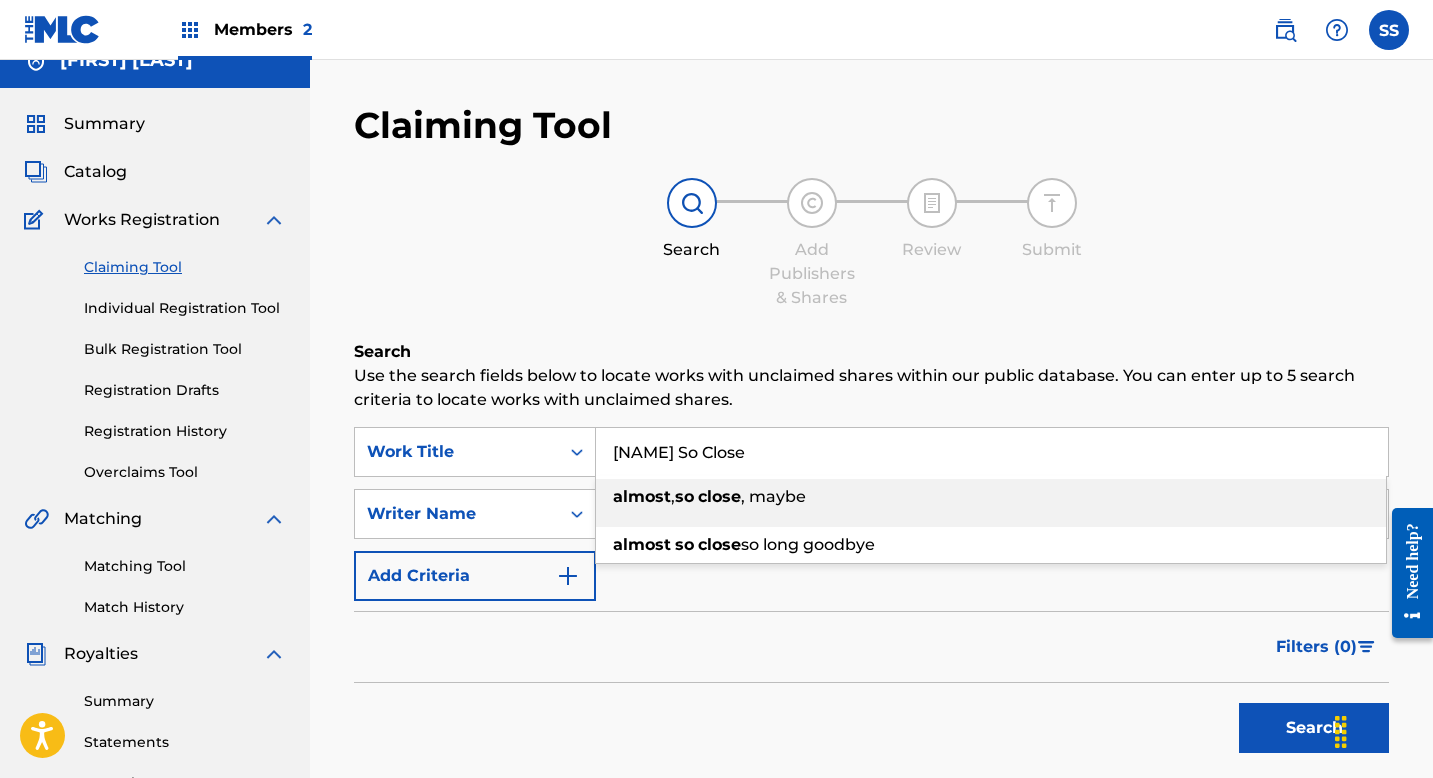 click on "," at bounding box center [673, 496] 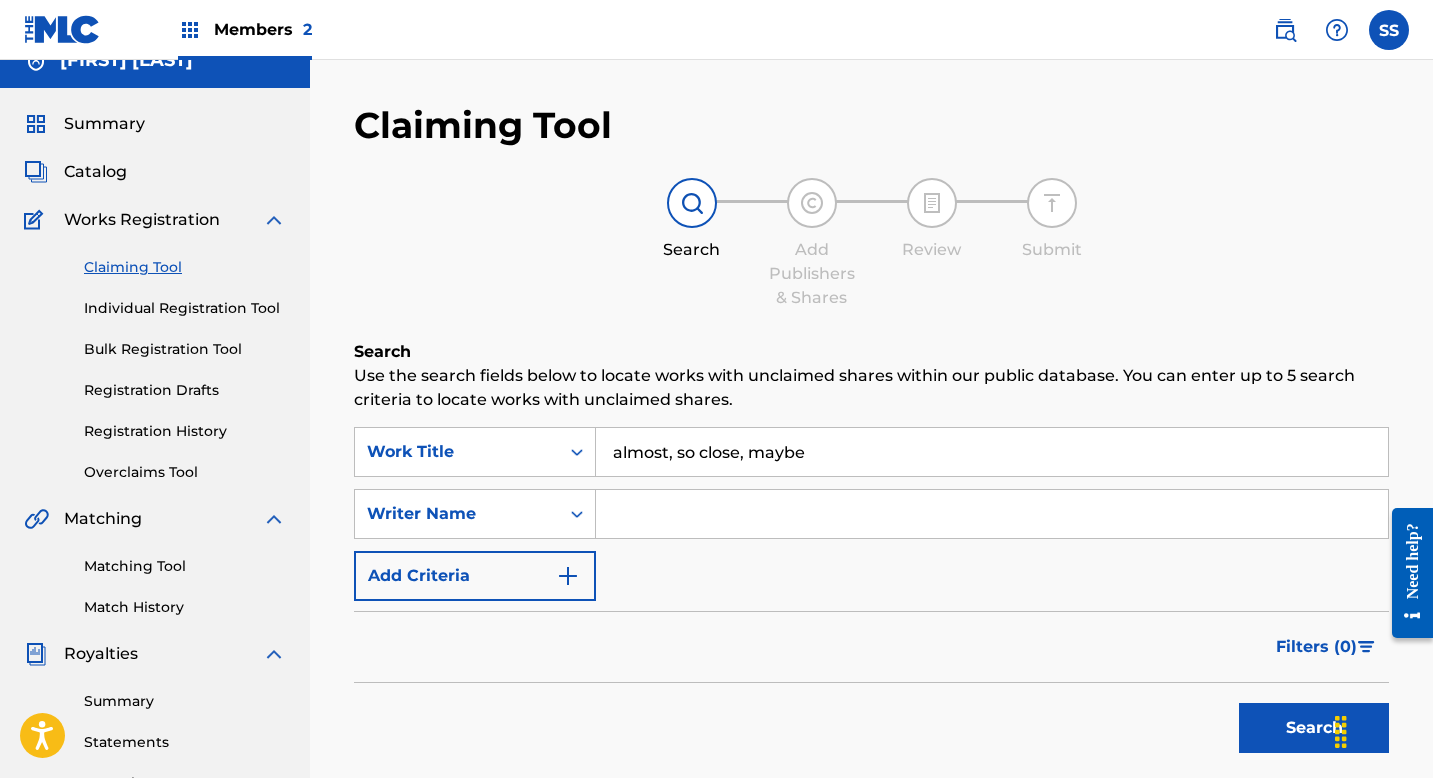 click at bounding box center [992, 514] 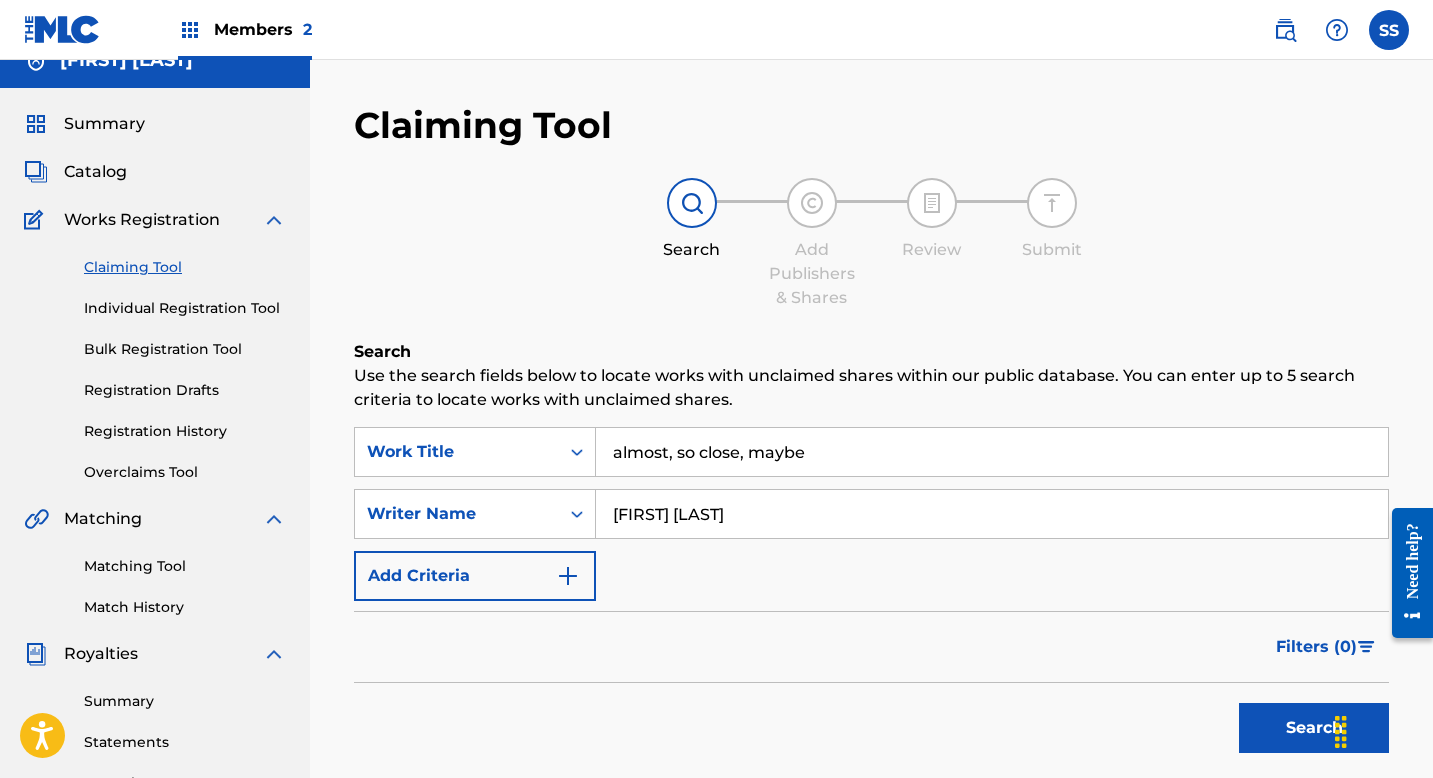 click on "Search" at bounding box center (1314, 728) 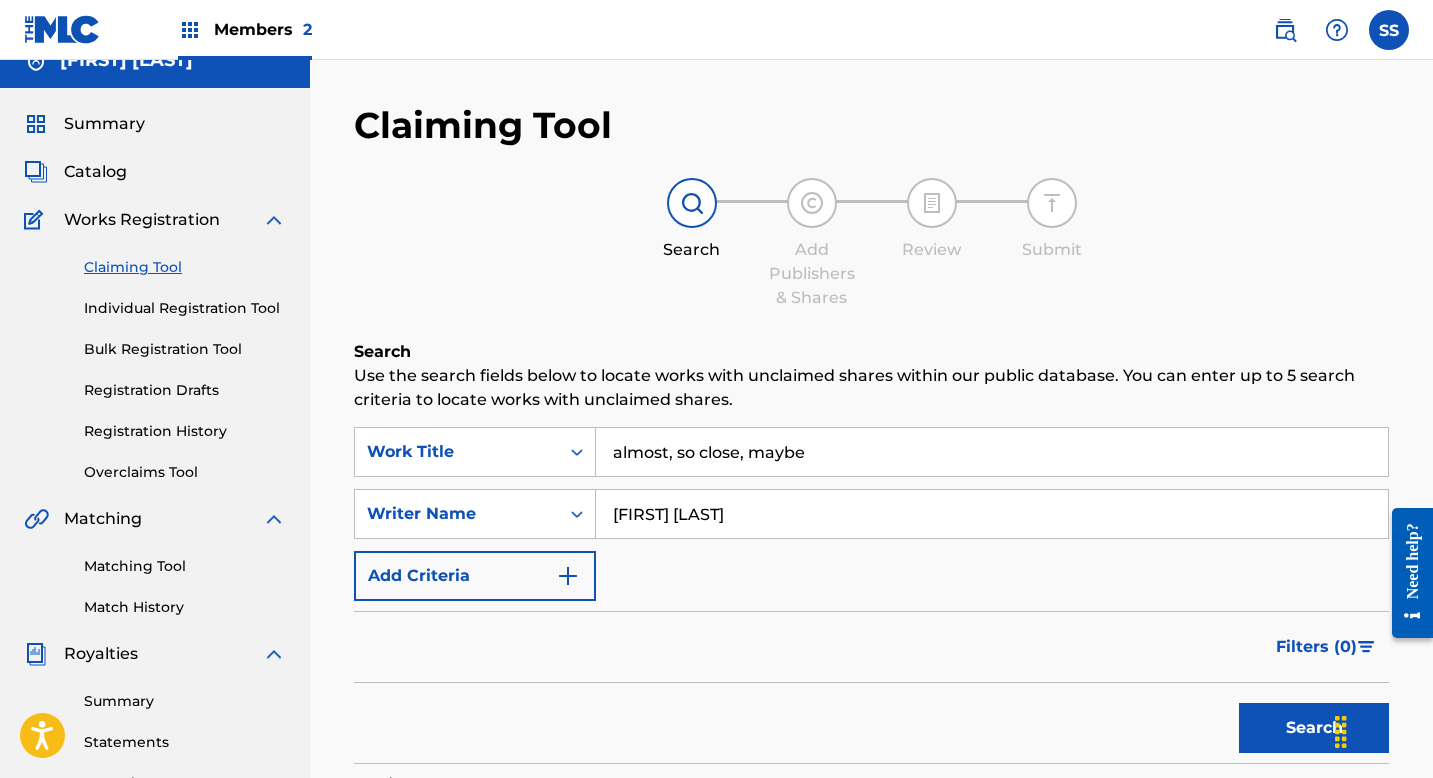 click on "Search" at bounding box center [1314, 728] 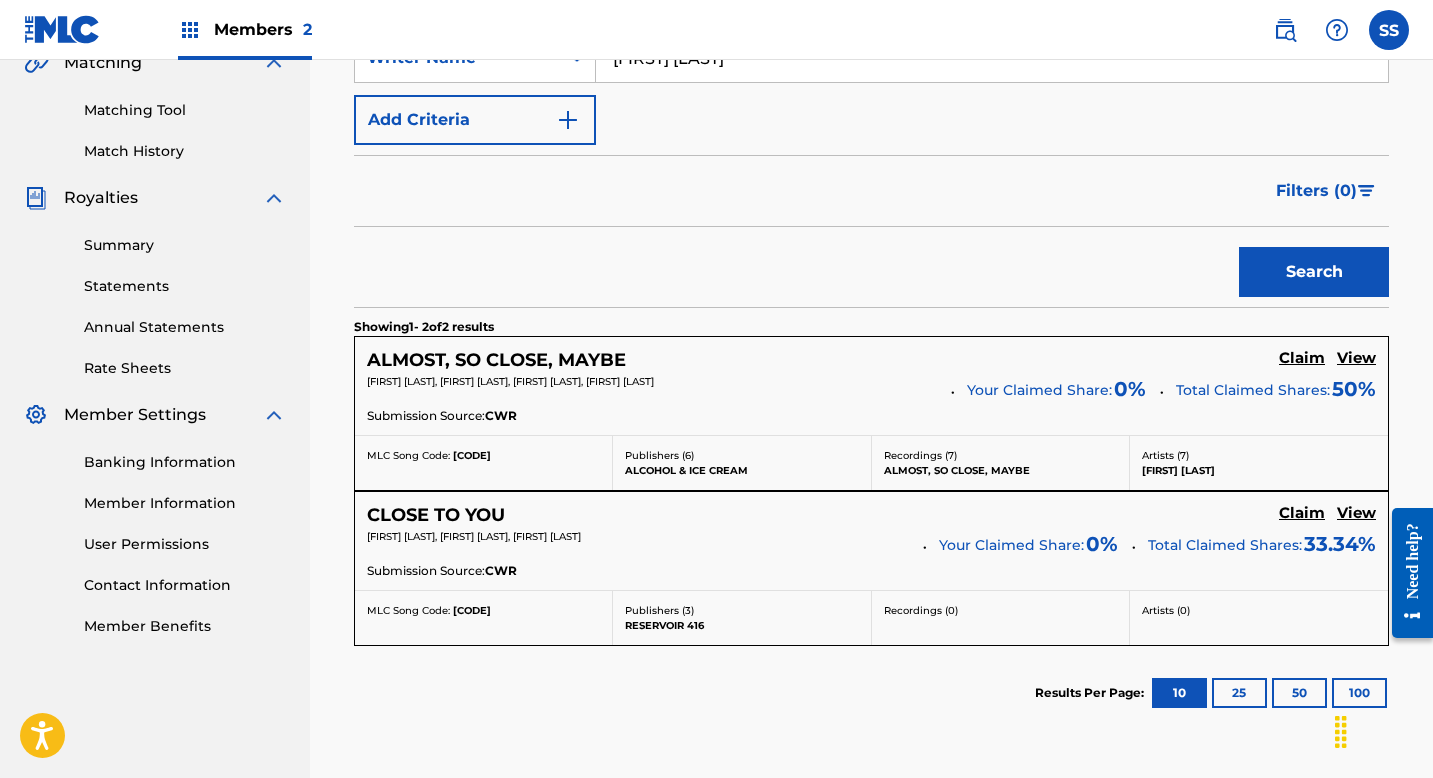 scroll, scrollTop: 460, scrollLeft: 0, axis: vertical 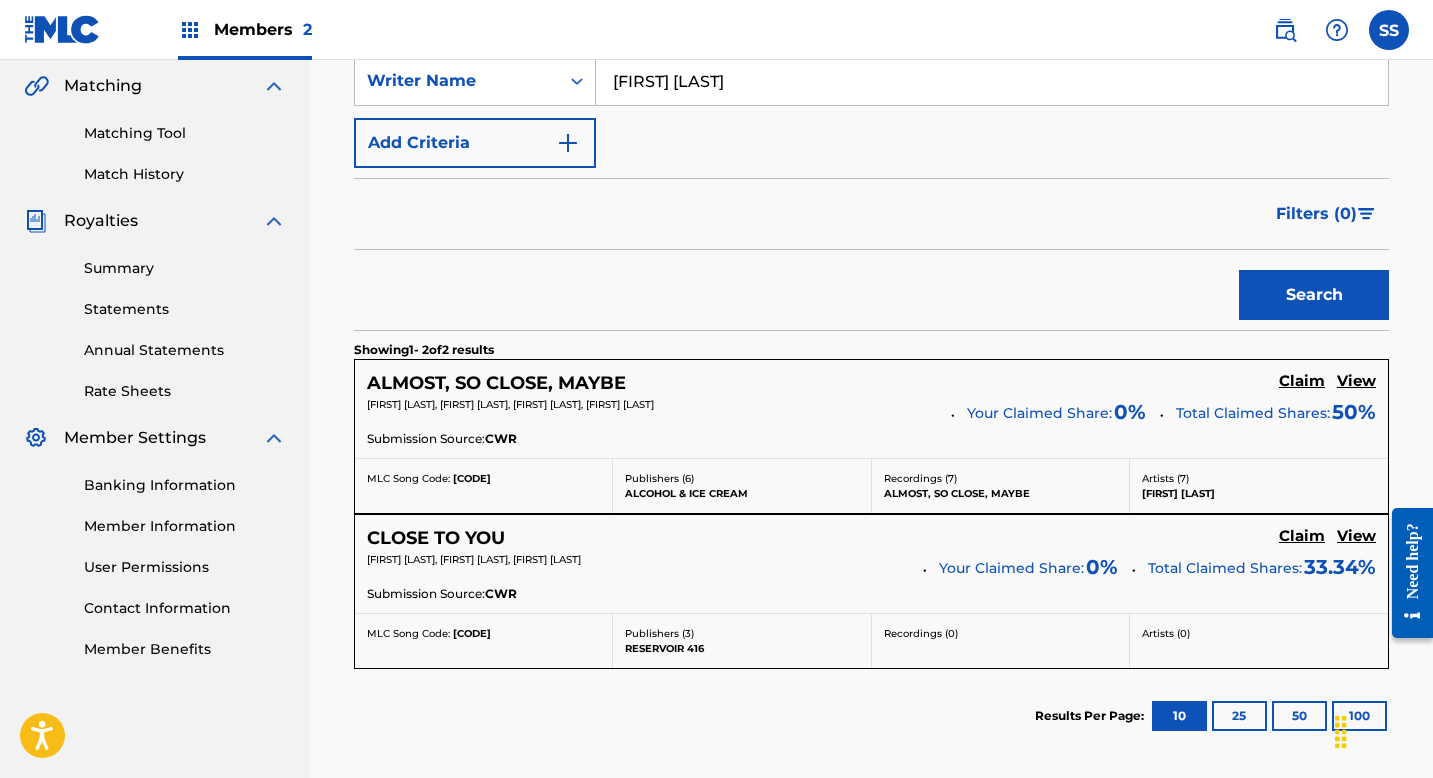 click on "Claim" at bounding box center [1302, 381] 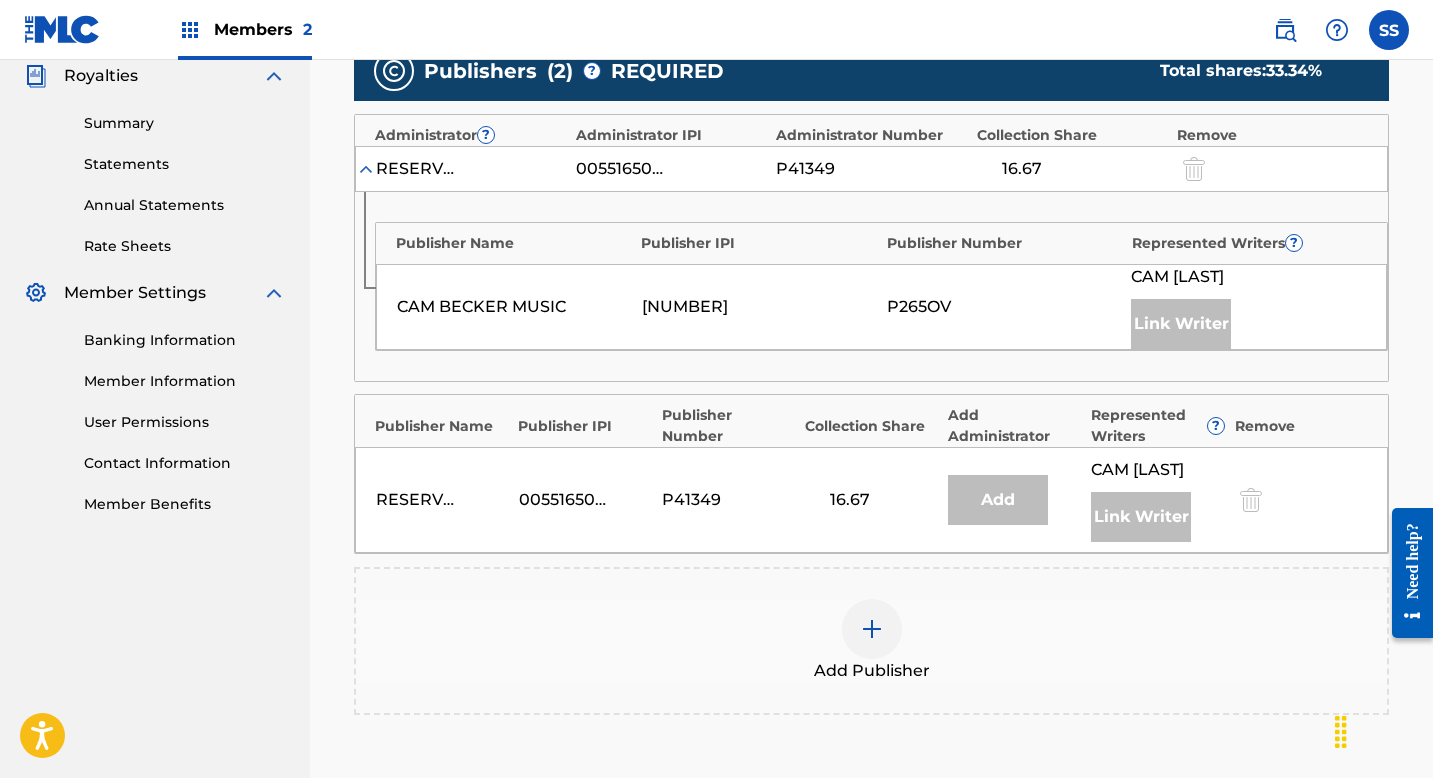 scroll, scrollTop: 593, scrollLeft: 0, axis: vertical 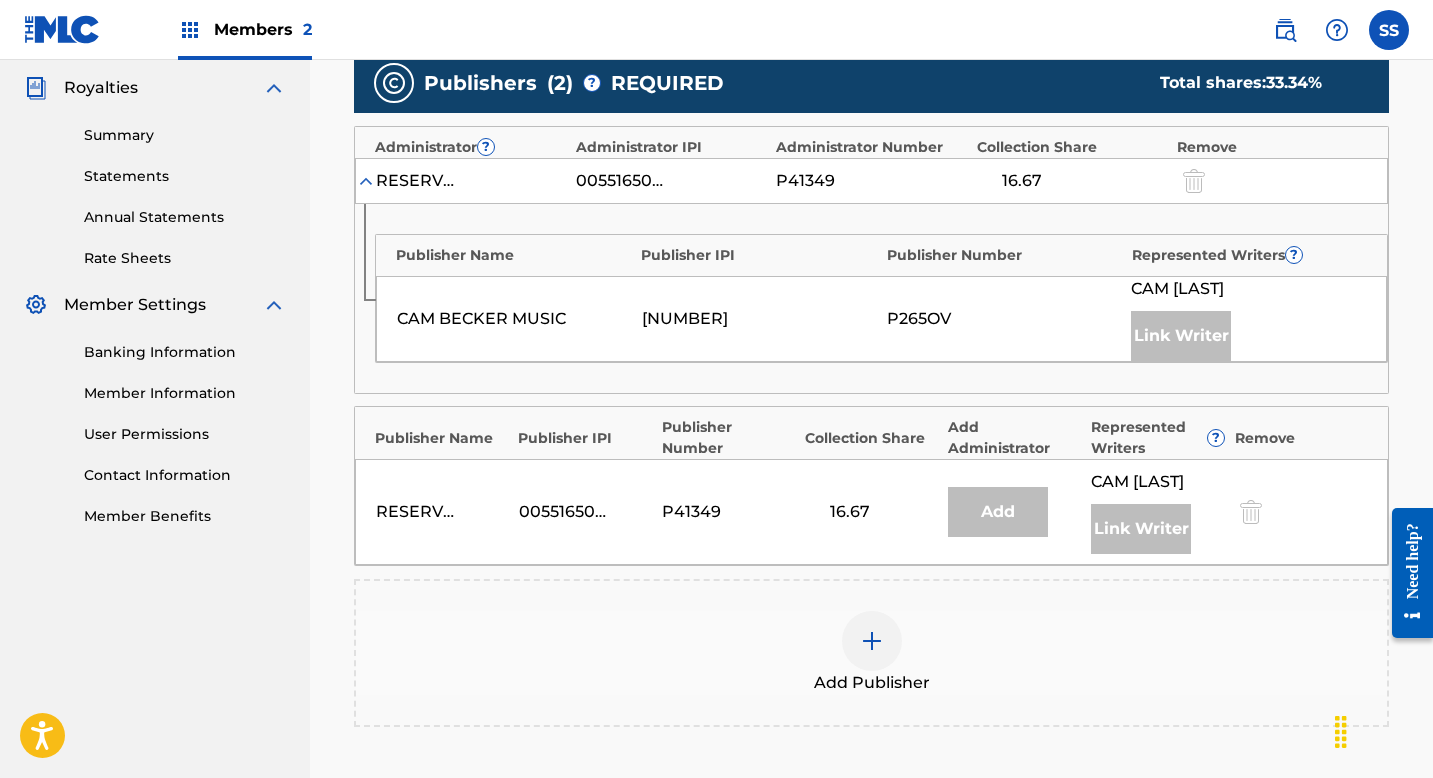 click at bounding box center [872, 641] 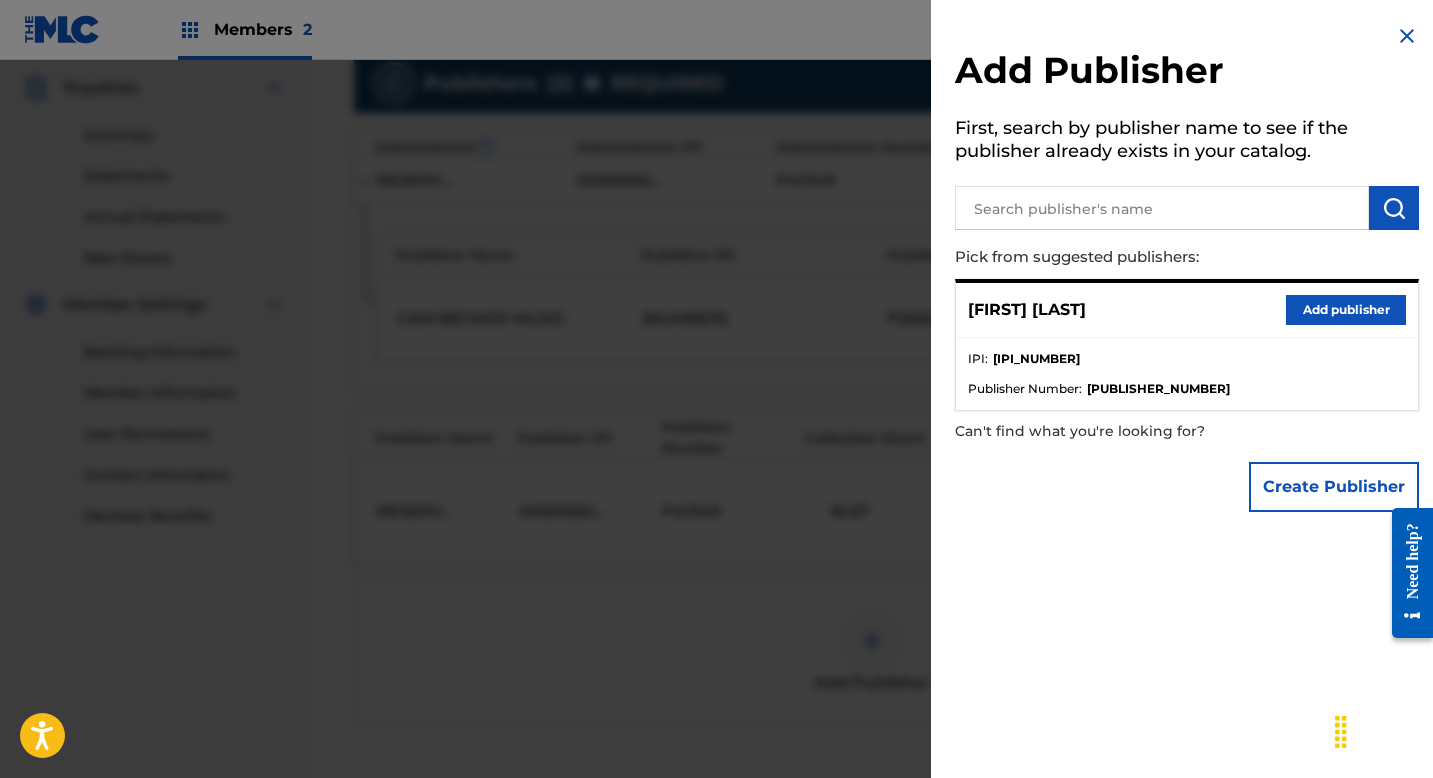 click on "Add publisher [FIRST] [LAST]" at bounding box center [1187, 310] 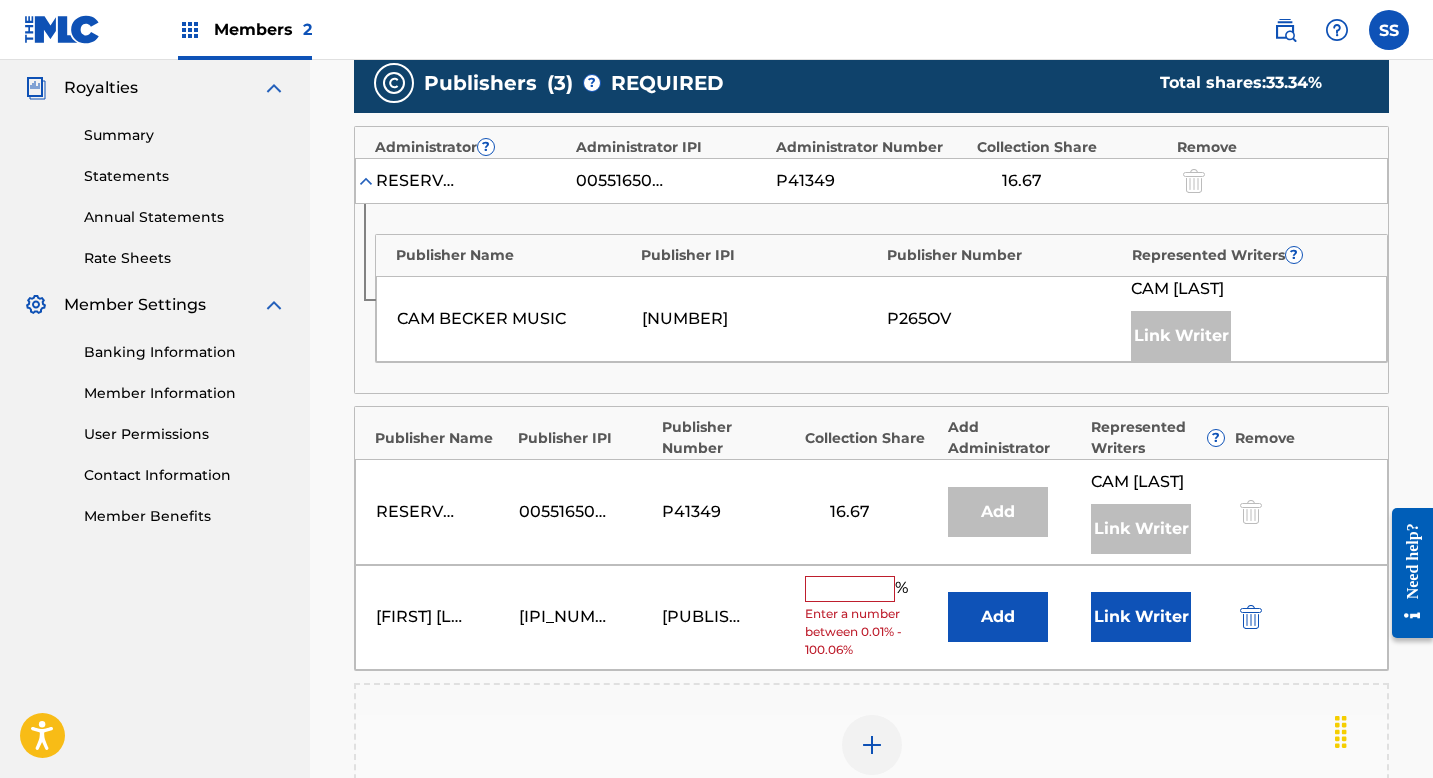 click on "Link Writer" at bounding box center [1141, 617] 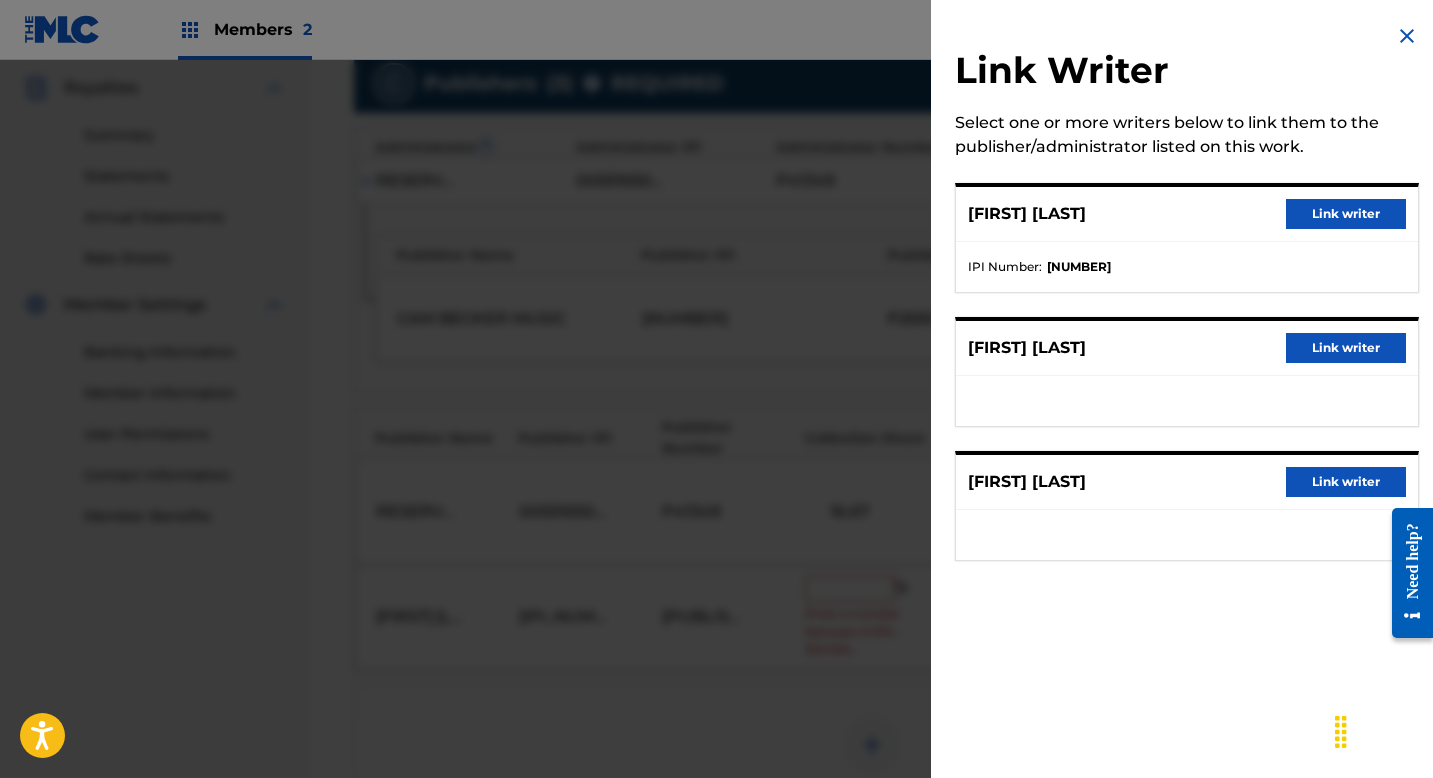 click on "Link writer" at bounding box center (1346, 214) 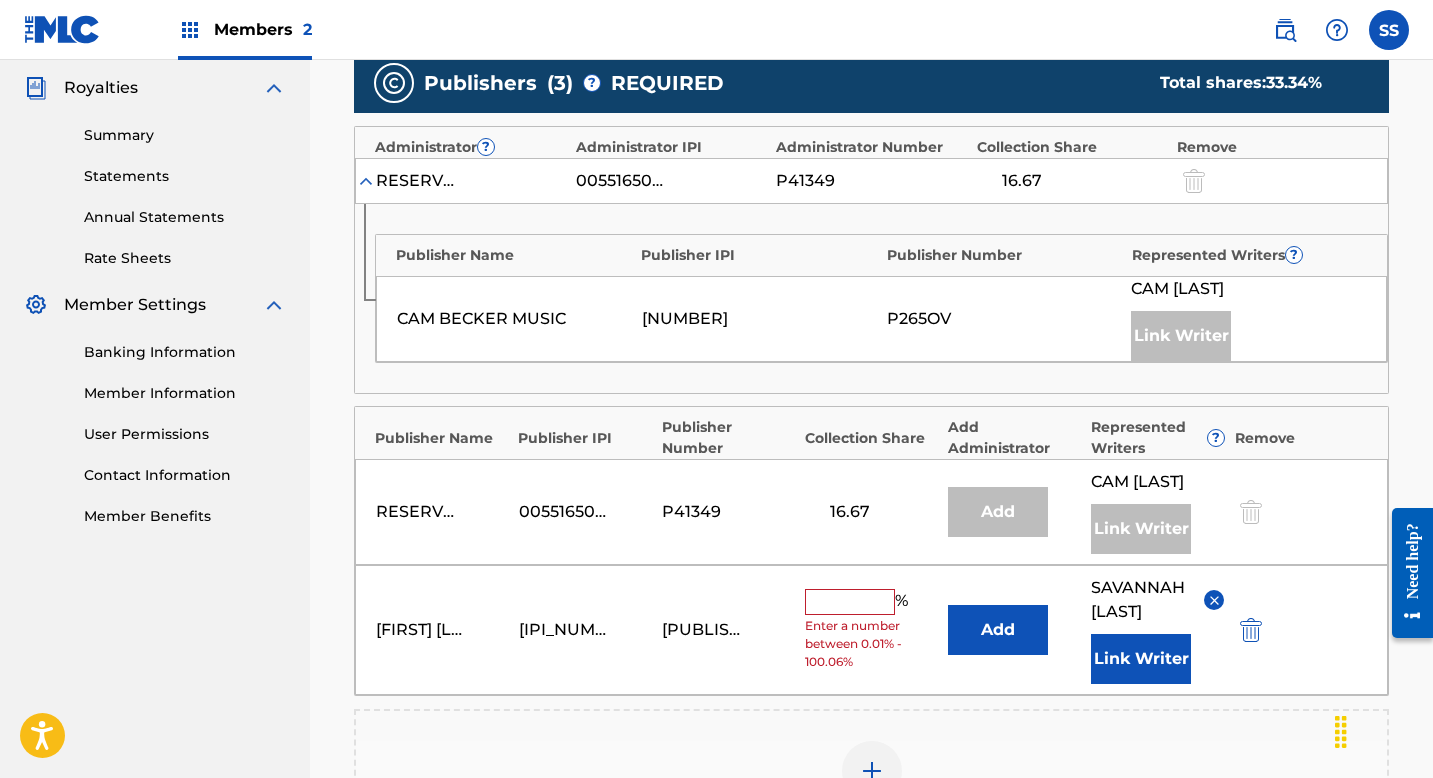click at bounding box center (850, 602) 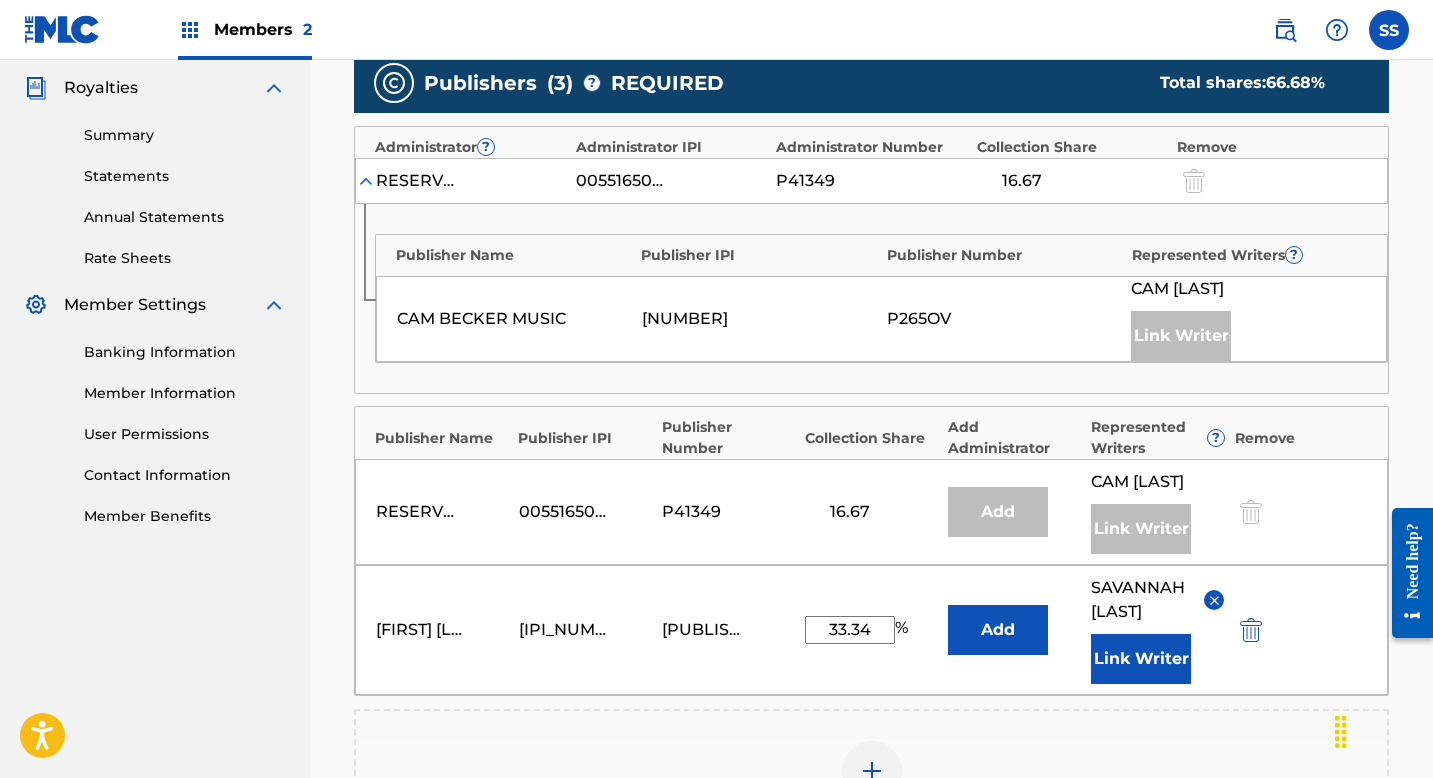 click on "Publisher Name Publisher IPI Publisher Number Collection Share Add Administrator Represented Writers ? Remove RESERVOIR 416 00551650169 P41349 16.67 Add CAM BECKER Link Writer SAVANNAH SANABIA [NUMBER] P240U9 33.34 % Add SAVANNAH SANABIA Link Writer" at bounding box center (871, 551) 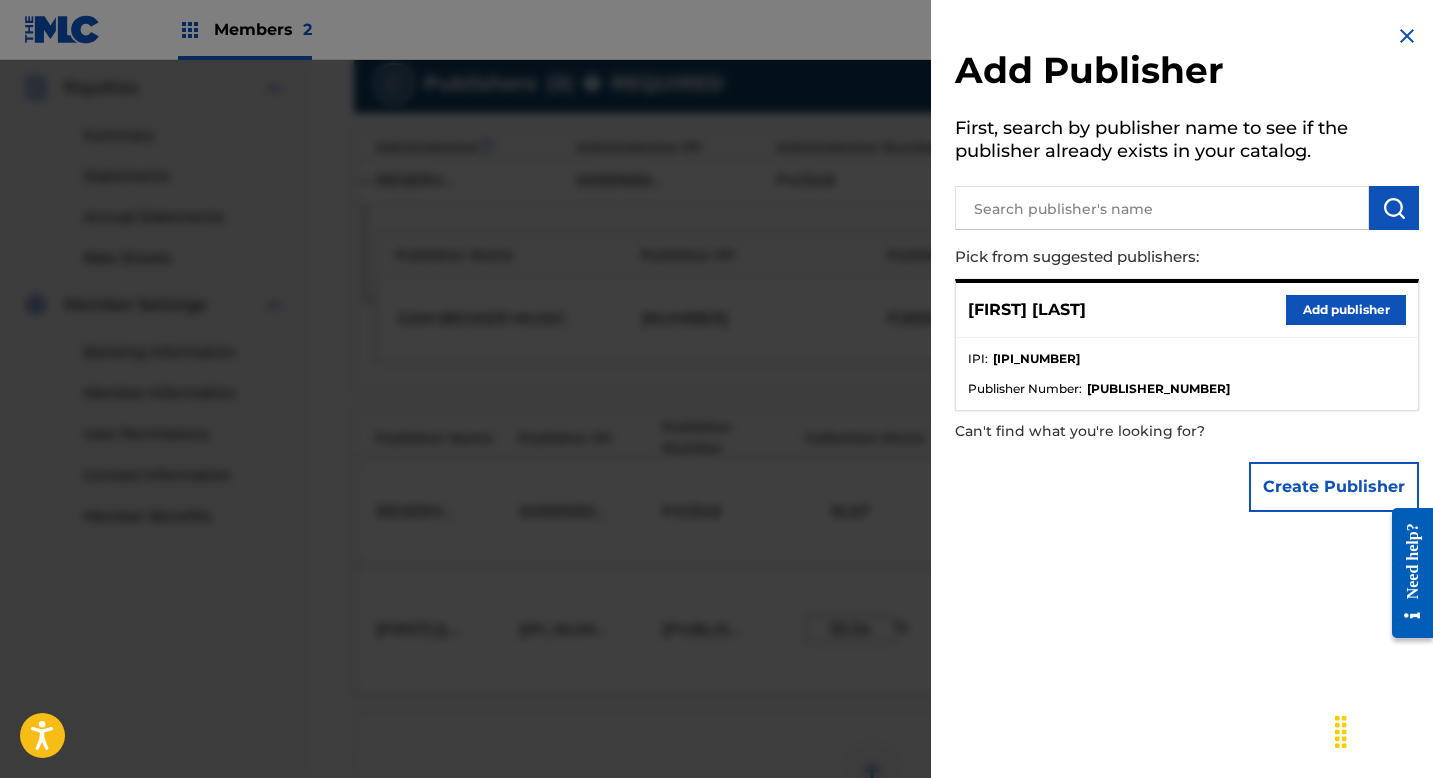 click at bounding box center (1407, 36) 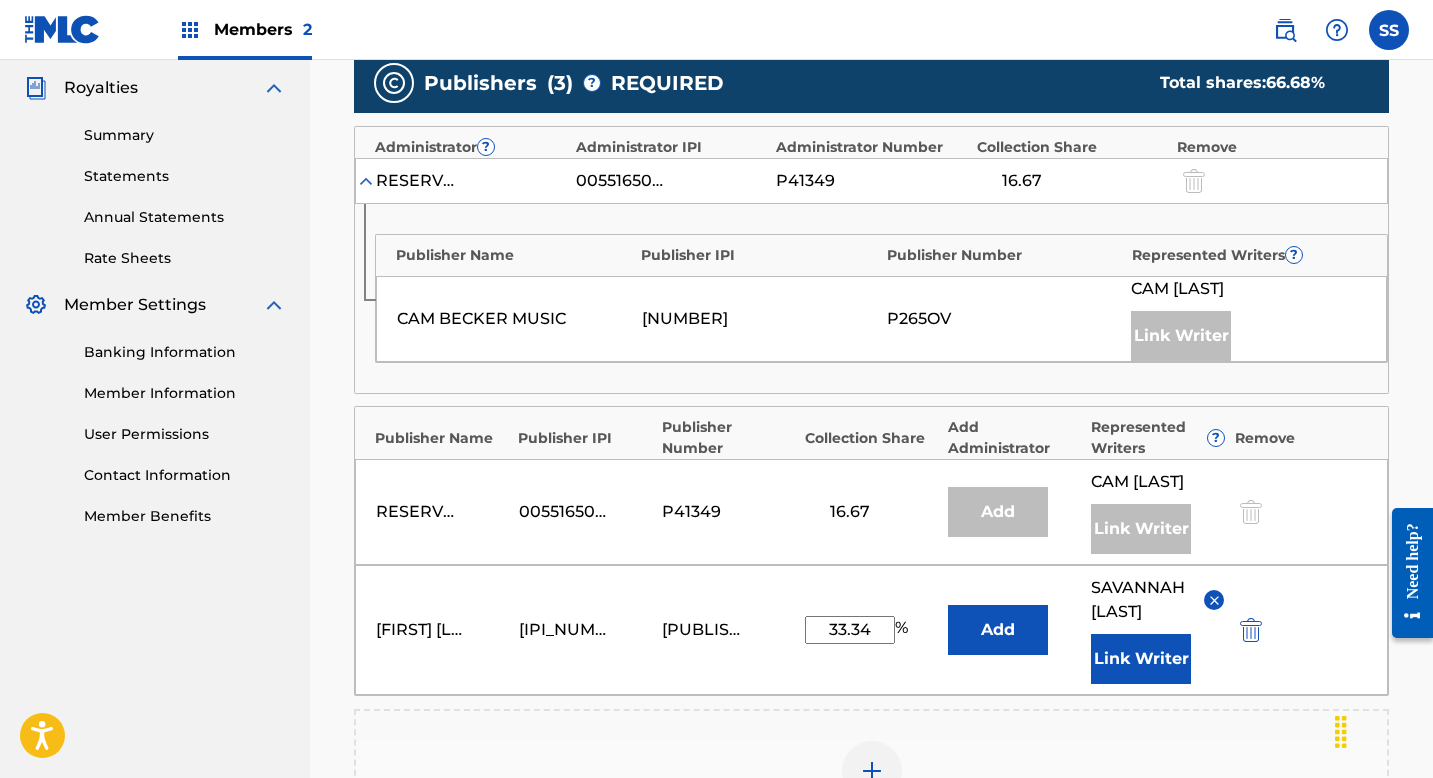 click on "33.34" at bounding box center (850, 630) 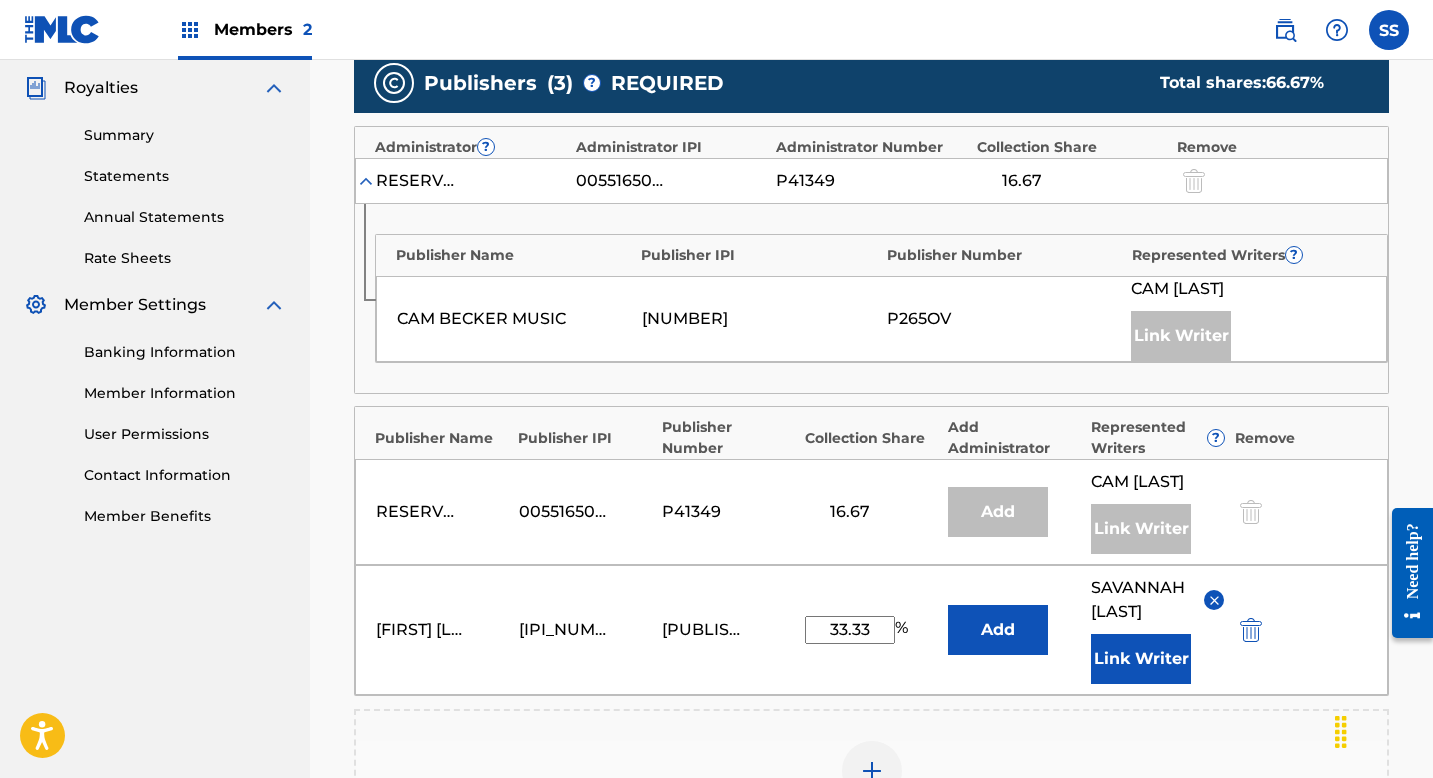type on "33.33" 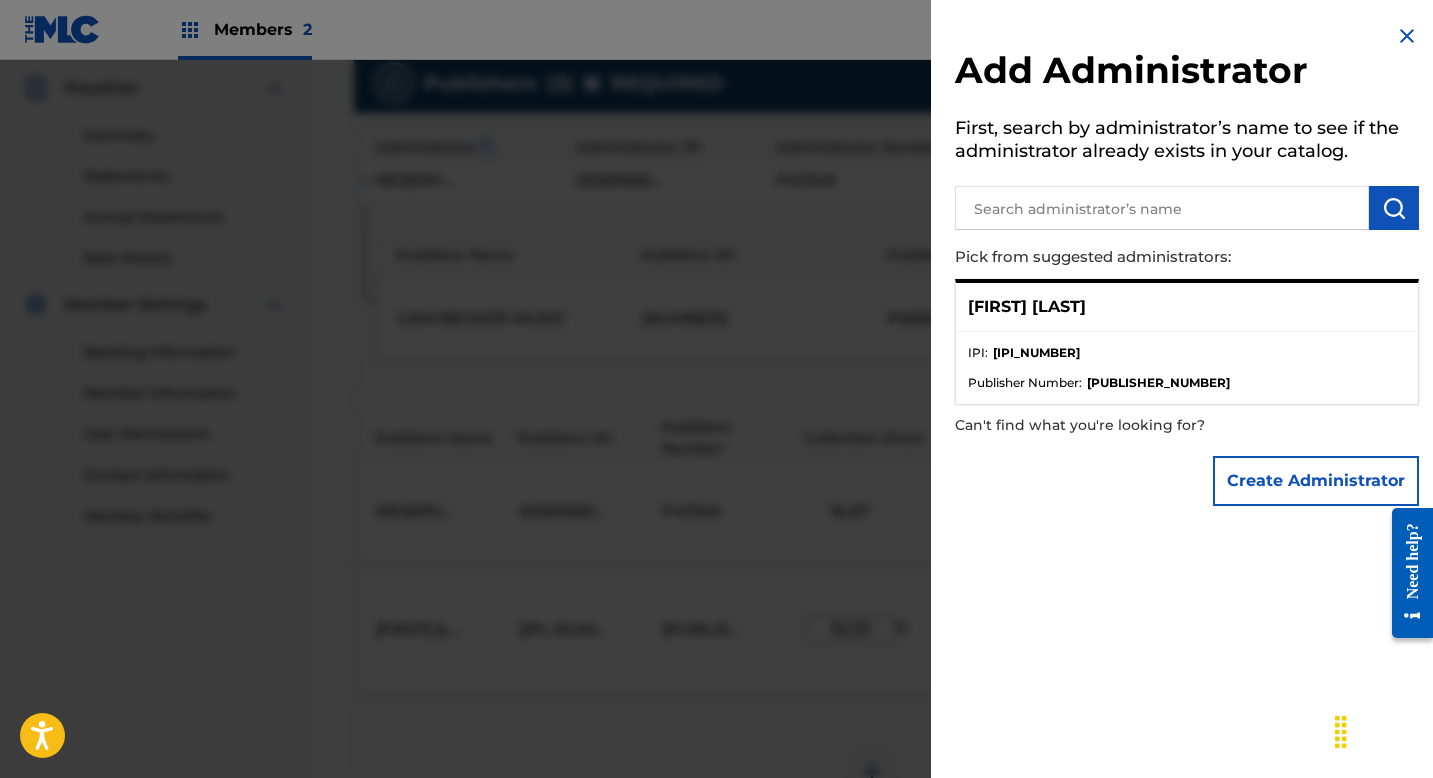 click on "IPI : [NUMBER]" at bounding box center (1187, 359) 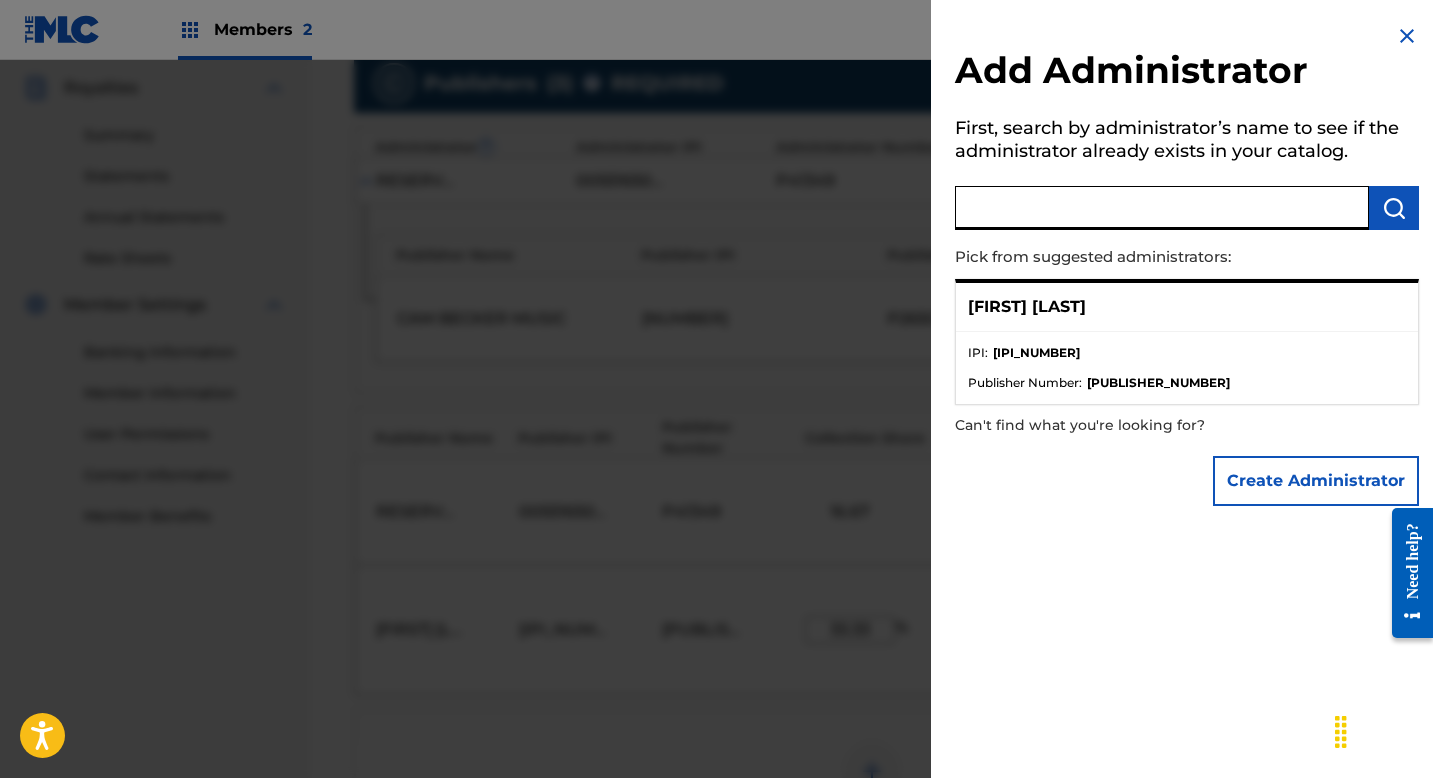 click at bounding box center (1162, 208) 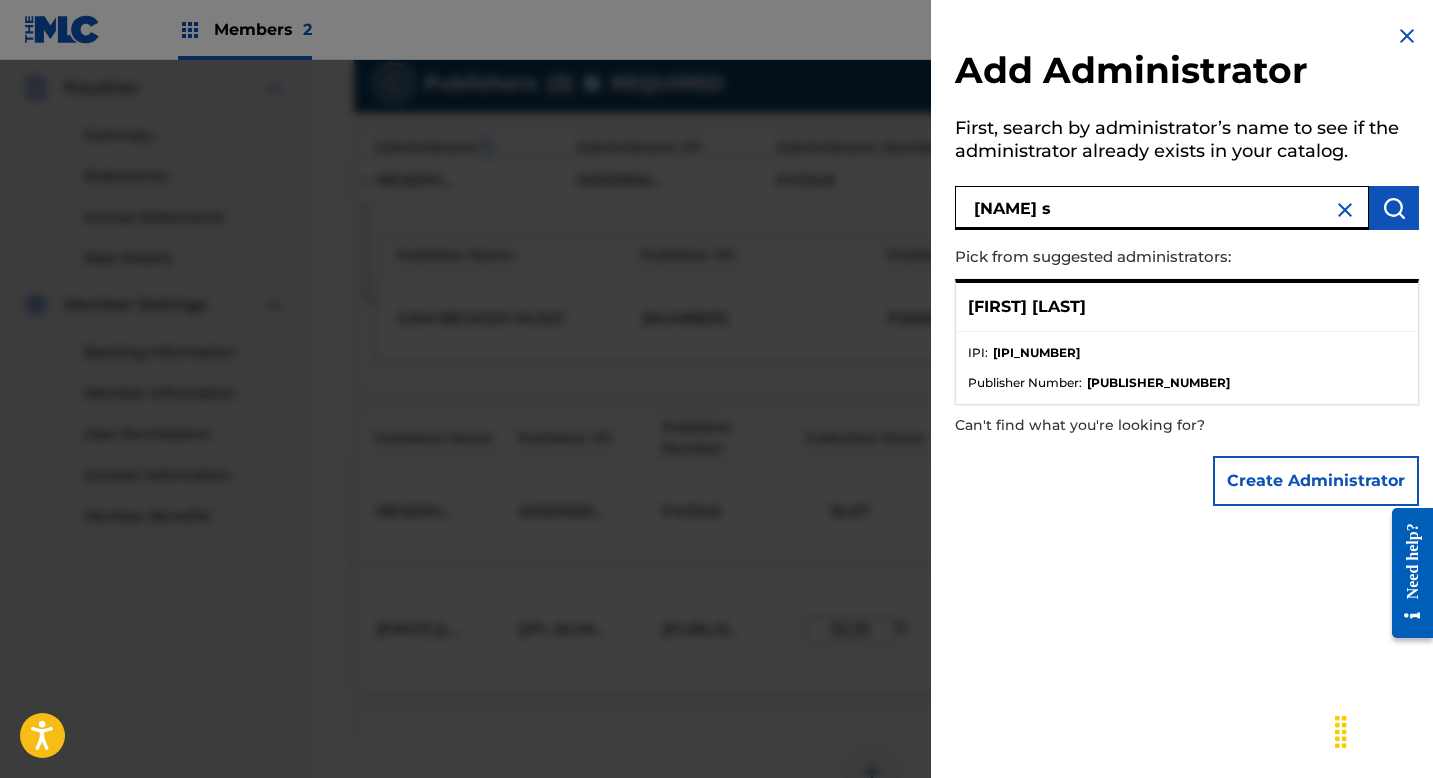type on "[NAME] s" 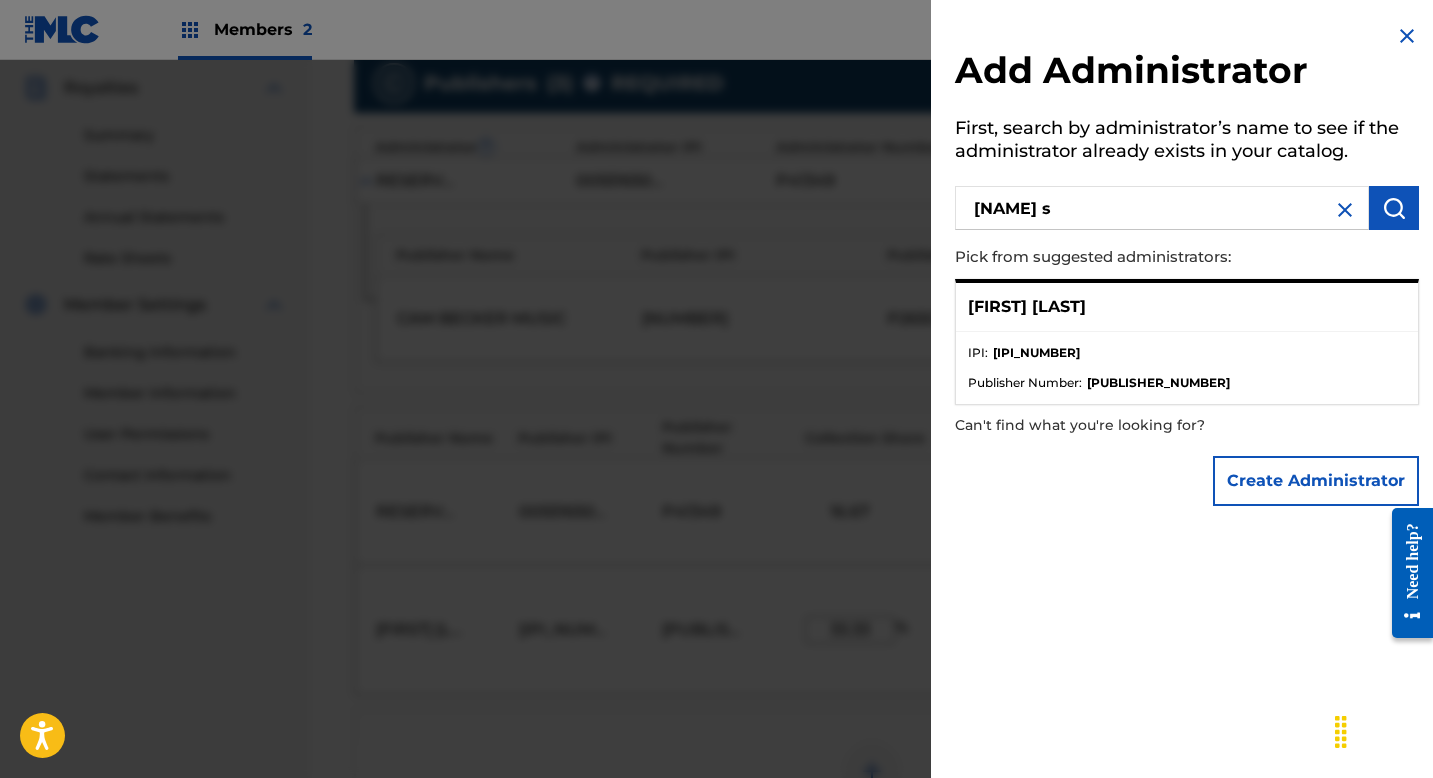 click on "Add Administrator First, search by administrator’s name to see if the administrator already exists in your catalog. [FIRST] [LAST] IPI : [IPI_NUMBER] Publisher Number : [PUBLISHER_NUMBER] Can't find what you're looking for? Create Administrator" at bounding box center (1187, 270) 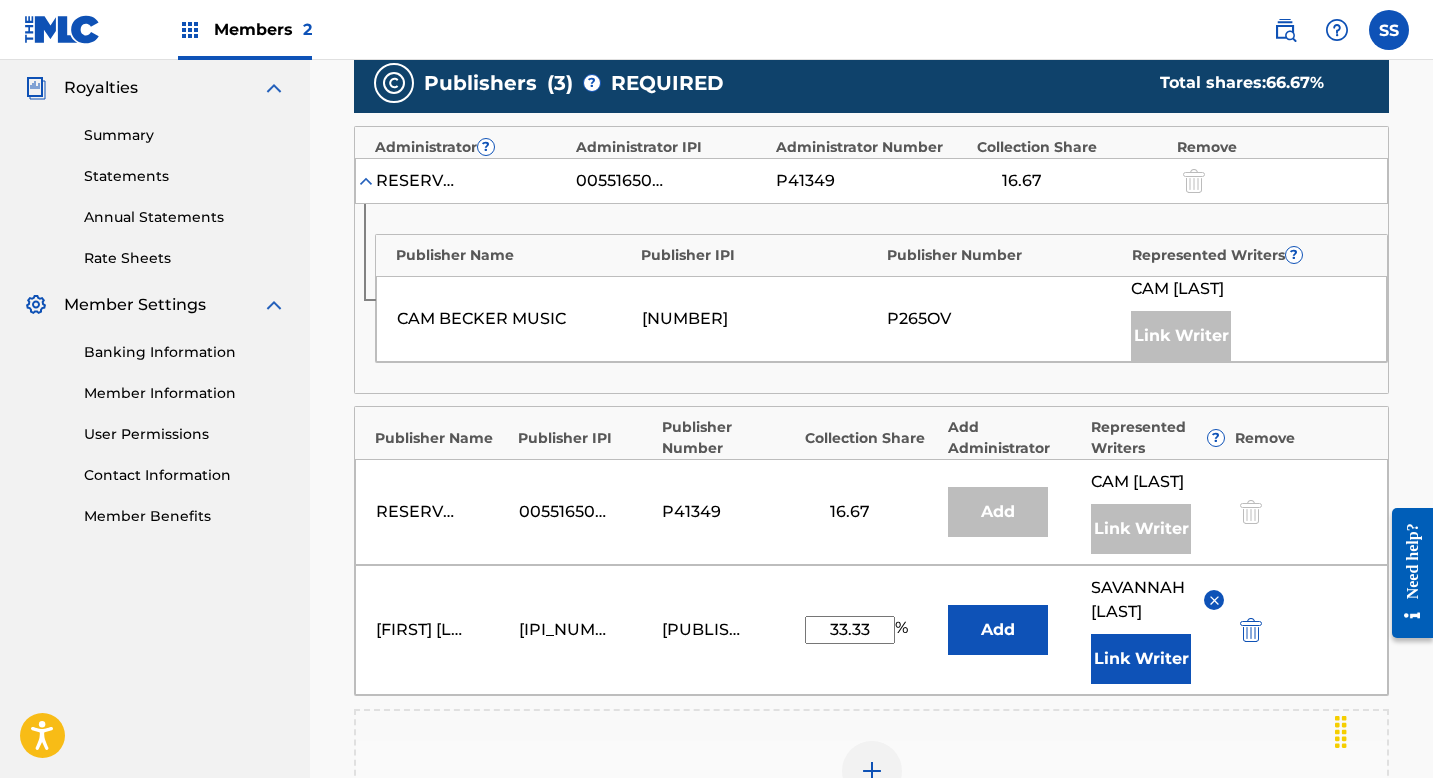 click on "Add" at bounding box center [998, 630] 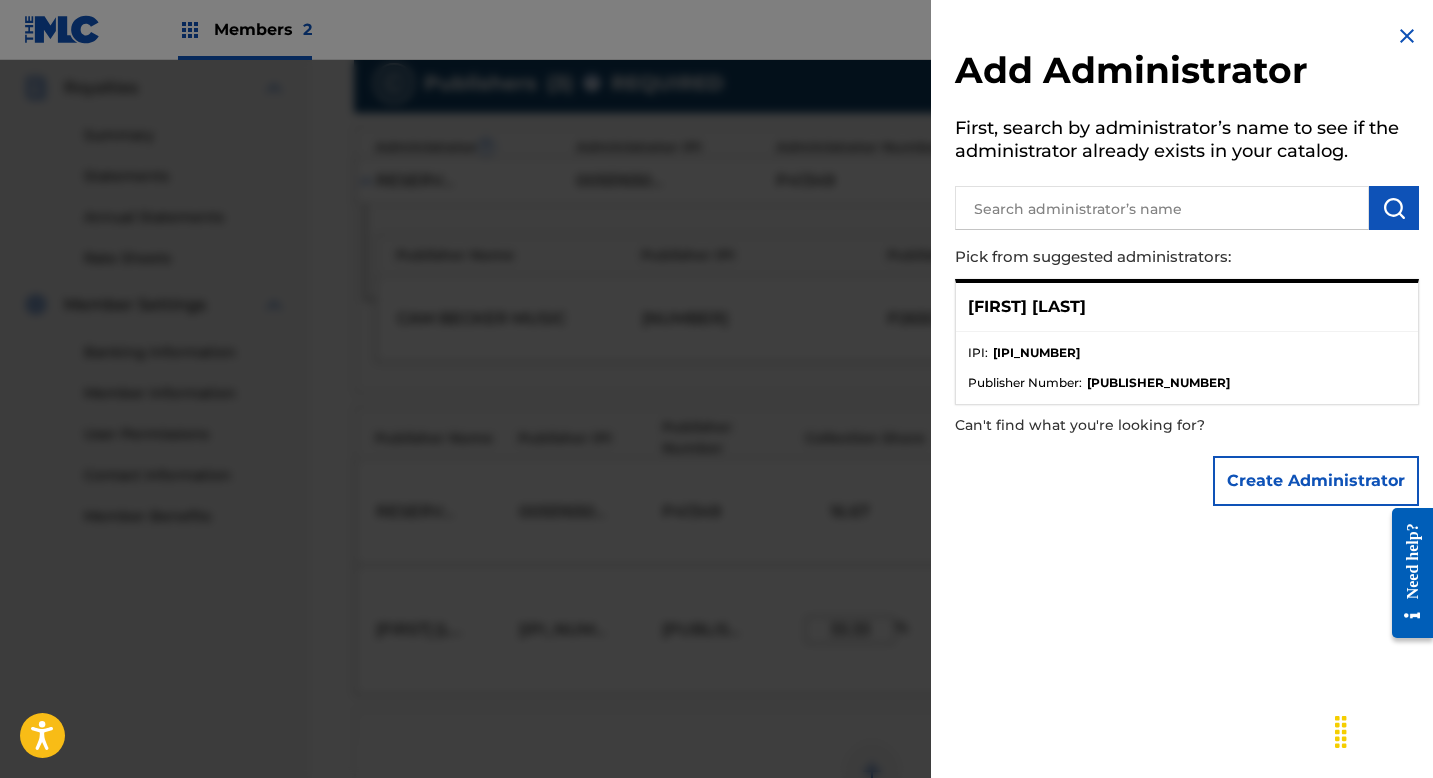 click on "[FIRST] [LAST]" at bounding box center [1027, 307] 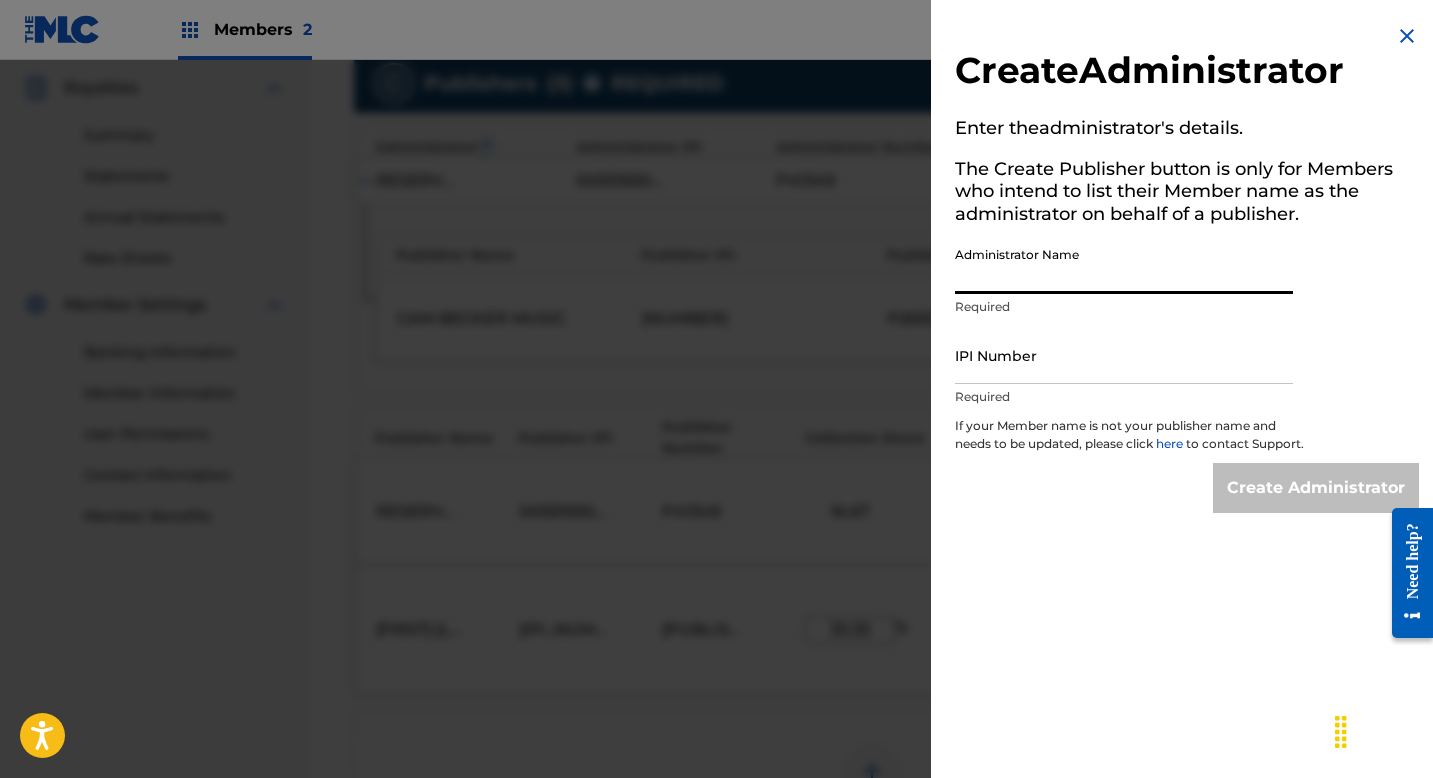 click on "Administrator Name" at bounding box center [1124, 265] 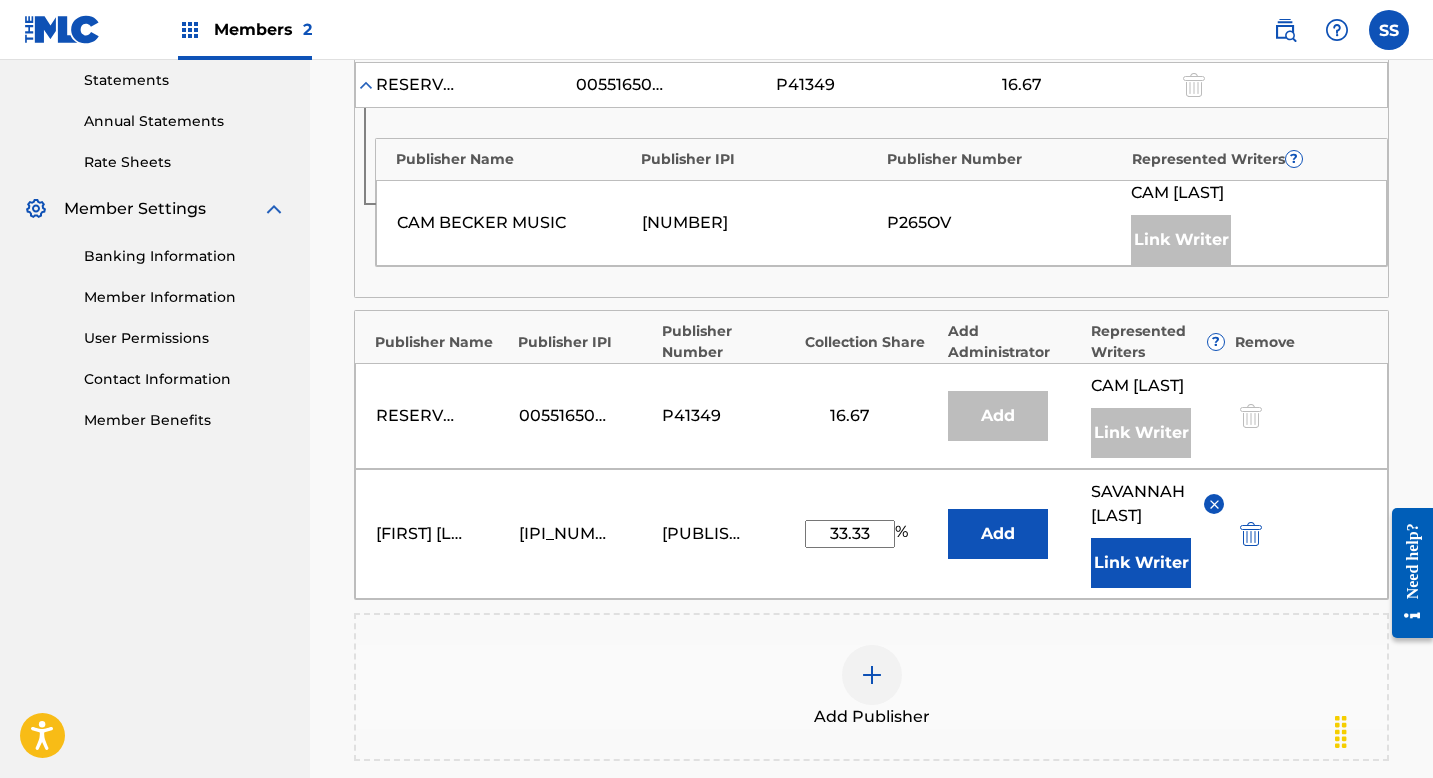 scroll, scrollTop: 822, scrollLeft: 0, axis: vertical 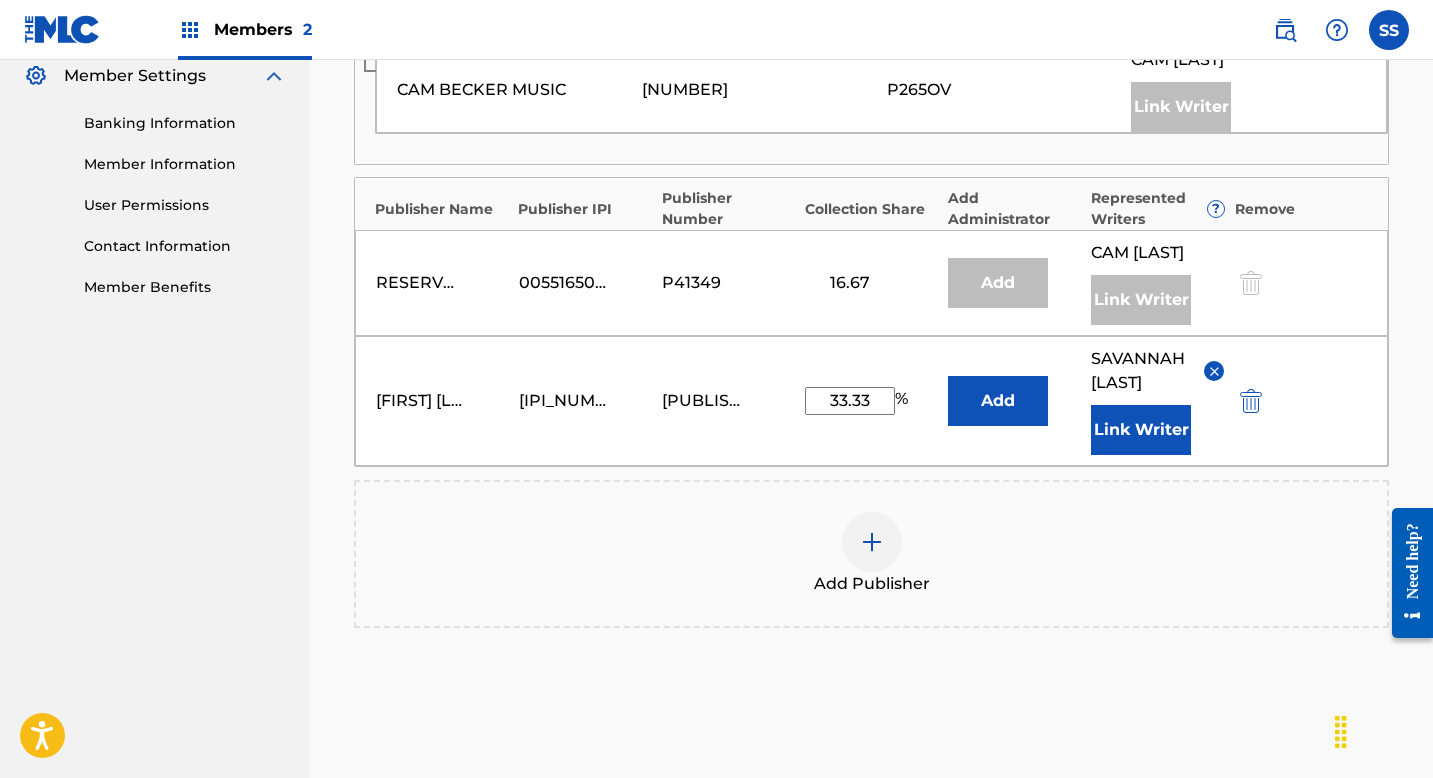 click on "[FIRST] [LAST] [NUMBER] P240U9 33.33 % Add SAVANNAH SANABIA Link Writer" at bounding box center (871, 401) 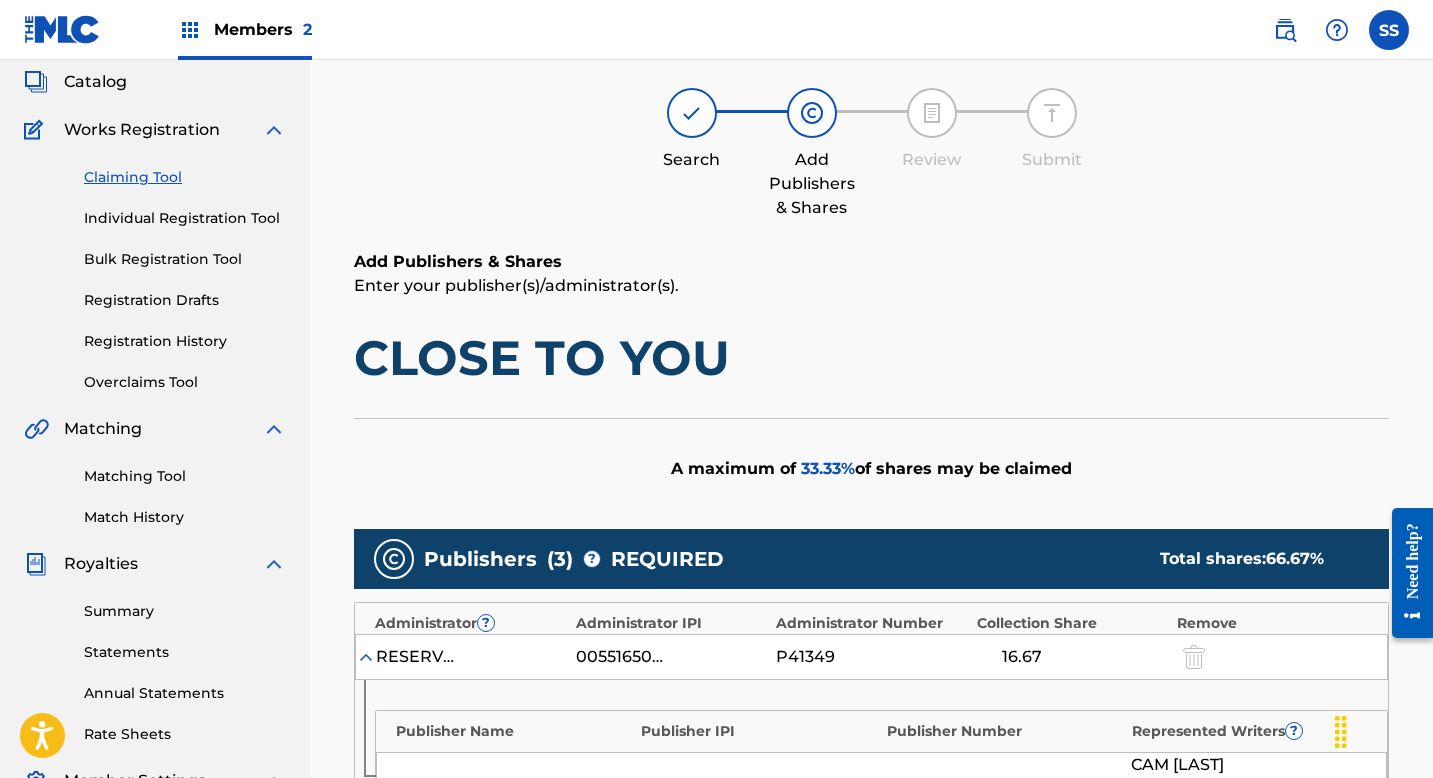 scroll, scrollTop: 1014, scrollLeft: 0, axis: vertical 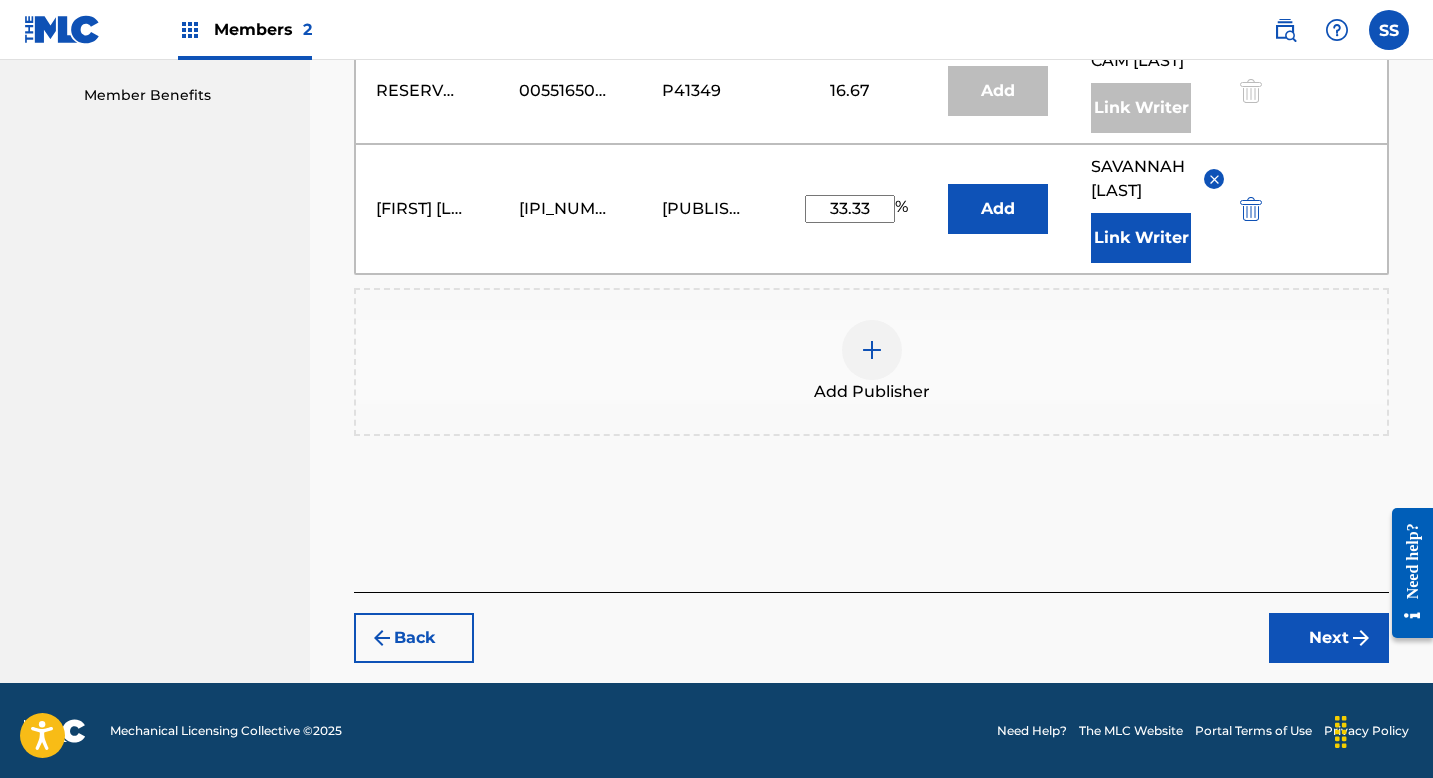 click on "[FIRST] [LAST] [NUMBER] P240U9 33.33 % Add SAVANNAH SANABIA Link Writer" at bounding box center [871, 209] 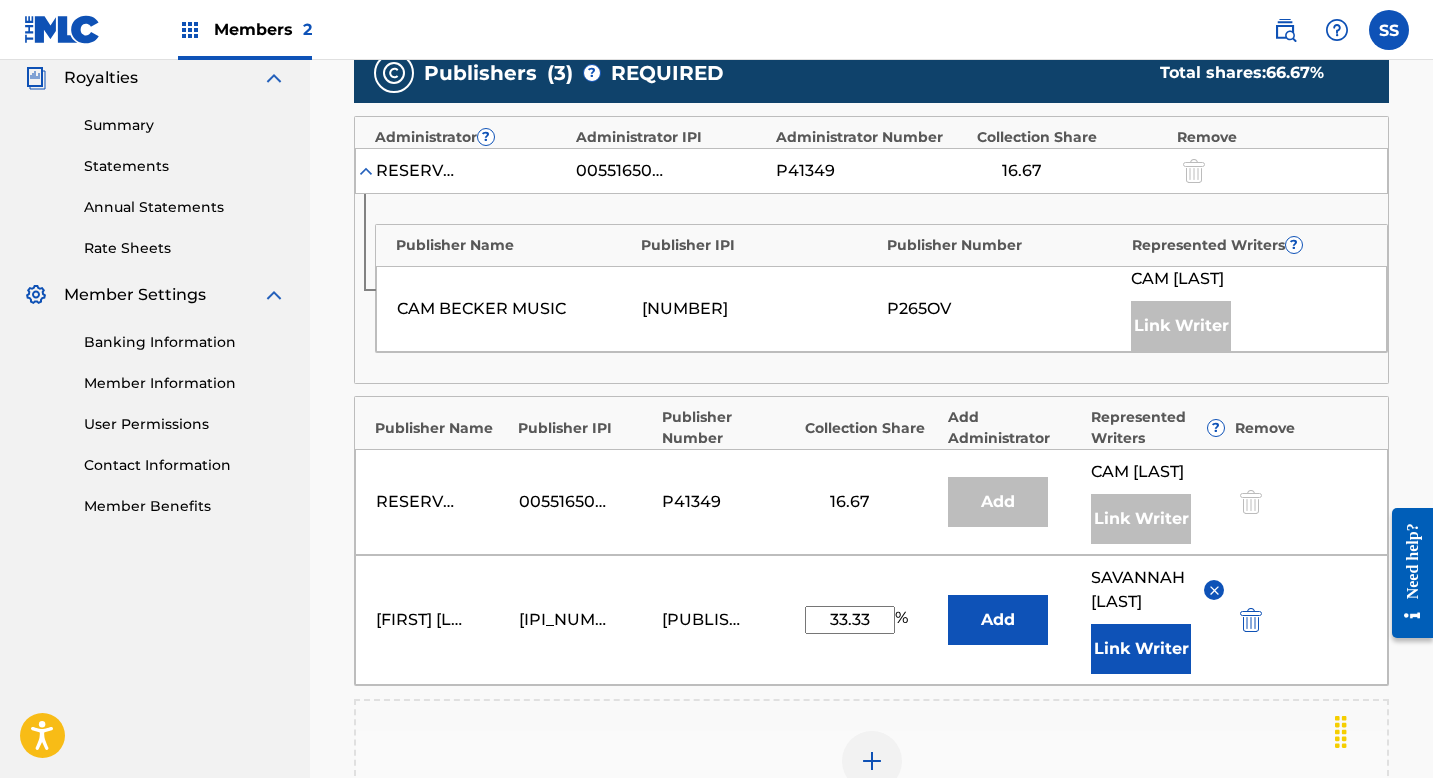 scroll, scrollTop: 641, scrollLeft: 0, axis: vertical 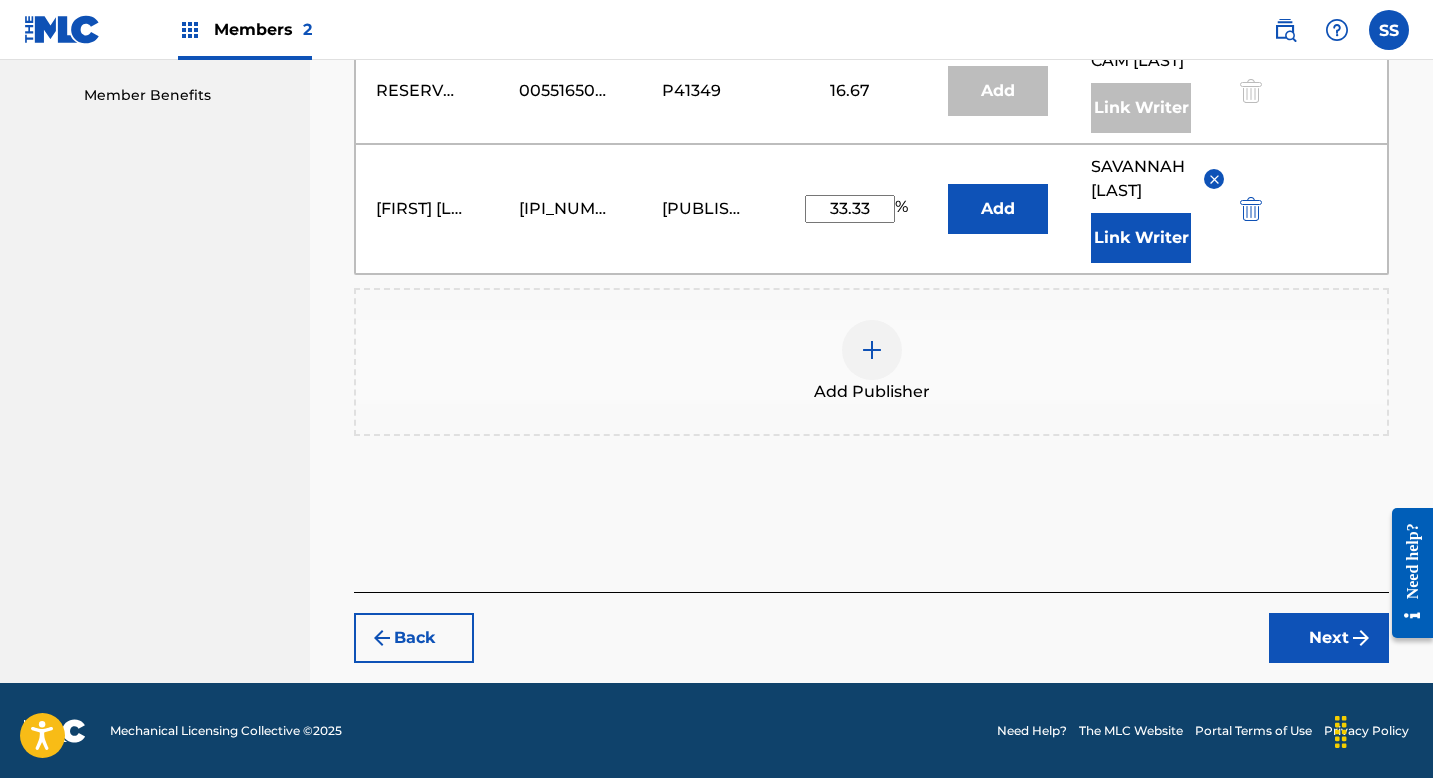 click on "Next" at bounding box center (1329, 638) 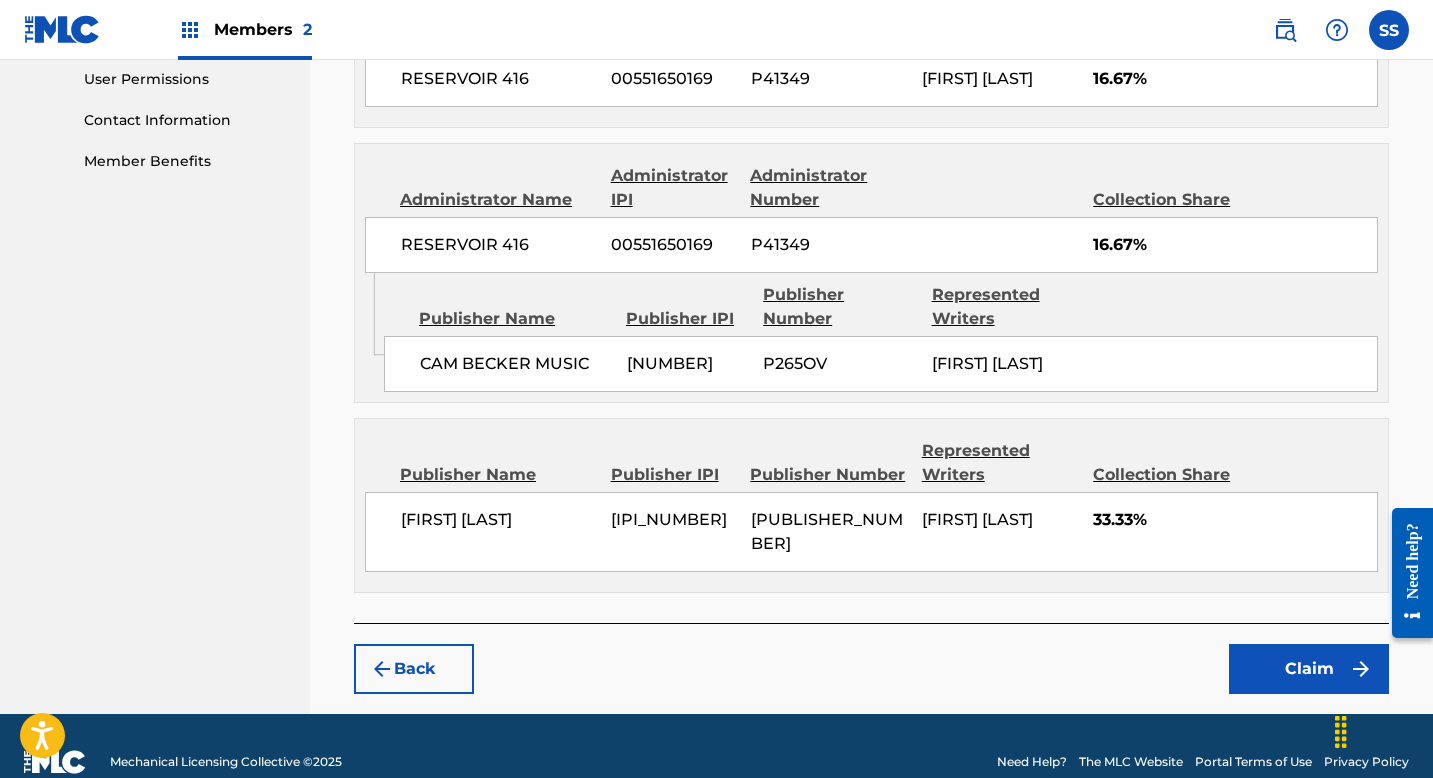 scroll, scrollTop: 967, scrollLeft: 0, axis: vertical 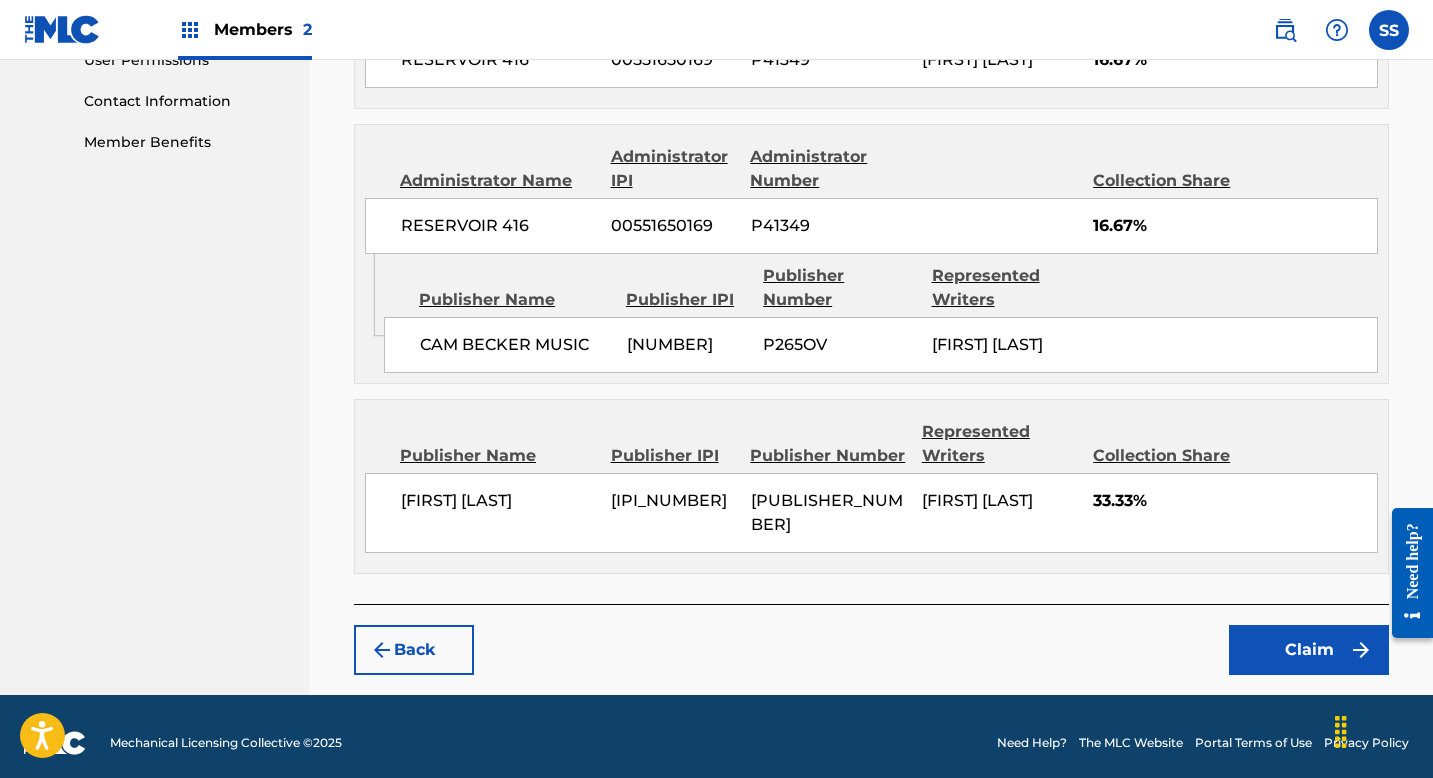 click on "Claim" at bounding box center (1309, 650) 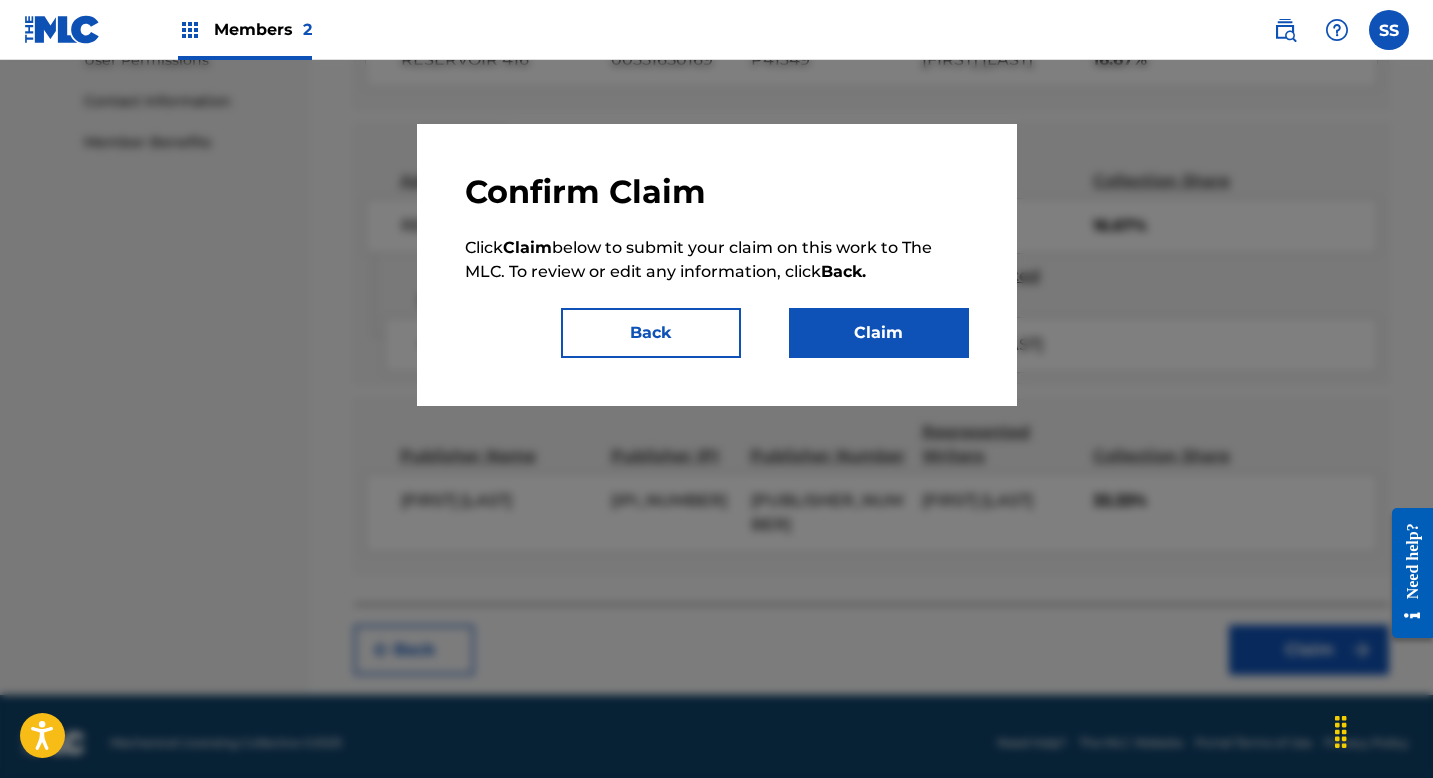 click on "Claim" at bounding box center (879, 333) 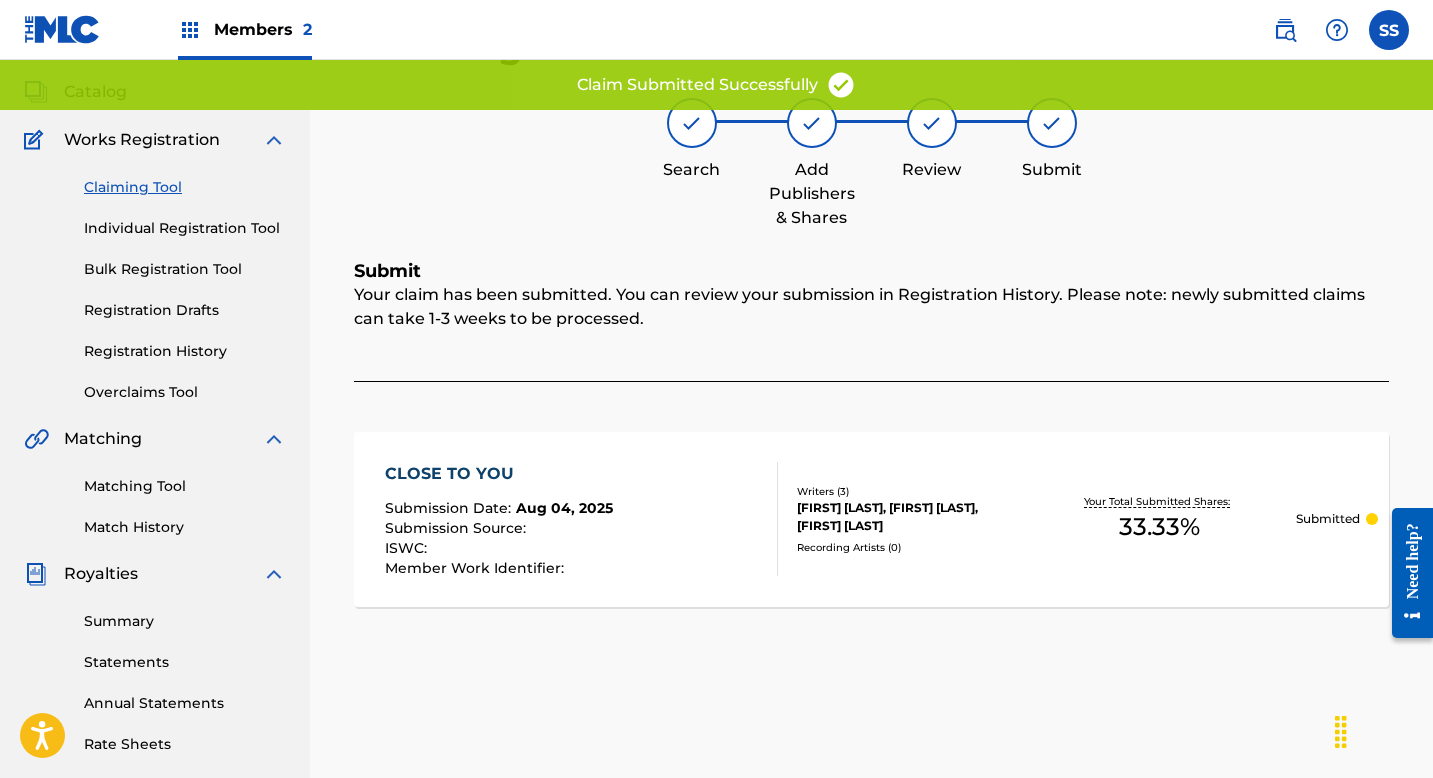 scroll, scrollTop: 0, scrollLeft: 0, axis: both 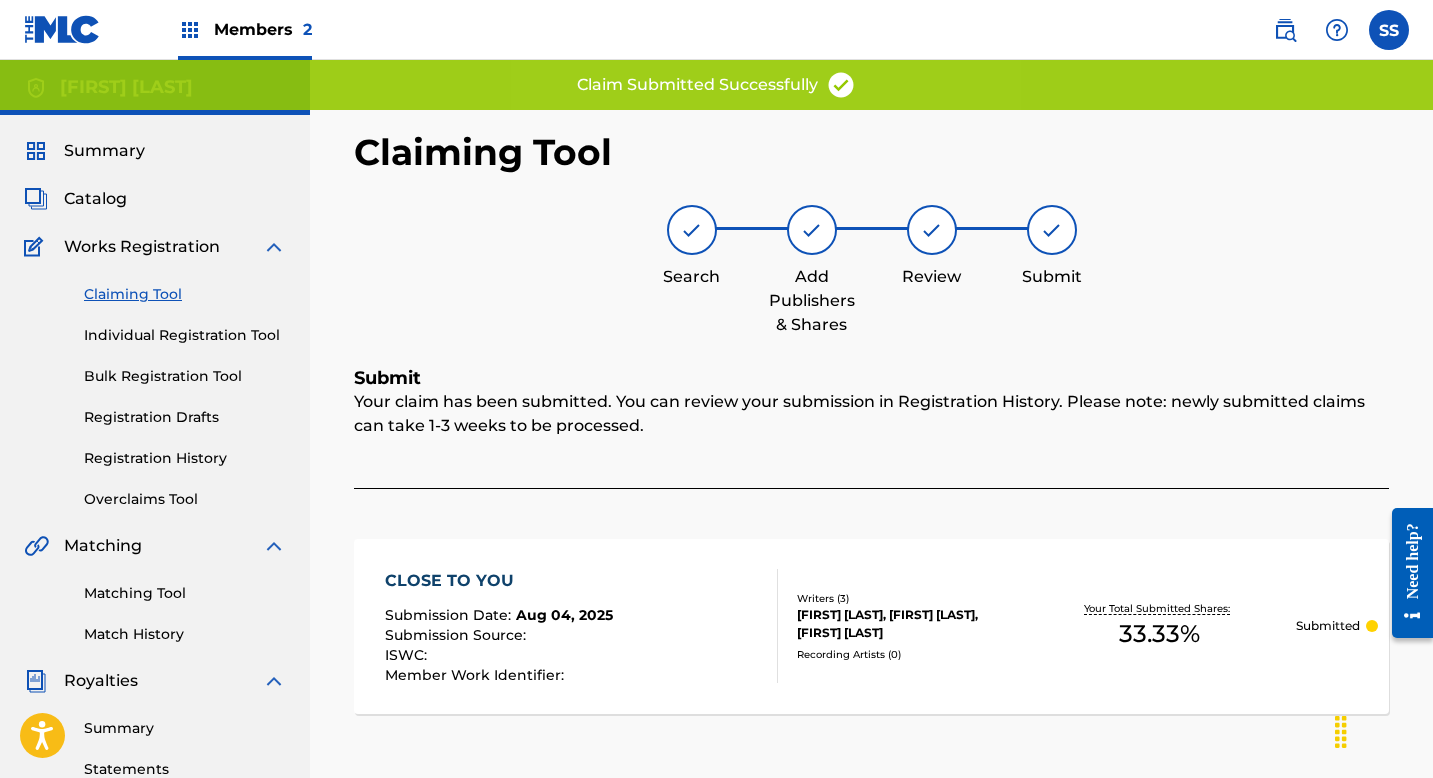 click on "Claiming Tool" at bounding box center (185, 294) 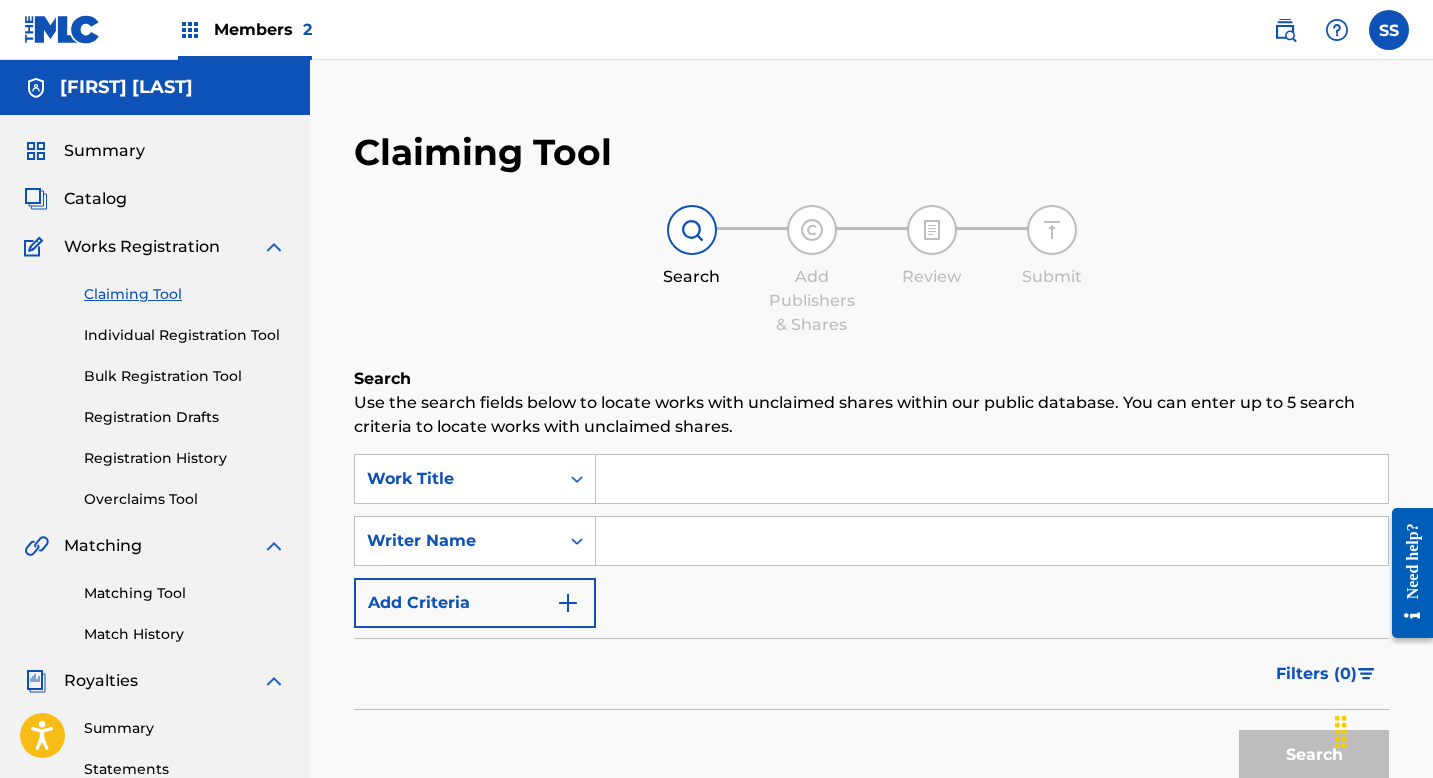 click at bounding box center [992, 479] 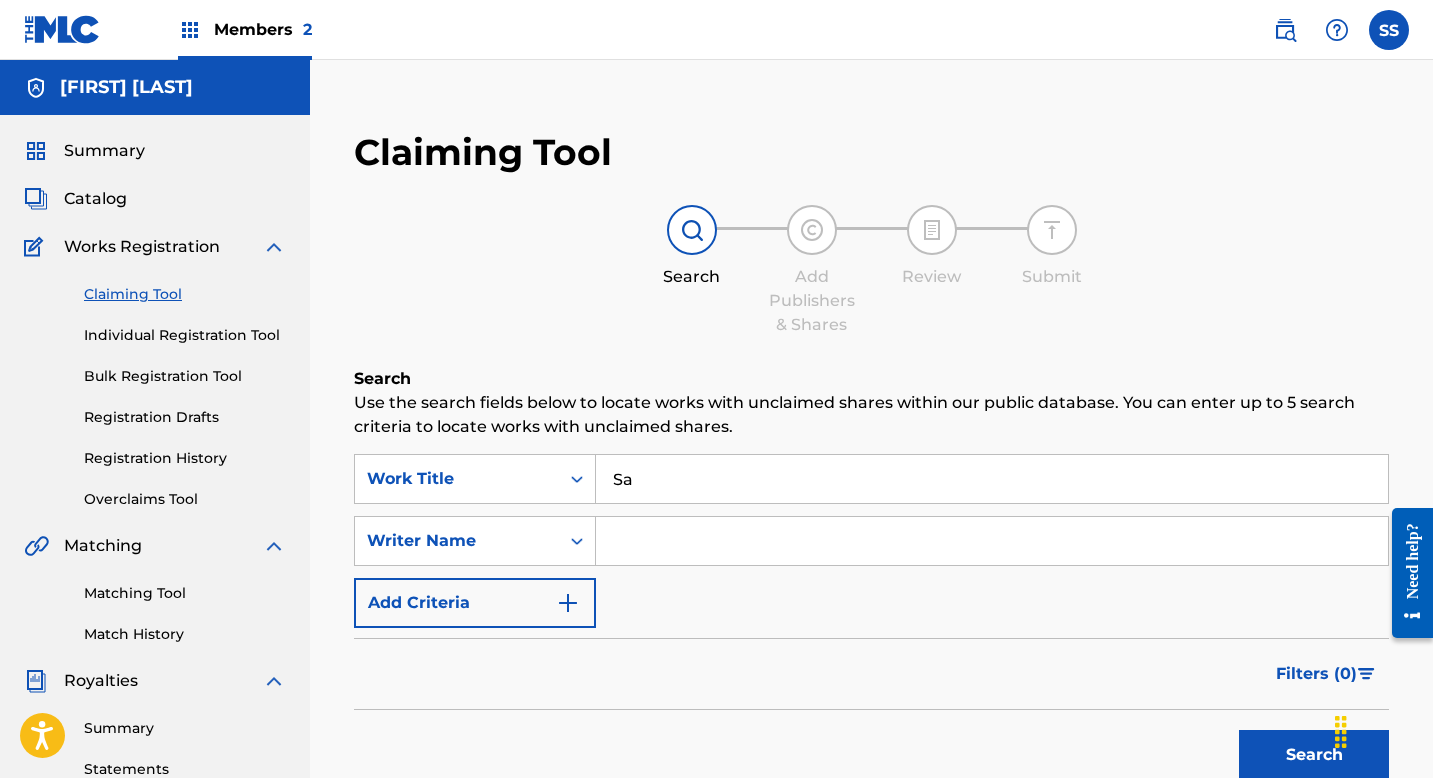 type on "S" 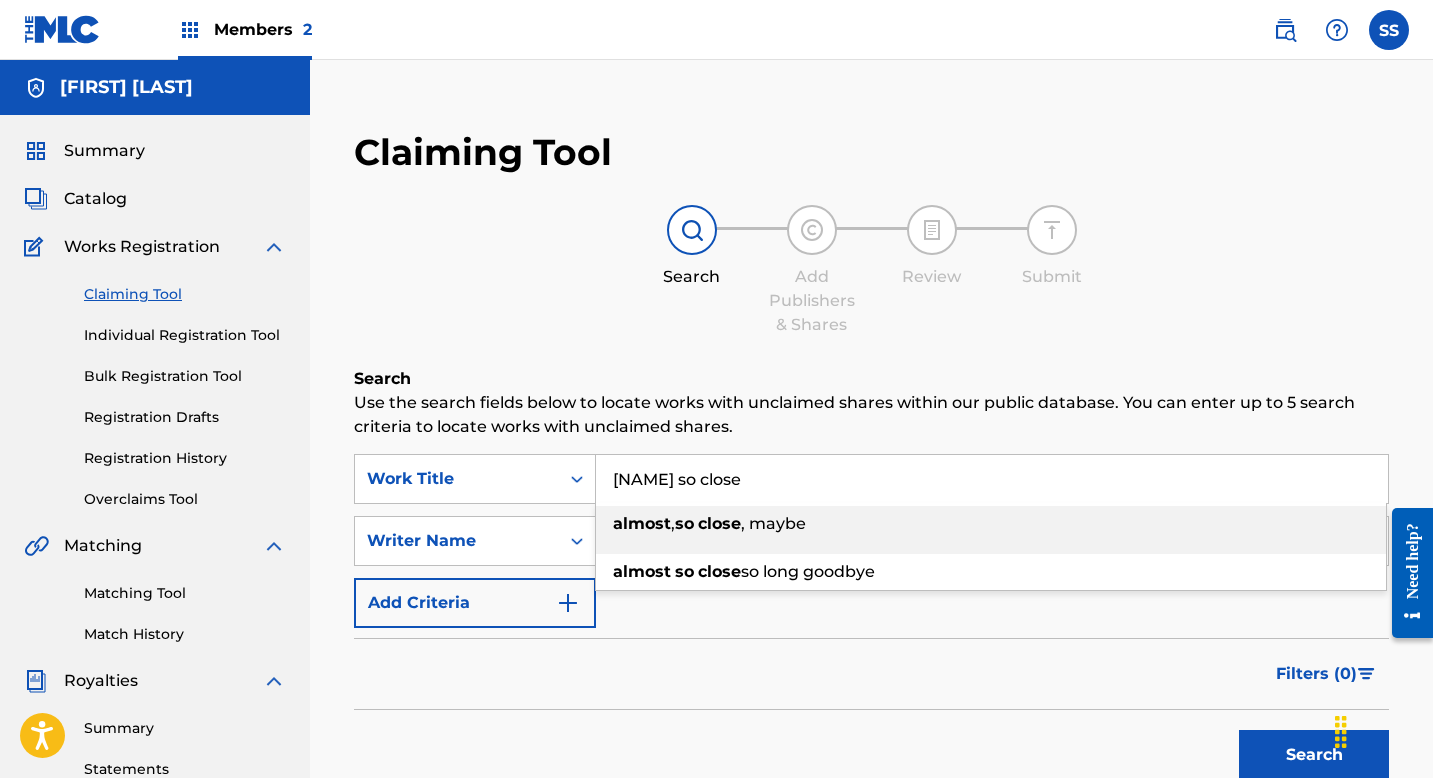 click on "close" at bounding box center (719, 523) 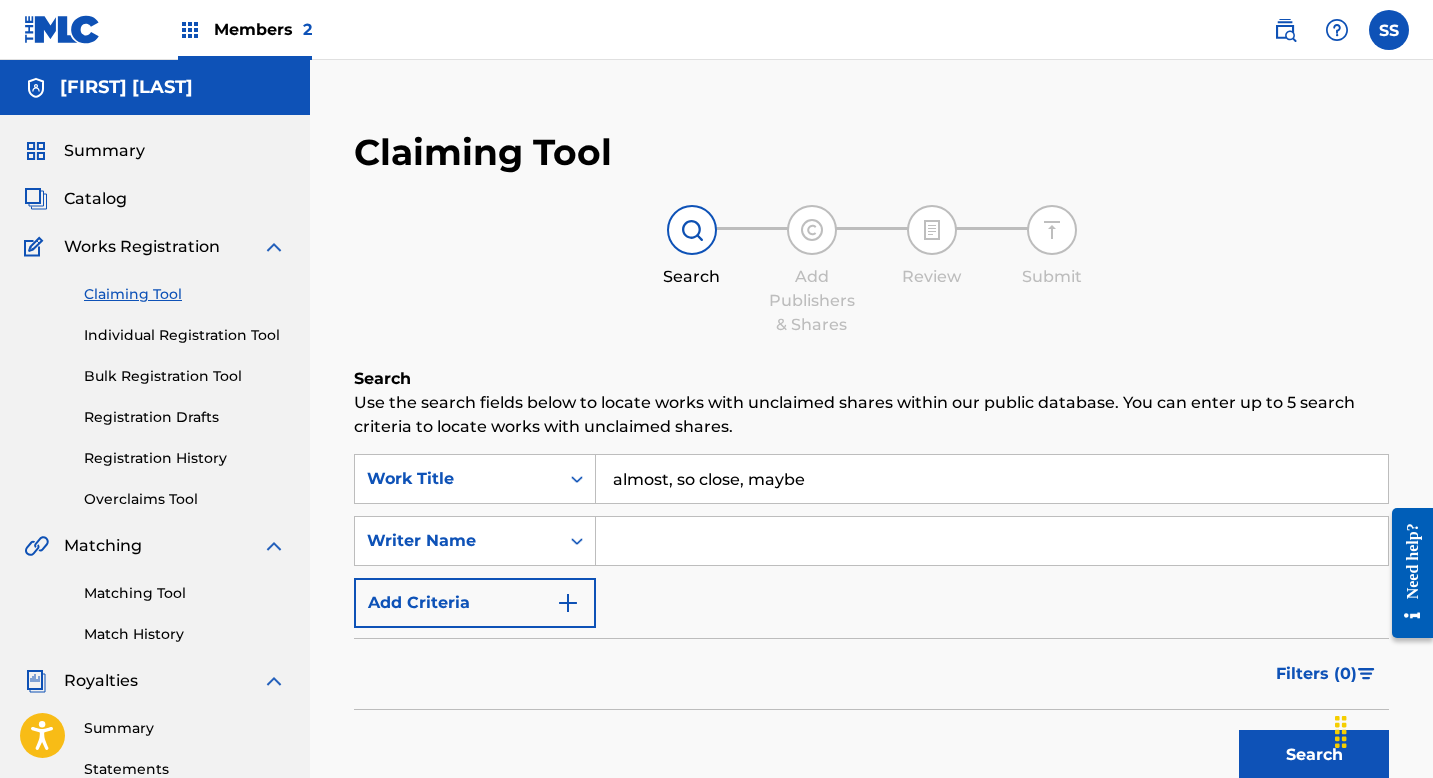 click at bounding box center [992, 541] 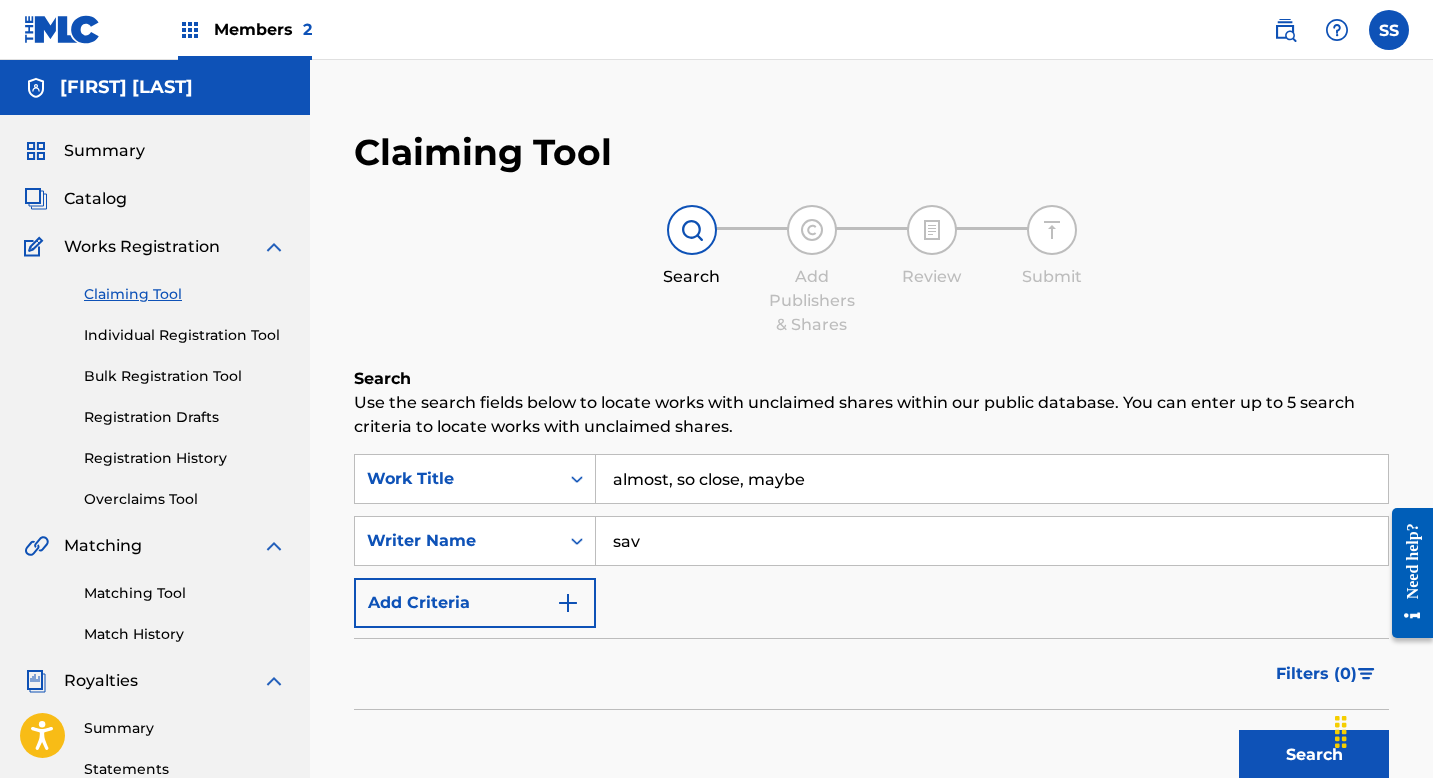 type on "[FIRST] [LAST]" 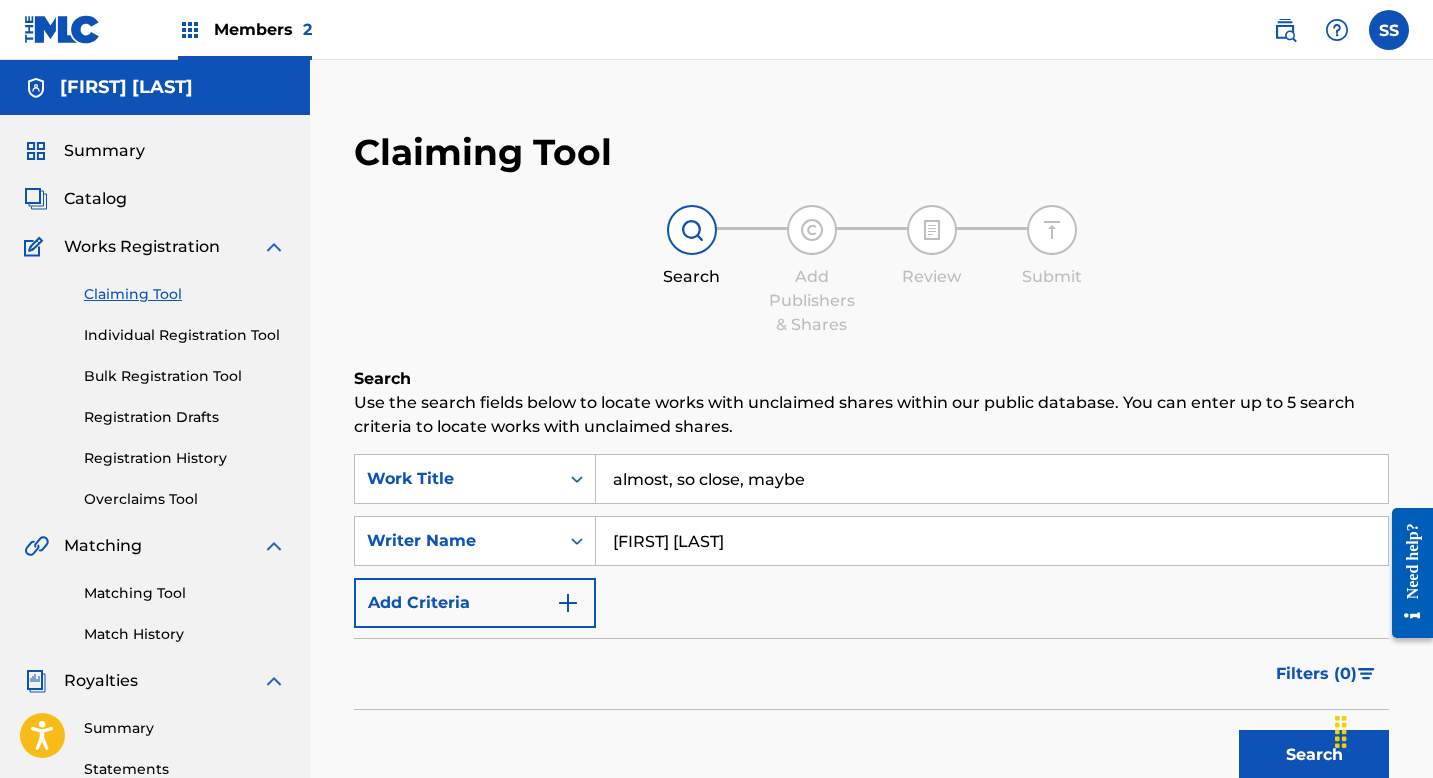 scroll, scrollTop: 38, scrollLeft: 0, axis: vertical 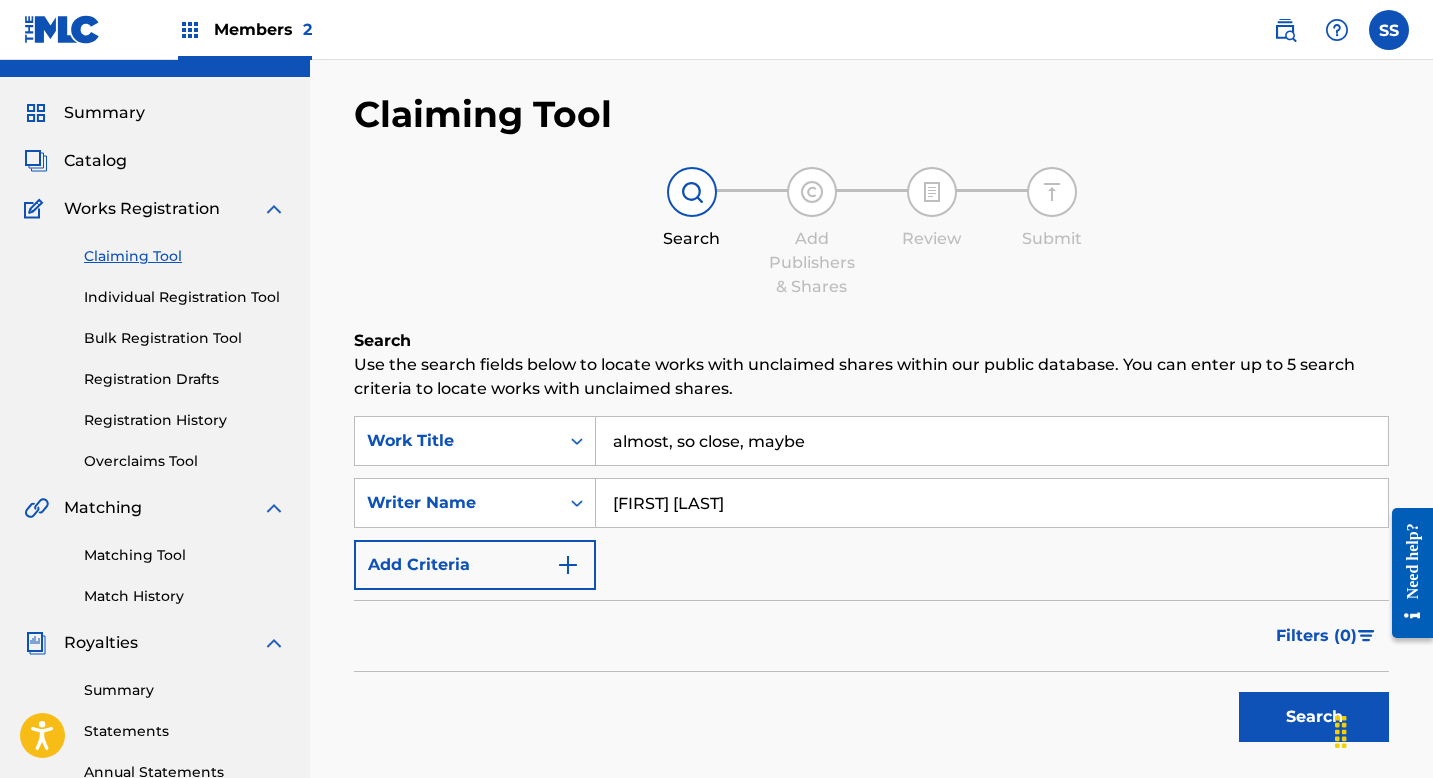 click on "Search" at bounding box center [1314, 717] 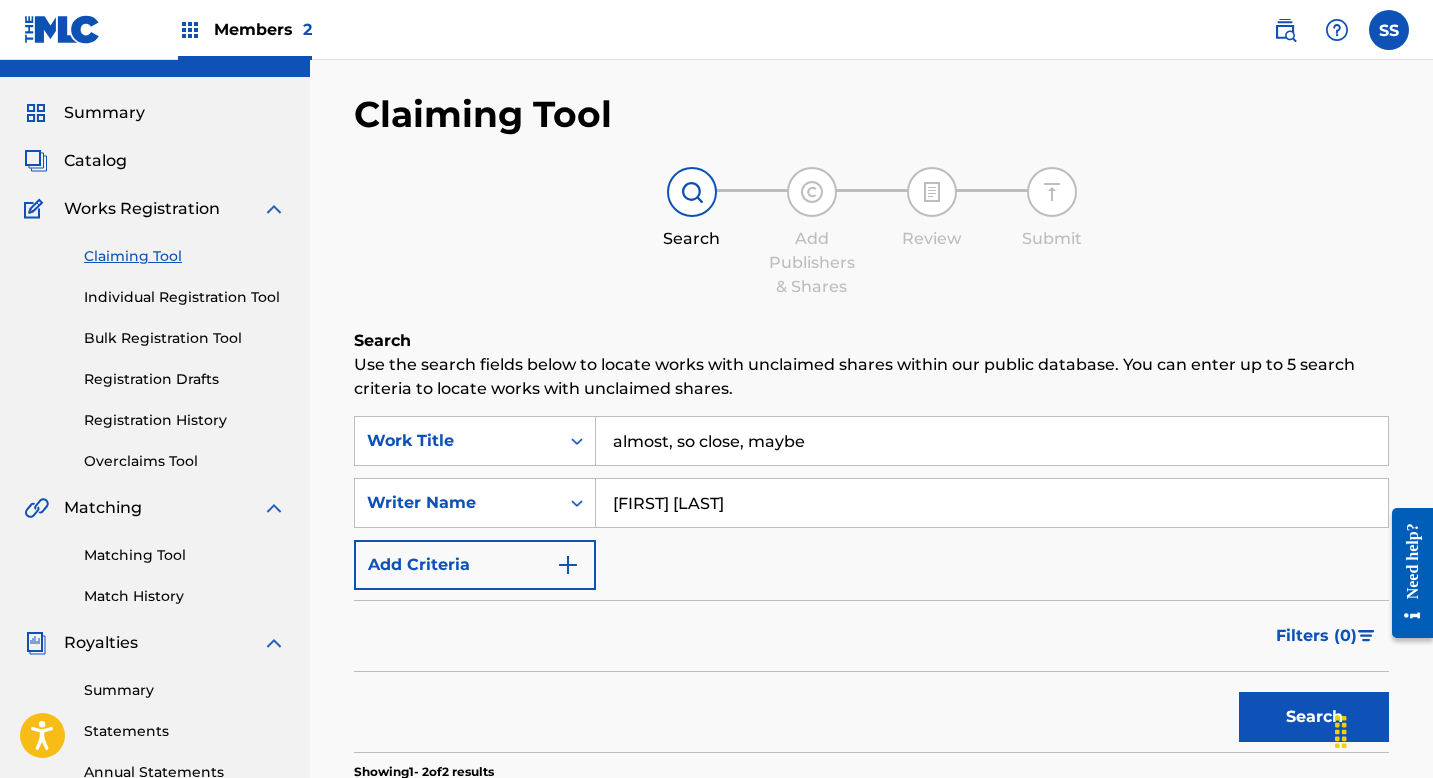scroll, scrollTop: 344, scrollLeft: 0, axis: vertical 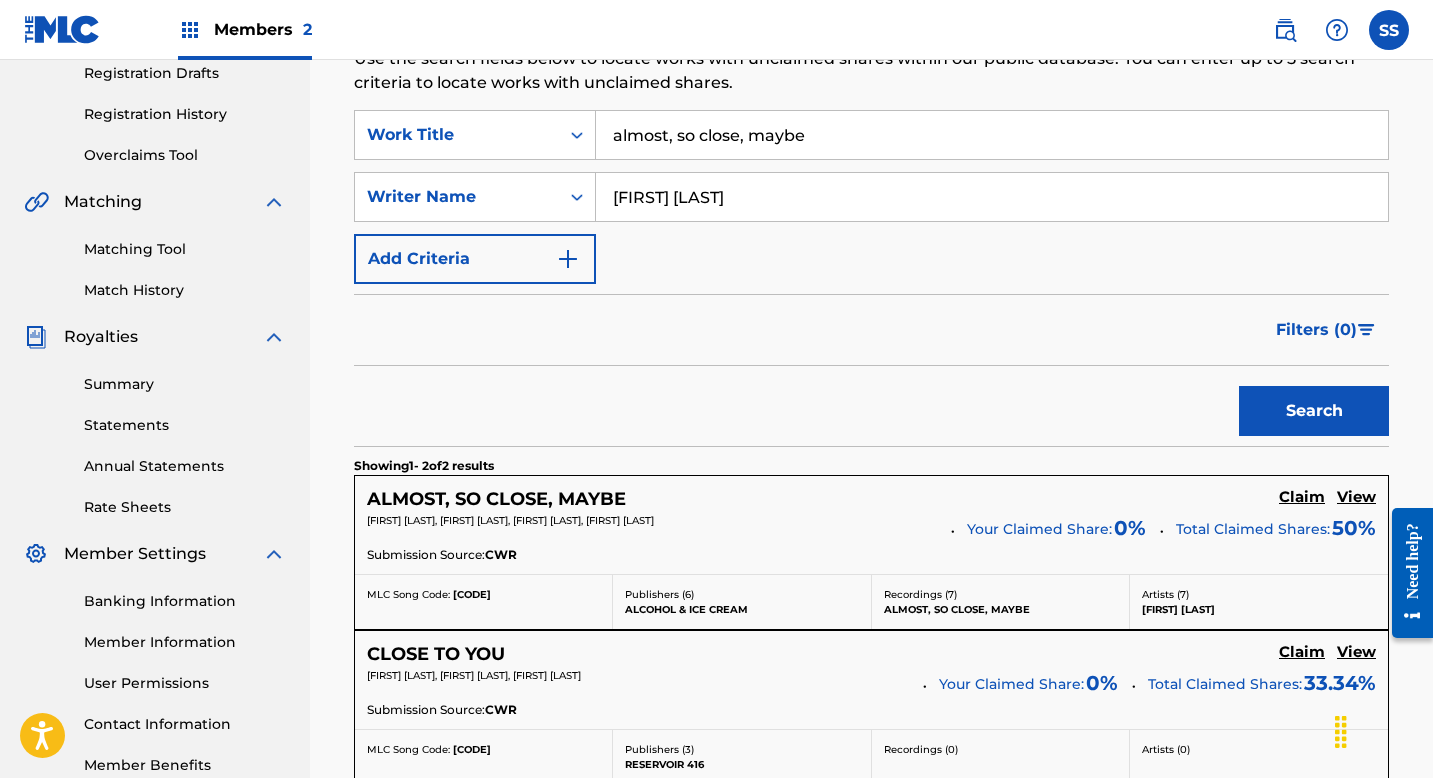 click on "Claim" at bounding box center [1302, 497] 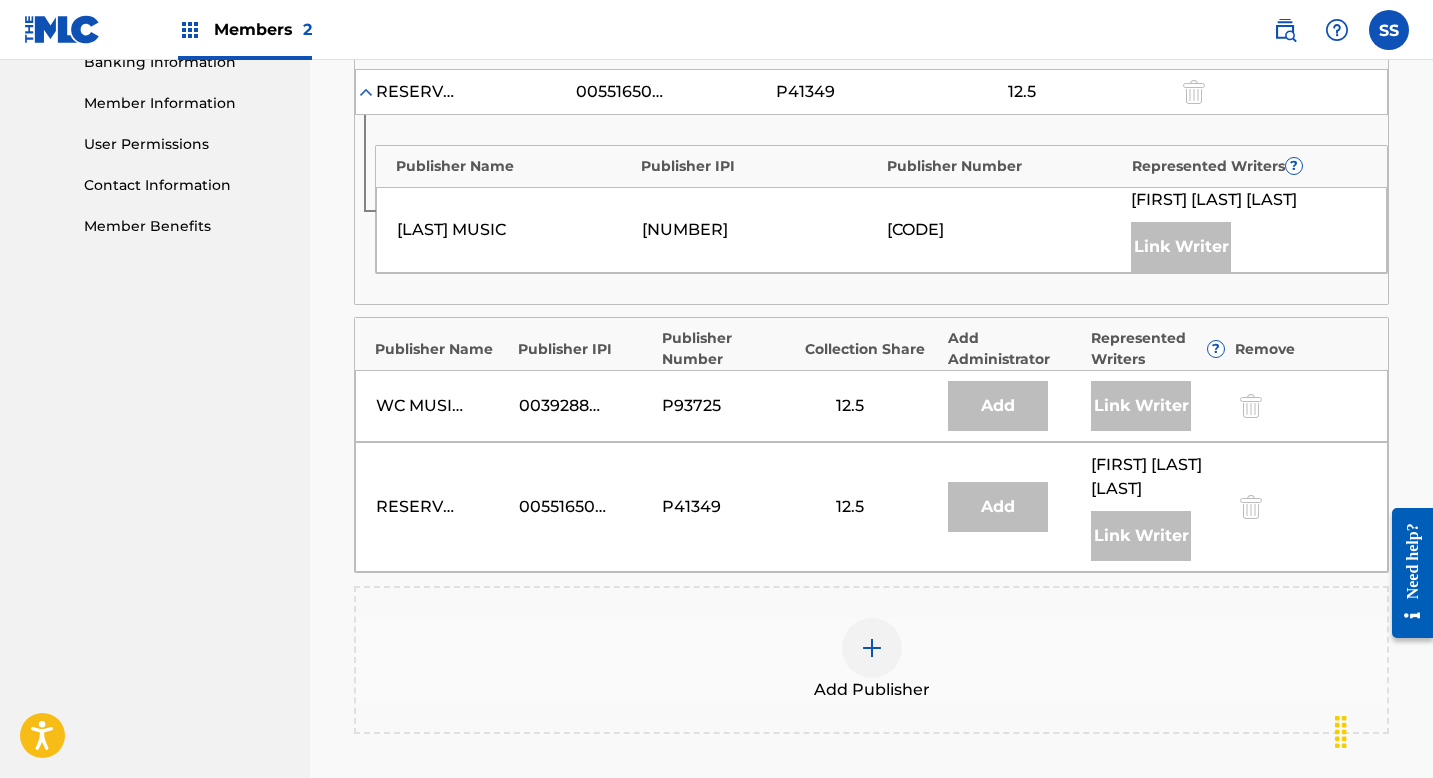 scroll, scrollTop: 915, scrollLeft: 0, axis: vertical 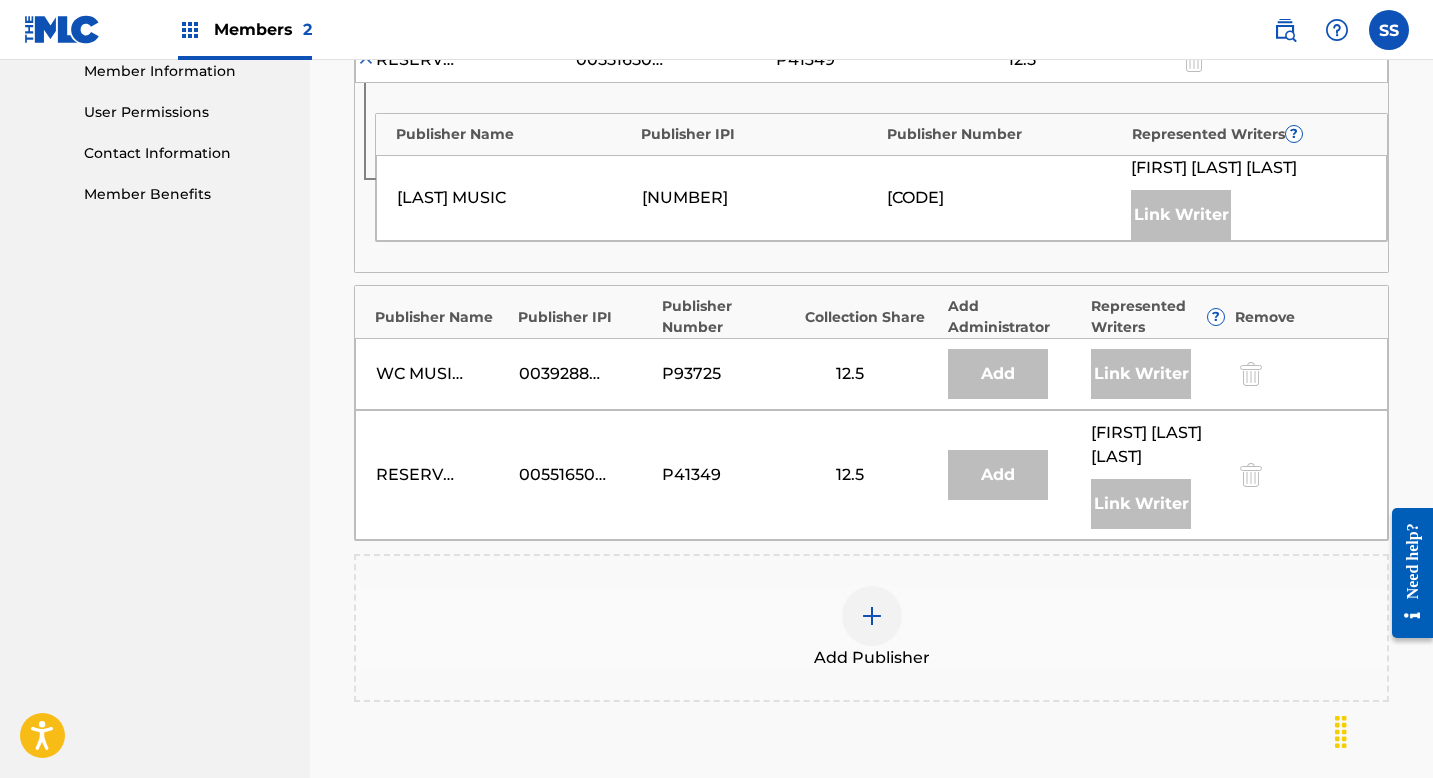 click at bounding box center [872, 616] 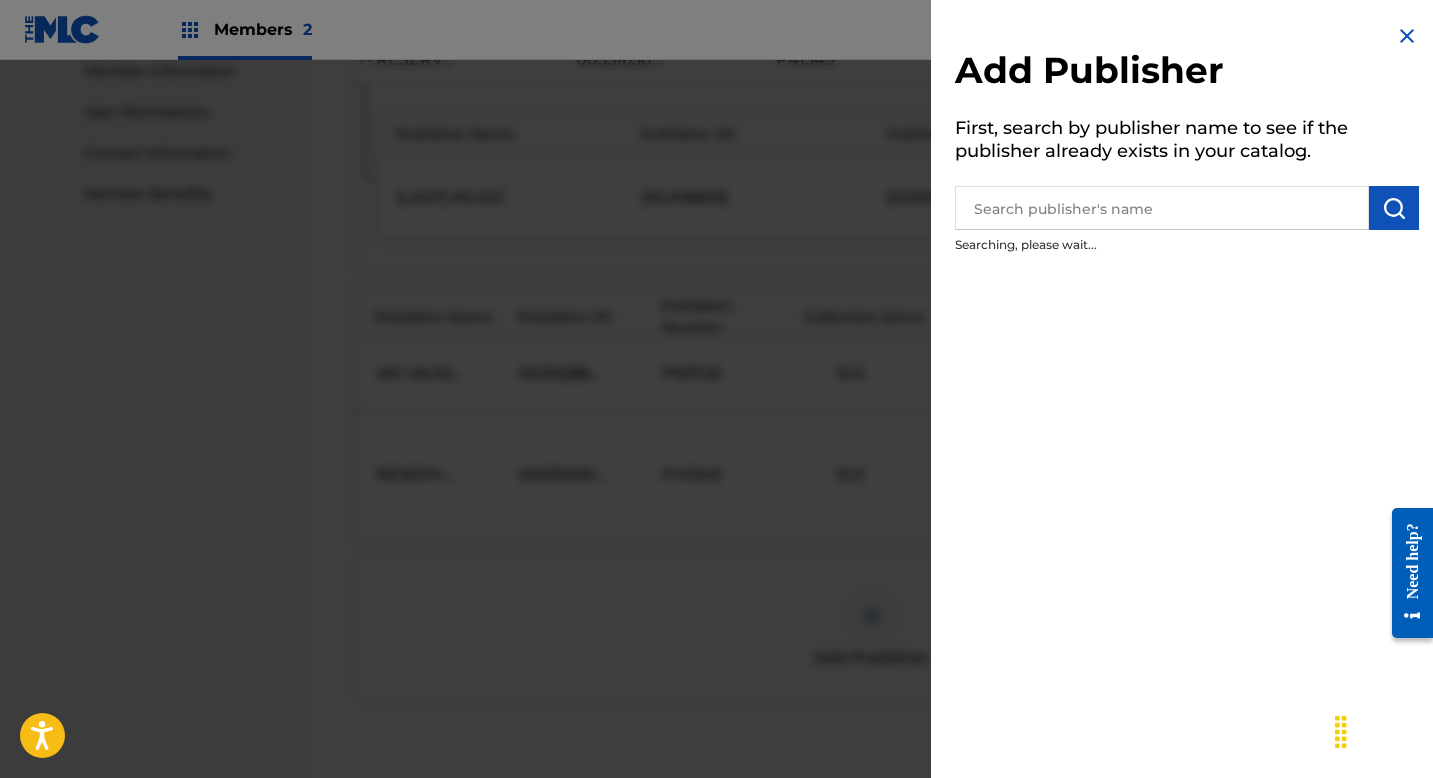 click at bounding box center (1162, 208) 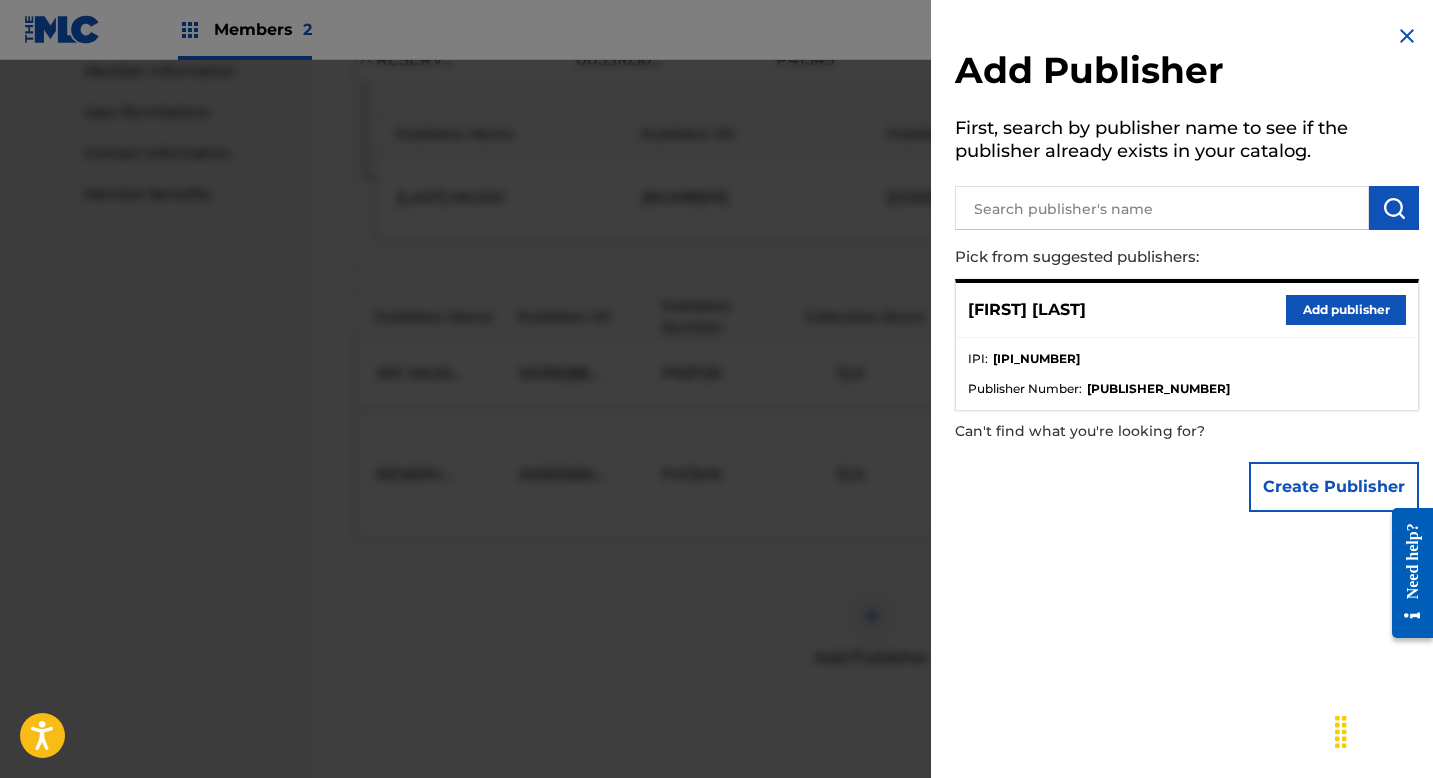 click on "Add publisher" at bounding box center [1346, 310] 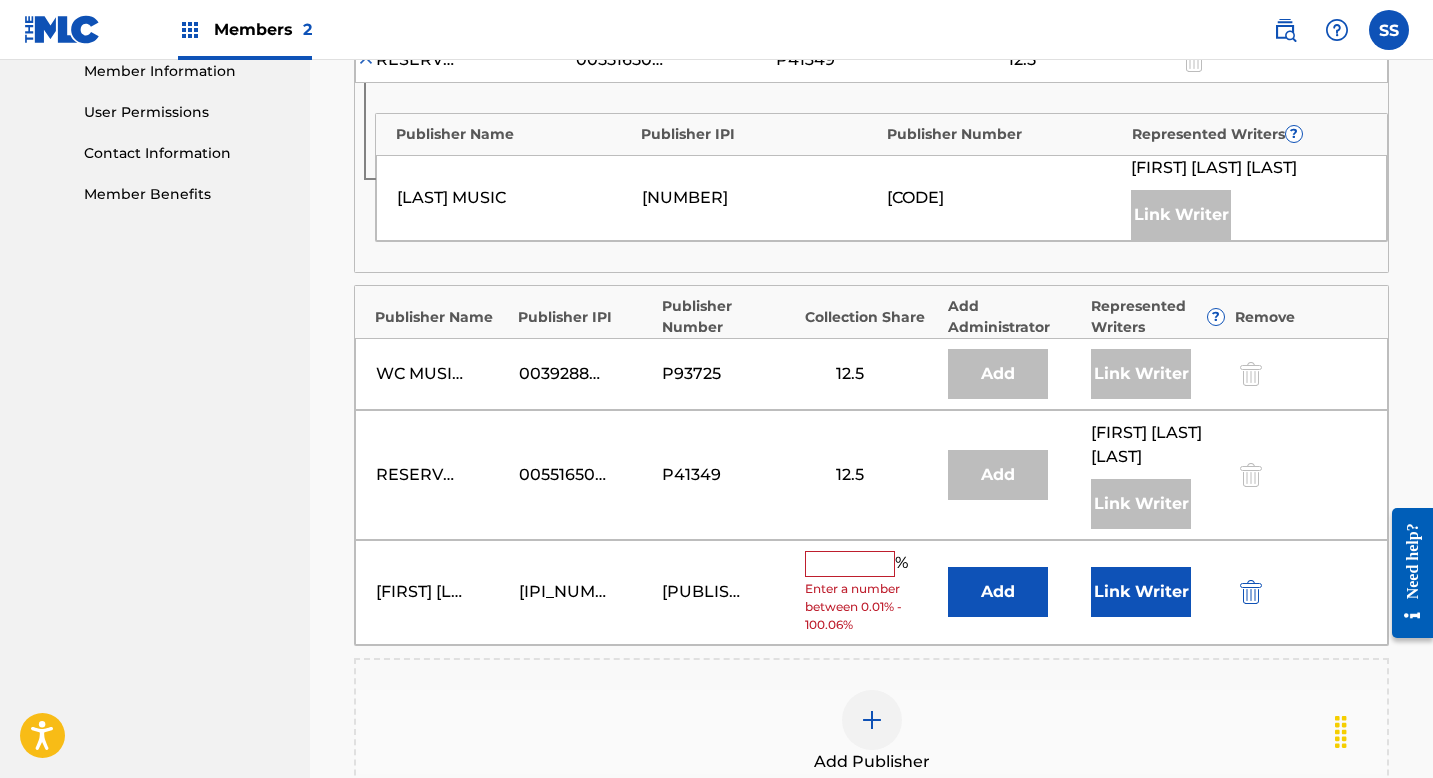 click at bounding box center [850, 564] 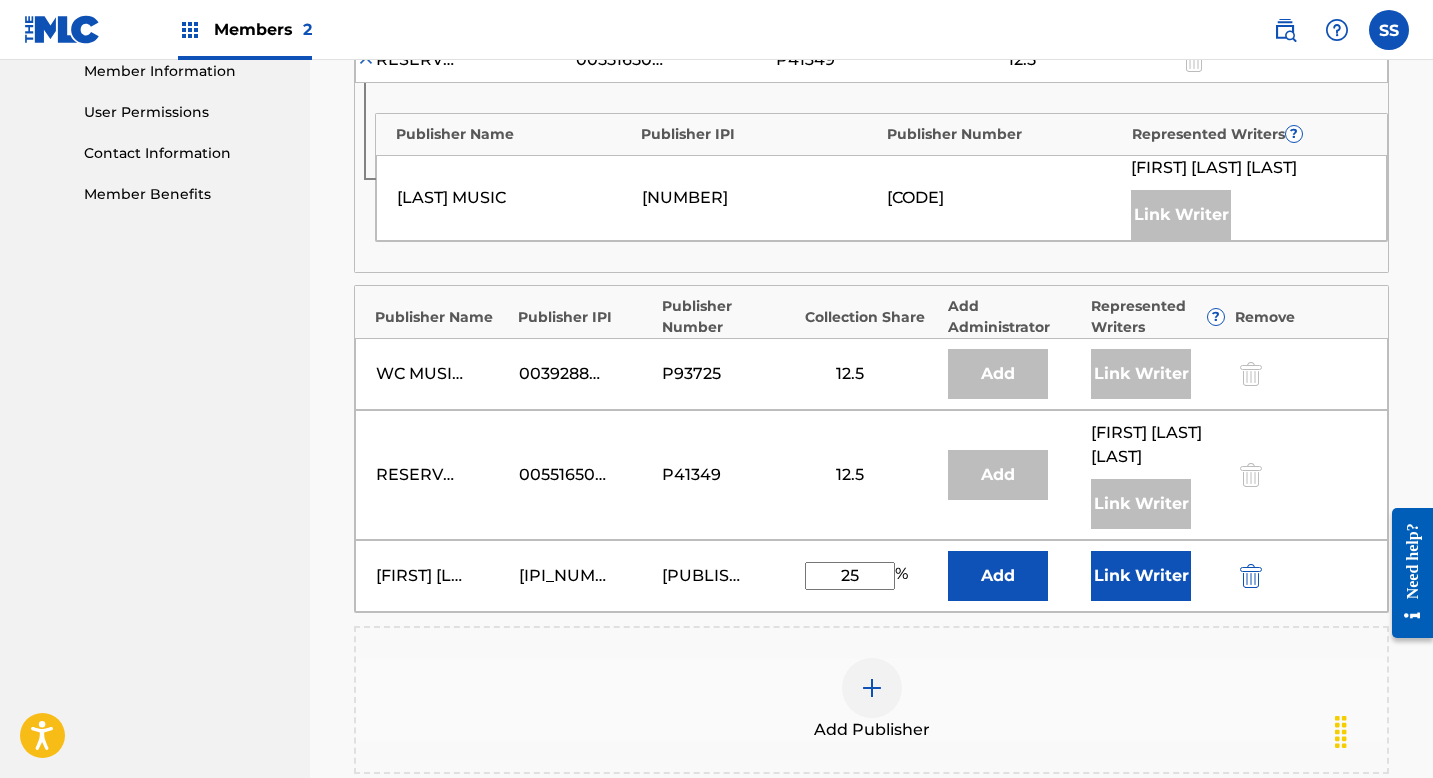 type on "25" 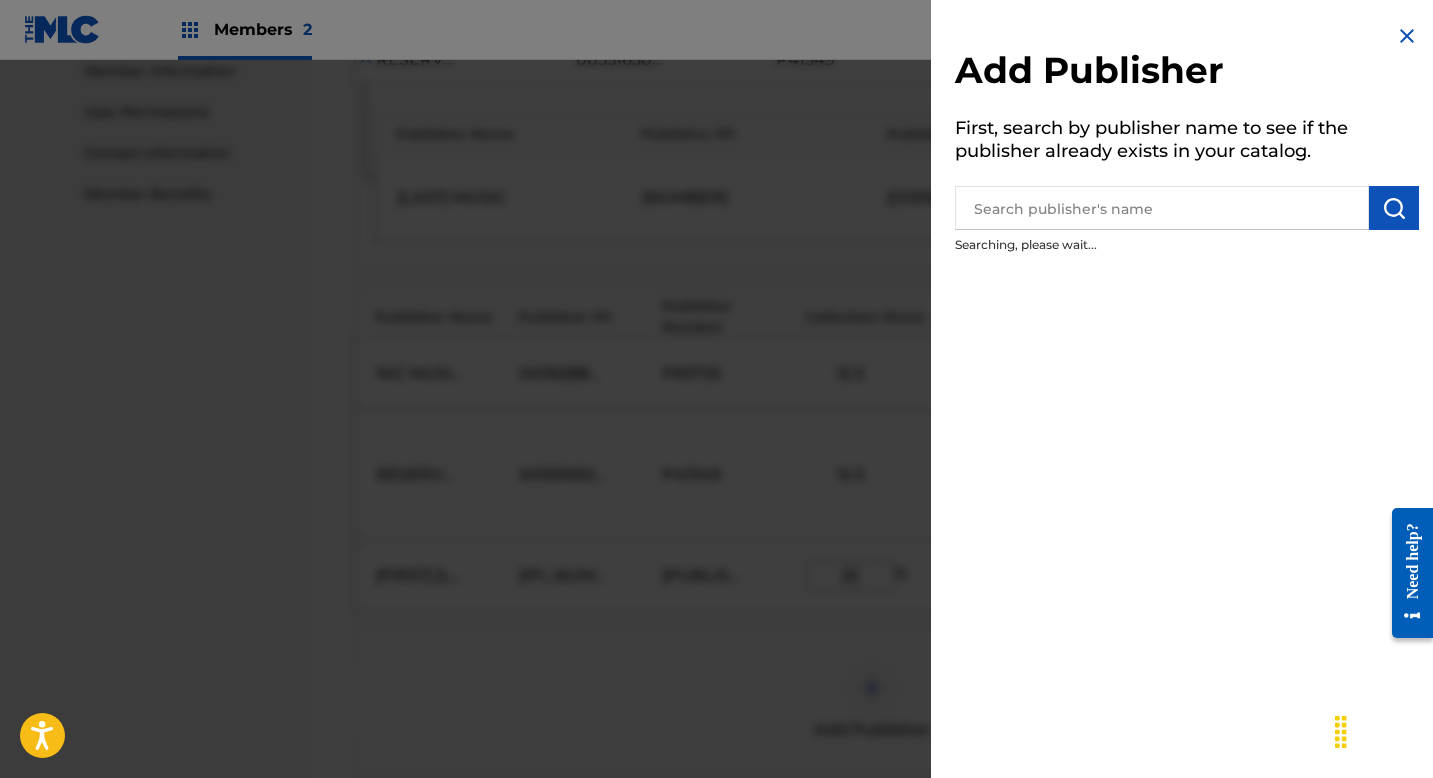 click at bounding box center (1407, 36) 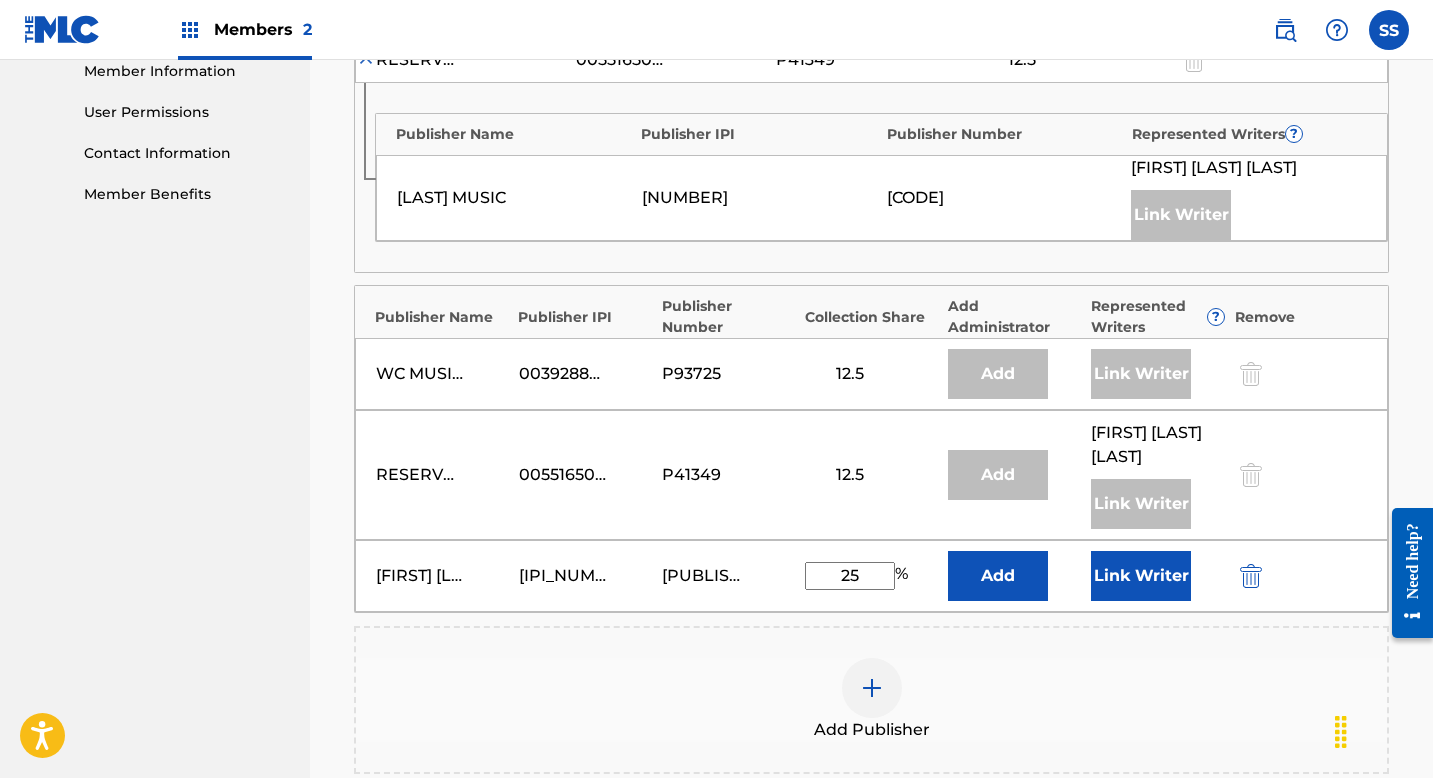 click on "Link Writer" at bounding box center (1141, 576) 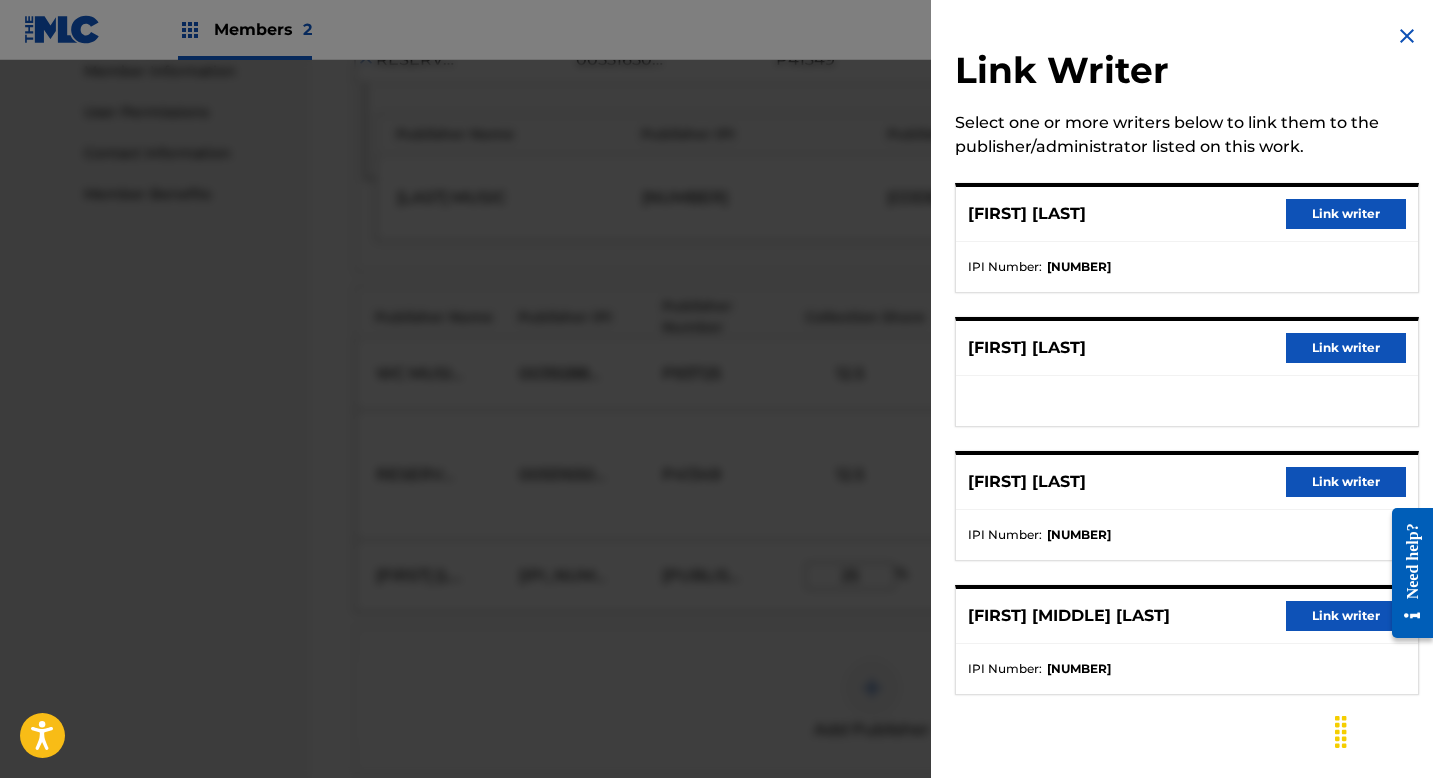 click on "Link writer" at bounding box center (1346, 214) 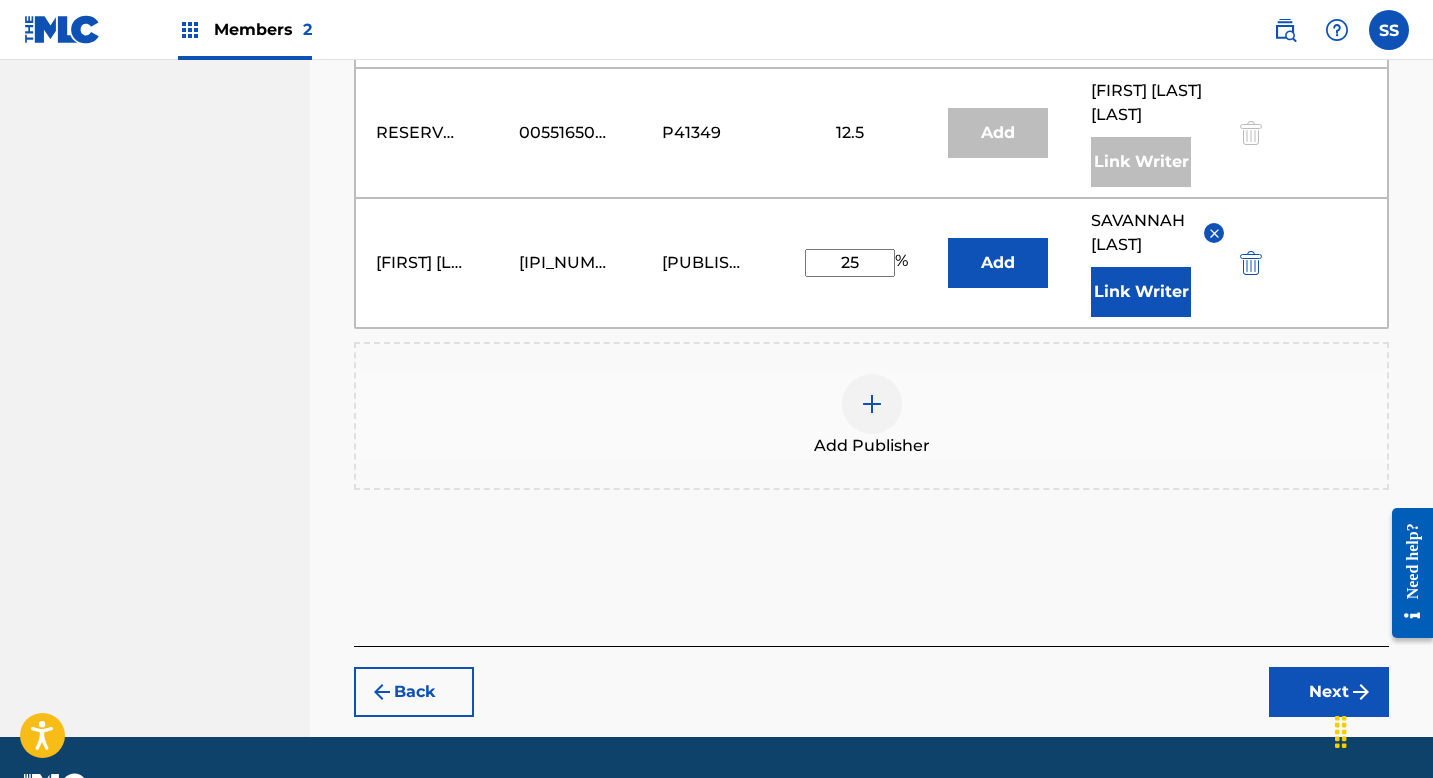 scroll, scrollTop: 1359, scrollLeft: 0, axis: vertical 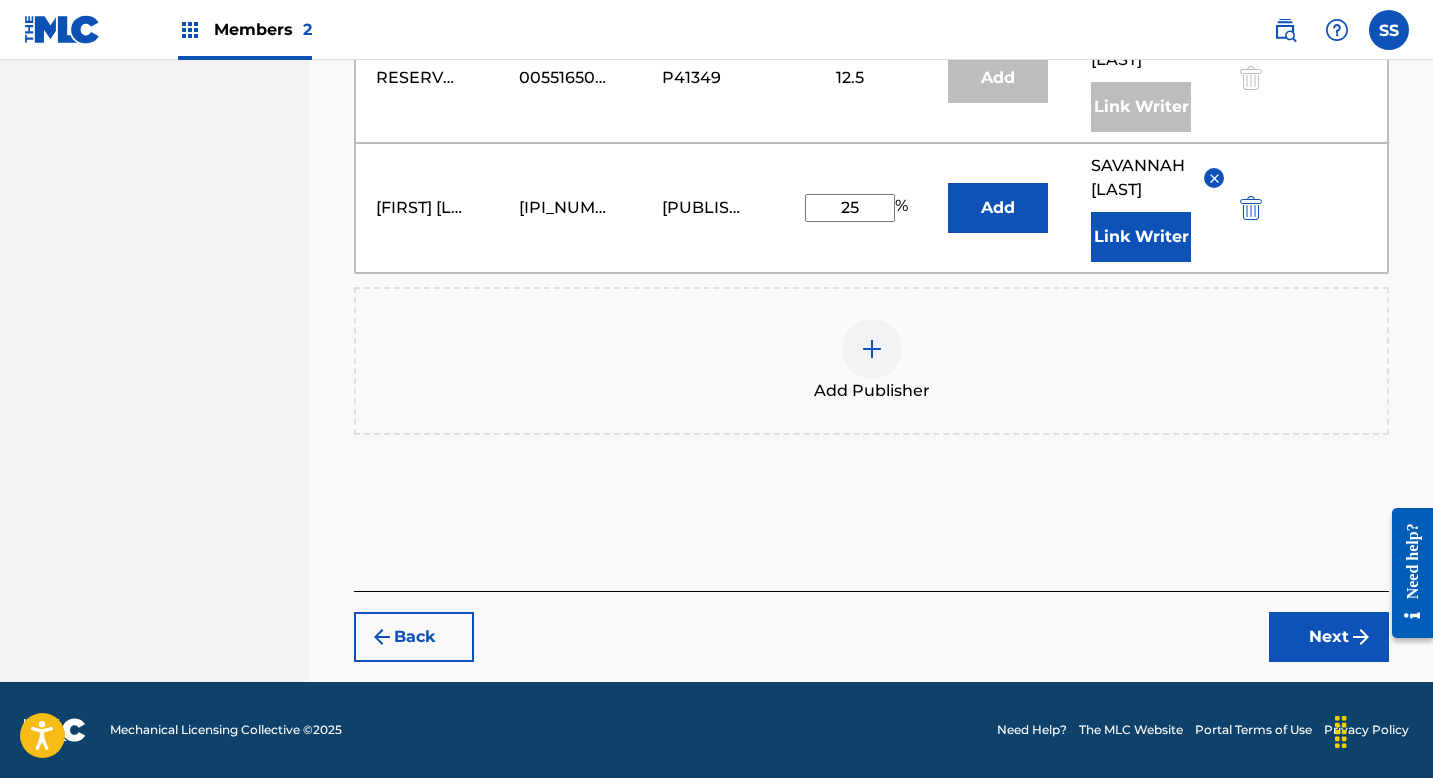 click on "Next" at bounding box center (1329, 637) 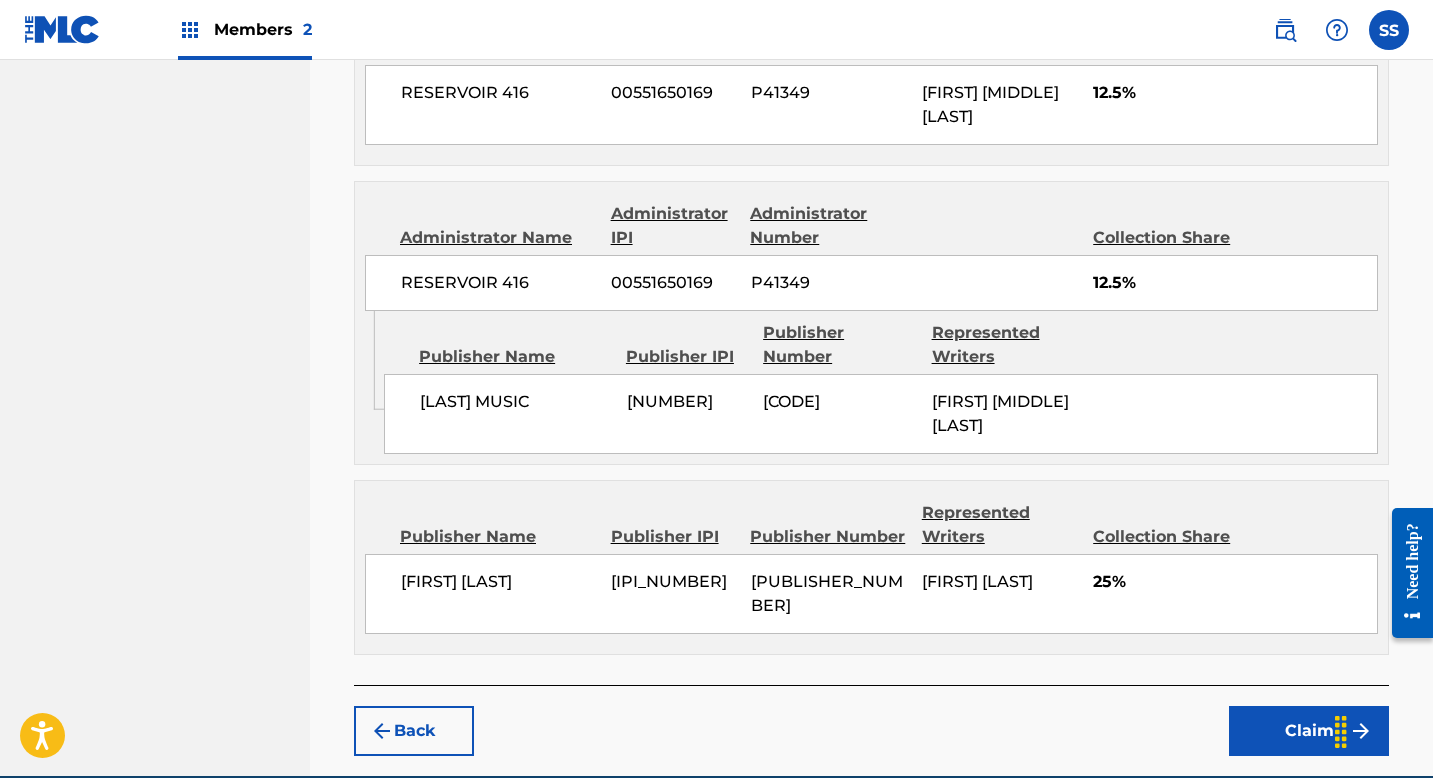 scroll, scrollTop: 1514, scrollLeft: 0, axis: vertical 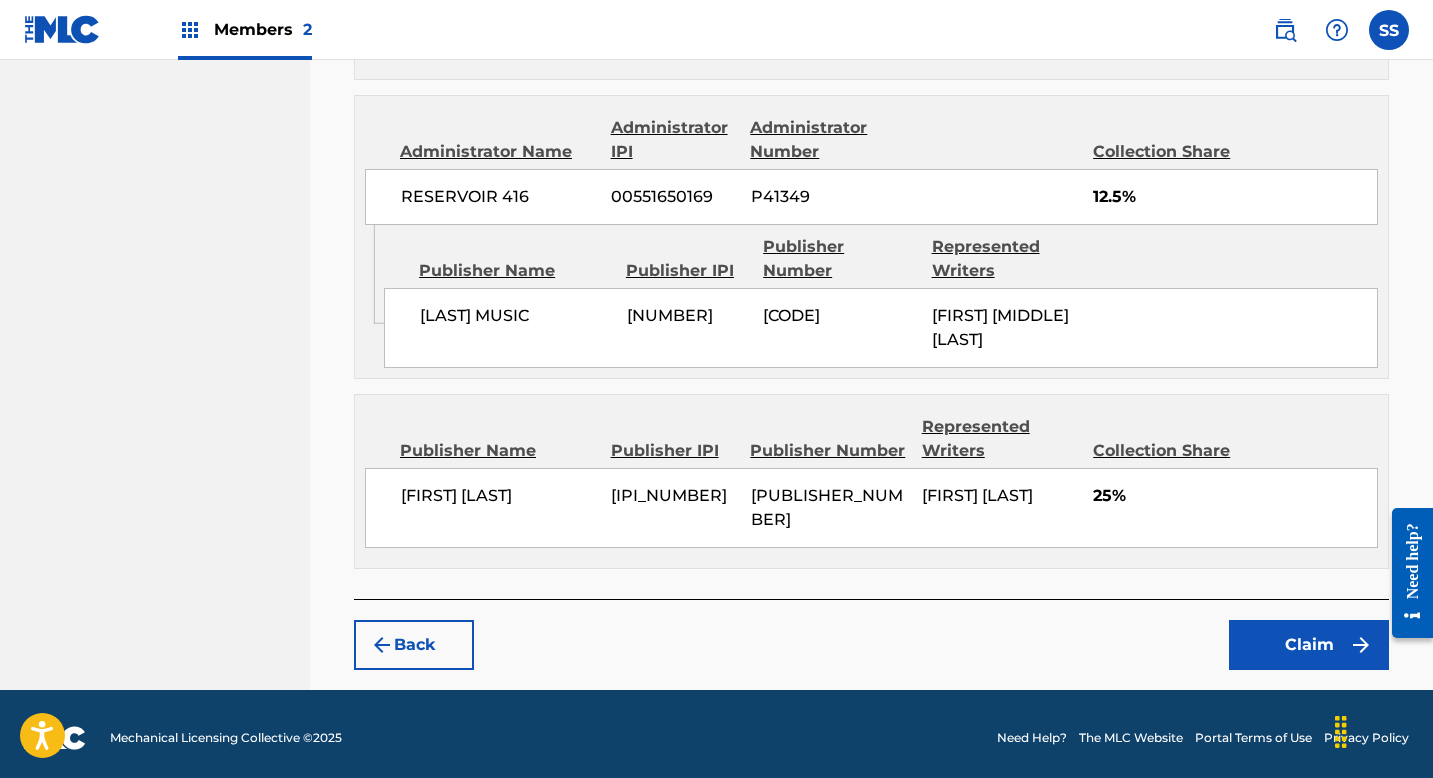 click on "Claim" at bounding box center [1309, 645] 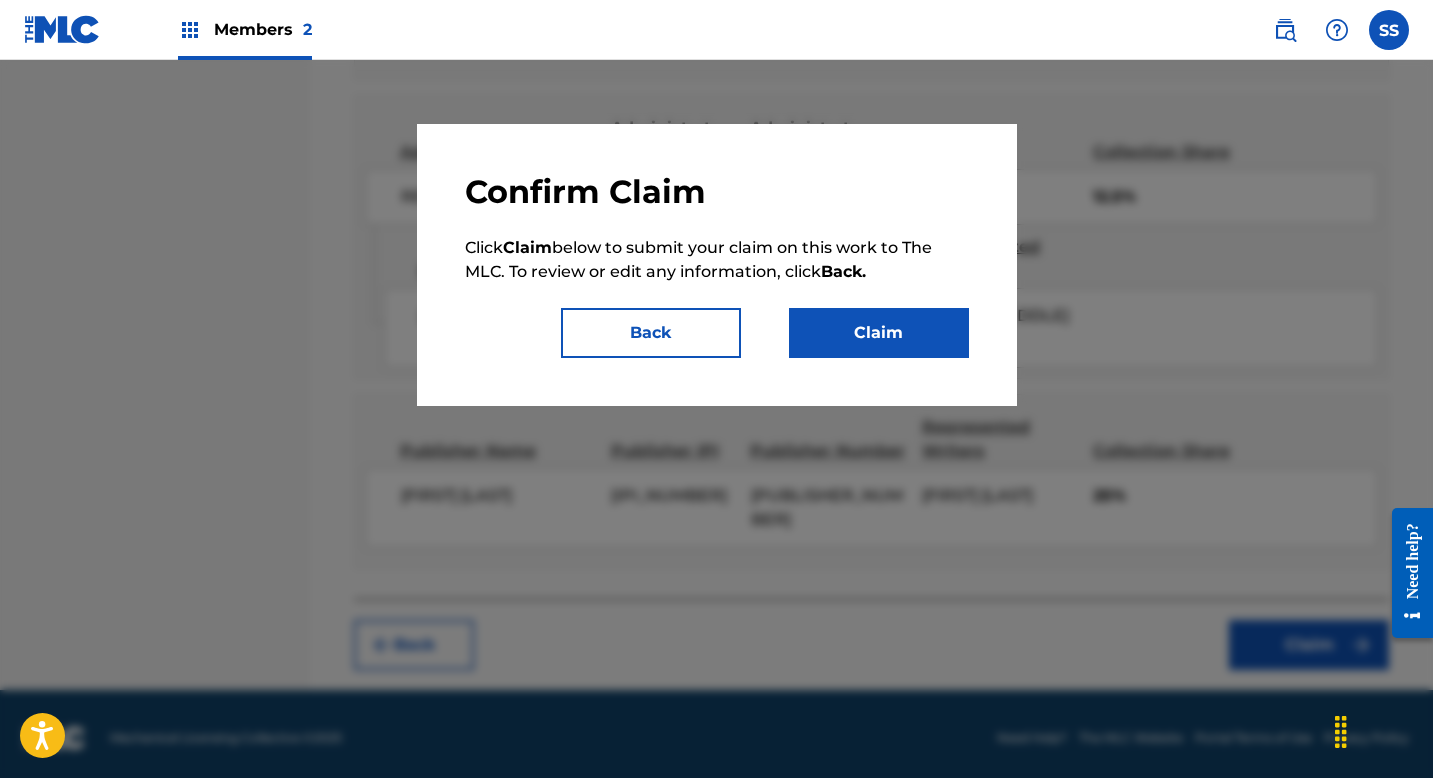 click on "Claim" at bounding box center [879, 333] 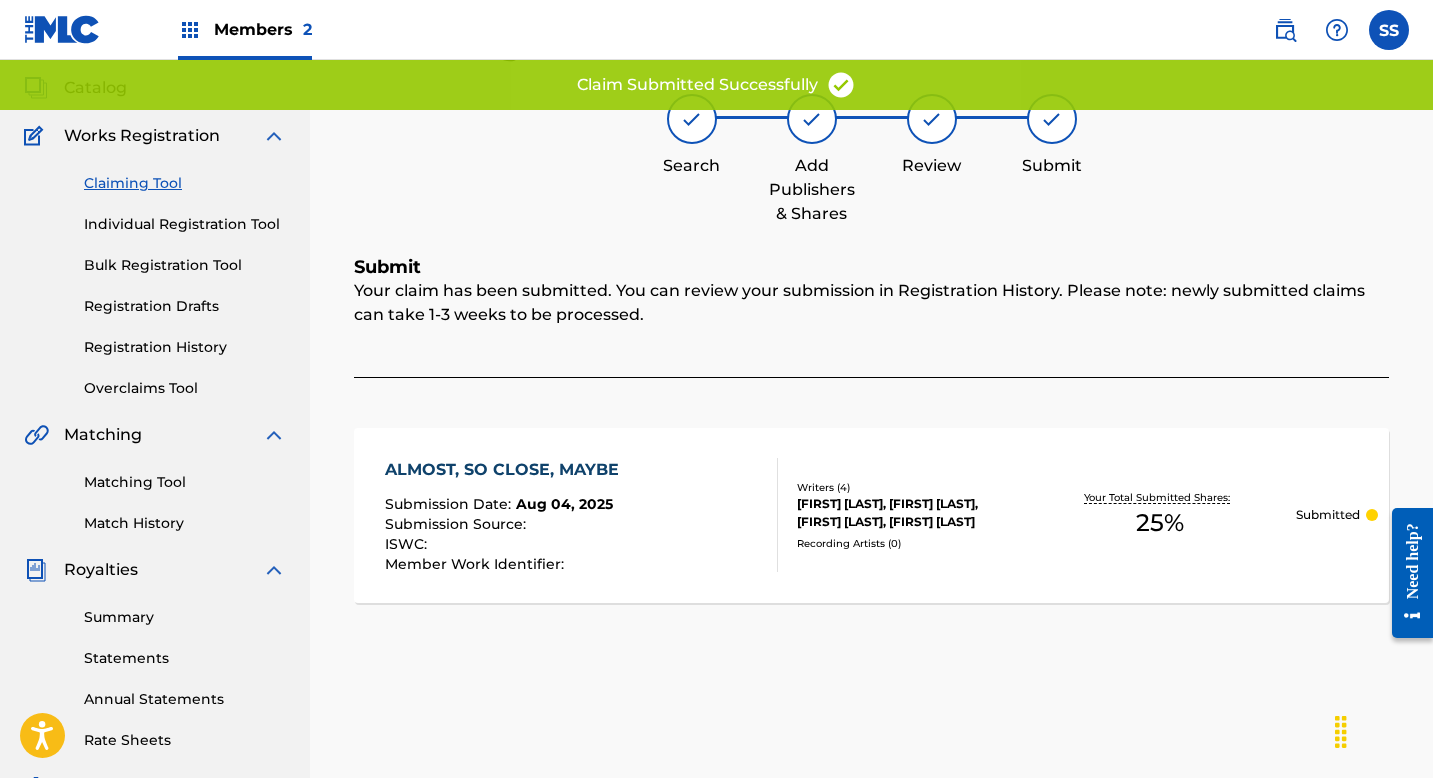 scroll, scrollTop: 0, scrollLeft: 0, axis: both 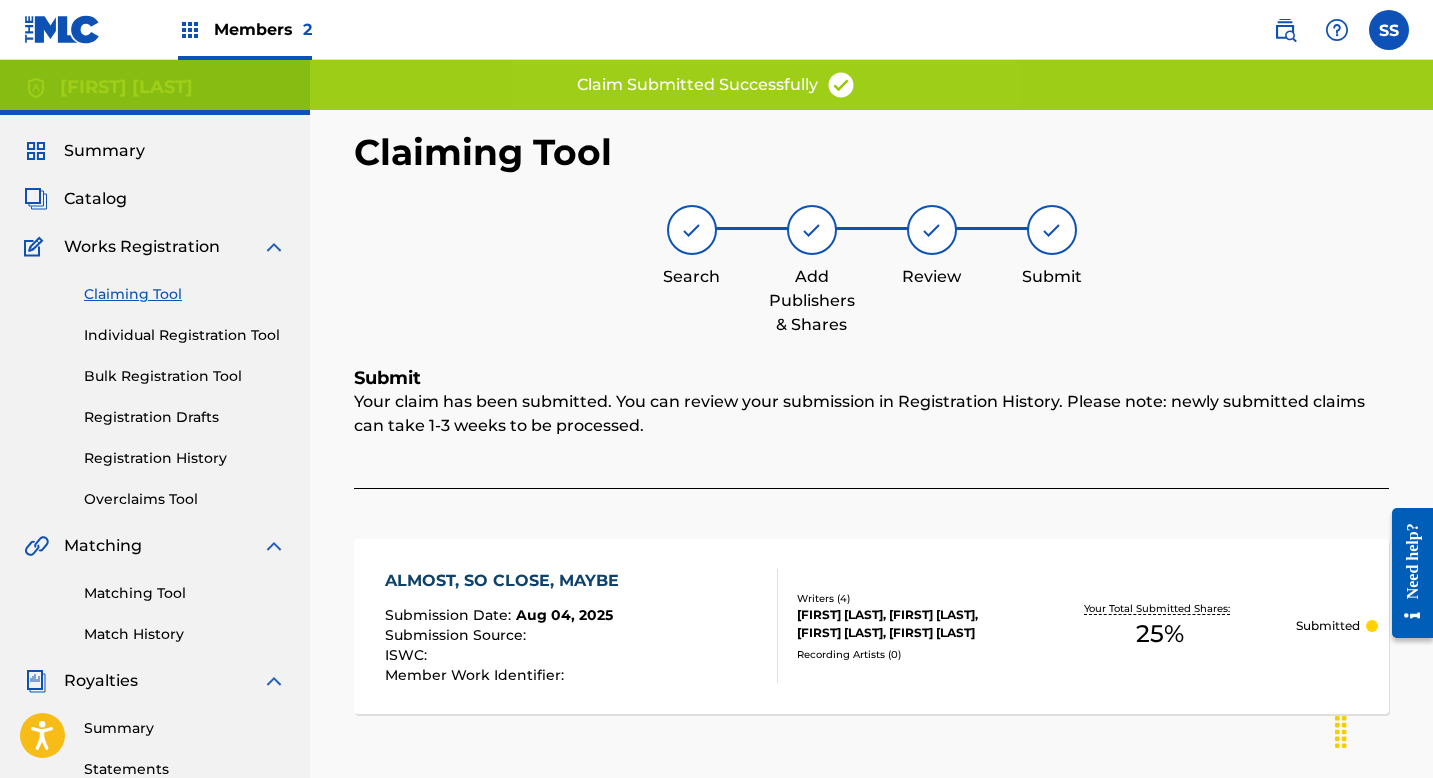 click on "Claiming Tool" at bounding box center [185, 294] 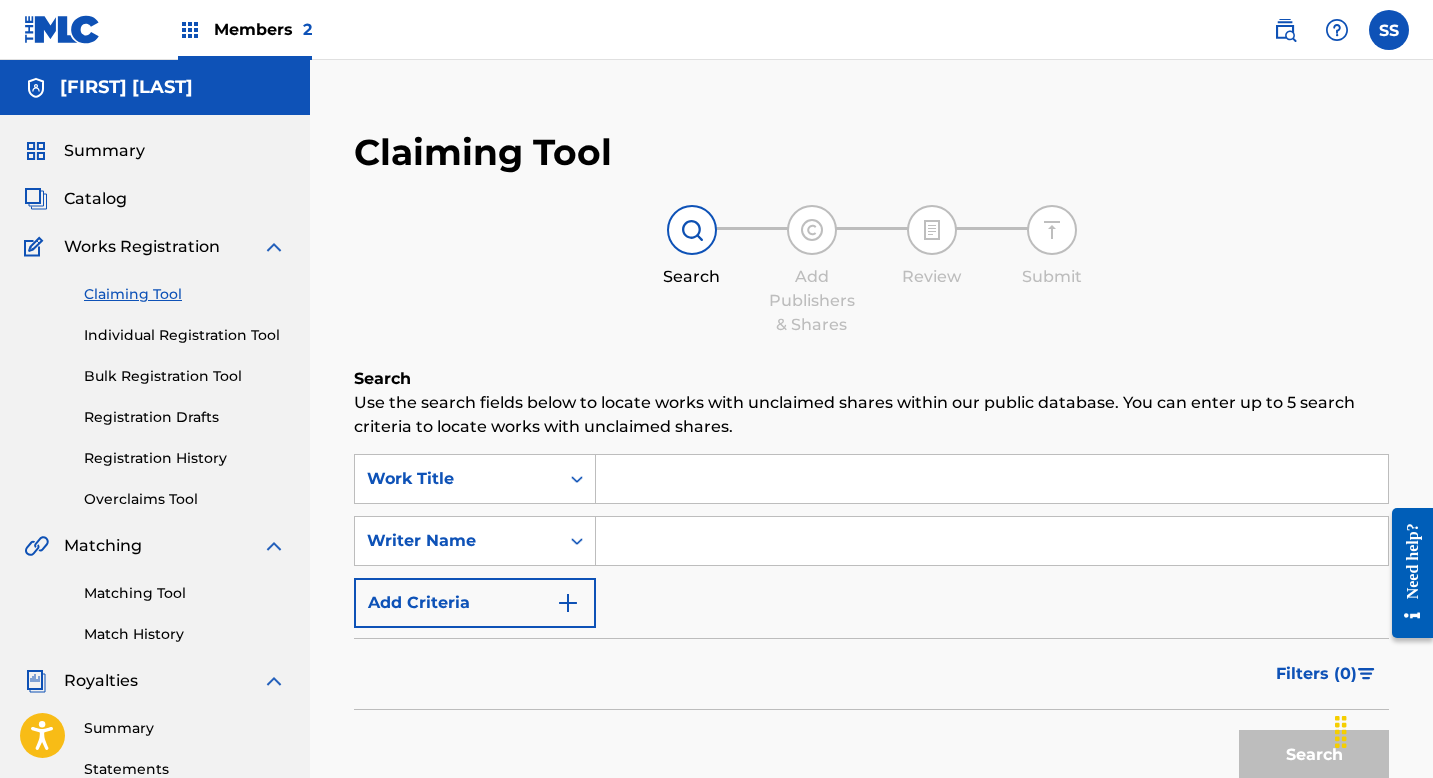 click at bounding box center [992, 479] 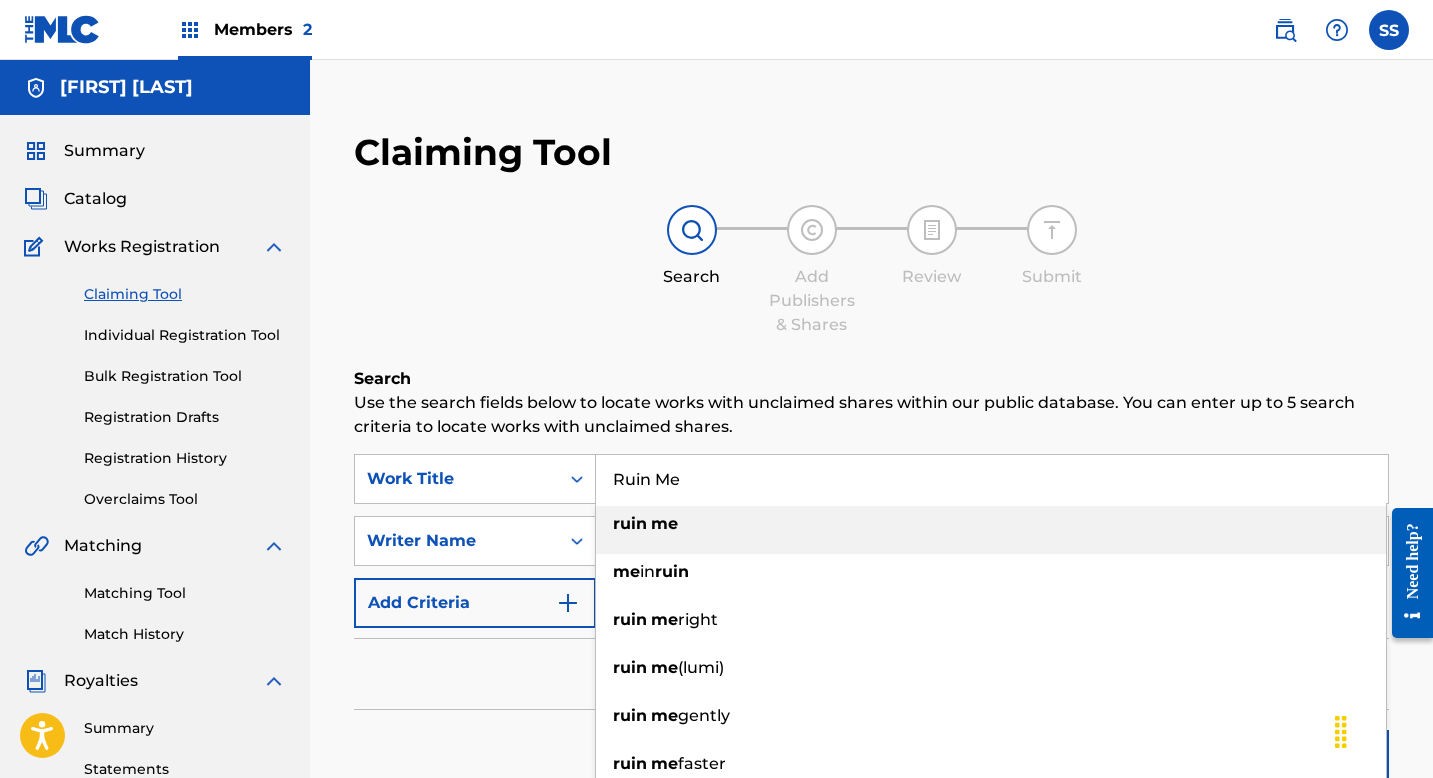 click on "ruin" at bounding box center [630, 523] 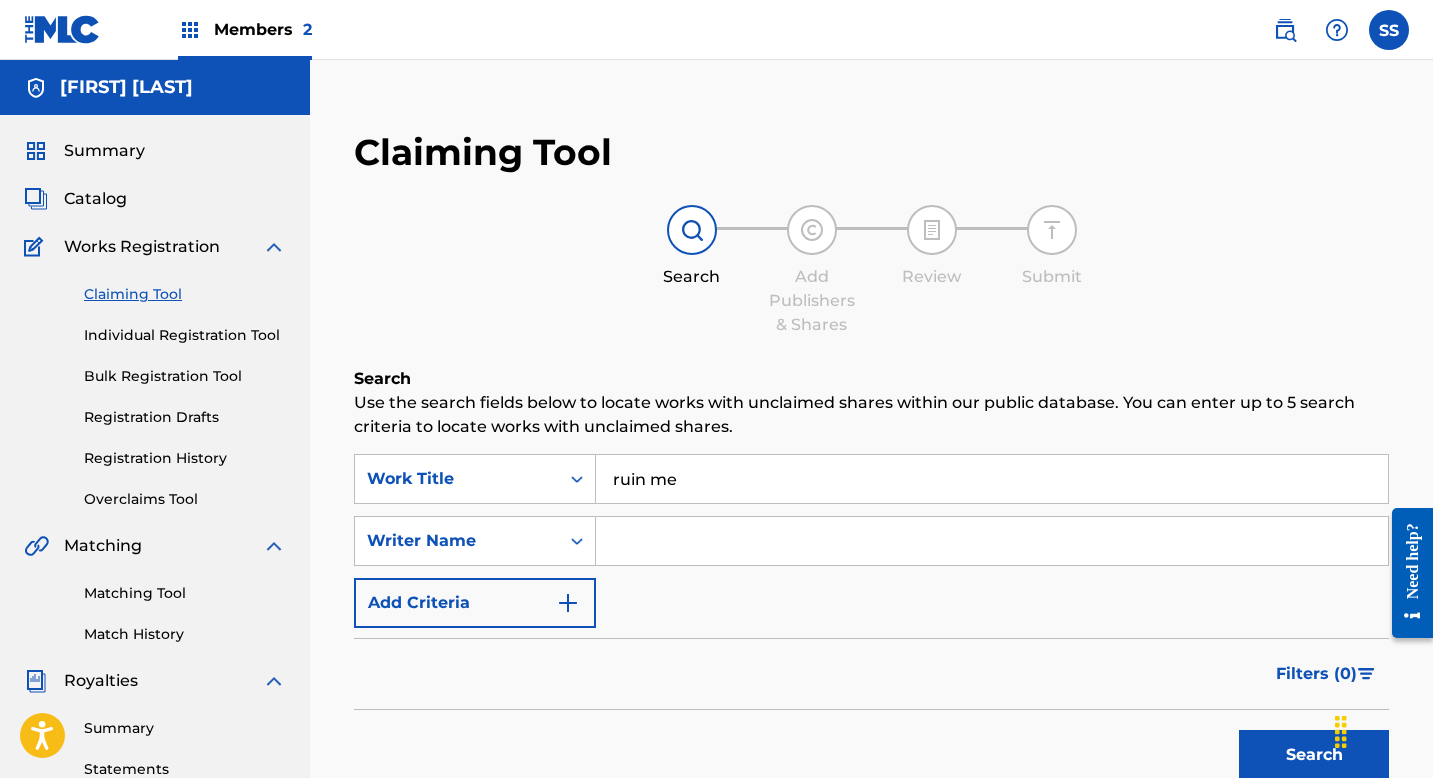 click at bounding box center [992, 541] 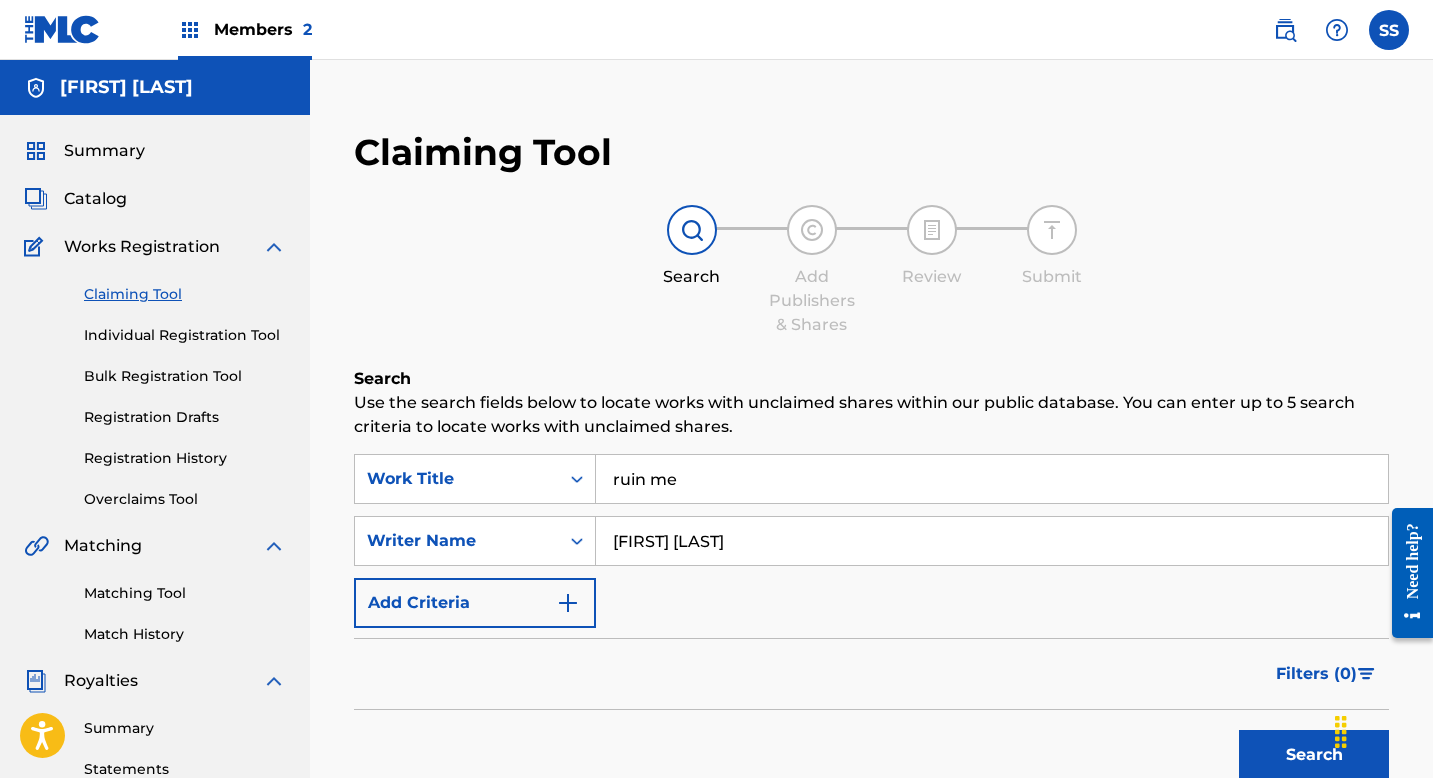 click on "Search" at bounding box center (1314, 755) 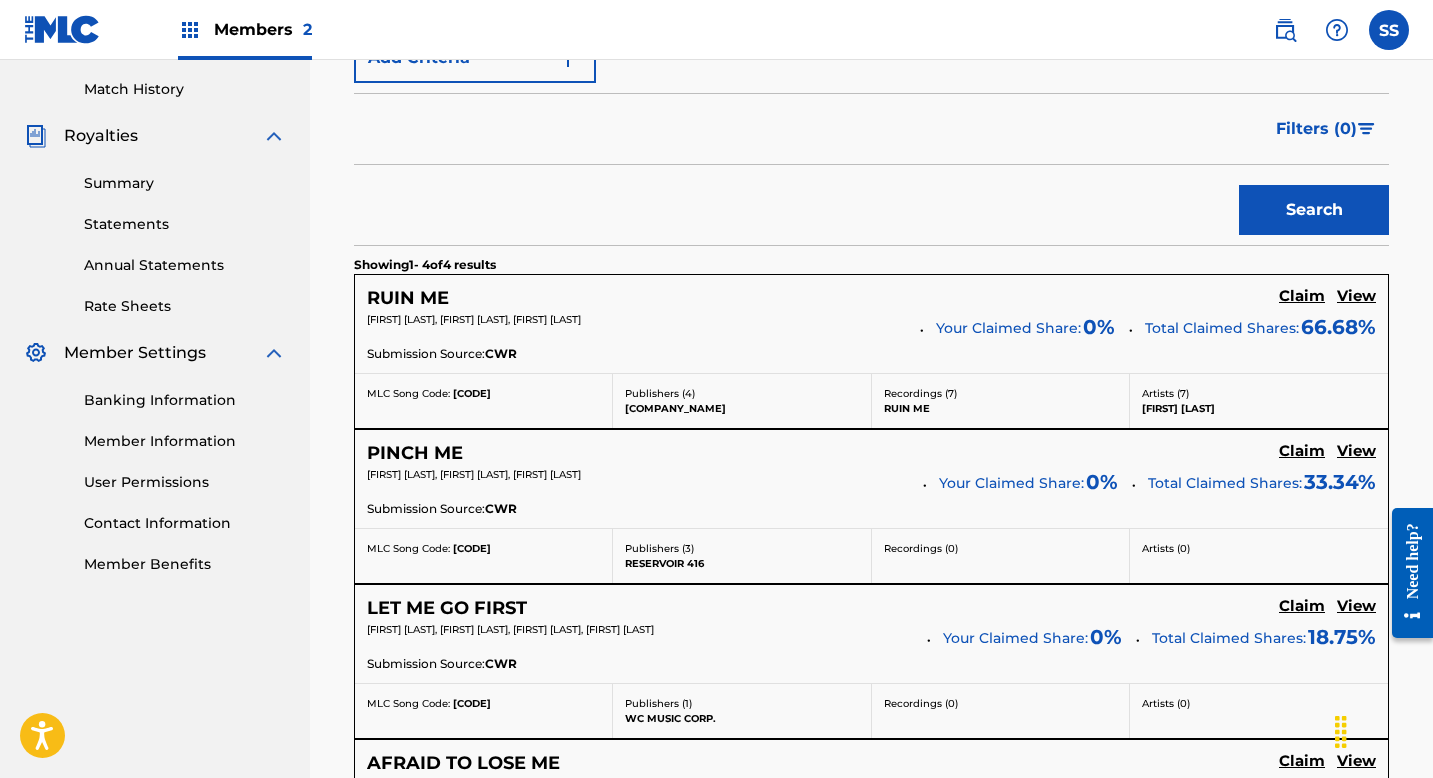 scroll, scrollTop: 571, scrollLeft: 0, axis: vertical 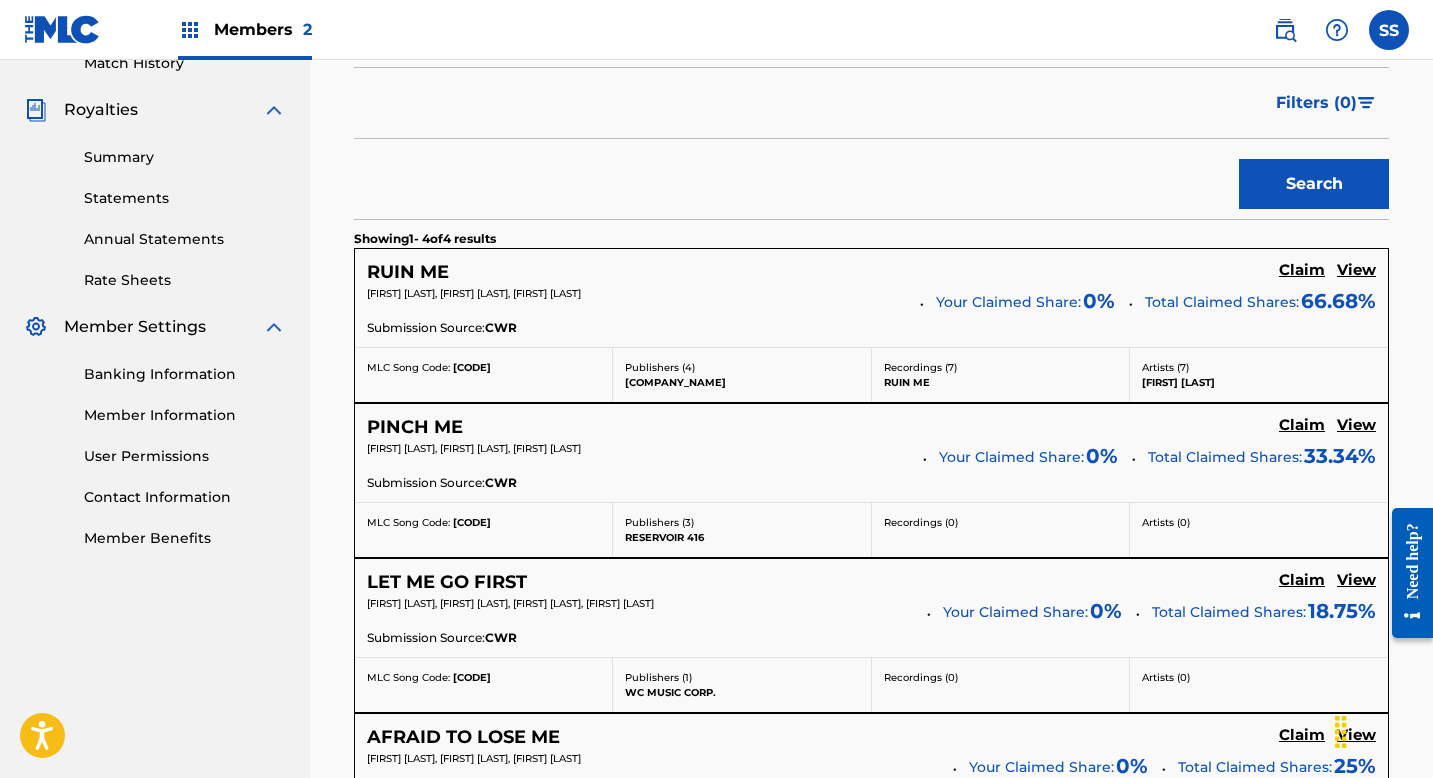 click on "Claim" at bounding box center [1302, 270] 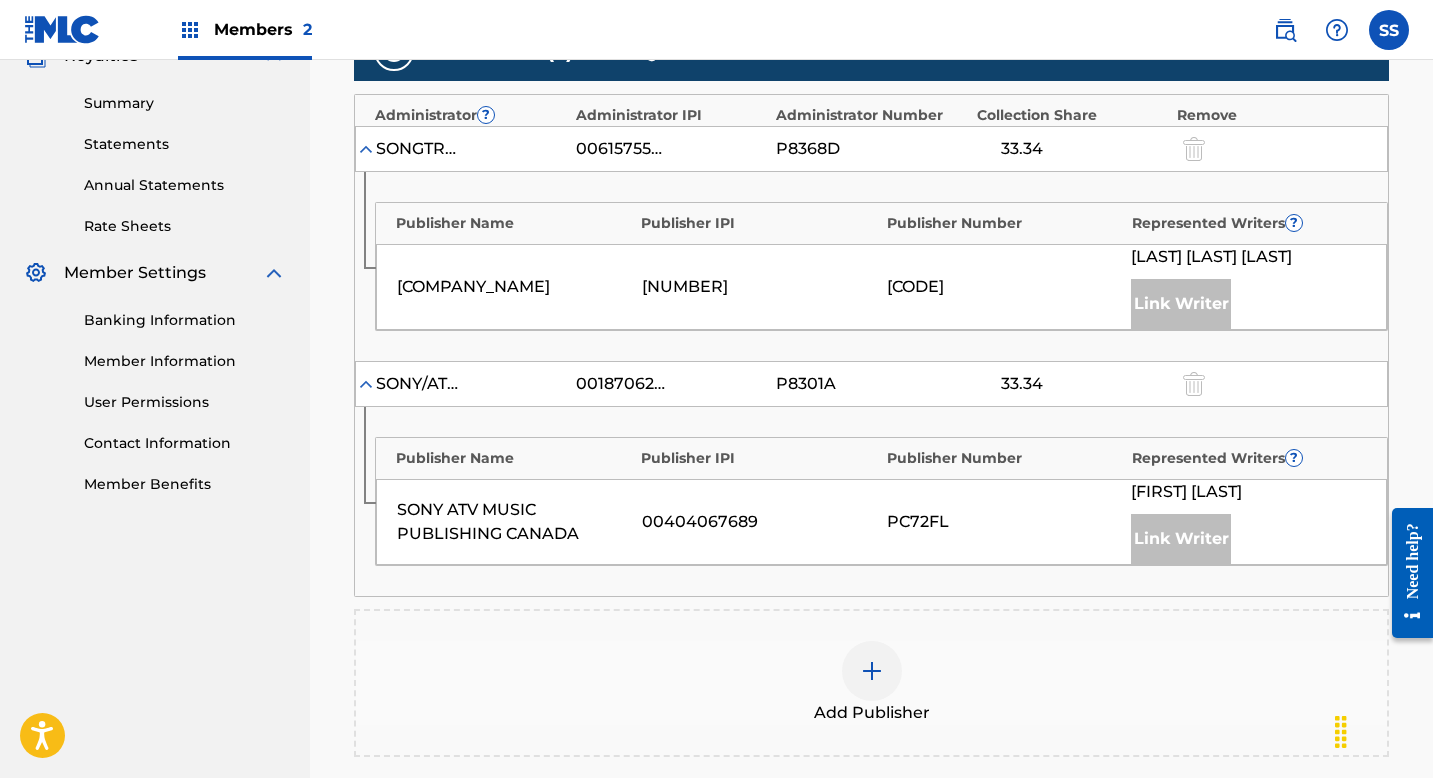 scroll, scrollTop: 815, scrollLeft: 0, axis: vertical 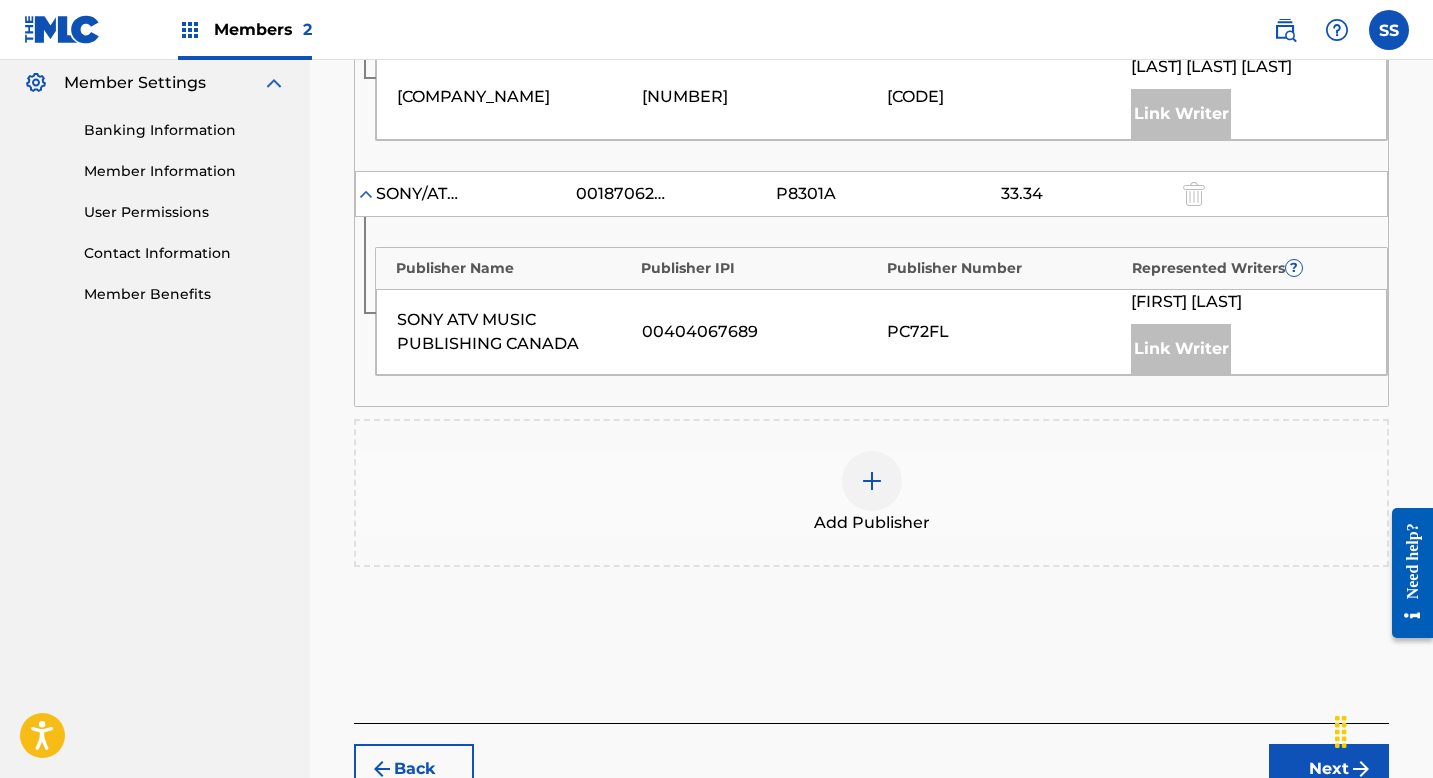 click at bounding box center [872, 481] 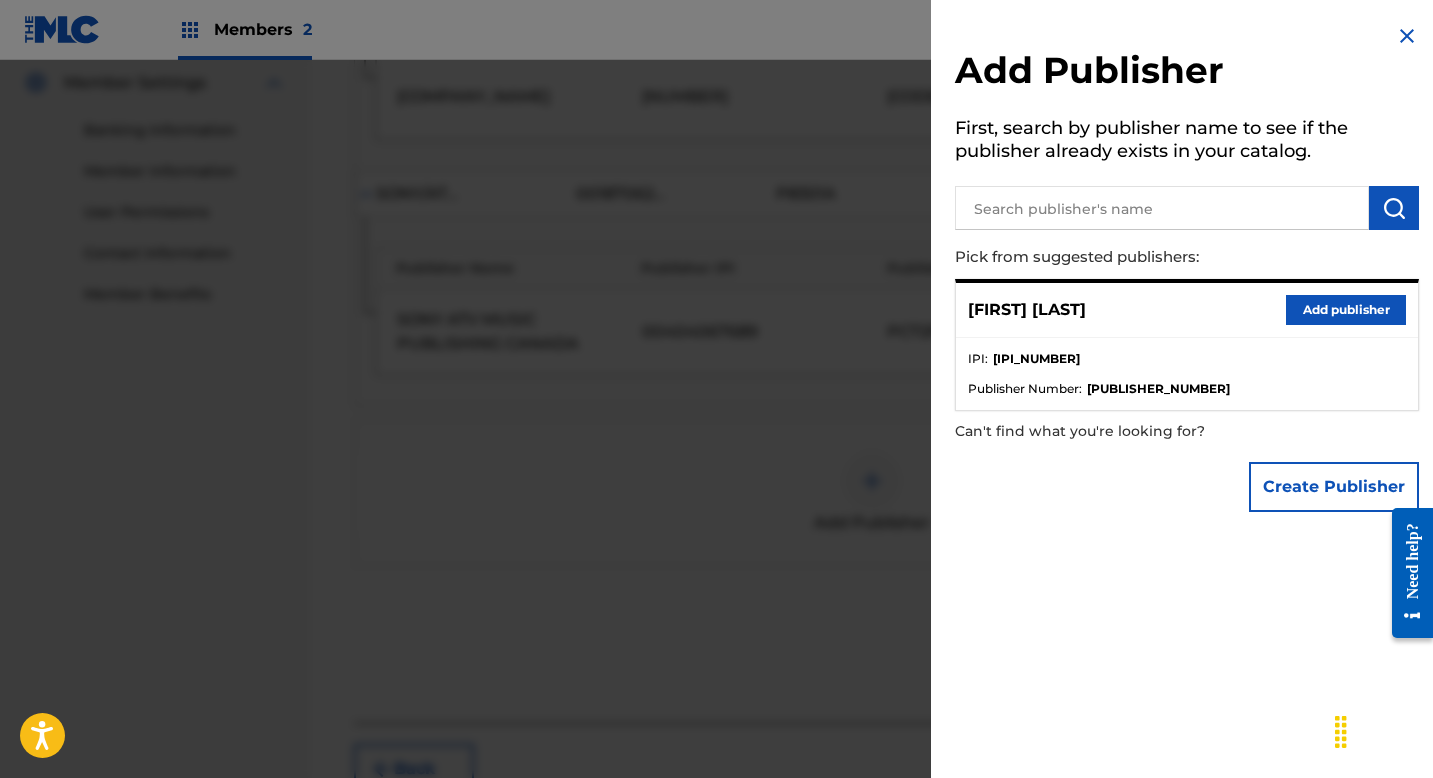 click on "Add publisher" at bounding box center (1346, 310) 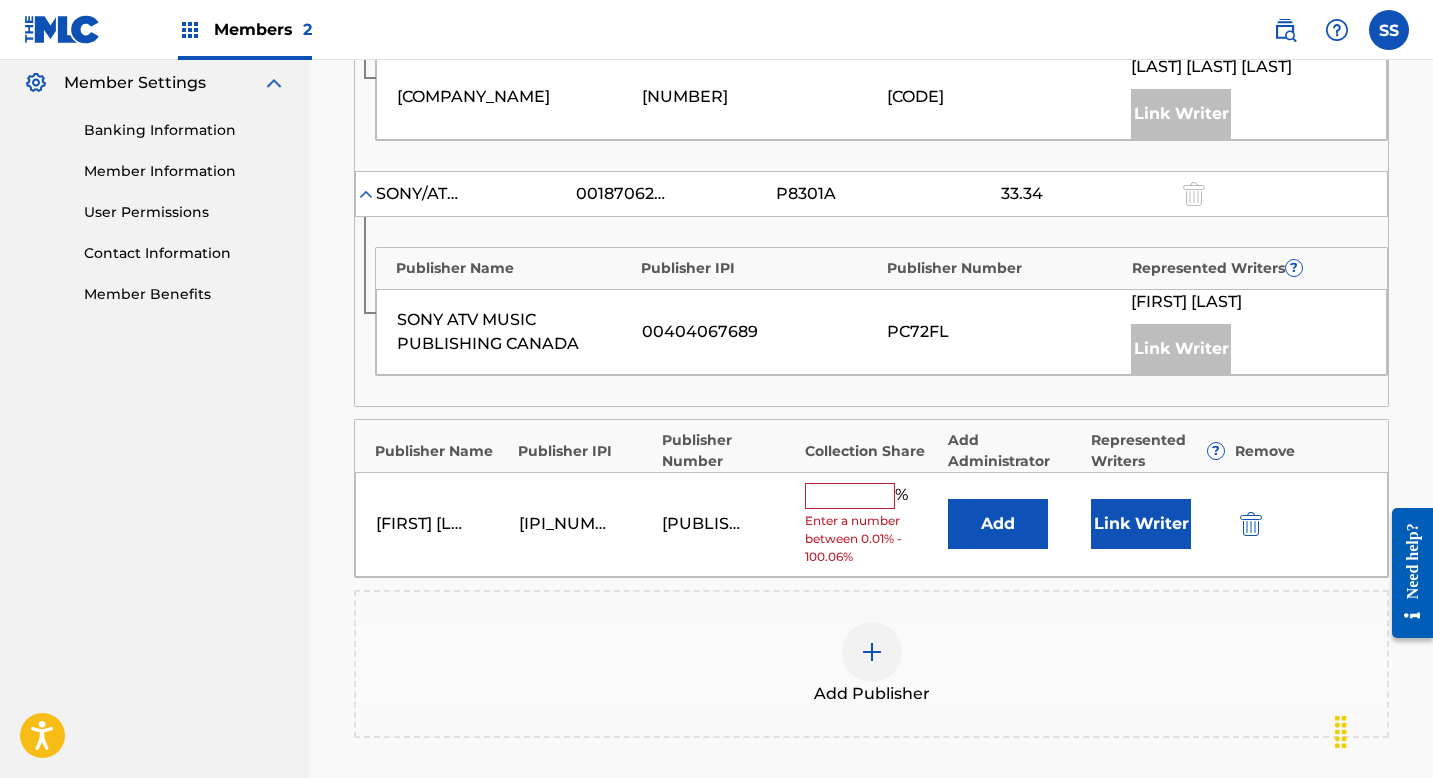 click at bounding box center (850, 496) 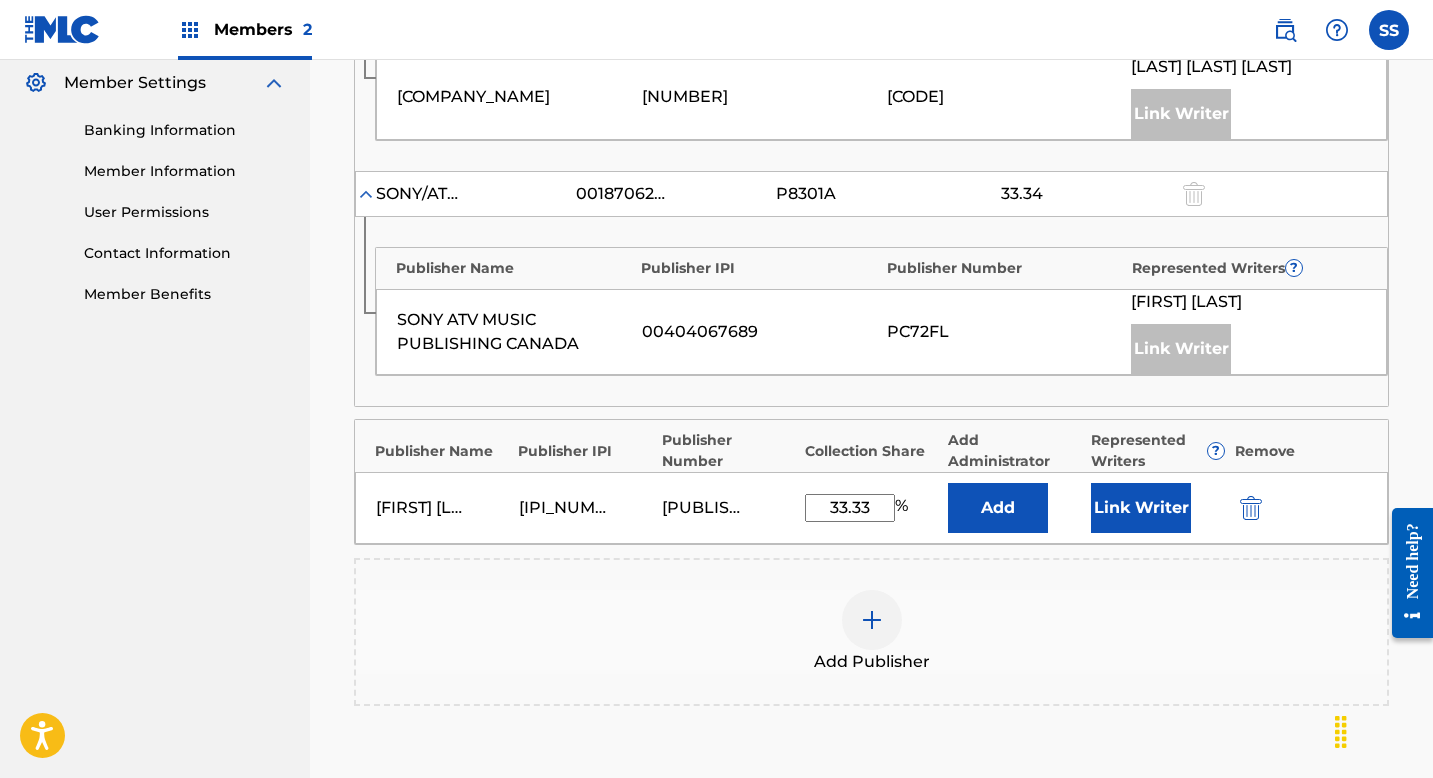 type on "33.33" 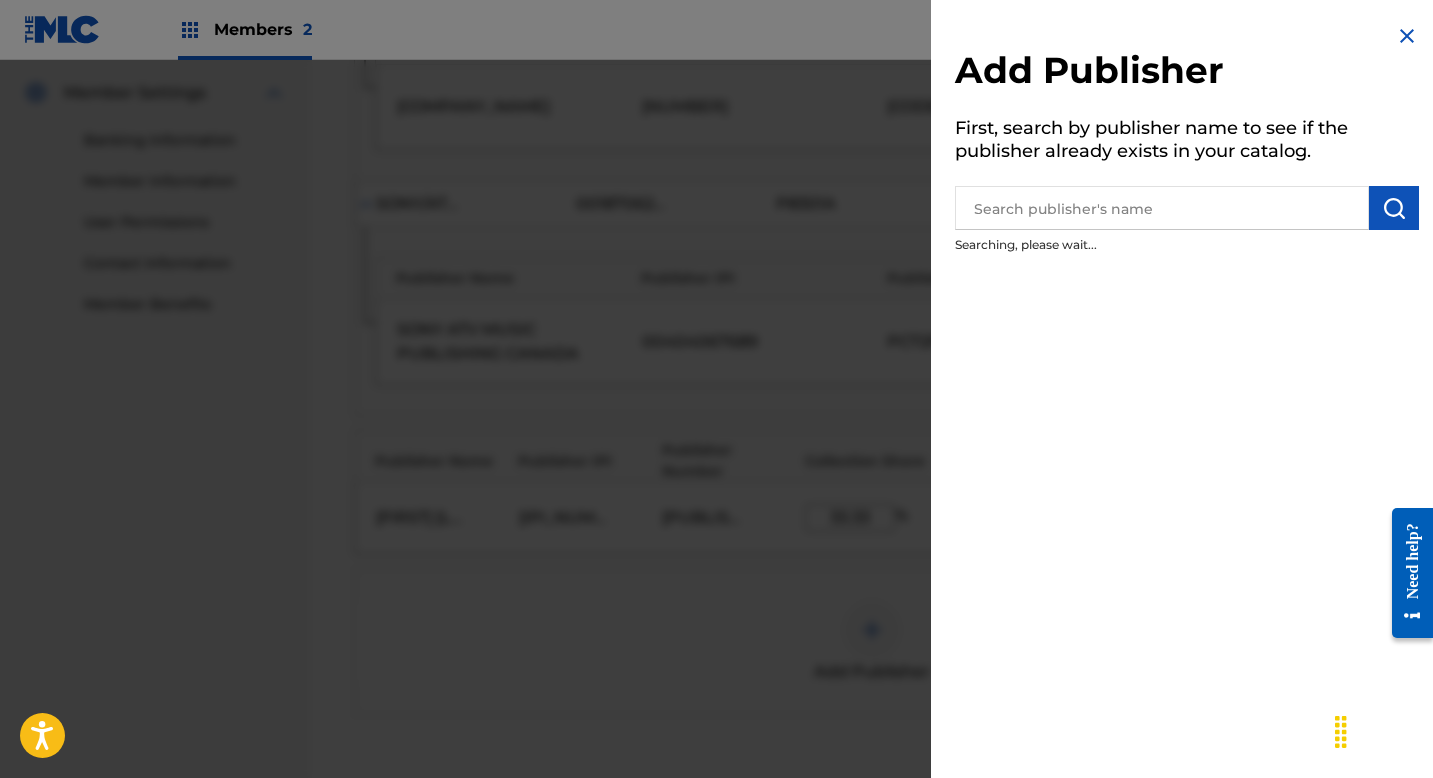 scroll, scrollTop: 804, scrollLeft: 0, axis: vertical 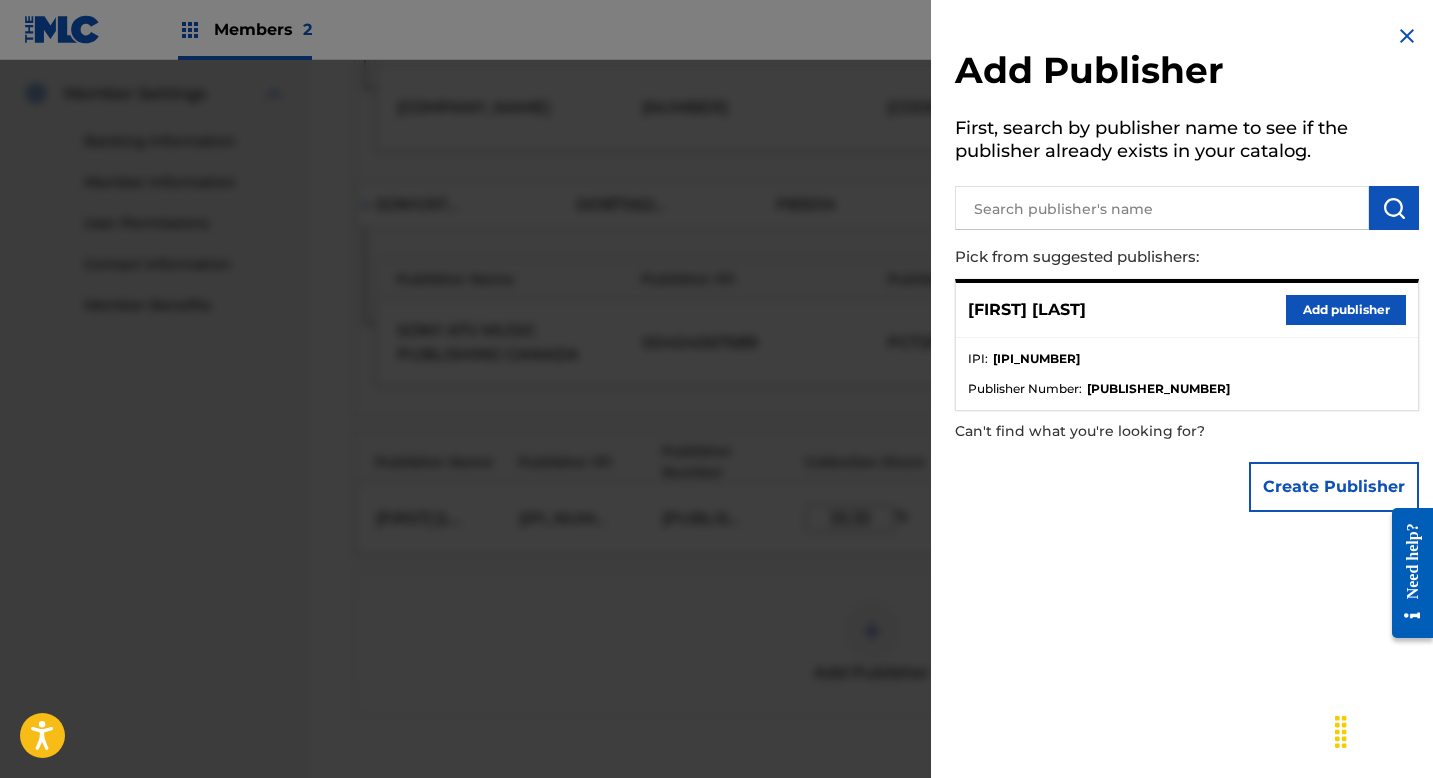 click on "Add publisher" at bounding box center (1346, 310) 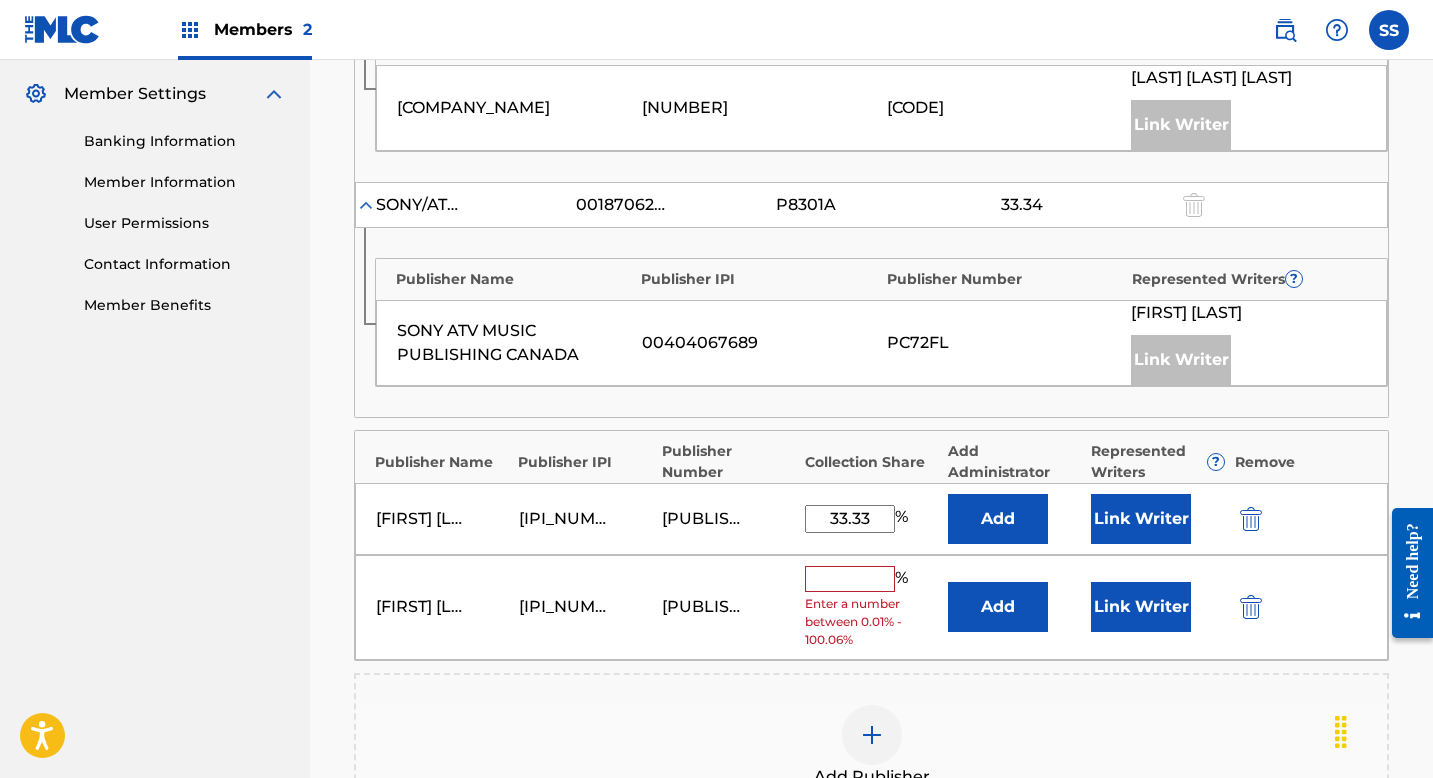 click at bounding box center [1249, 607] 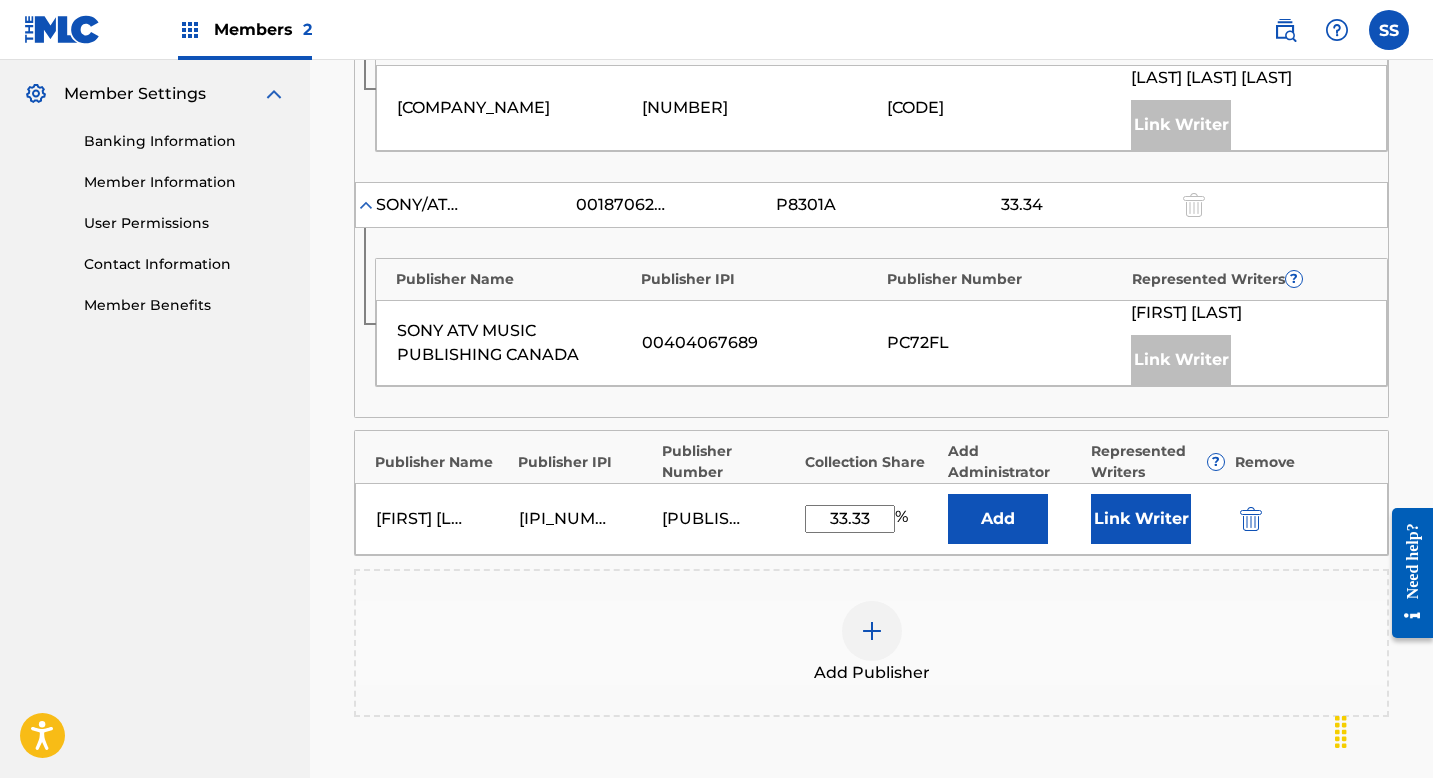 click on "Link Writer" at bounding box center (1141, 519) 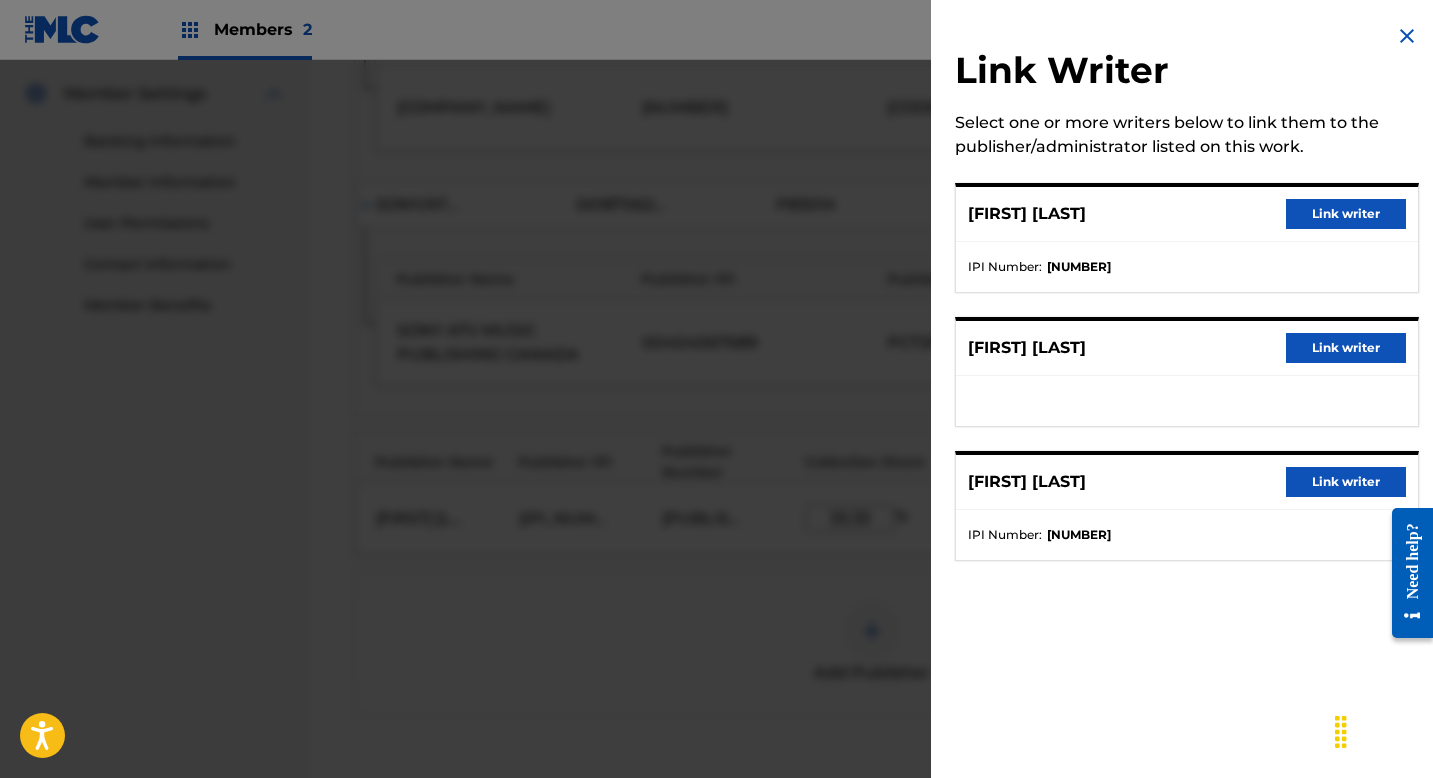 click on "Link writer" at bounding box center (1346, 348) 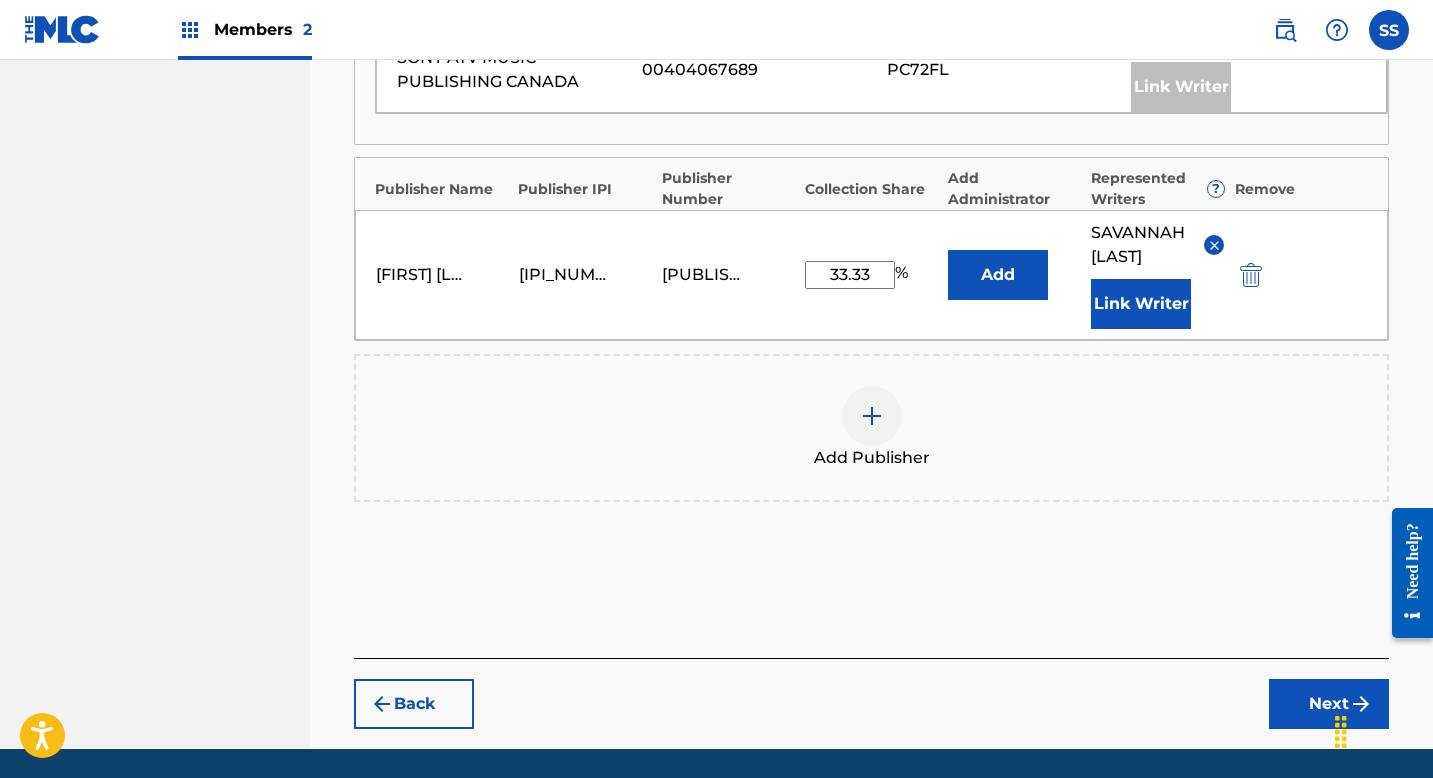 scroll, scrollTop: 1126, scrollLeft: 0, axis: vertical 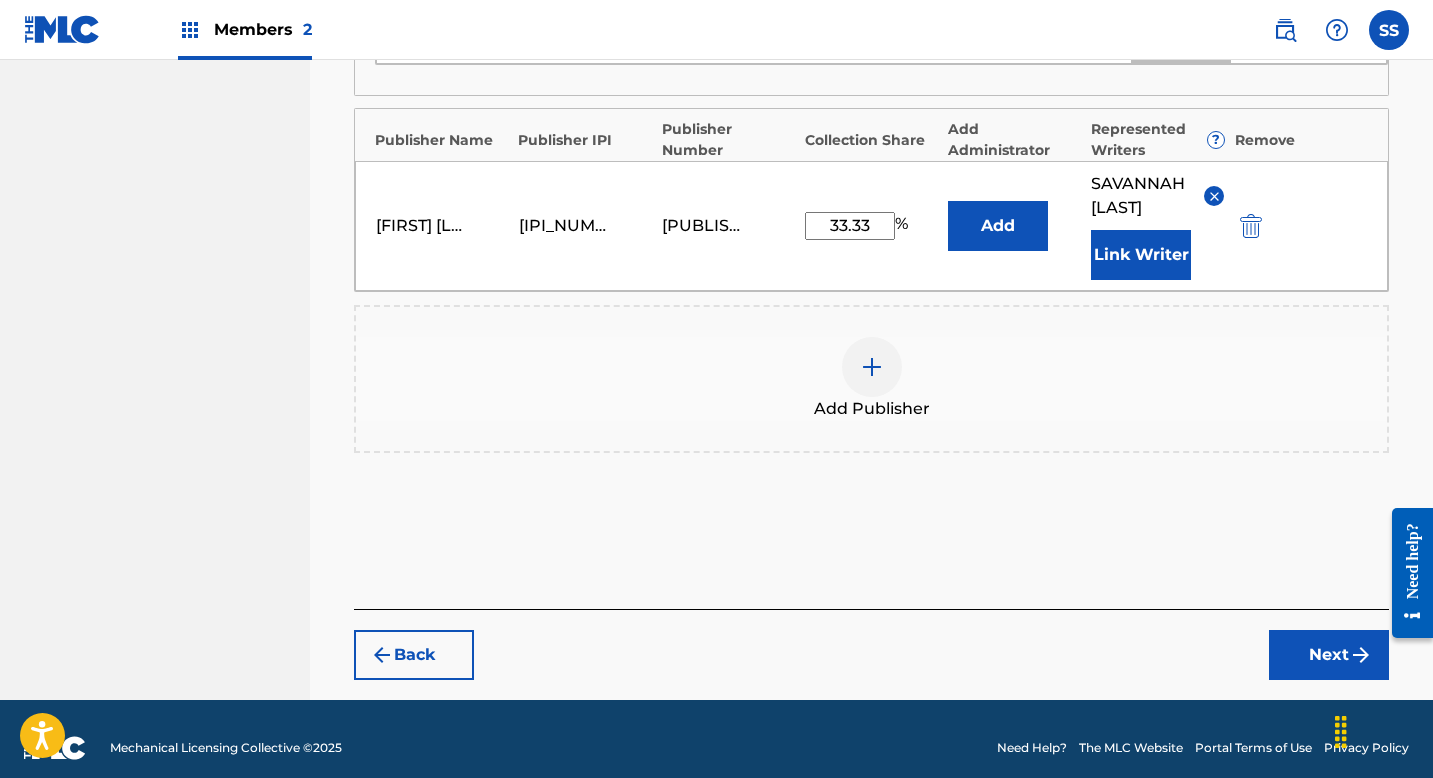click on "Next" at bounding box center (1329, 655) 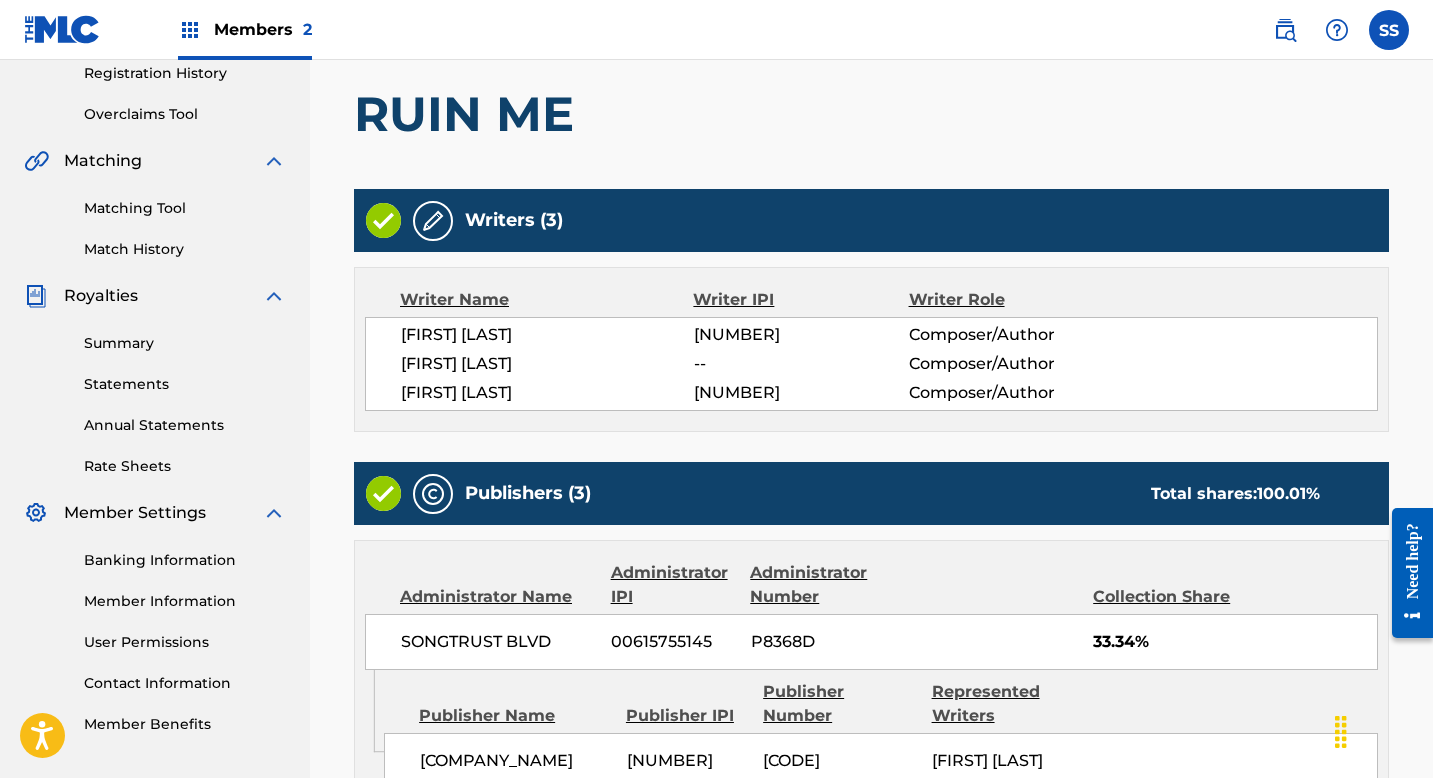 scroll, scrollTop: 1131, scrollLeft: 0, axis: vertical 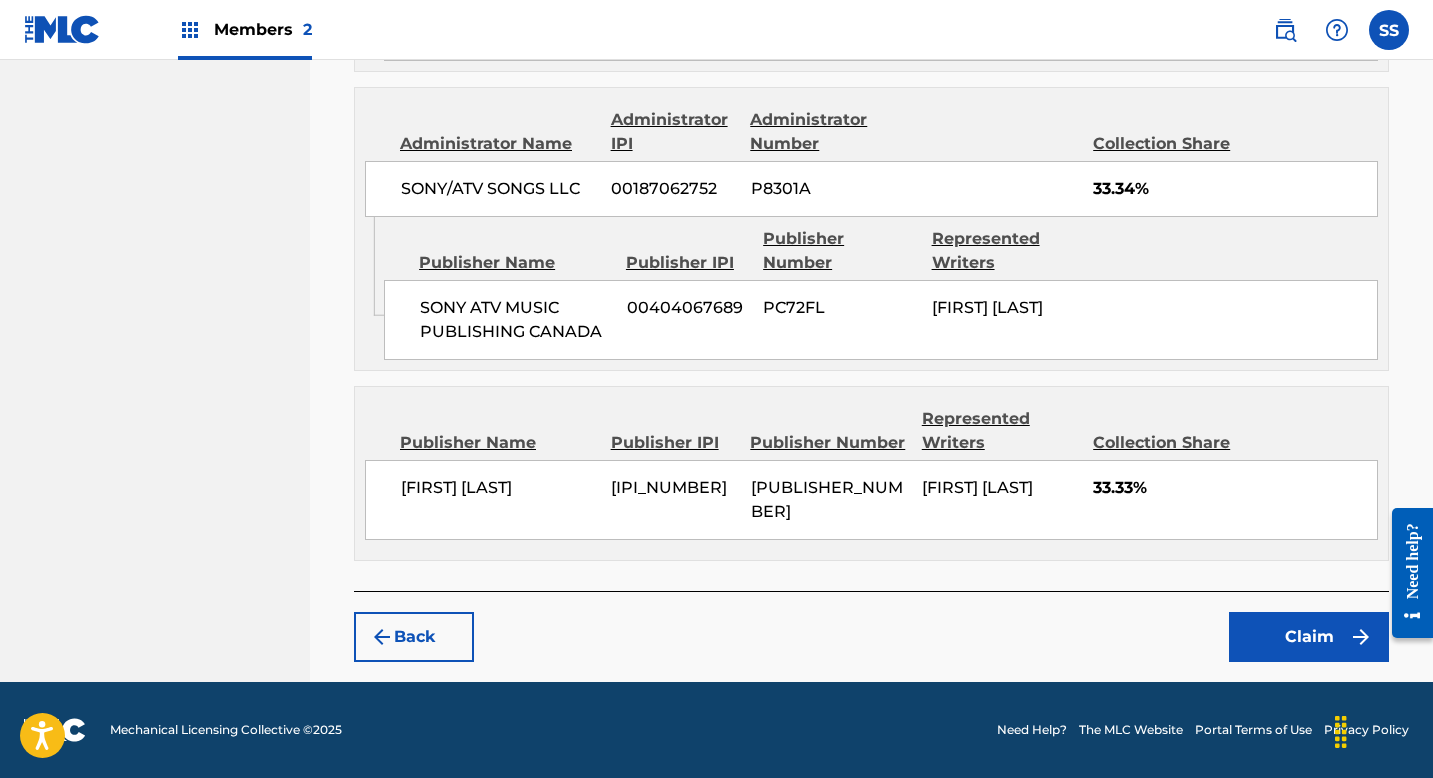 click on "Claim" at bounding box center (1309, 637) 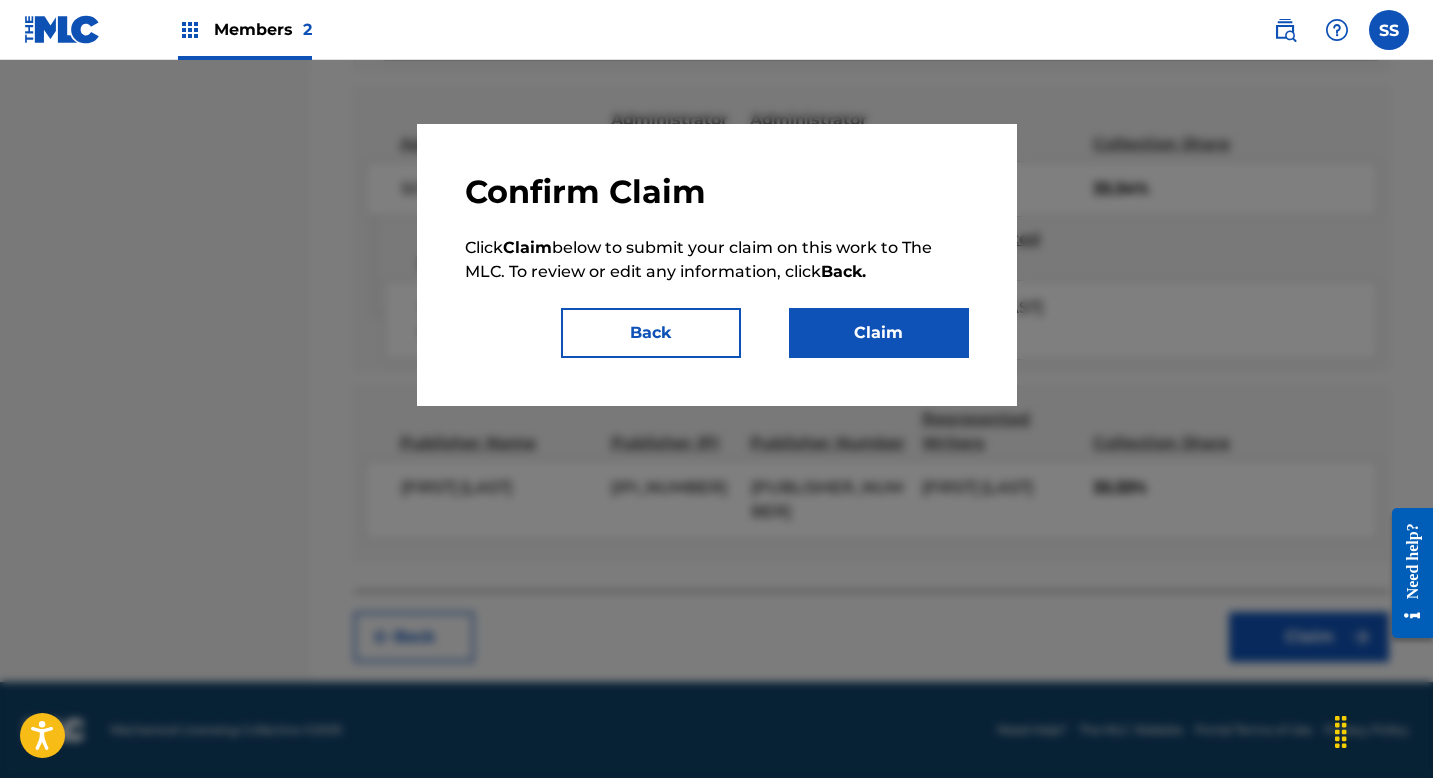 click on "Claim" at bounding box center (879, 333) 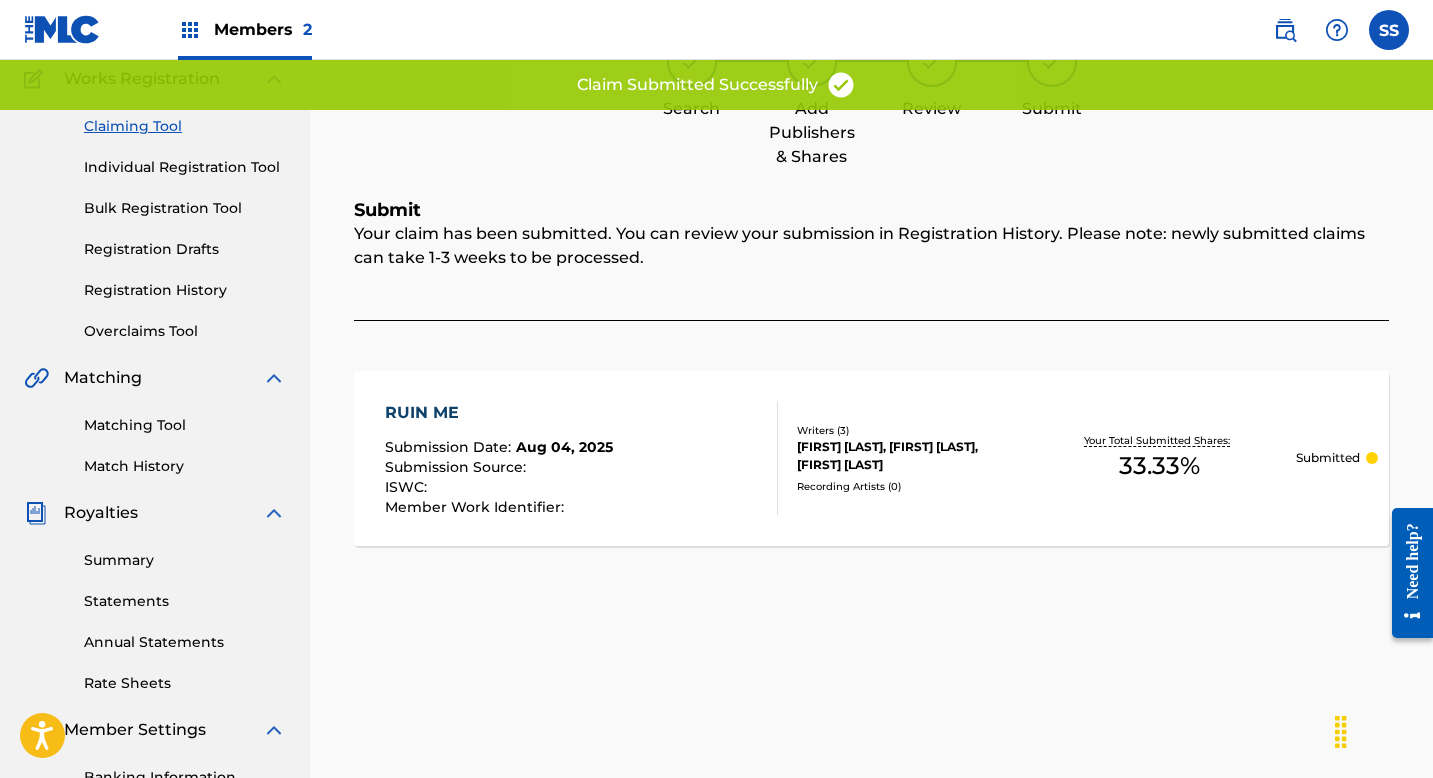 scroll, scrollTop: 0, scrollLeft: 0, axis: both 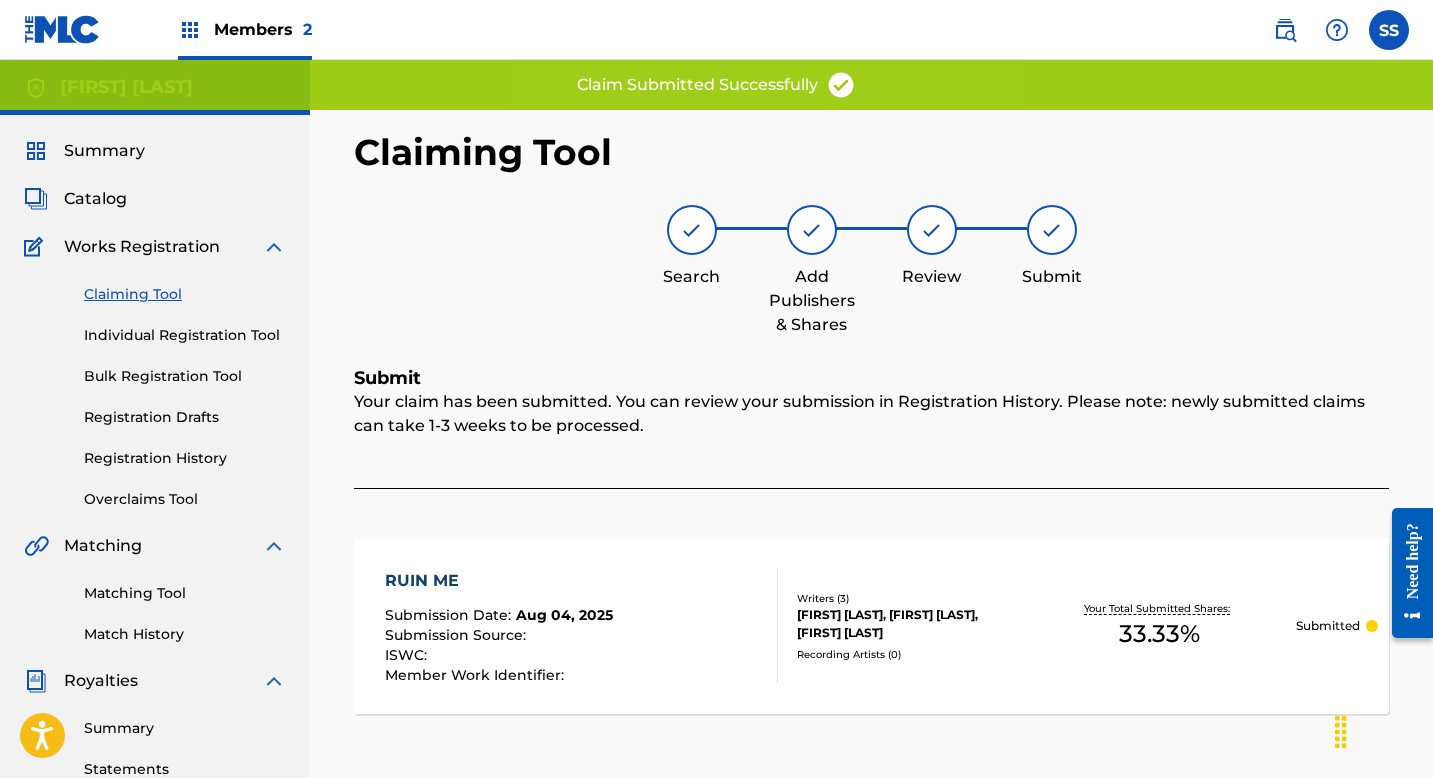click on "Claiming Tool" at bounding box center (185, 294) 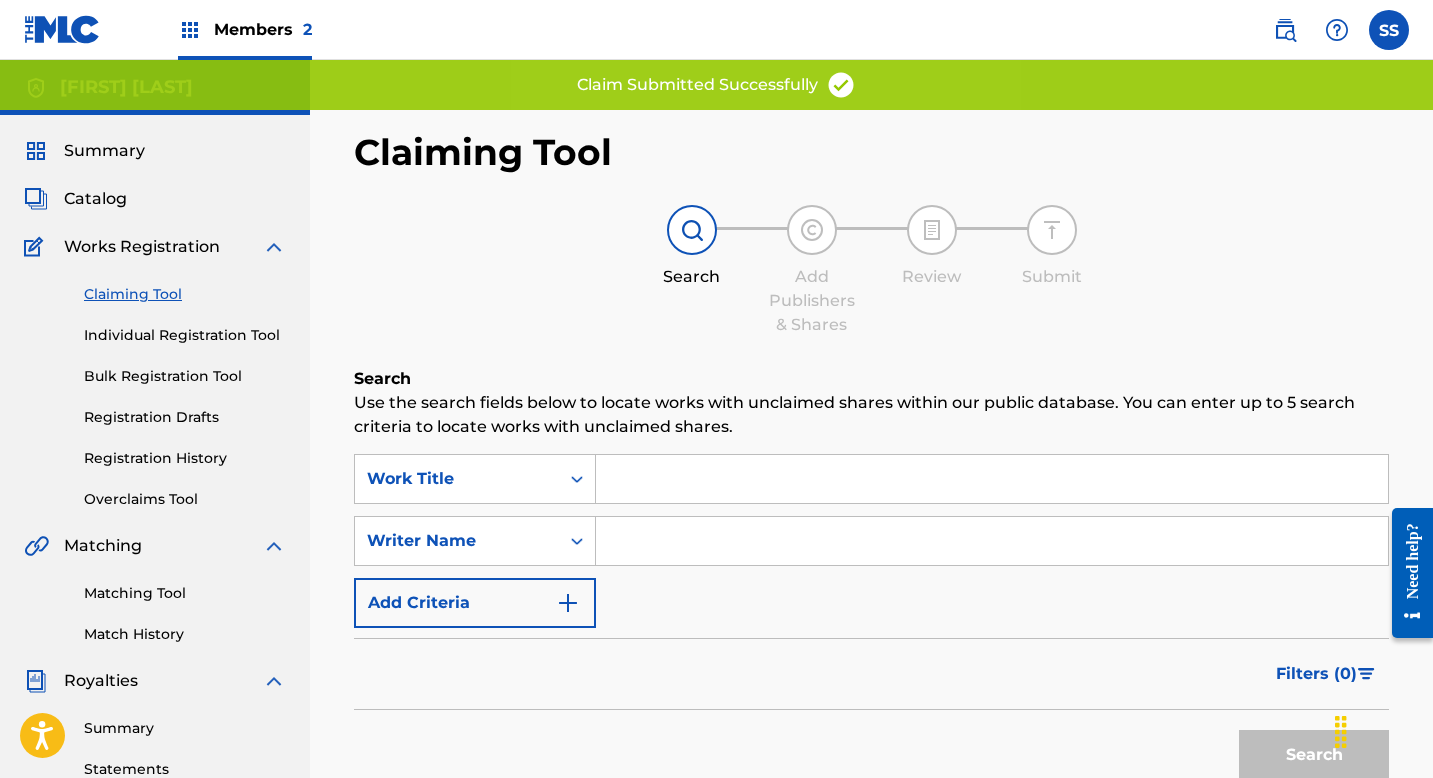 click at bounding box center (992, 479) 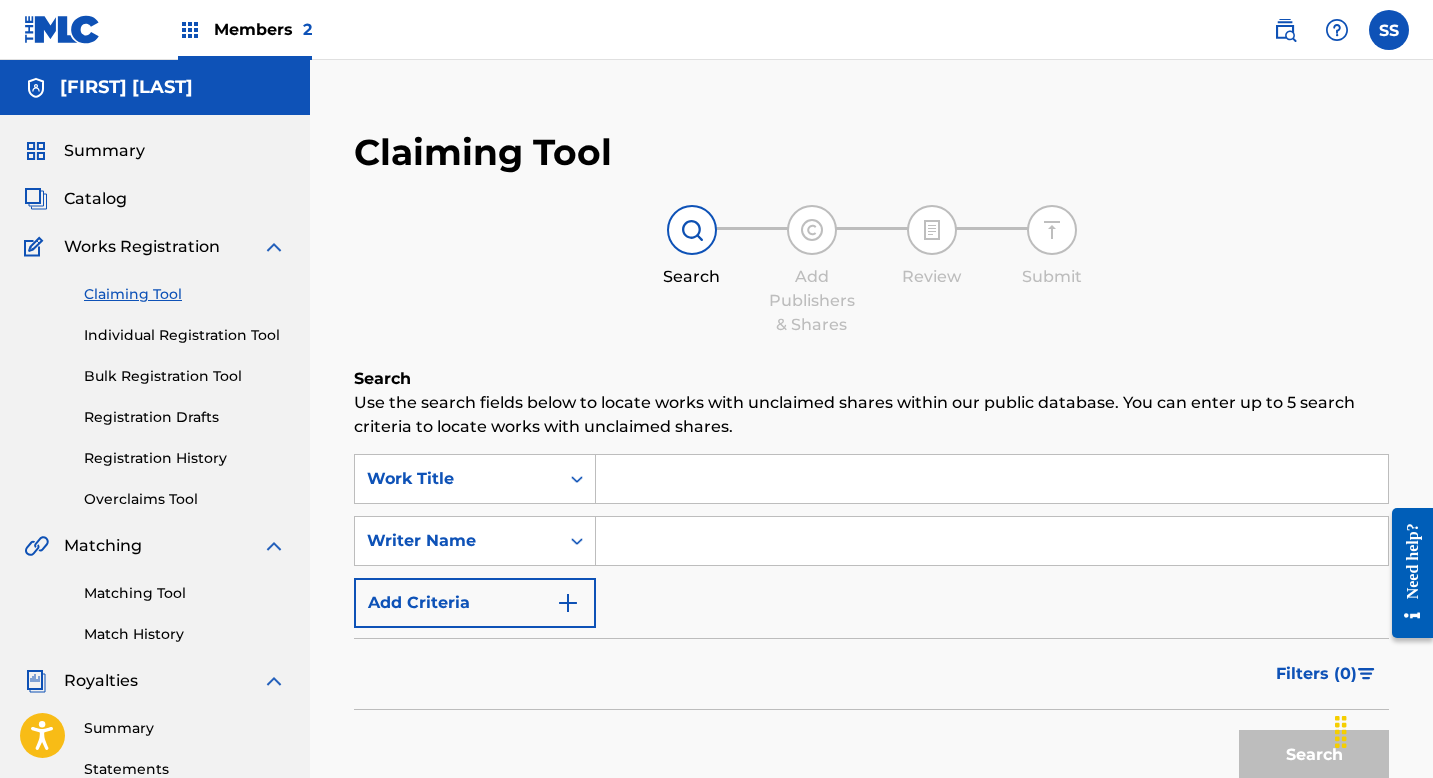 click at bounding box center (992, 541) 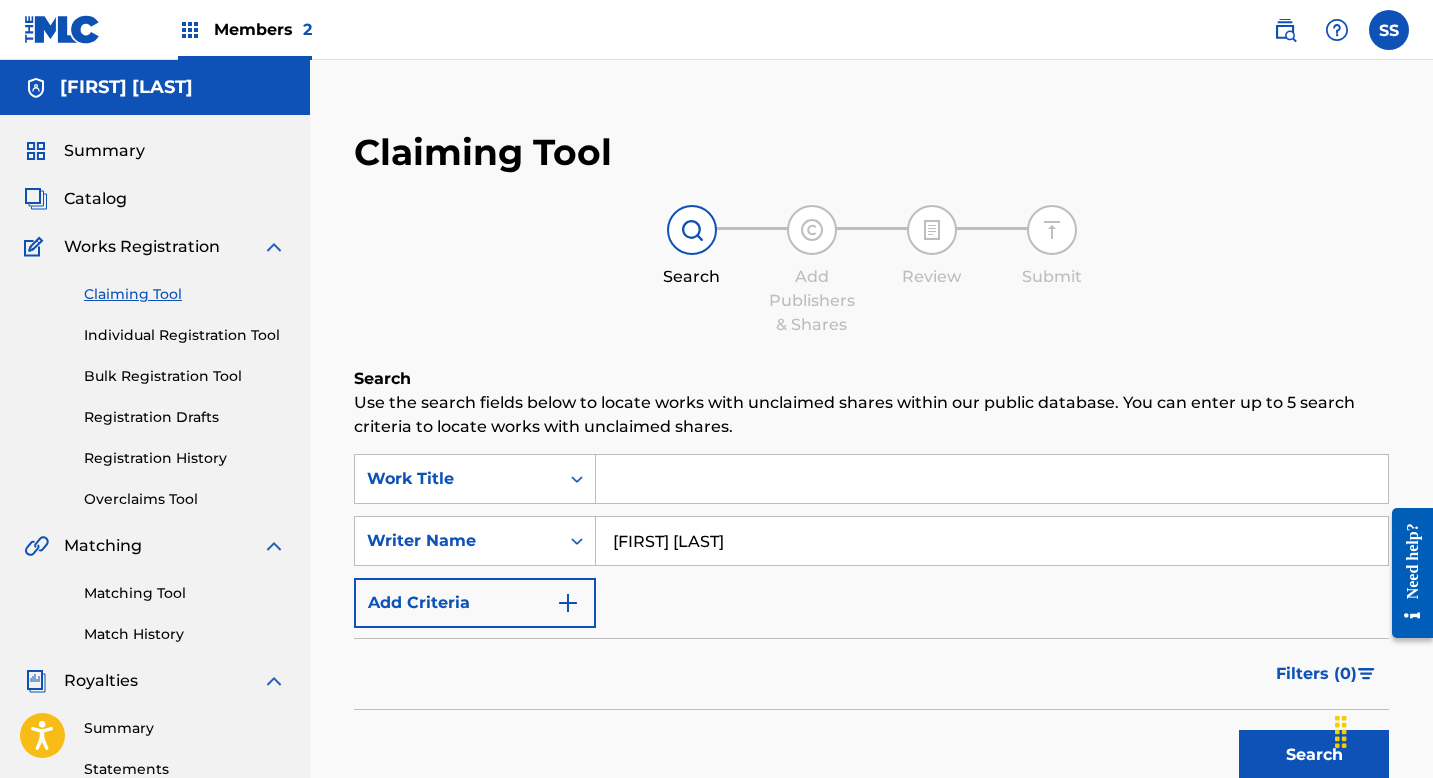 type on "[FIRST] [LAST]" 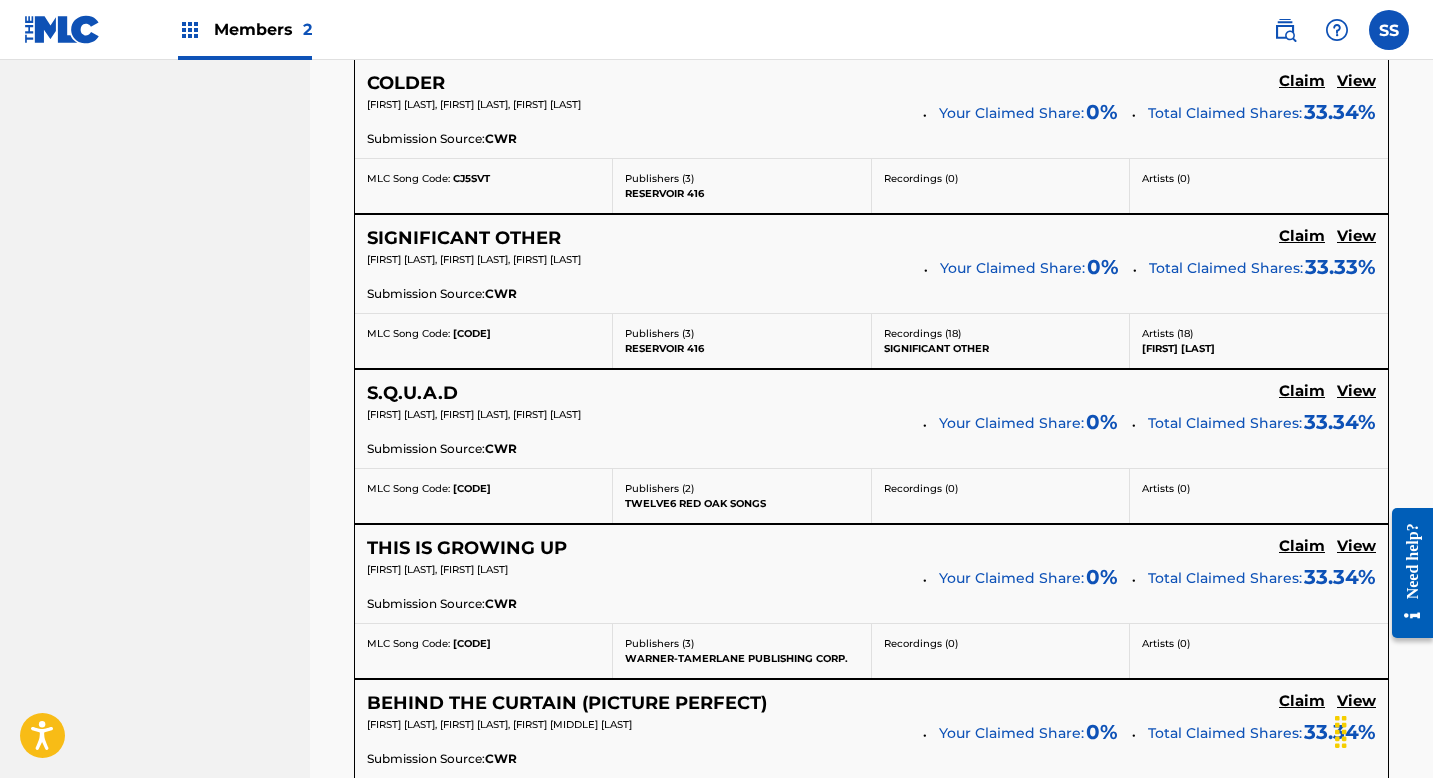 scroll, scrollTop: 1559, scrollLeft: 0, axis: vertical 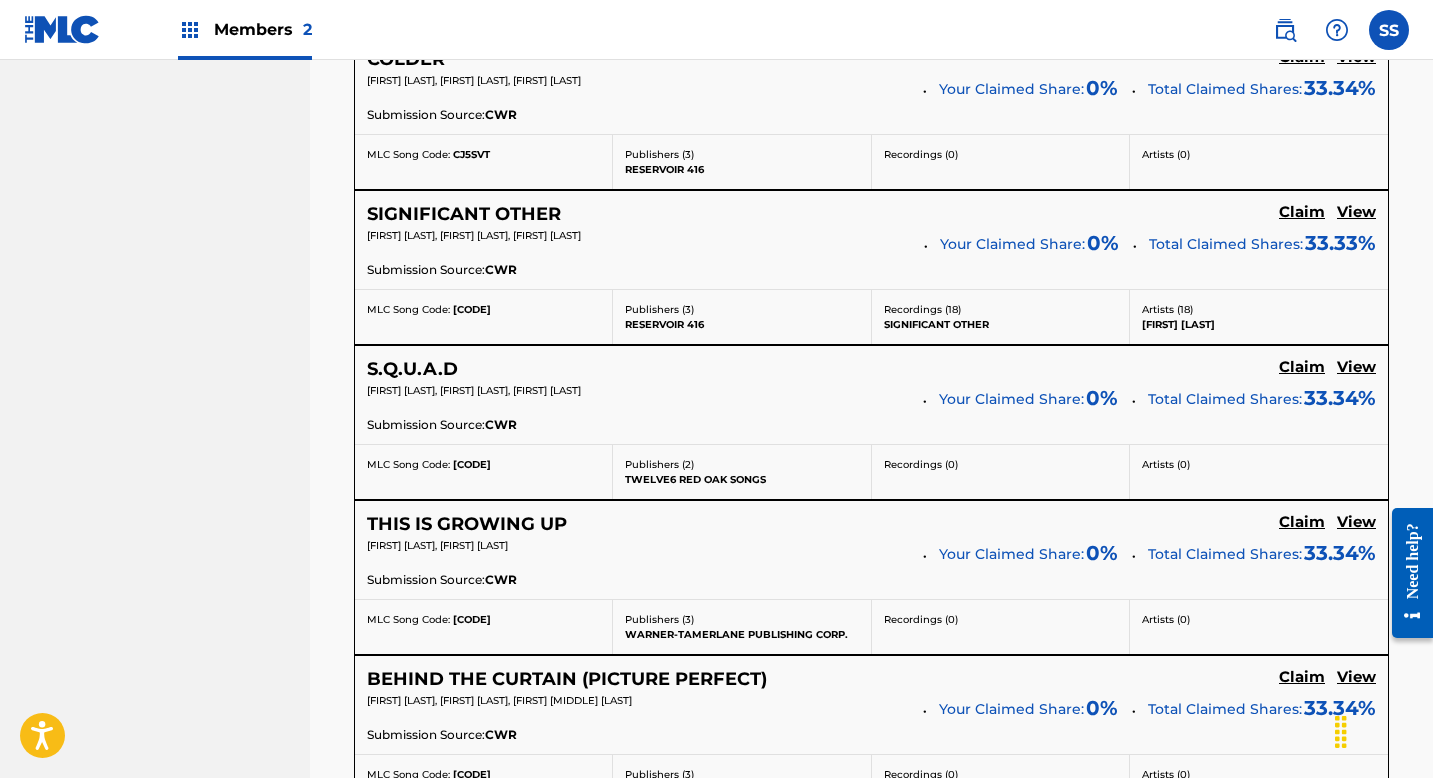 click on "Claim" at bounding box center [1302, -718] 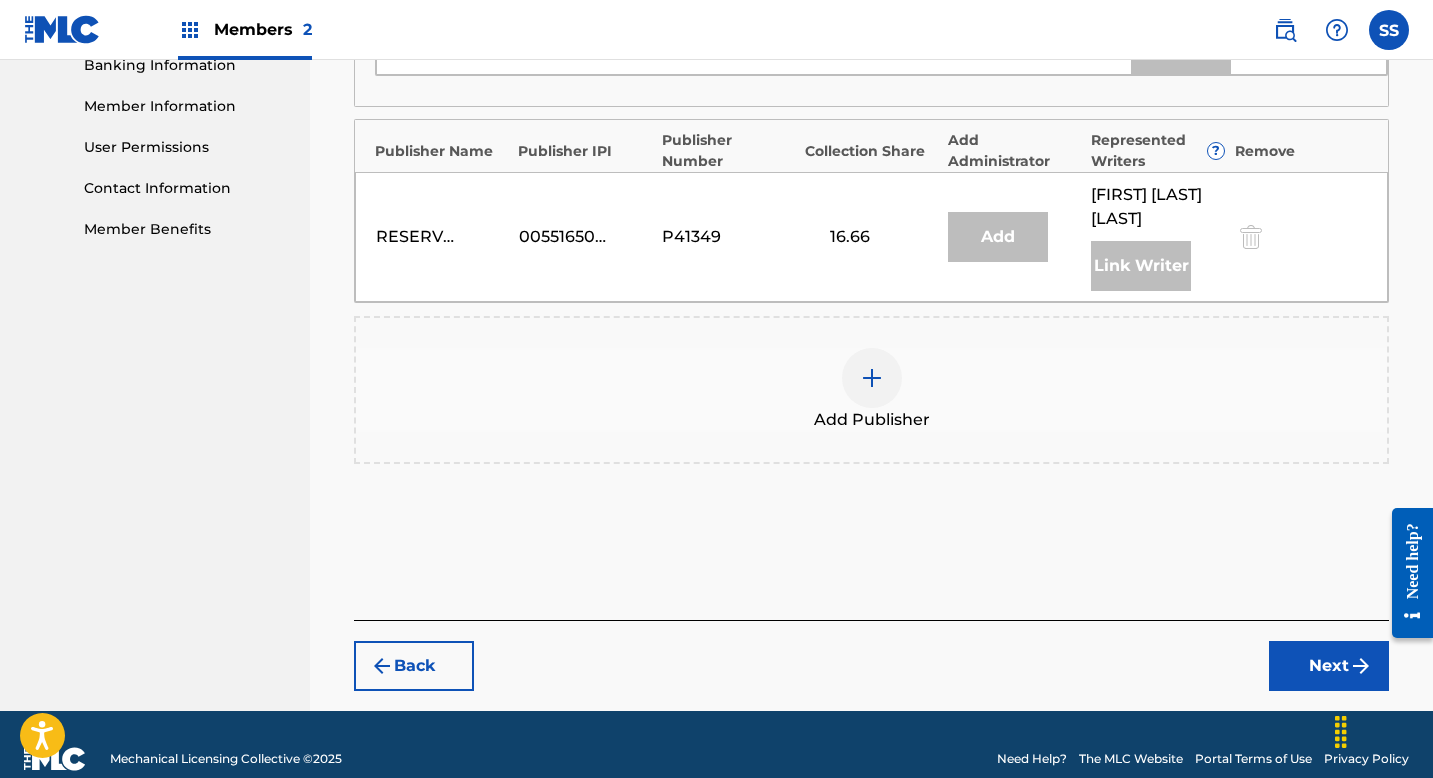 scroll, scrollTop: 840, scrollLeft: 0, axis: vertical 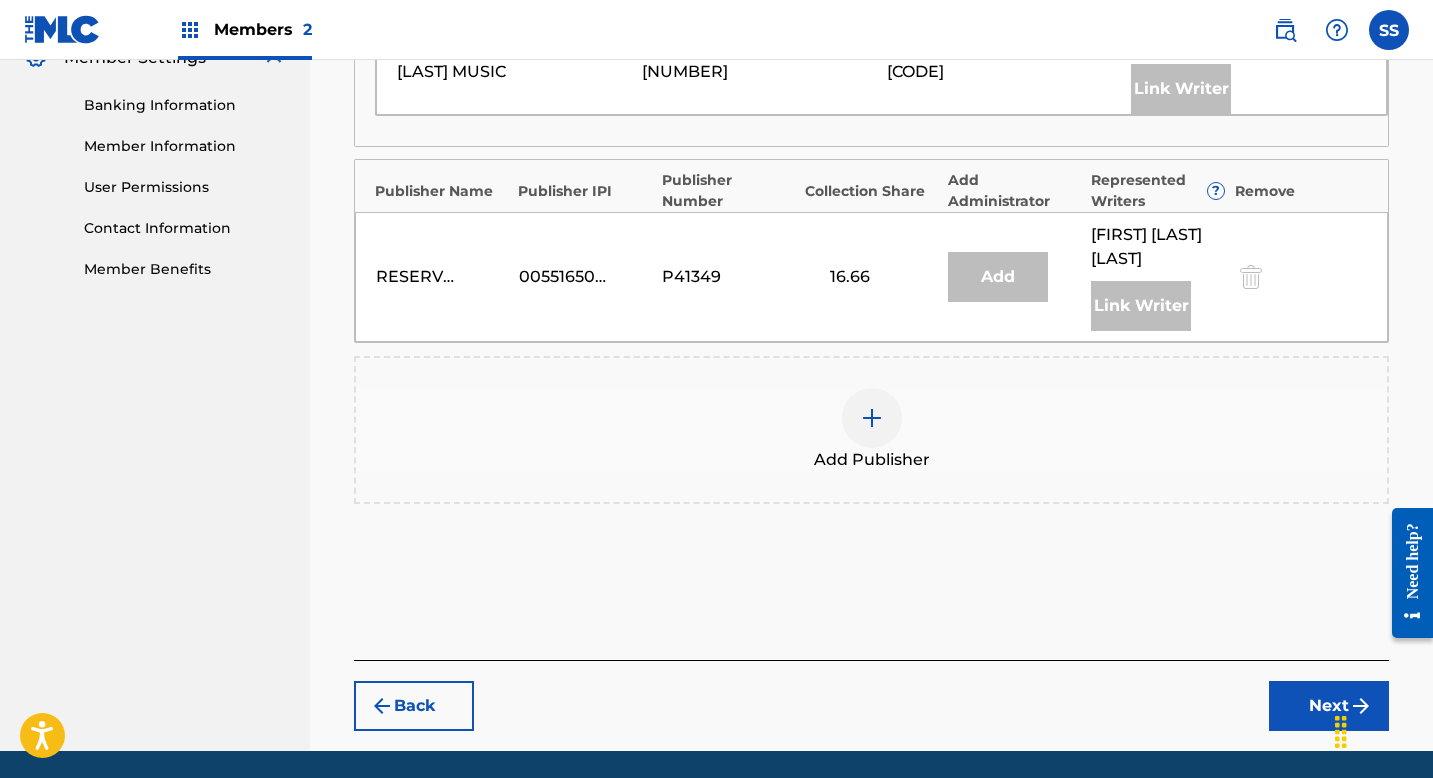 click at bounding box center [872, 418] 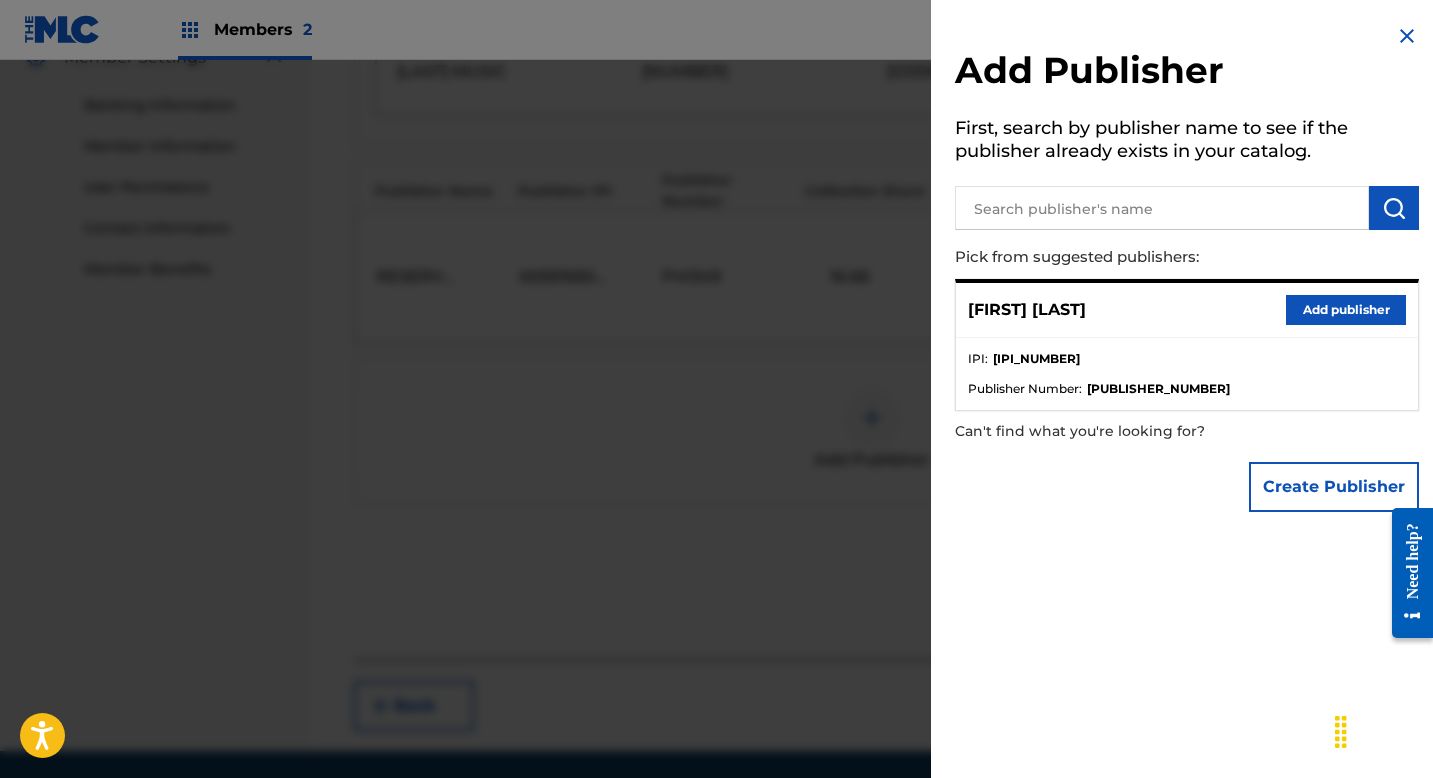 click at bounding box center [1162, 208] 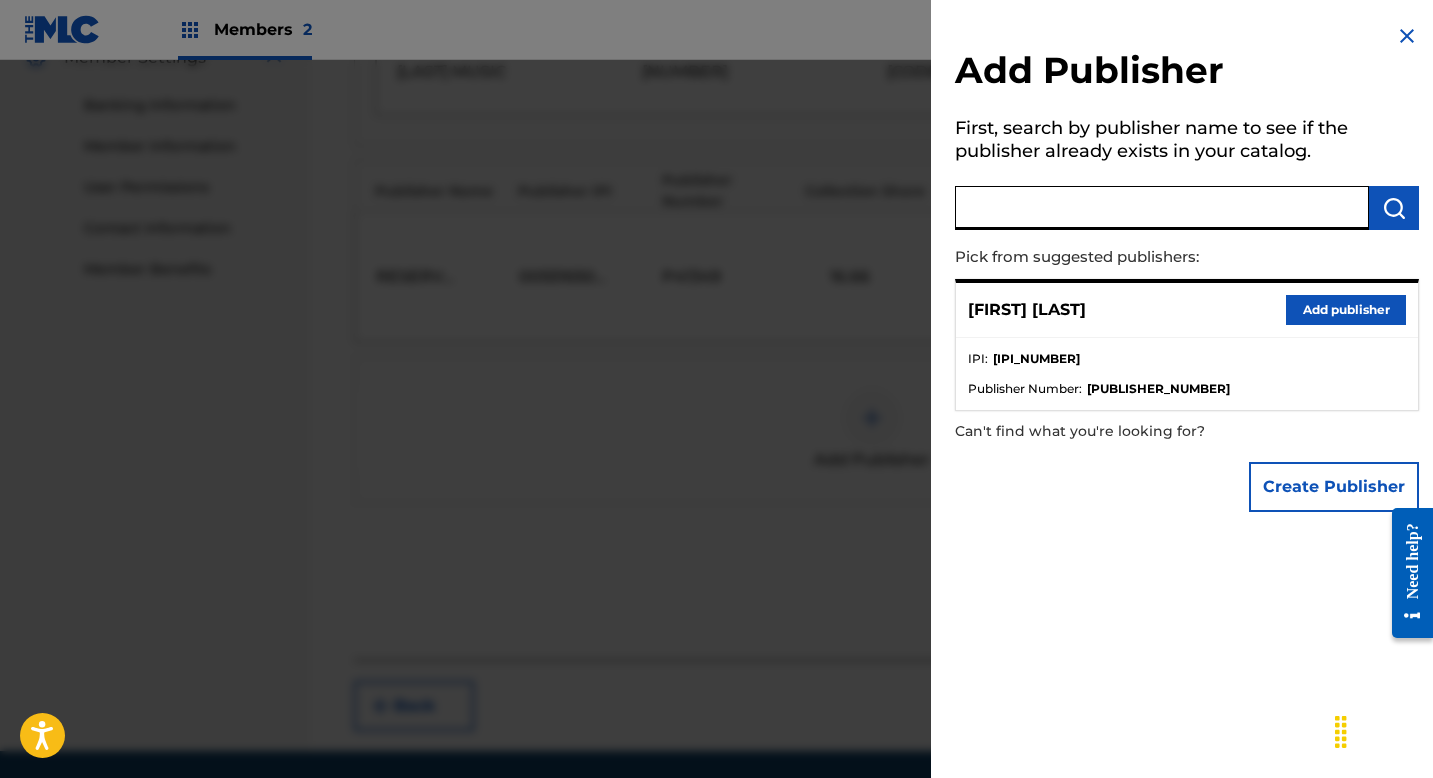 click on "Add publisher" at bounding box center [1346, 310] 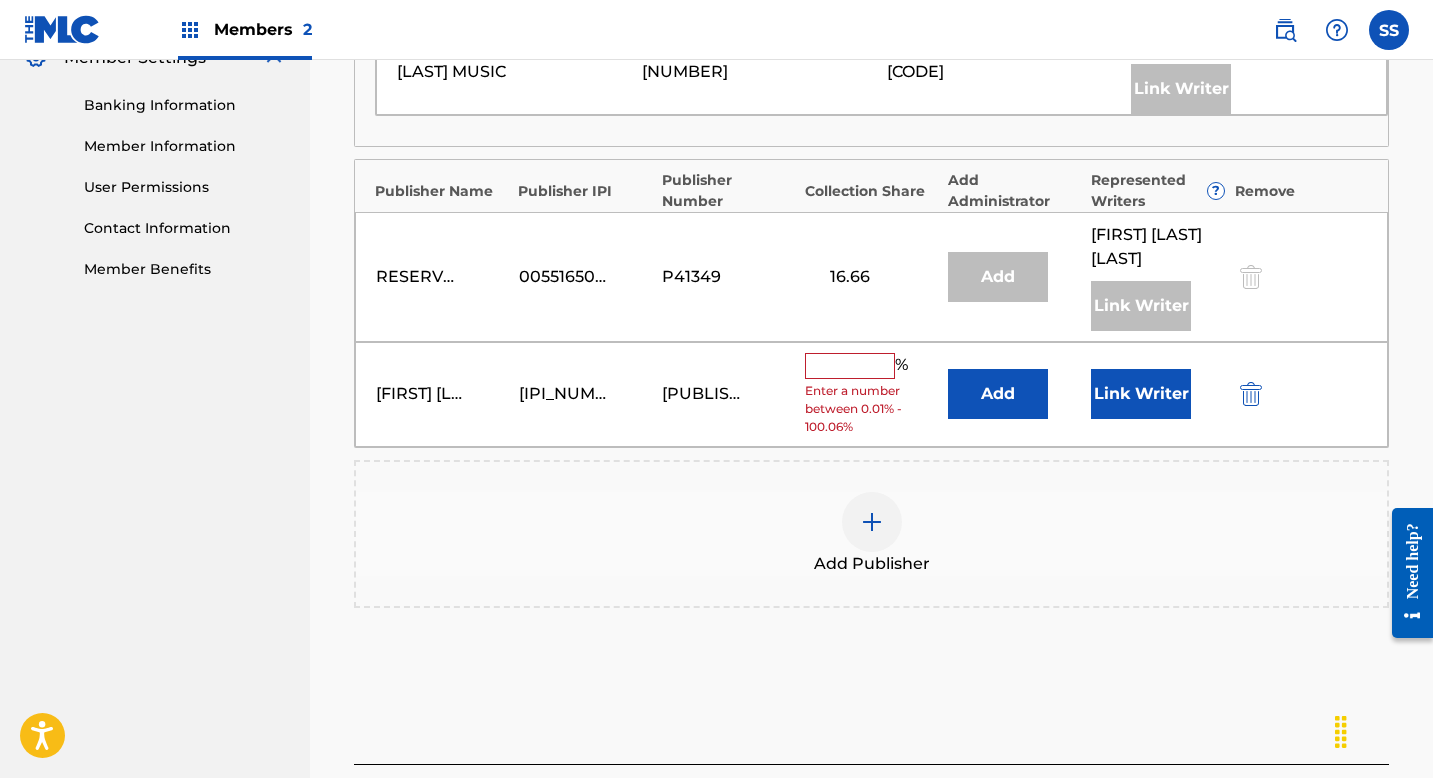 click at bounding box center (850, 366) 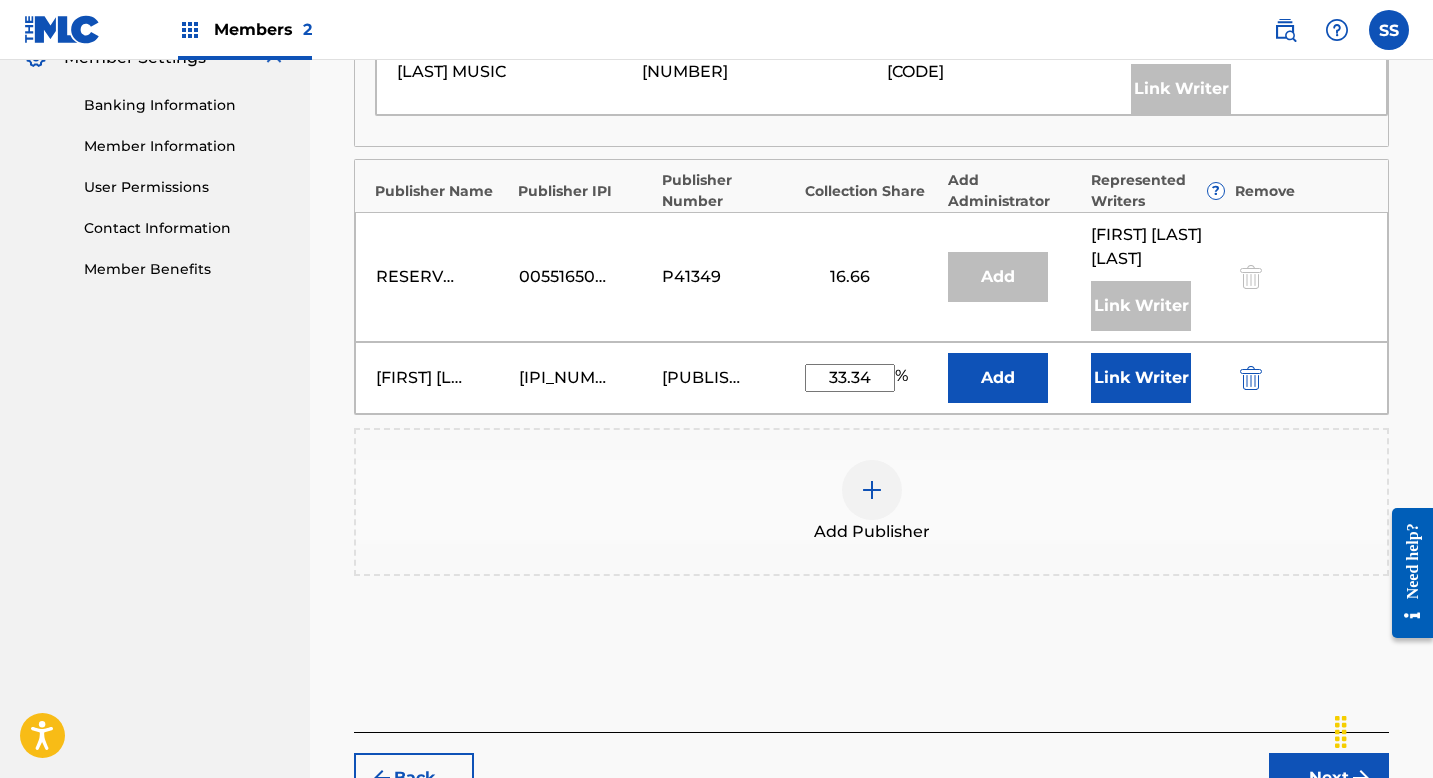 type on "33.34" 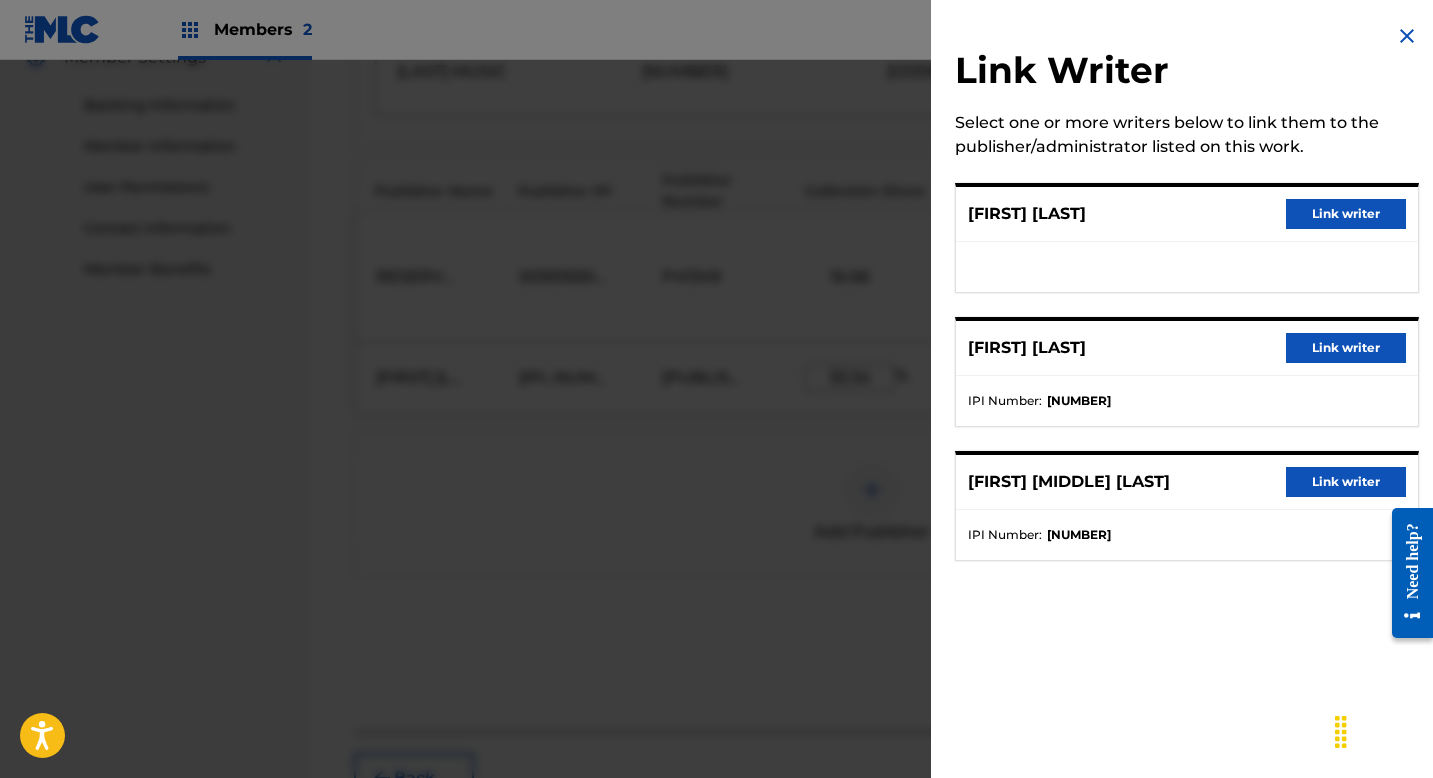 click on "Link writer" at bounding box center [1346, 348] 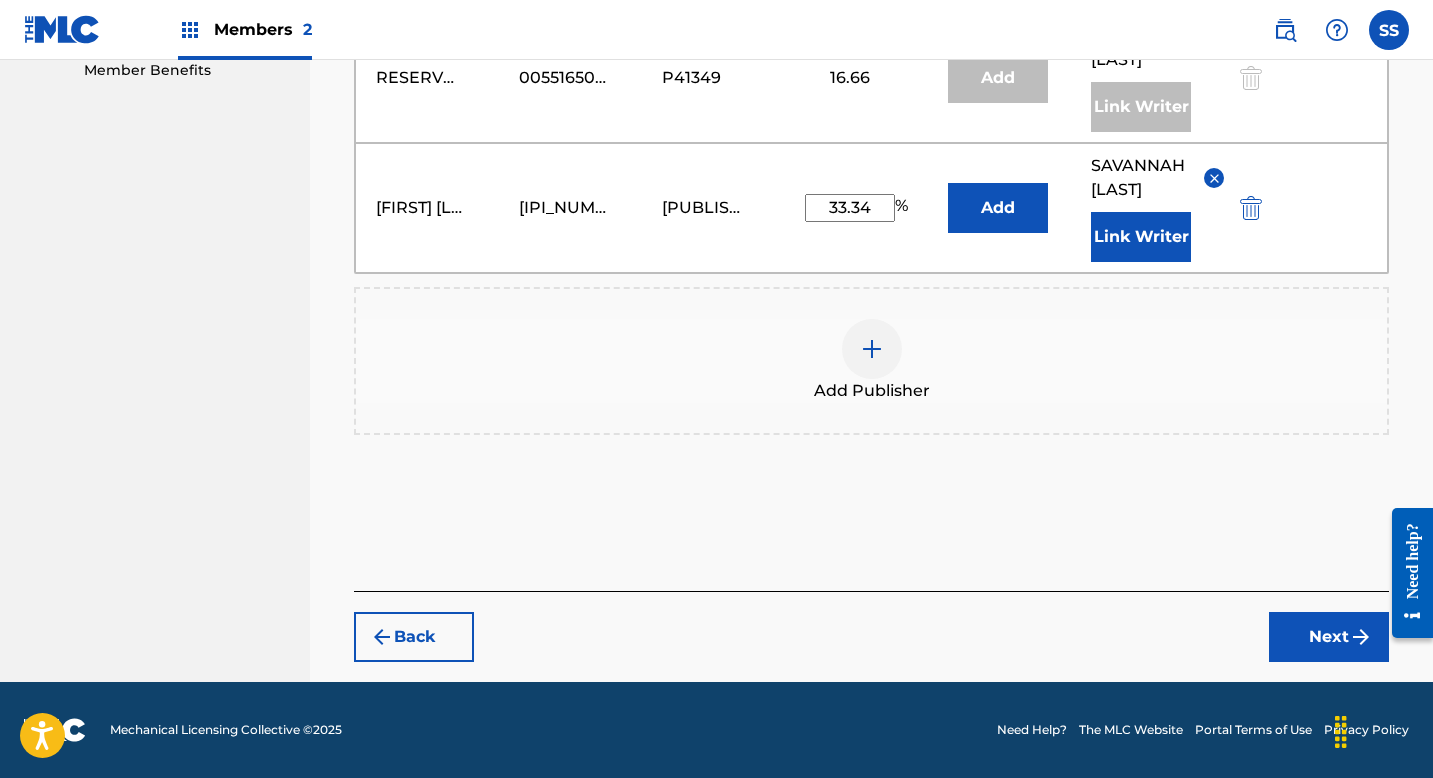 scroll, scrollTop: 1086, scrollLeft: 0, axis: vertical 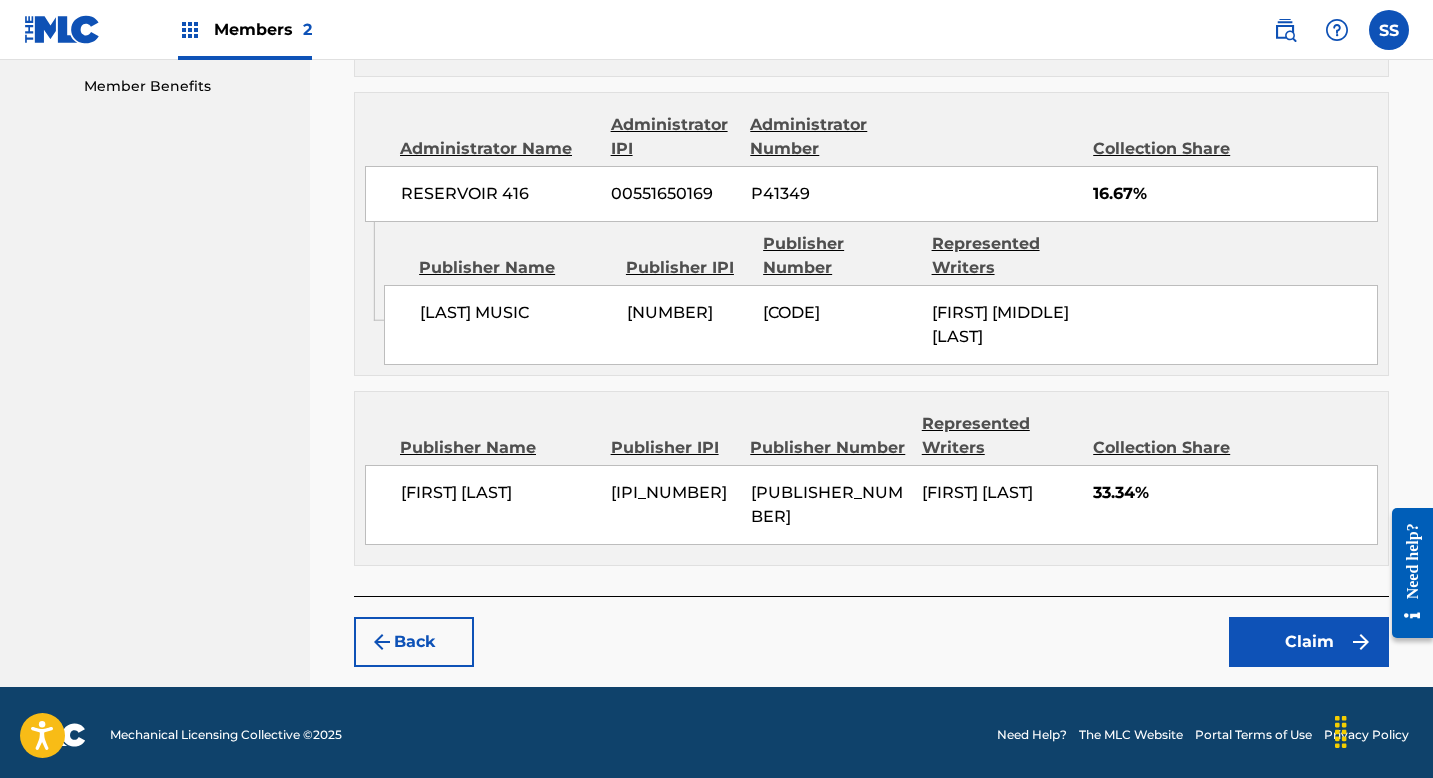 click on "Claim" at bounding box center [1309, 642] 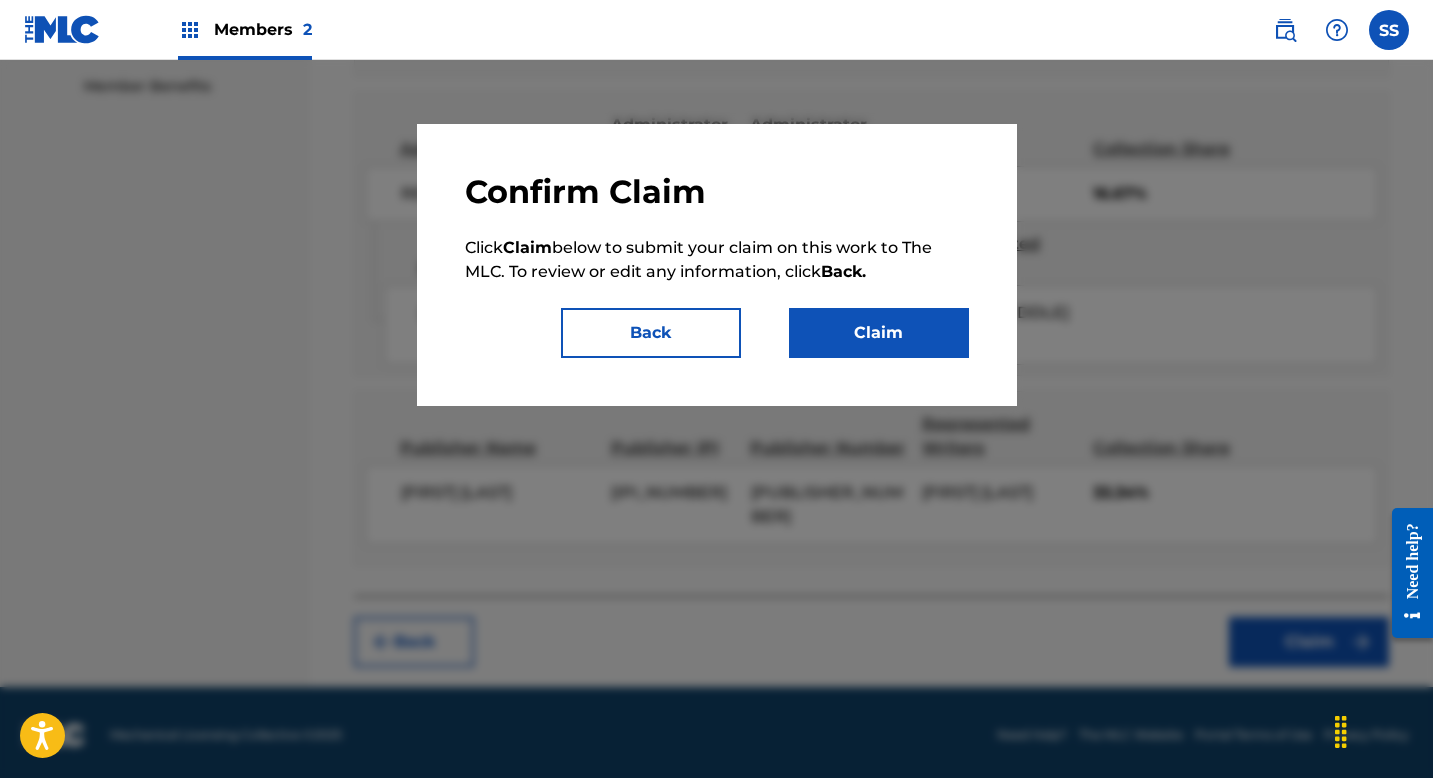 click on "Claim" at bounding box center (879, 333) 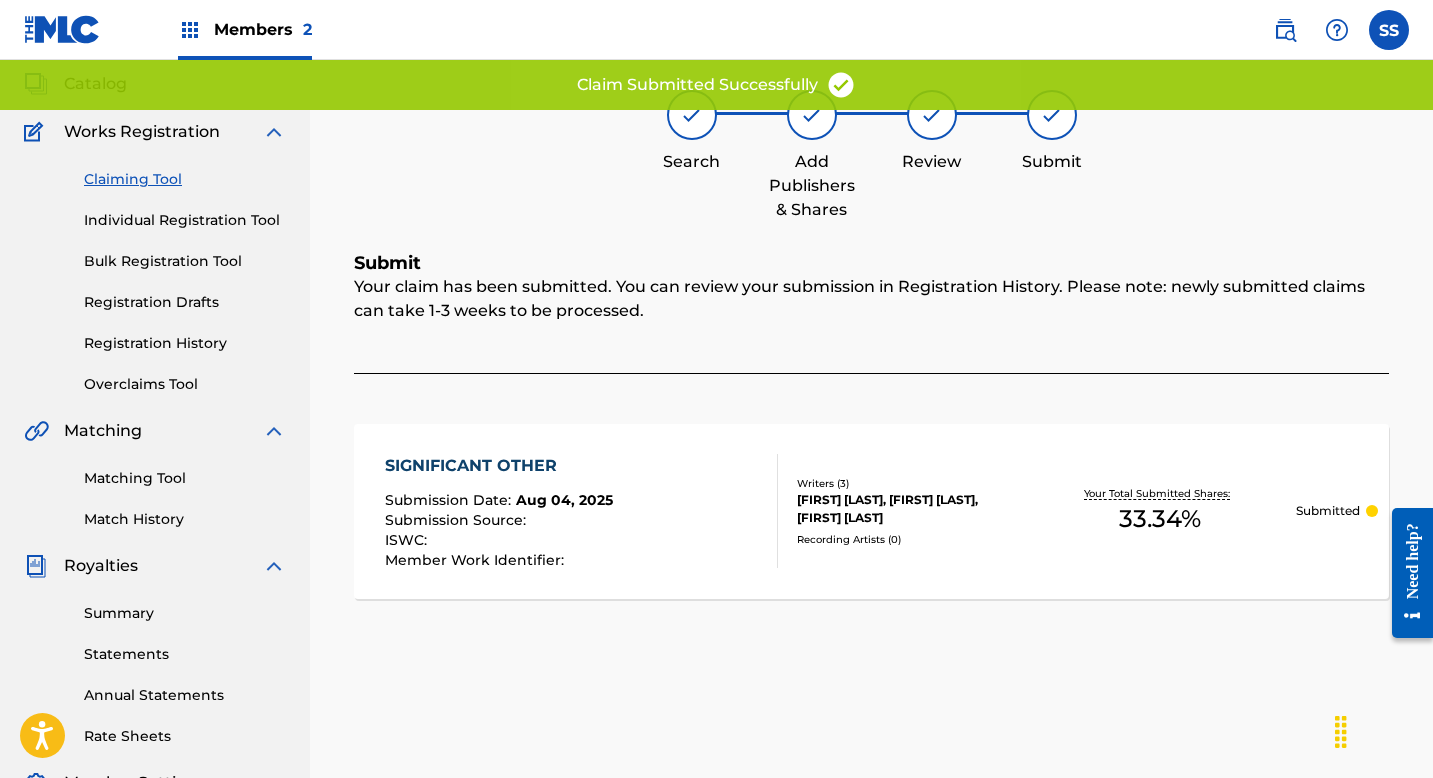 scroll, scrollTop: 76, scrollLeft: 0, axis: vertical 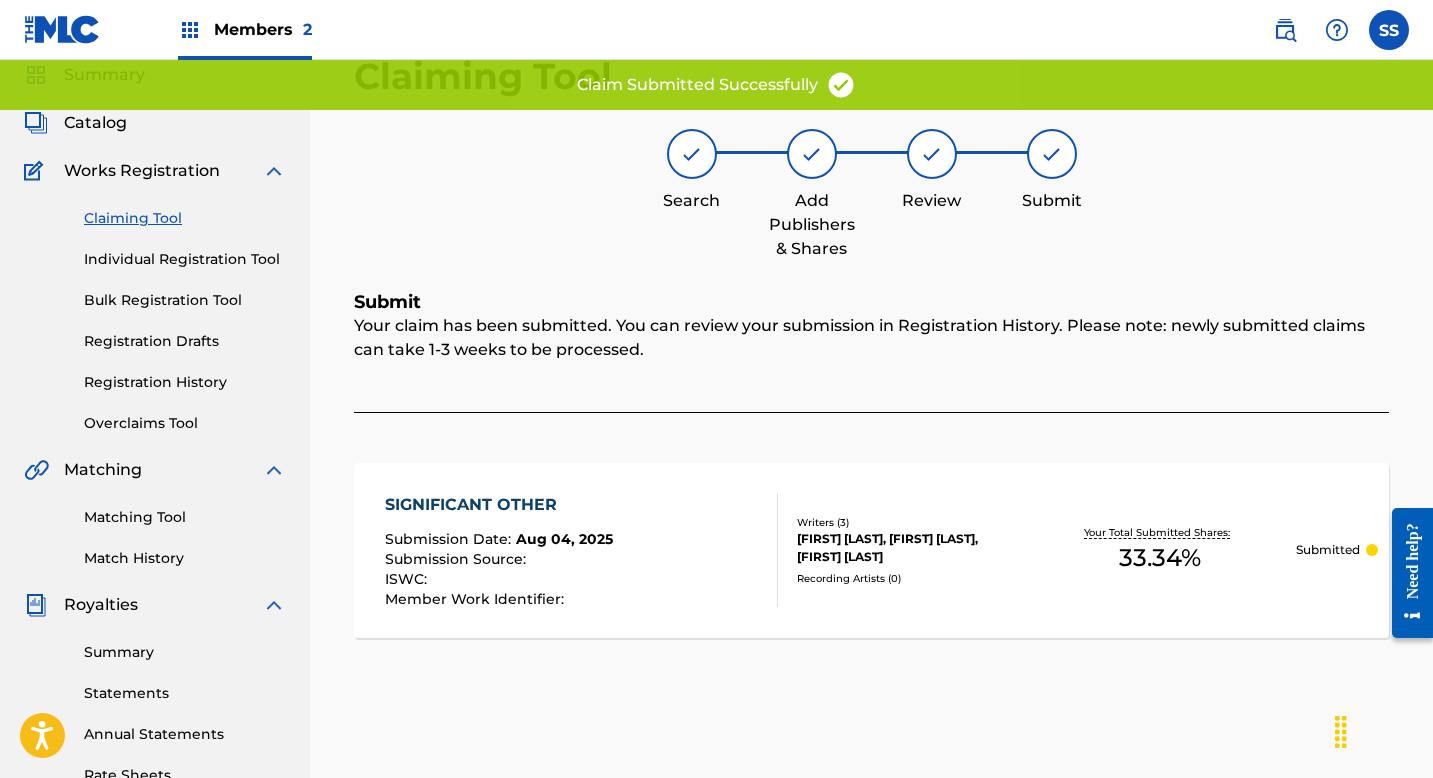 click on "Claiming Tool" at bounding box center (185, 218) 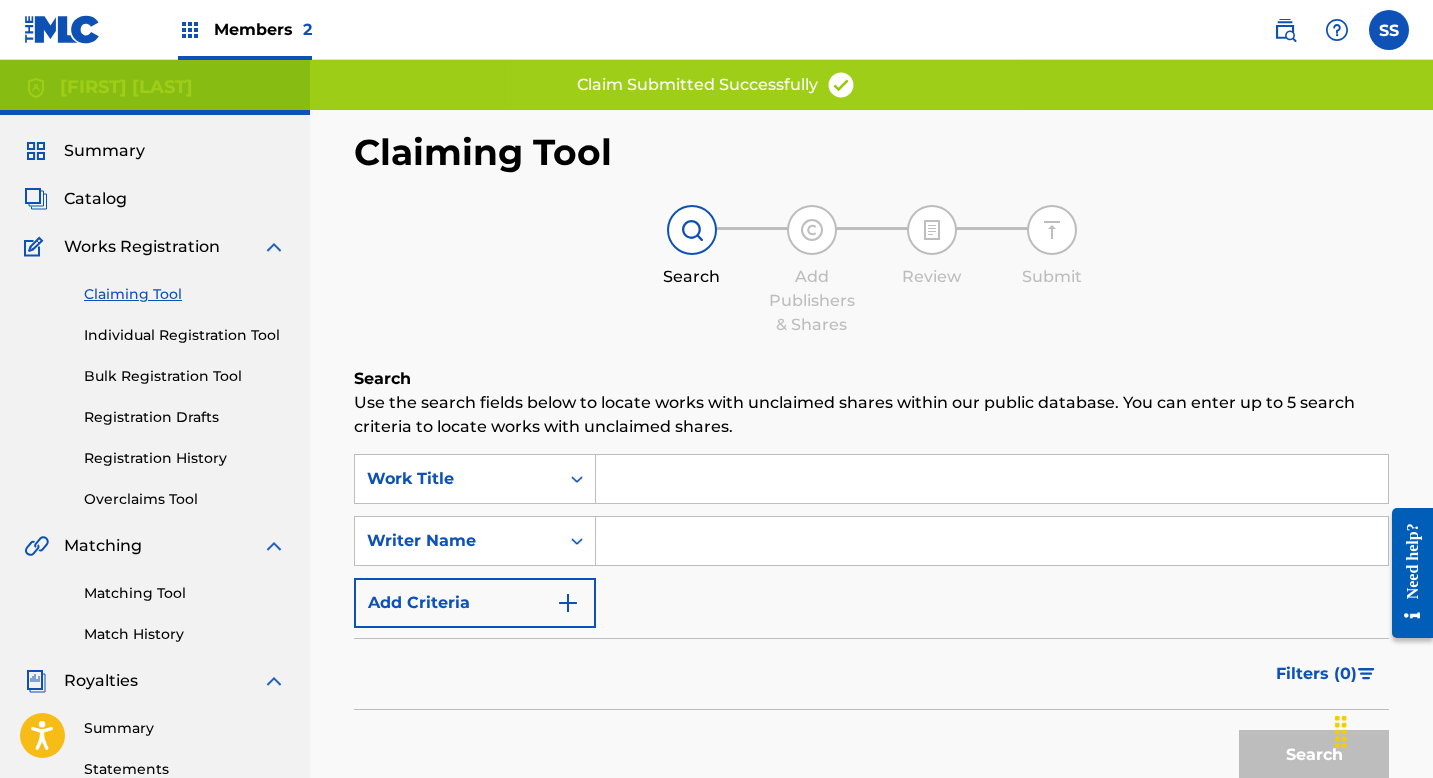 click at bounding box center [992, 541] 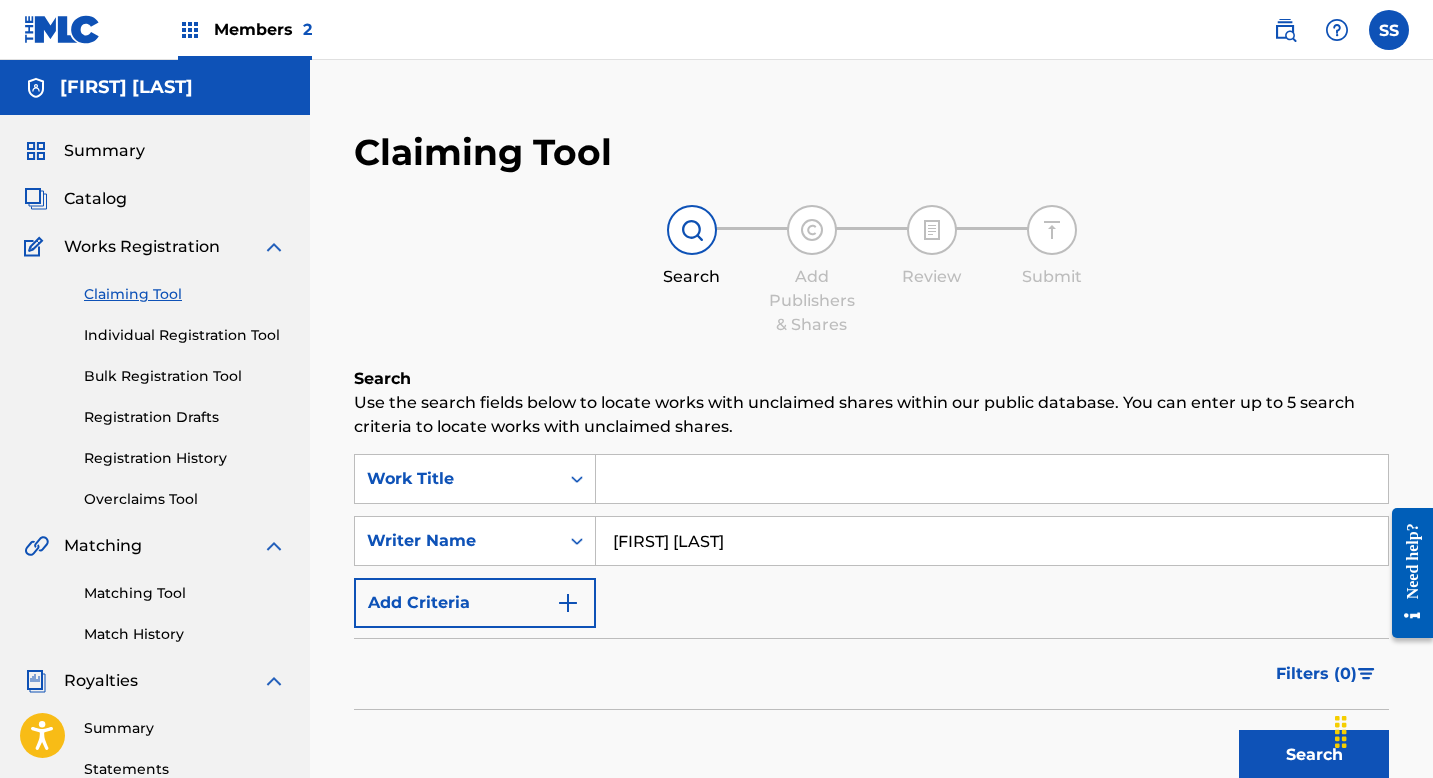 type on "[FIRST] [LAST]" 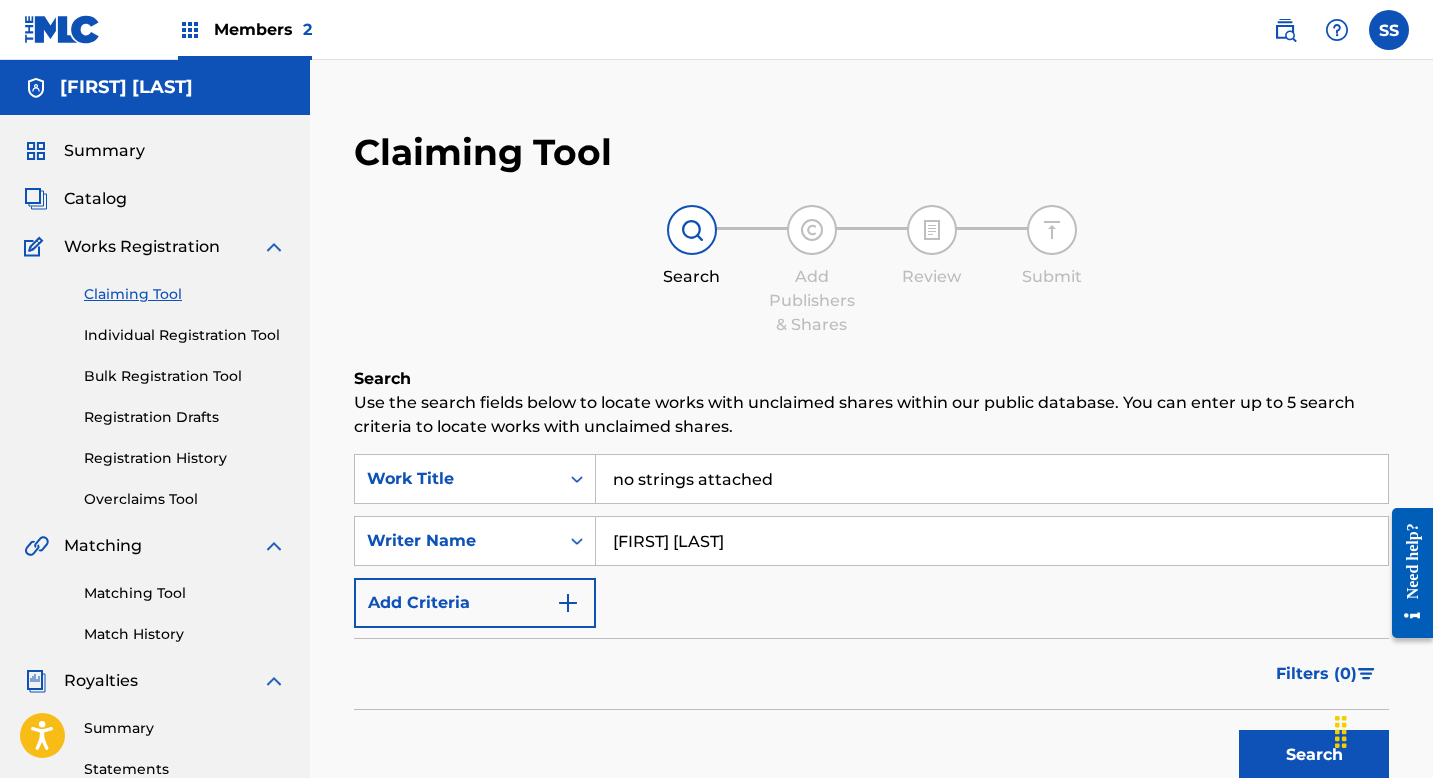 type on "no strings attached" 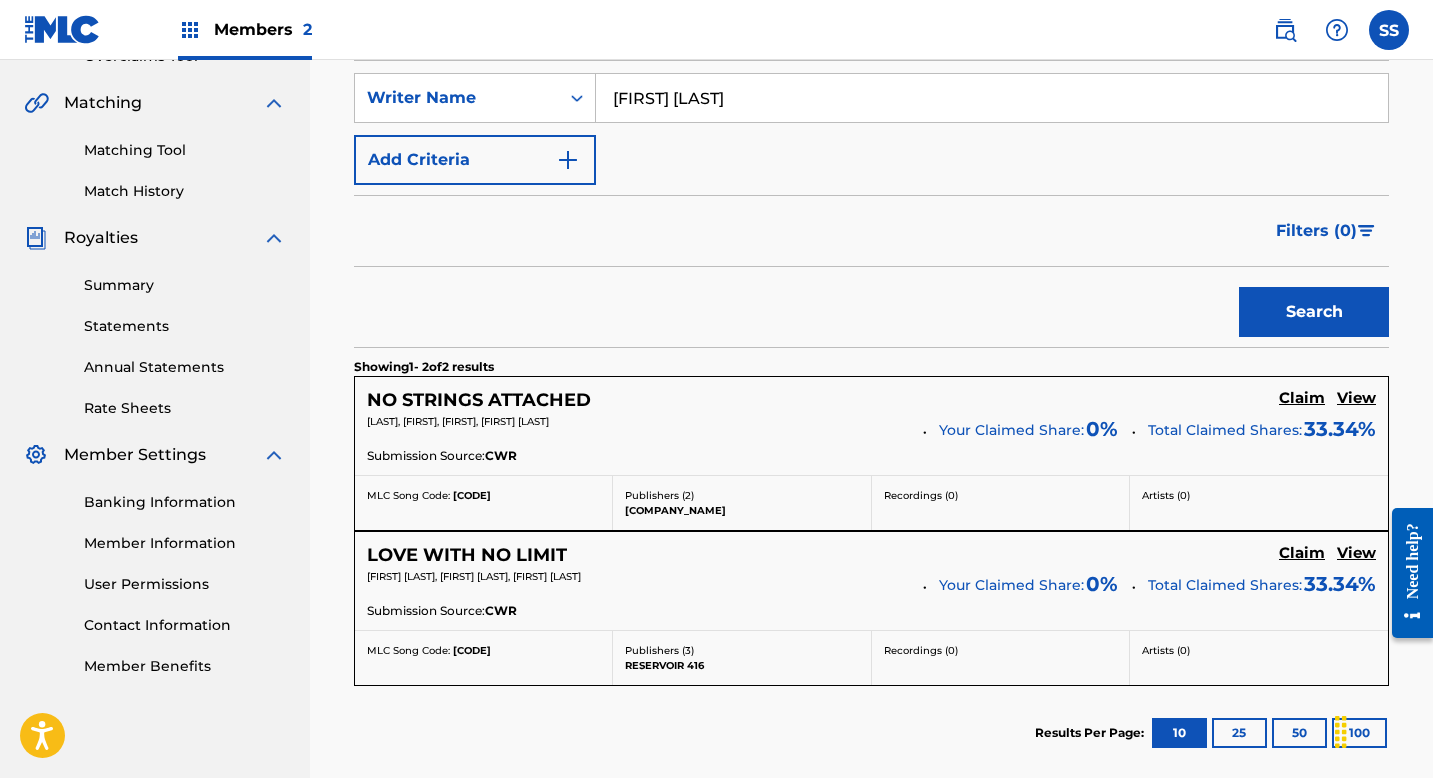 scroll, scrollTop: 521, scrollLeft: 0, axis: vertical 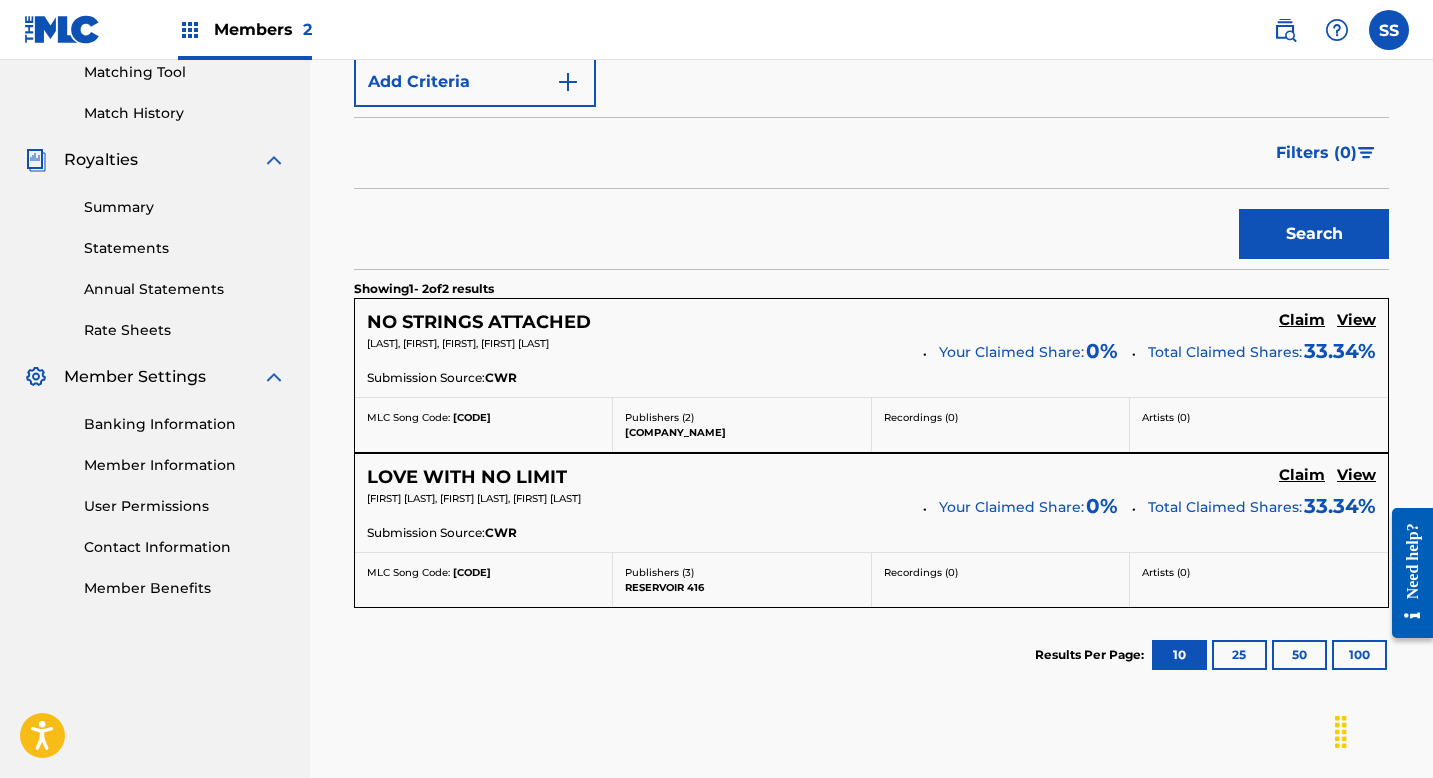click on "Claim" at bounding box center (1302, 320) 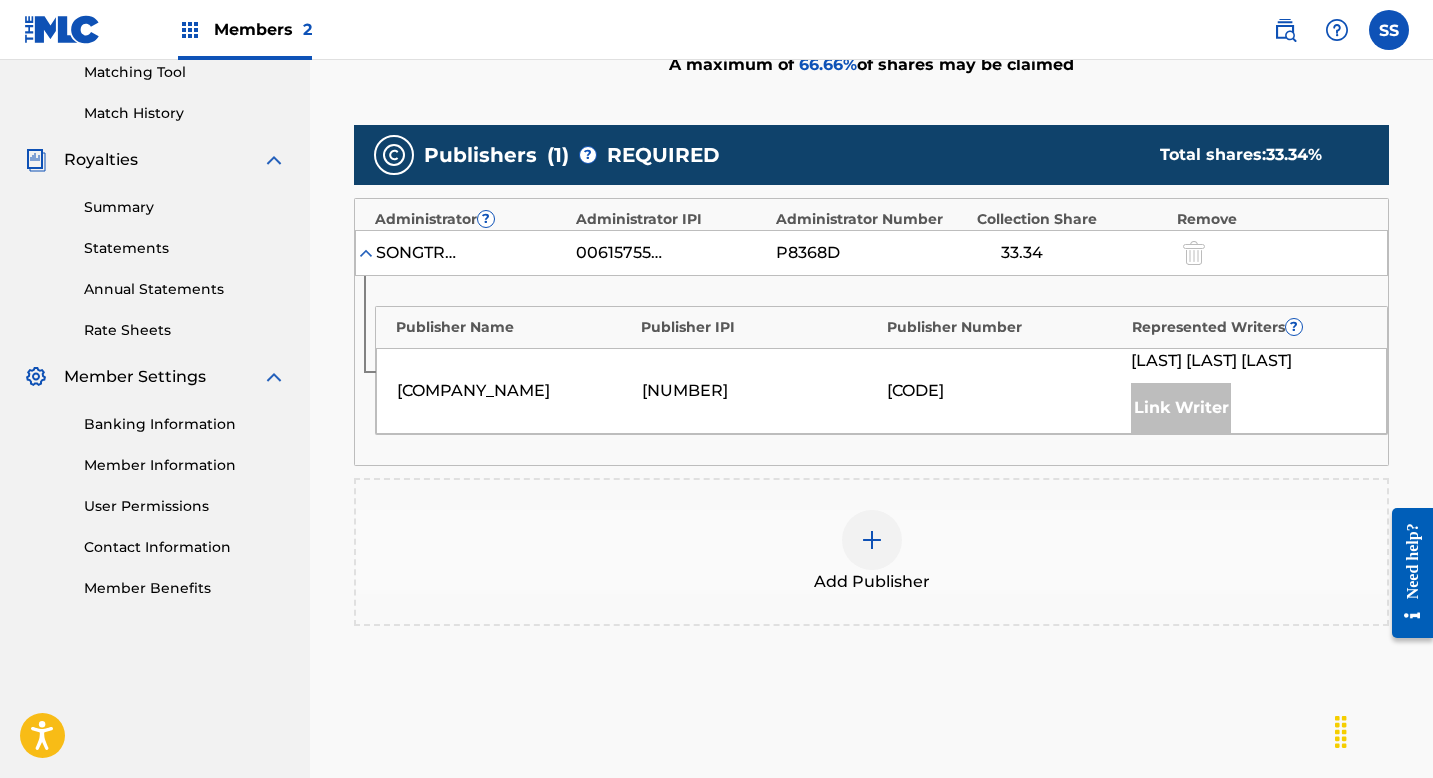 click at bounding box center [872, 540] 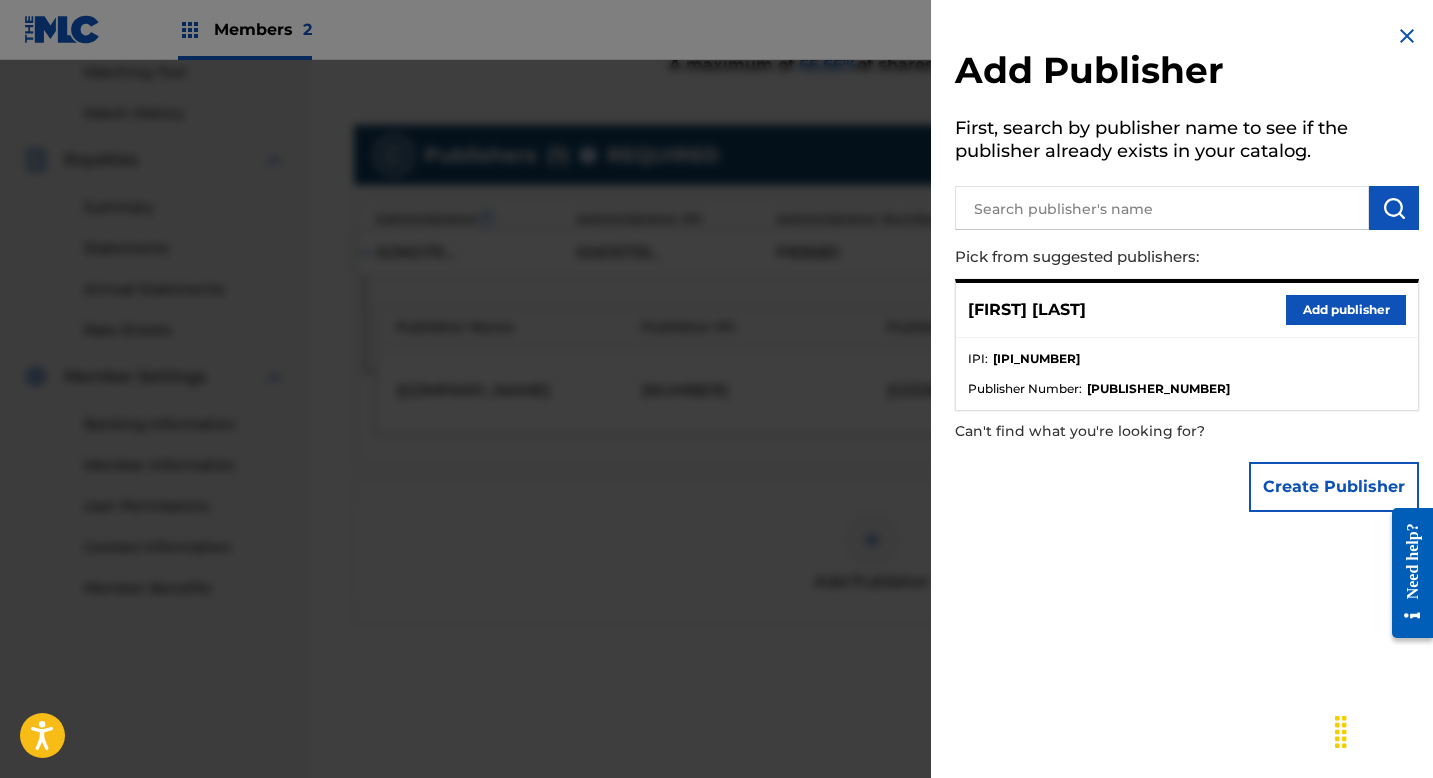 click on "Add publisher" at bounding box center (1346, 310) 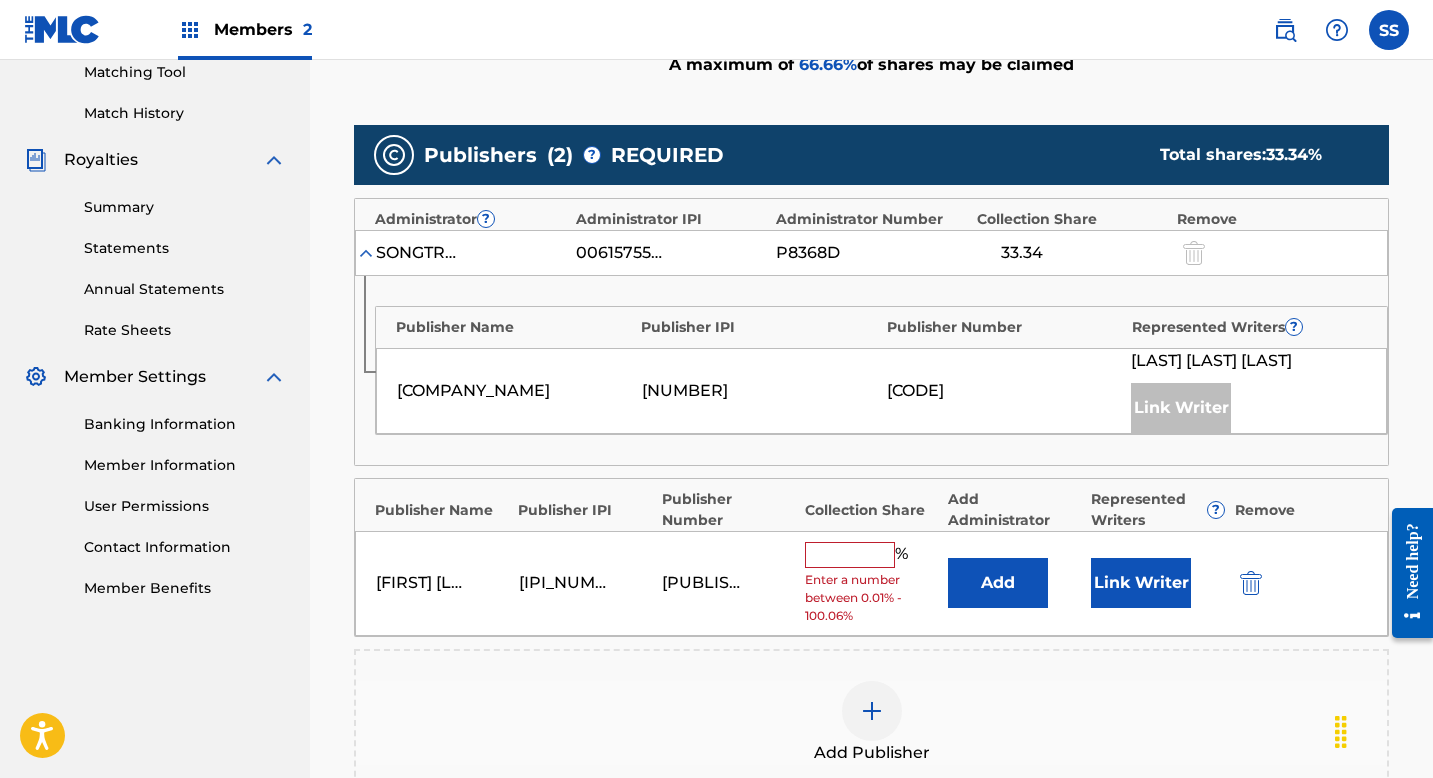 click at bounding box center (850, 555) 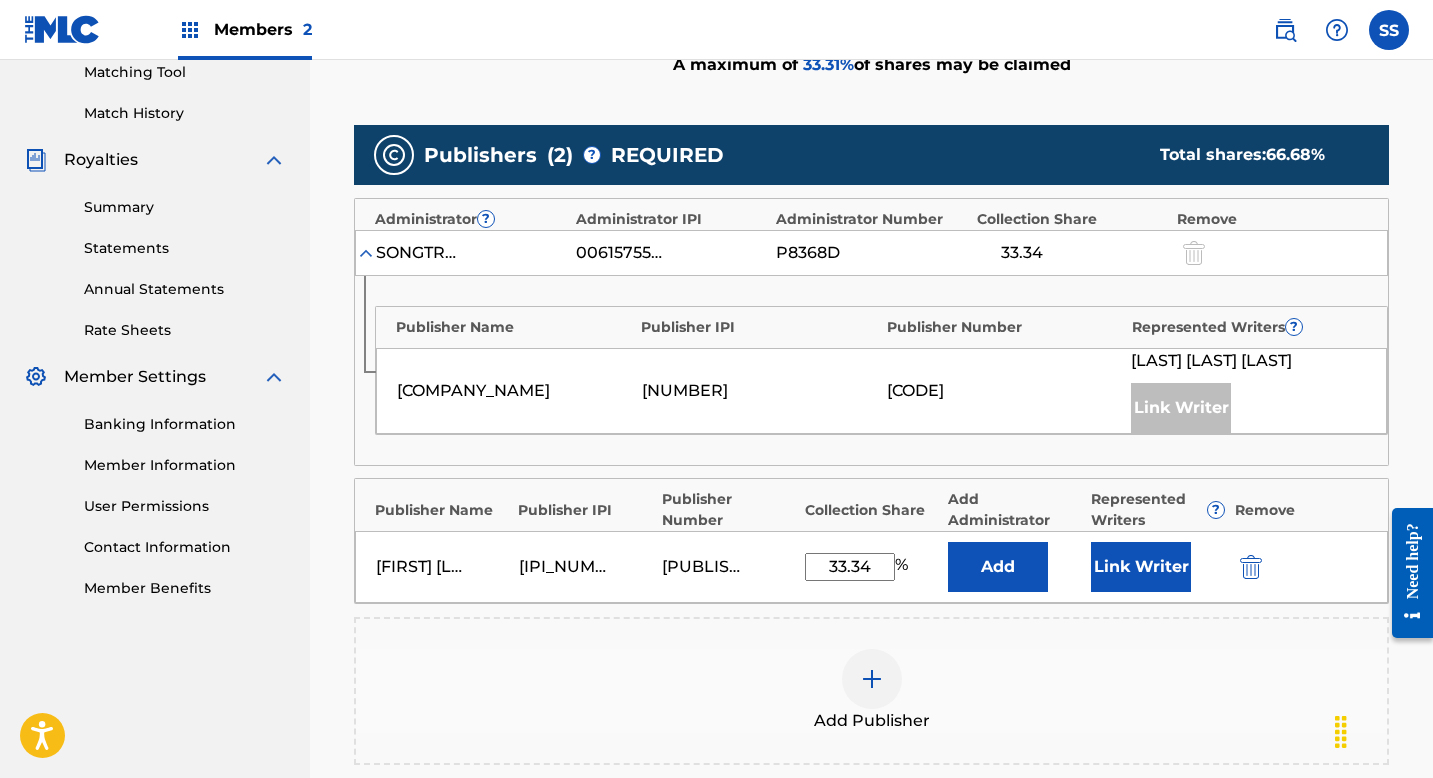 type on "33.34" 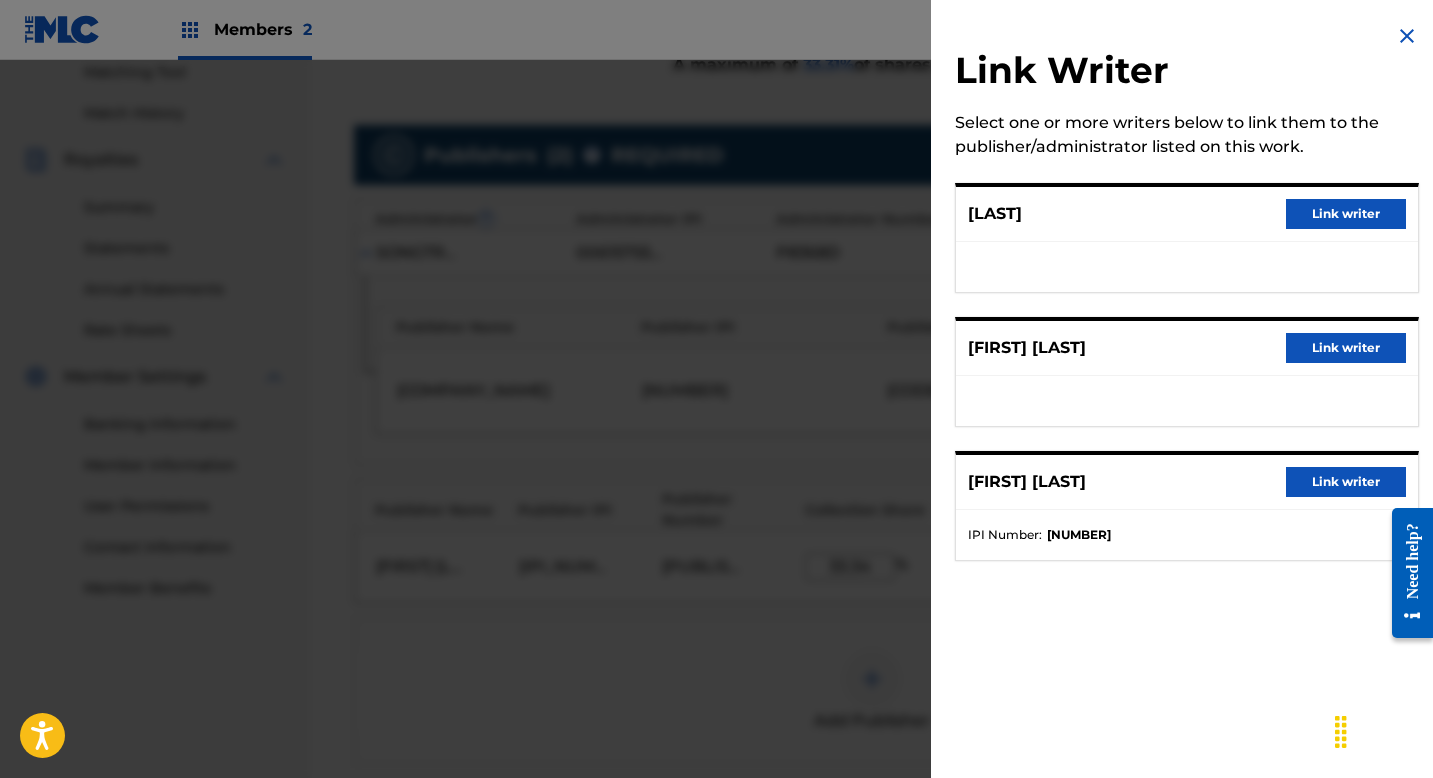 click on "Link writer" at bounding box center [1346, 348] 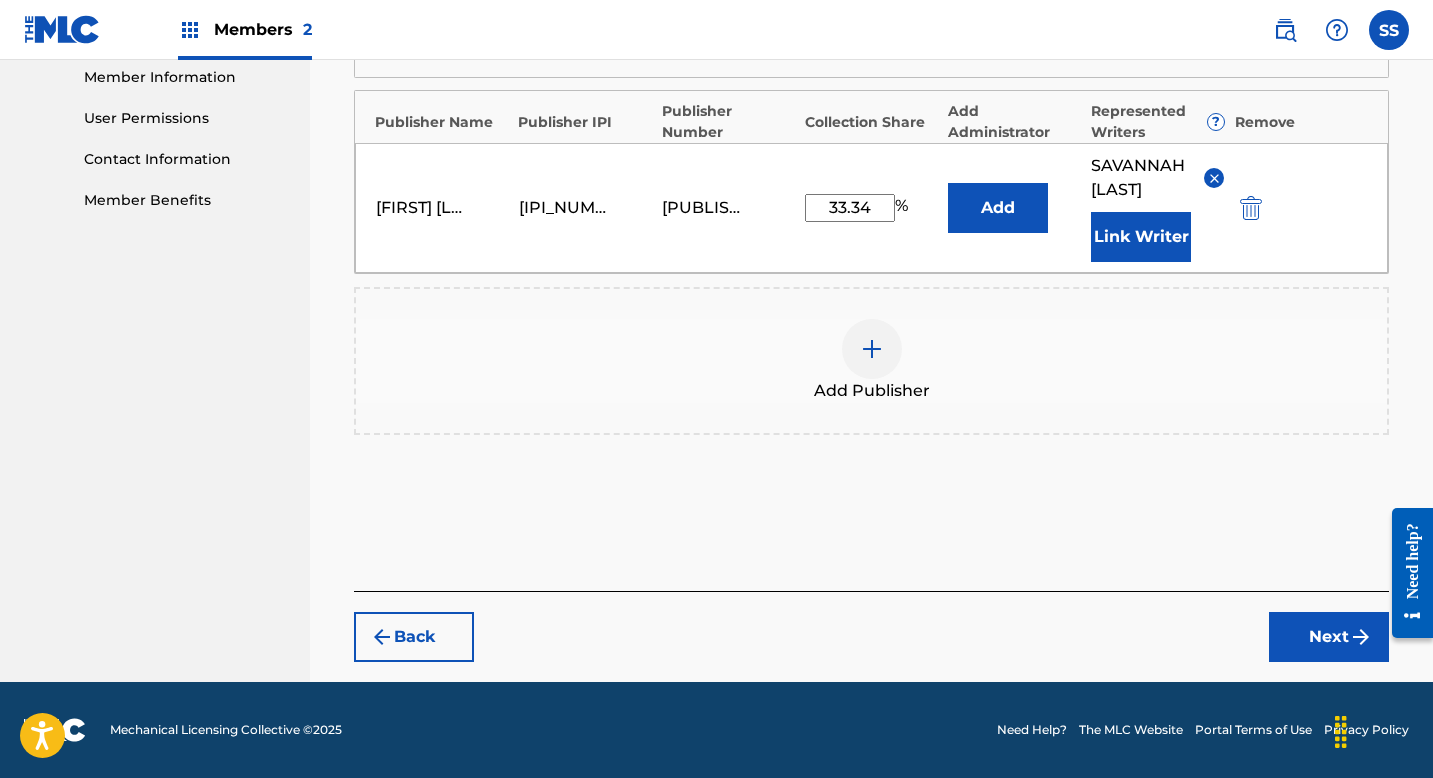 click on "Next" at bounding box center [1329, 637] 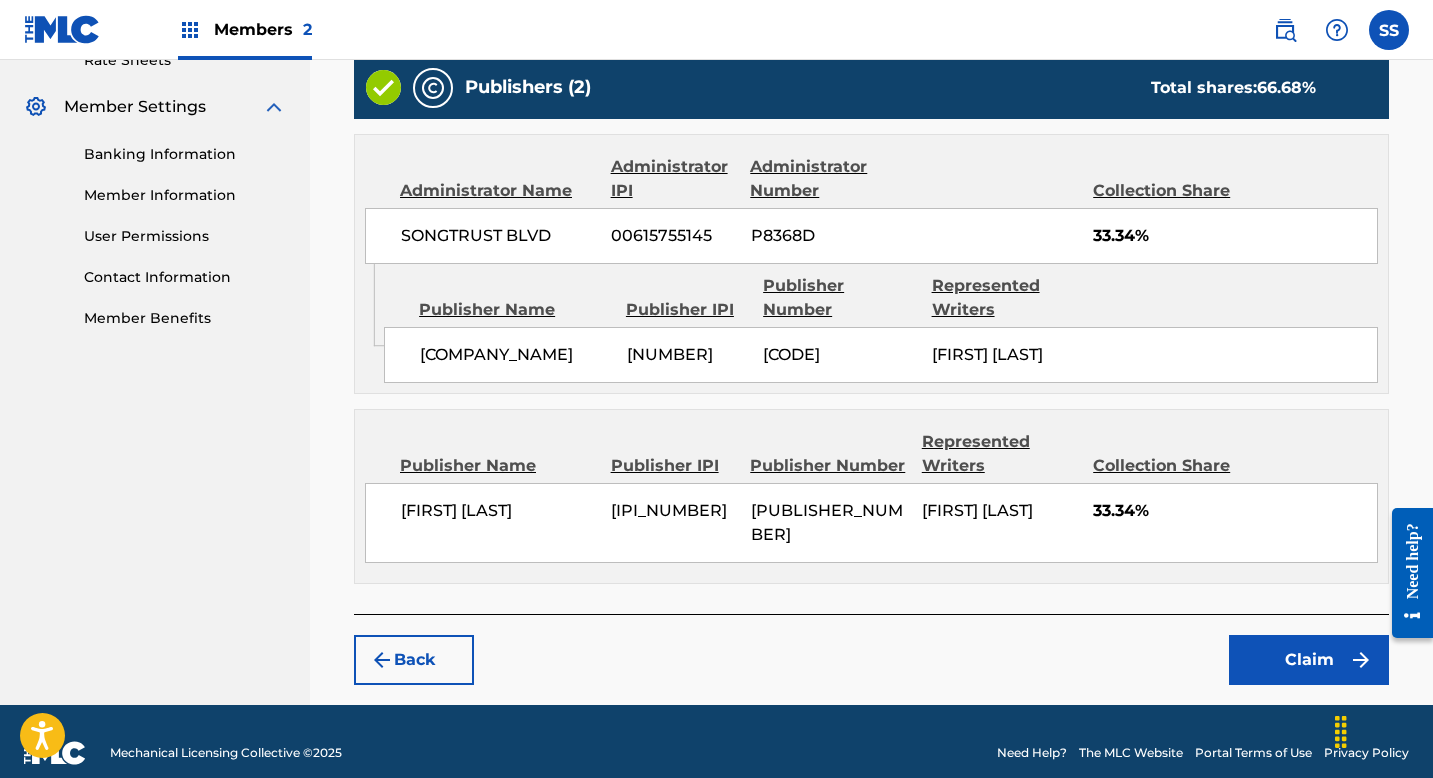 scroll, scrollTop: 834, scrollLeft: 0, axis: vertical 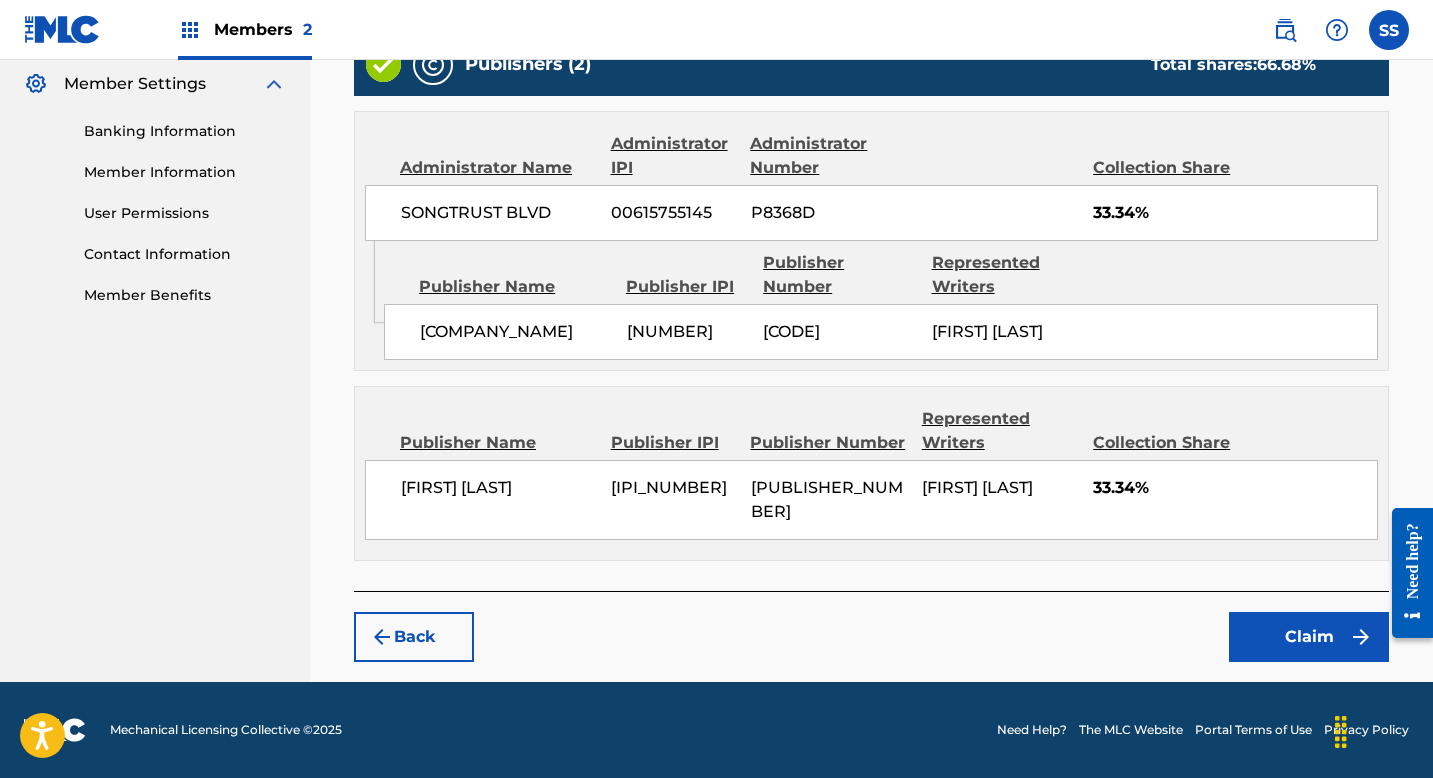 click on "Claim" at bounding box center [1309, 637] 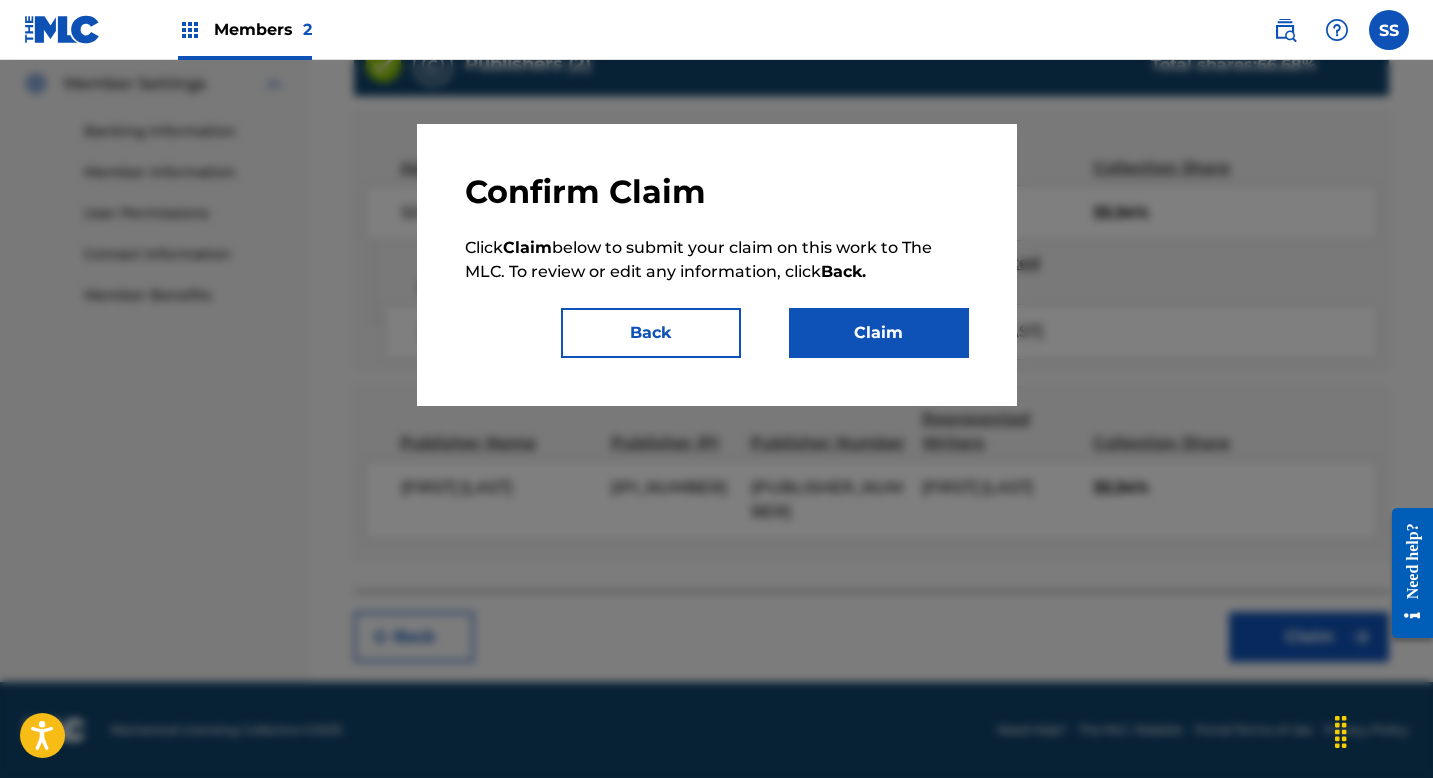 click on "Claim" at bounding box center [879, 333] 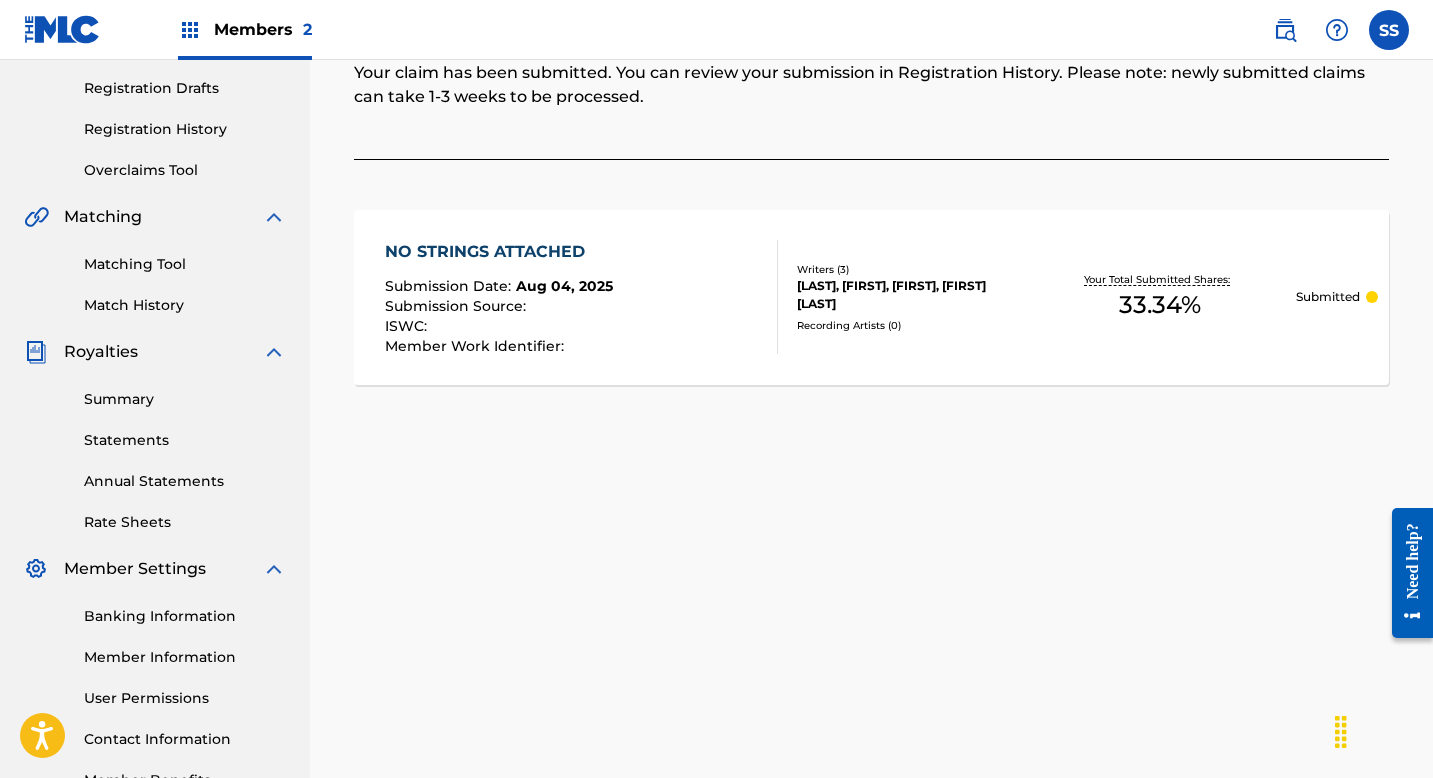 scroll, scrollTop: 0, scrollLeft: 0, axis: both 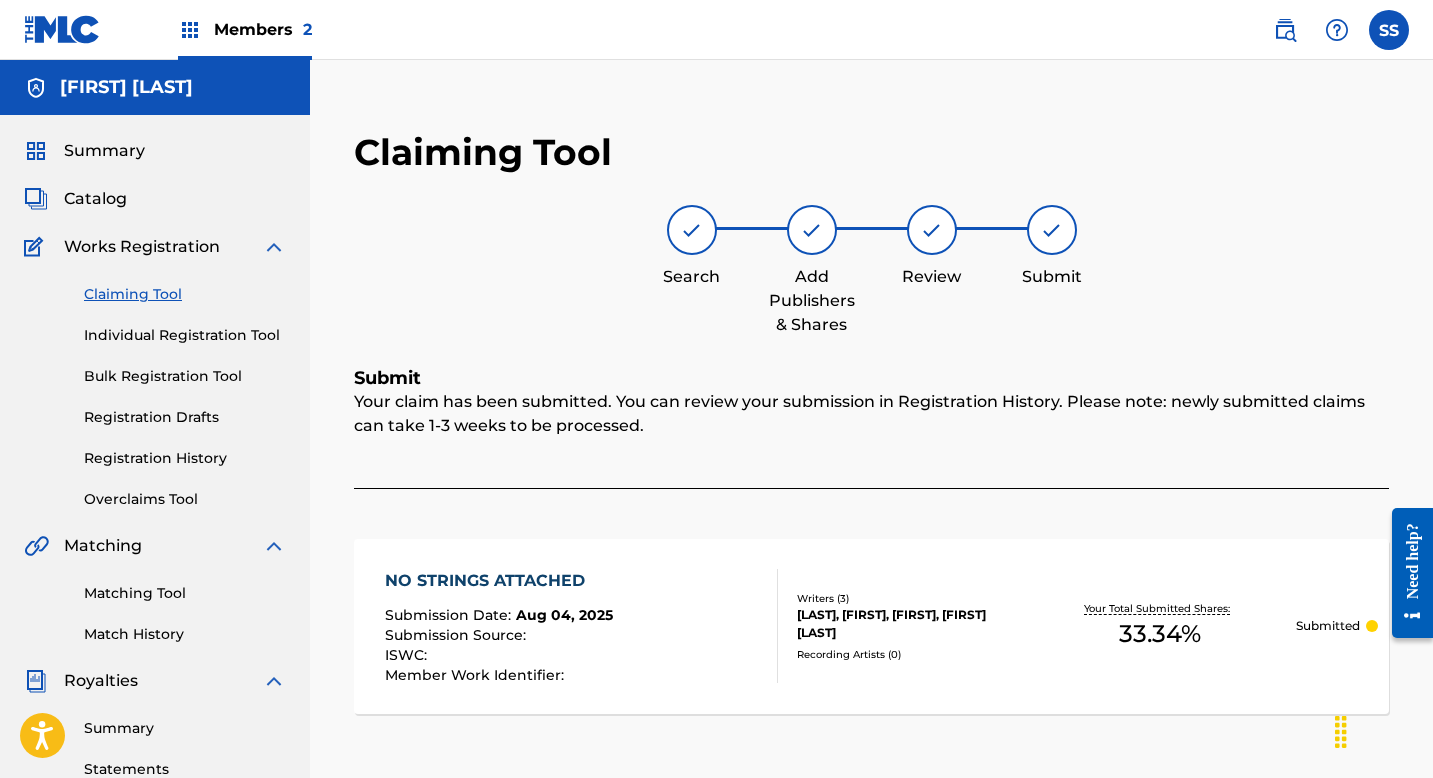 click on "Claiming Tool" at bounding box center (185, 294) 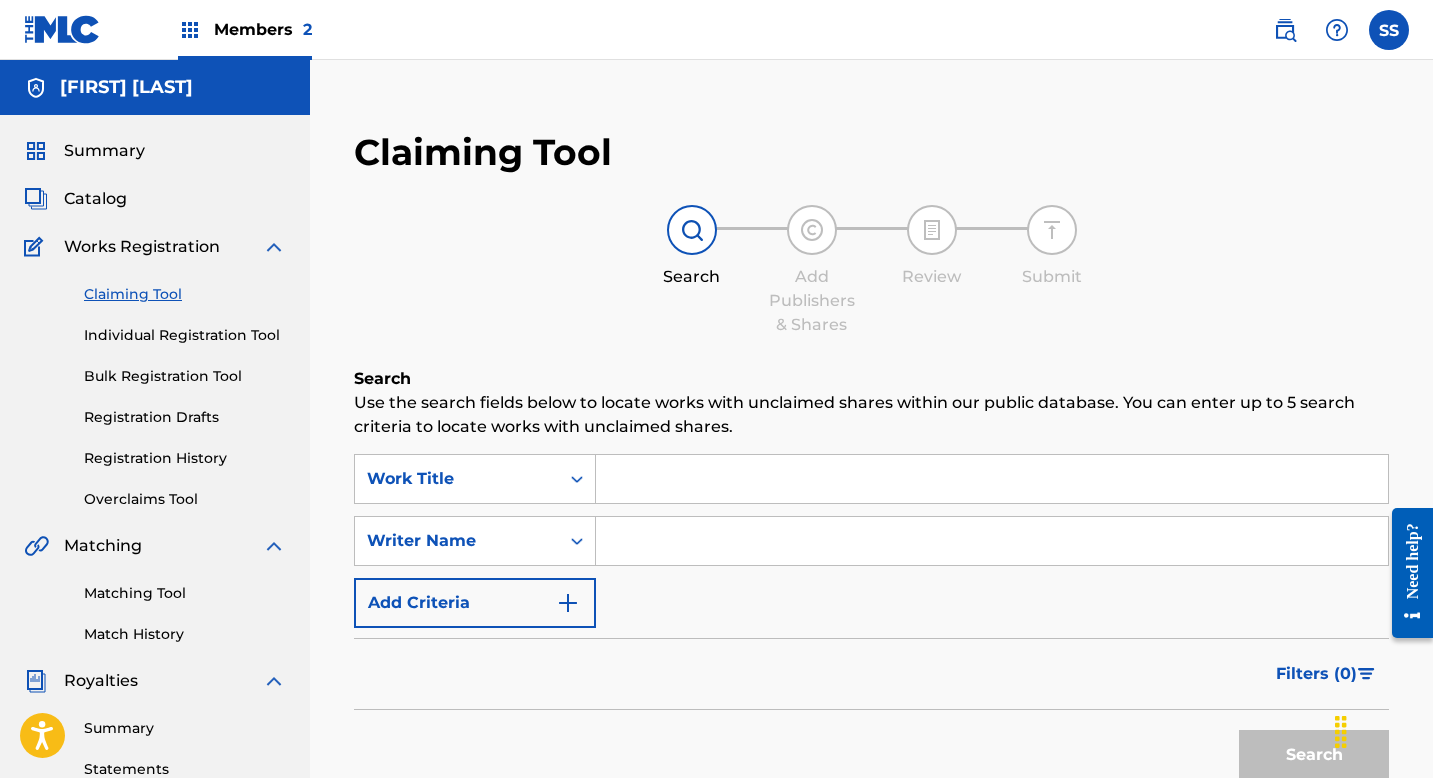 click at bounding box center [992, 479] 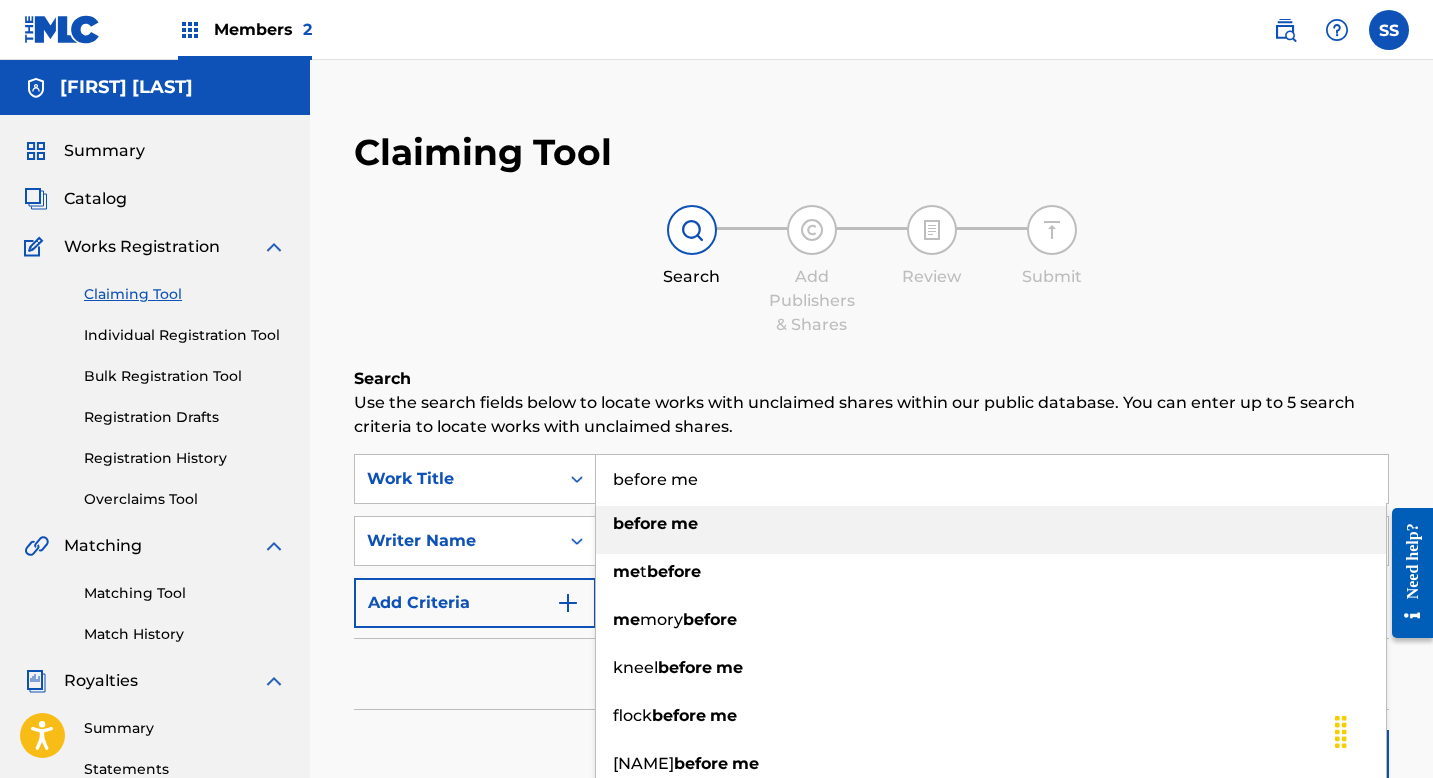 type on "before me" 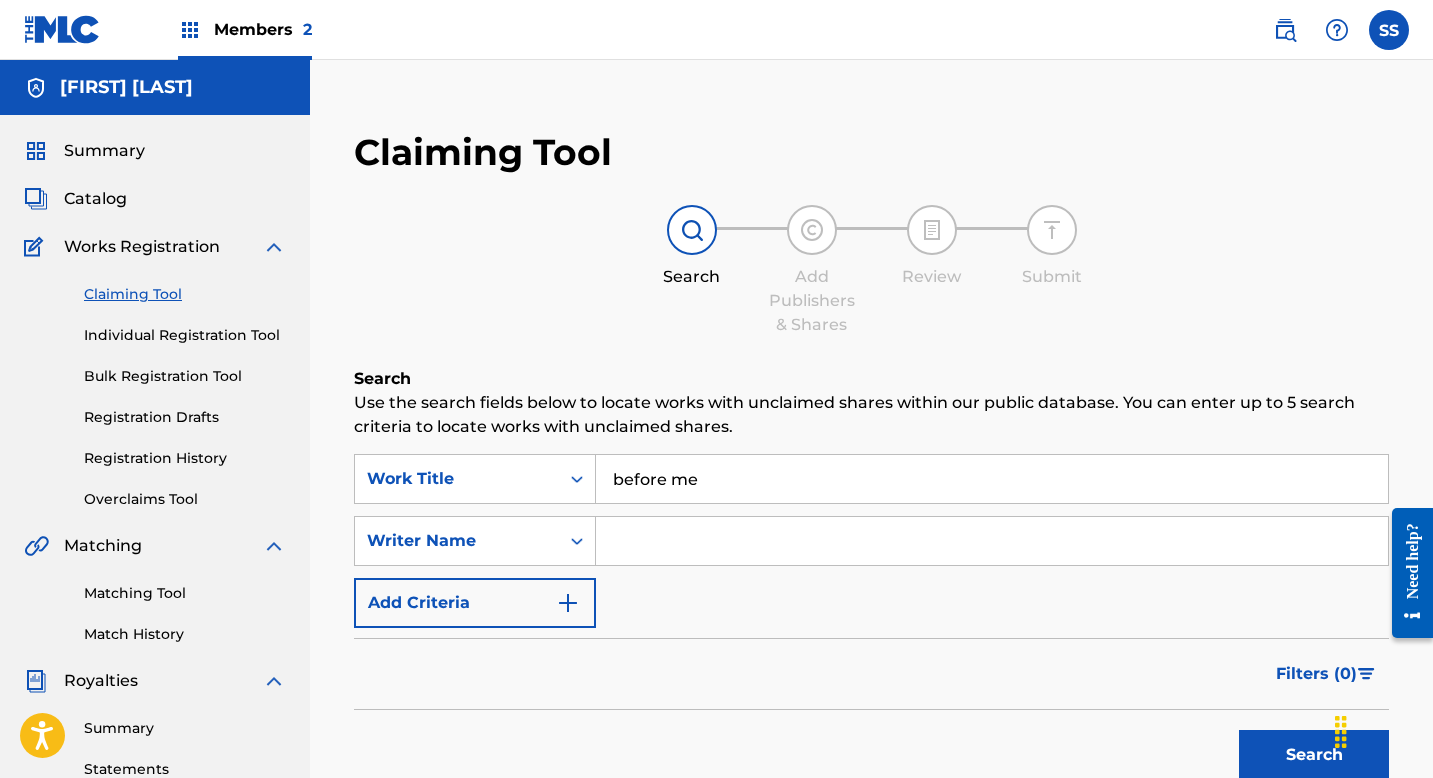 click at bounding box center (992, 541) 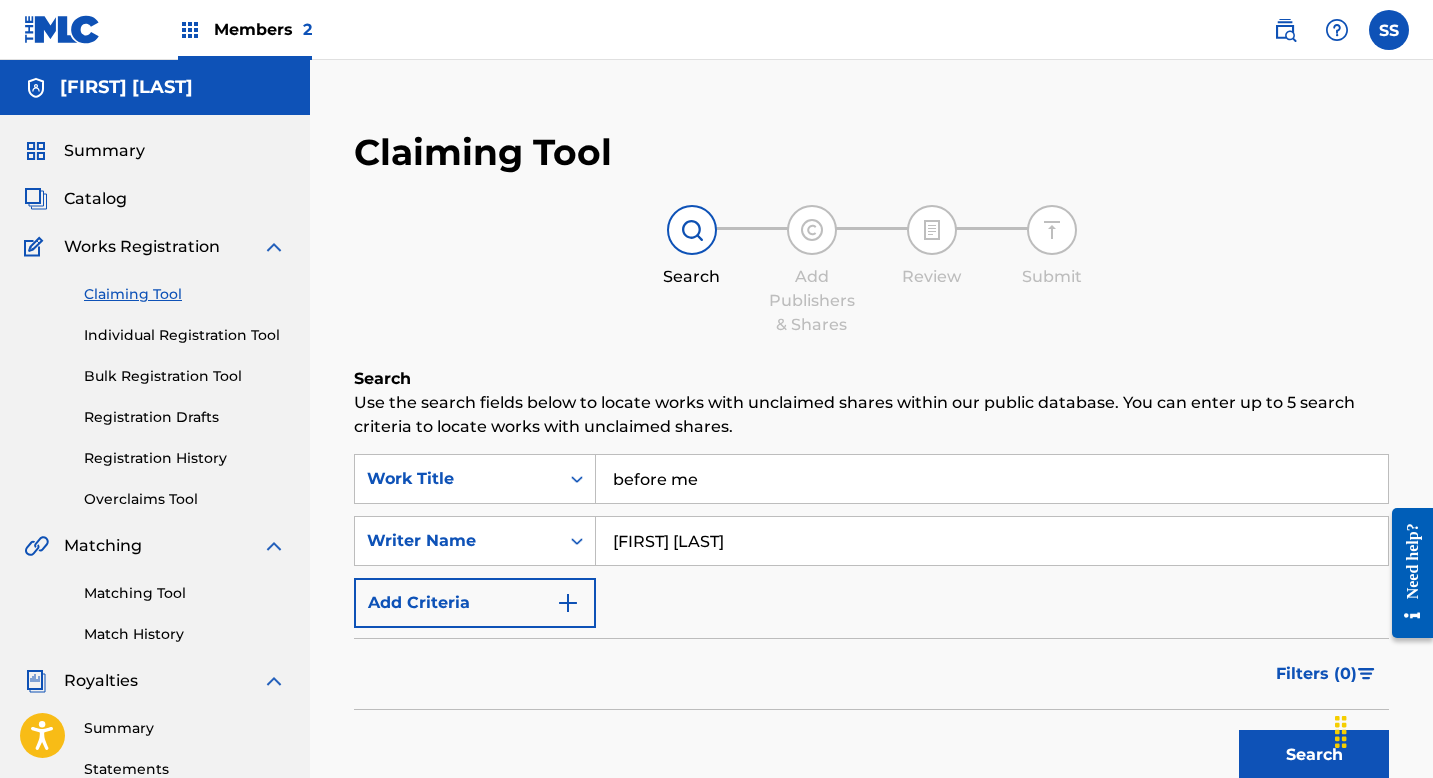 type on "[FIRST] [LAST]" 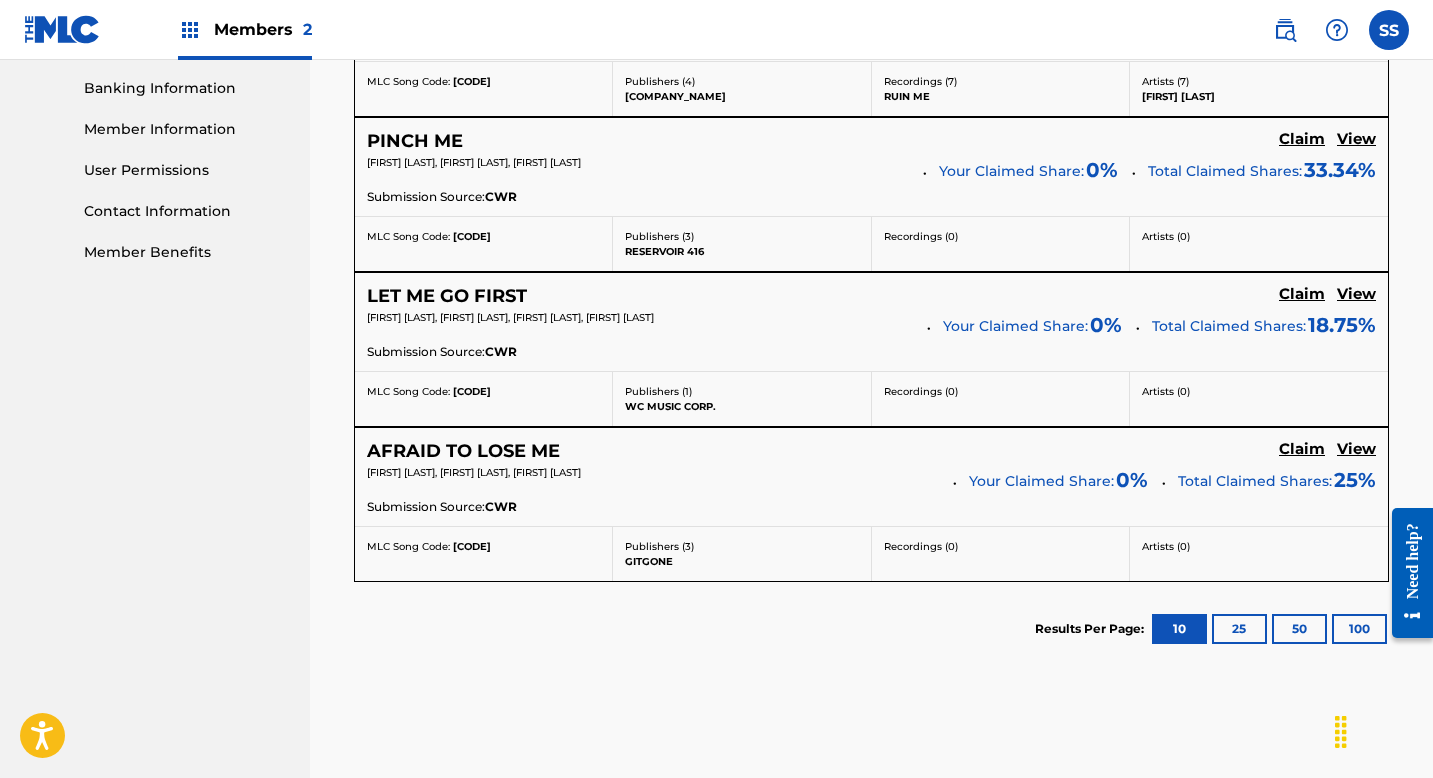 scroll, scrollTop: 971, scrollLeft: 0, axis: vertical 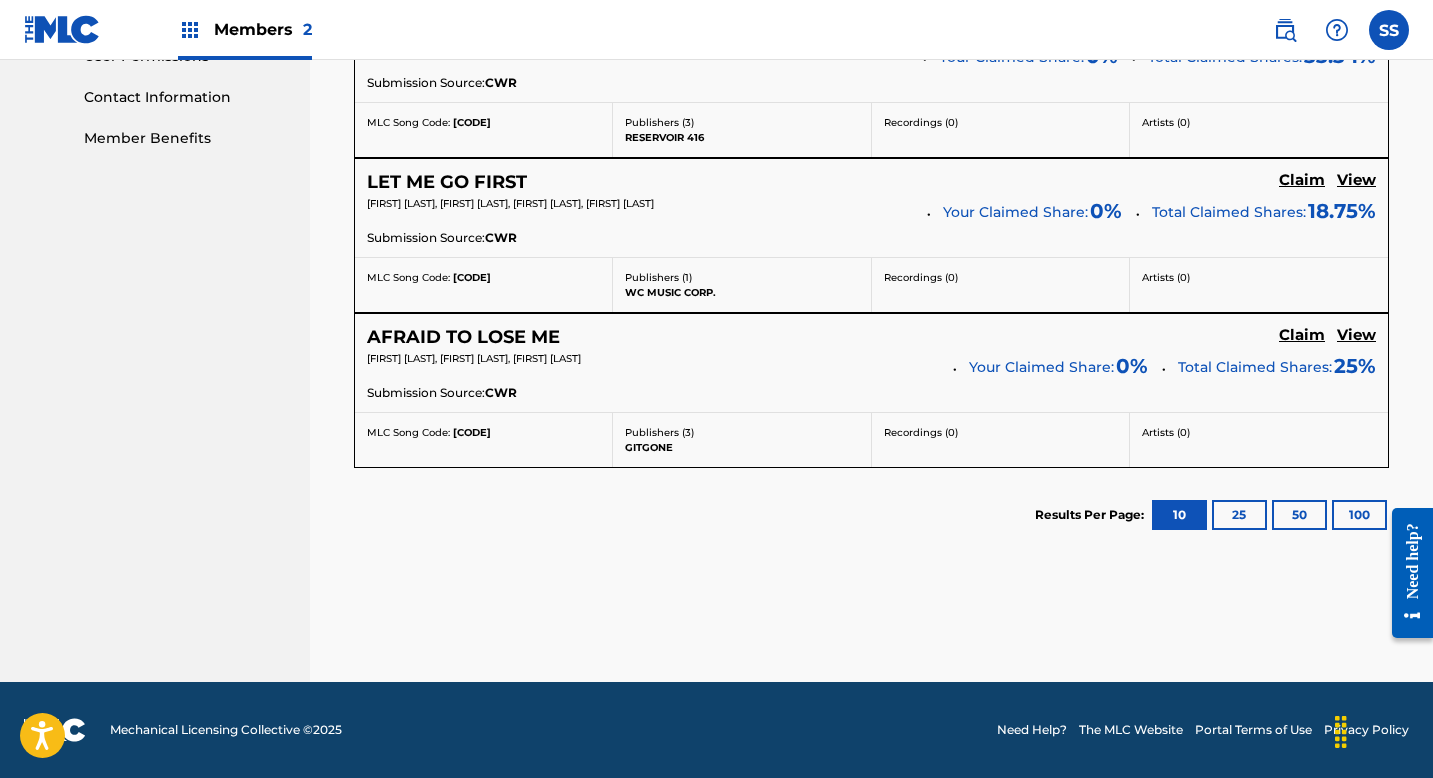 click on "Claim" at bounding box center [1302, -130] 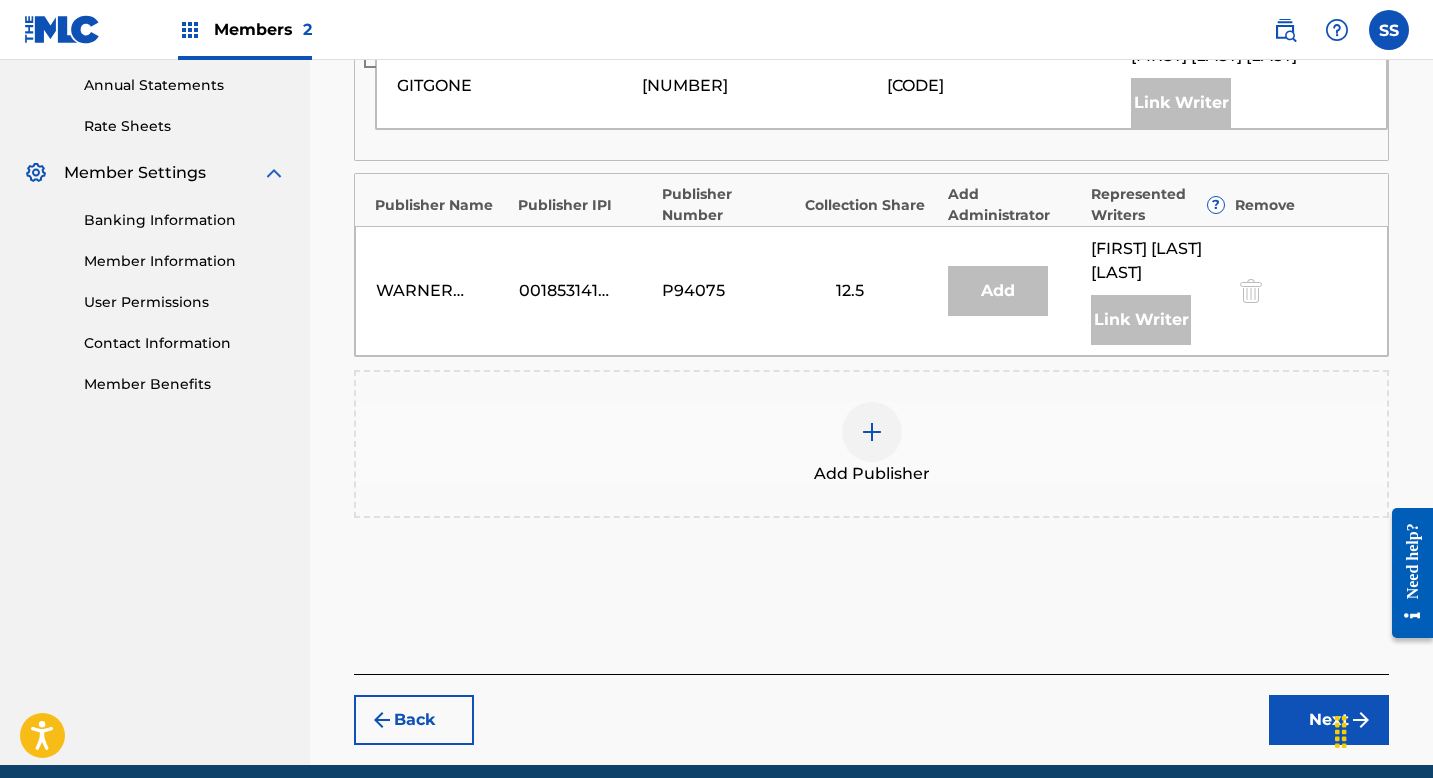 scroll, scrollTop: 649, scrollLeft: 0, axis: vertical 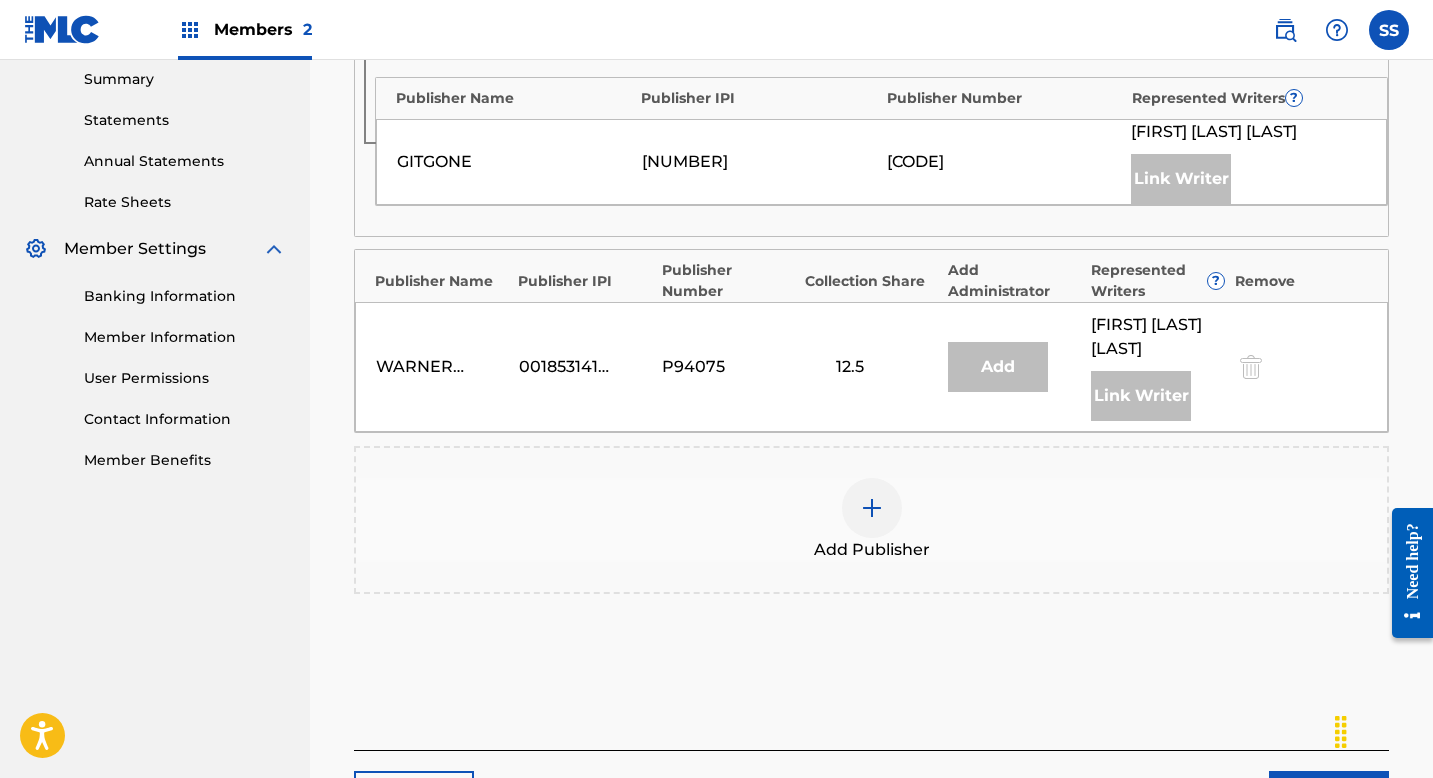 click at bounding box center [872, 508] 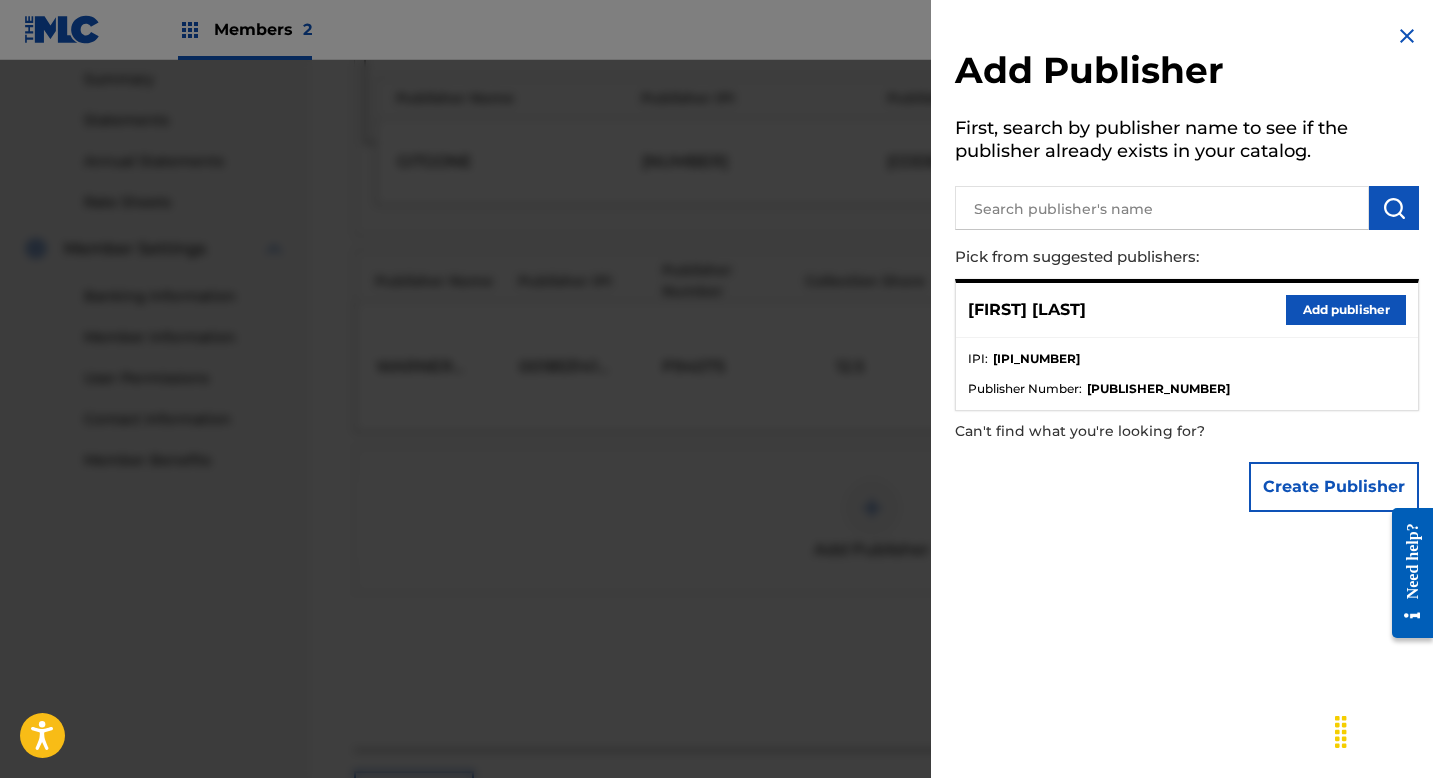 click on "Add publisher" at bounding box center (1346, 310) 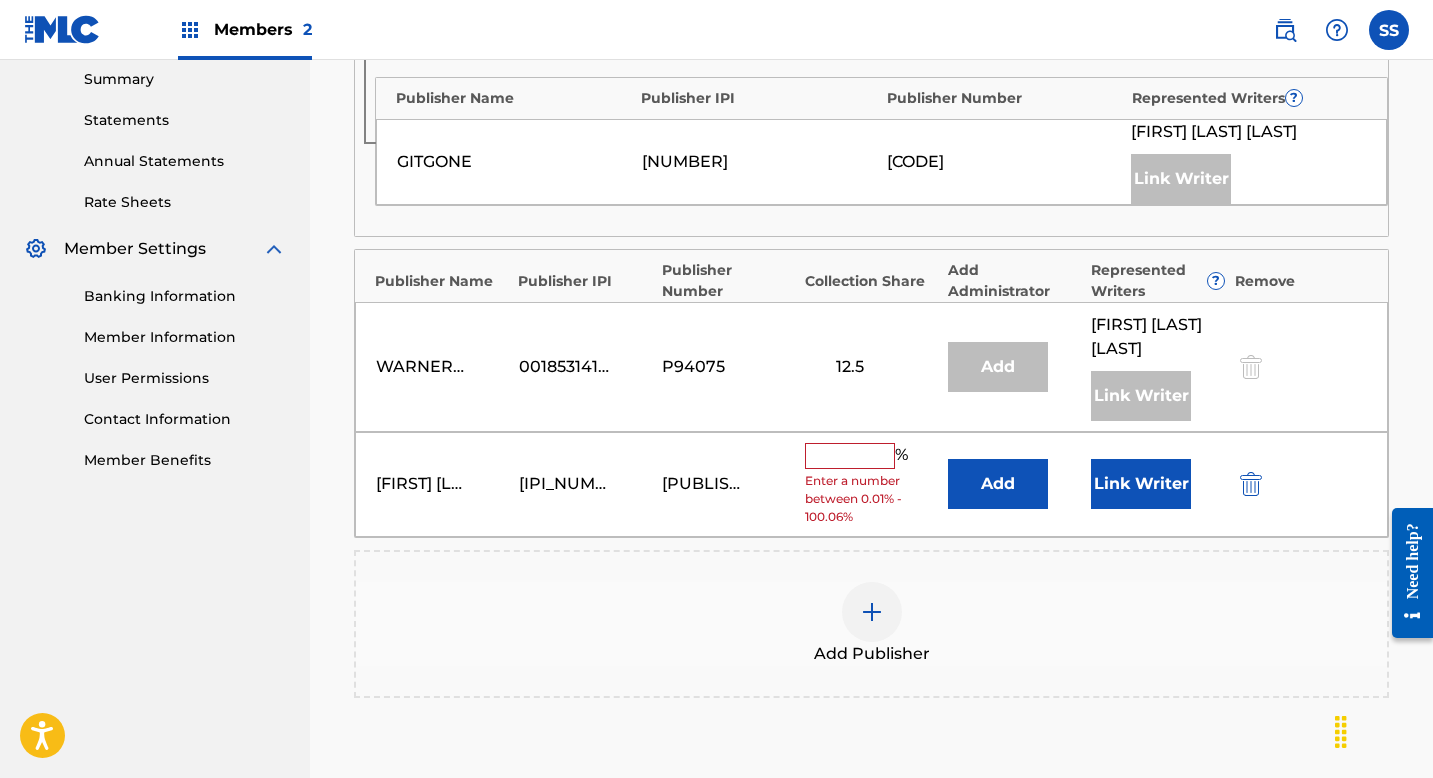 click at bounding box center (850, 456) 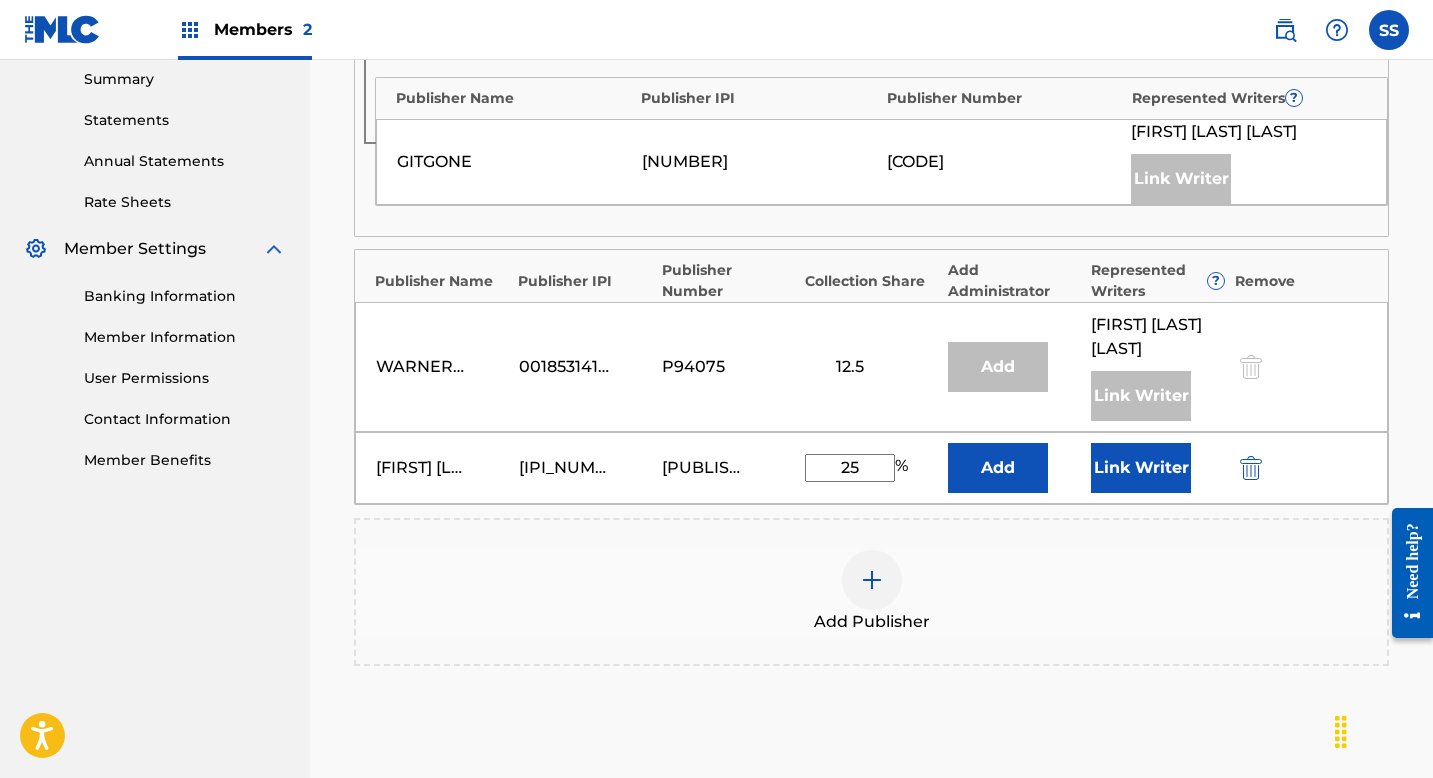 type on "25" 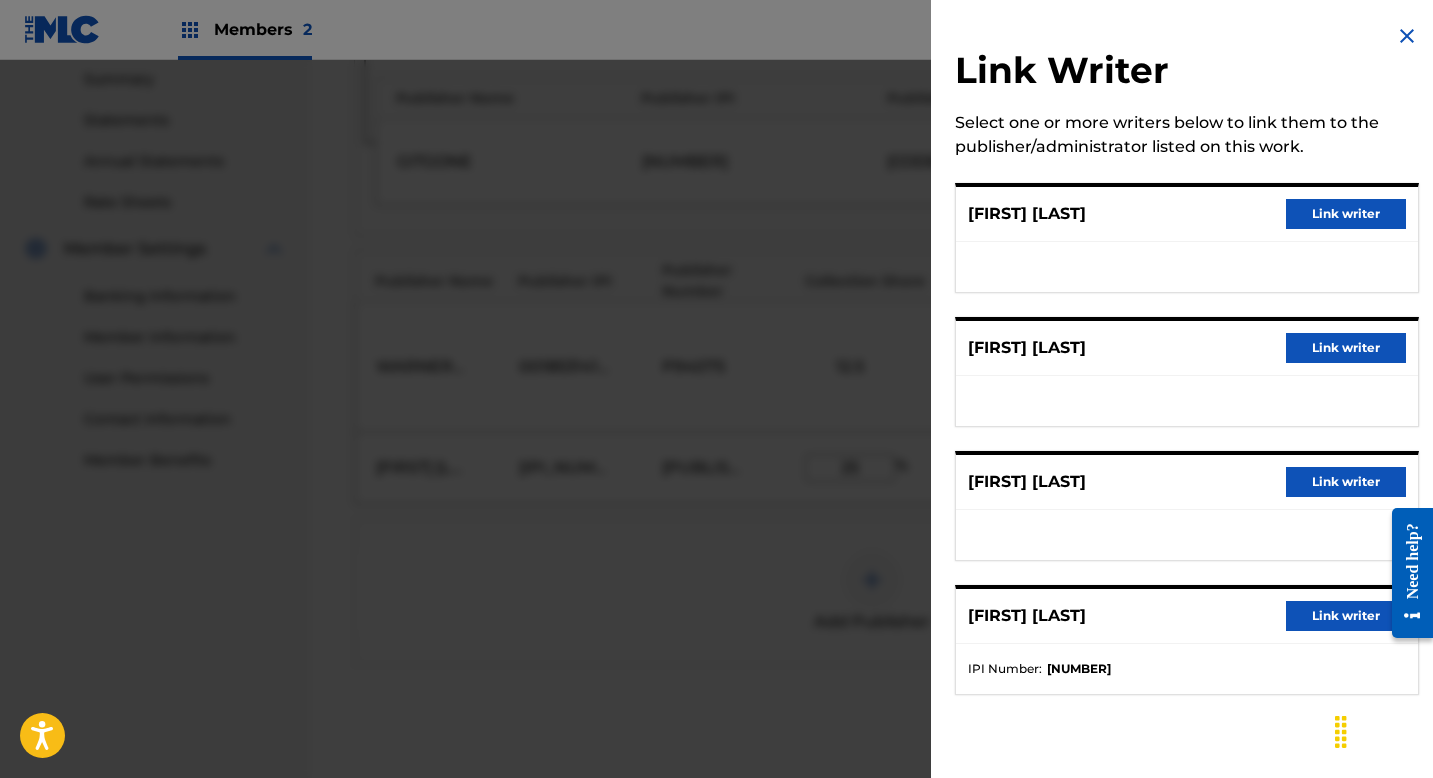 click on "Link writer" at bounding box center [1346, 214] 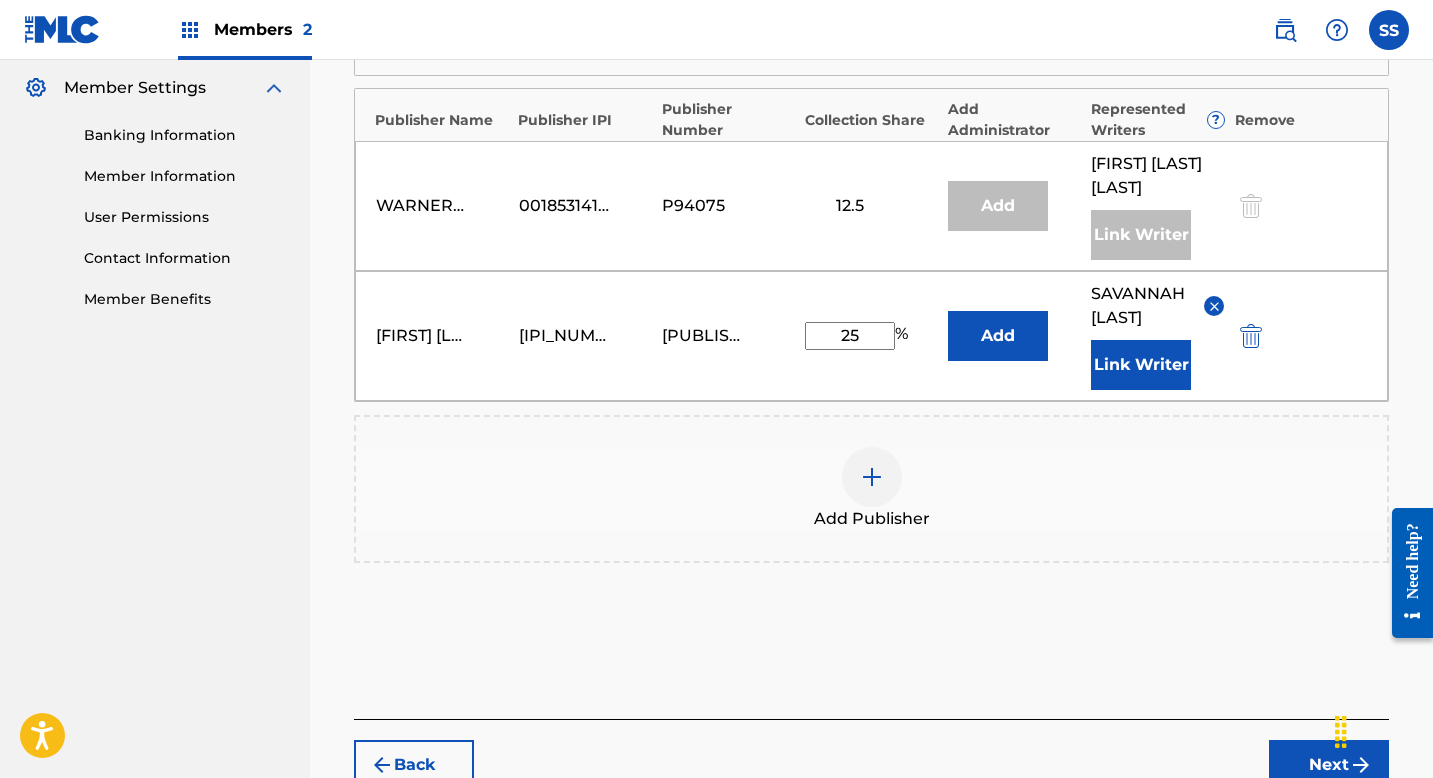 click on "Next" at bounding box center [1329, 765] 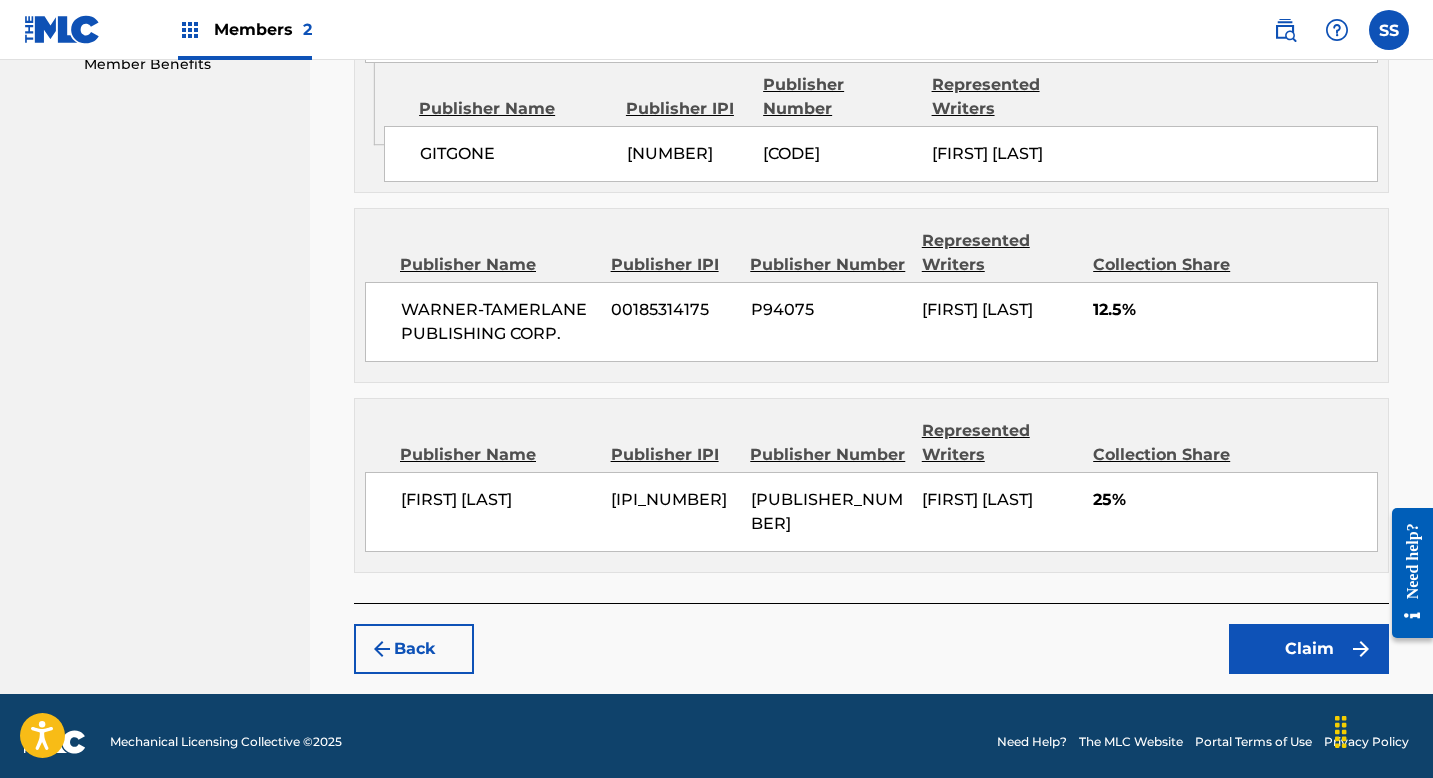 scroll, scrollTop: 1076, scrollLeft: 0, axis: vertical 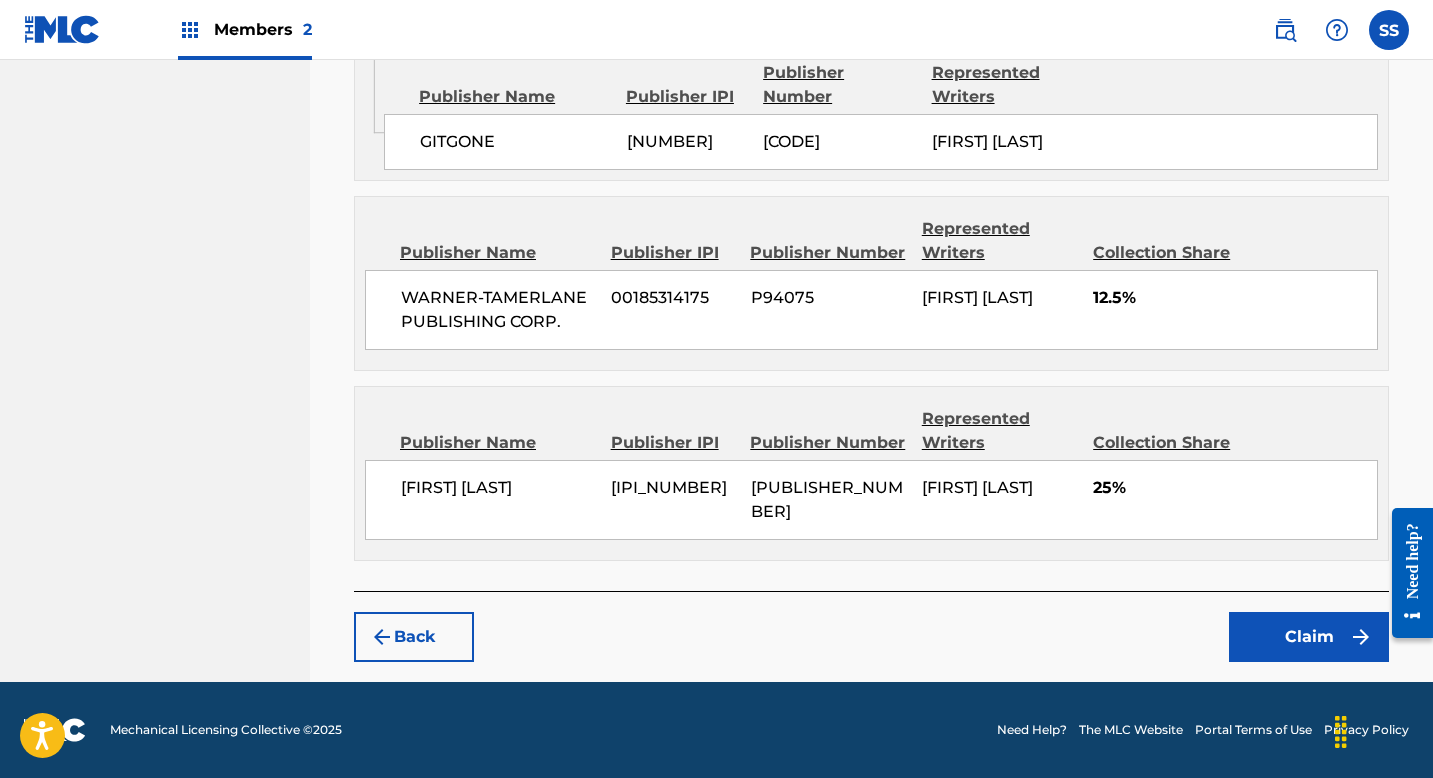 click on "Claim" at bounding box center [1309, 637] 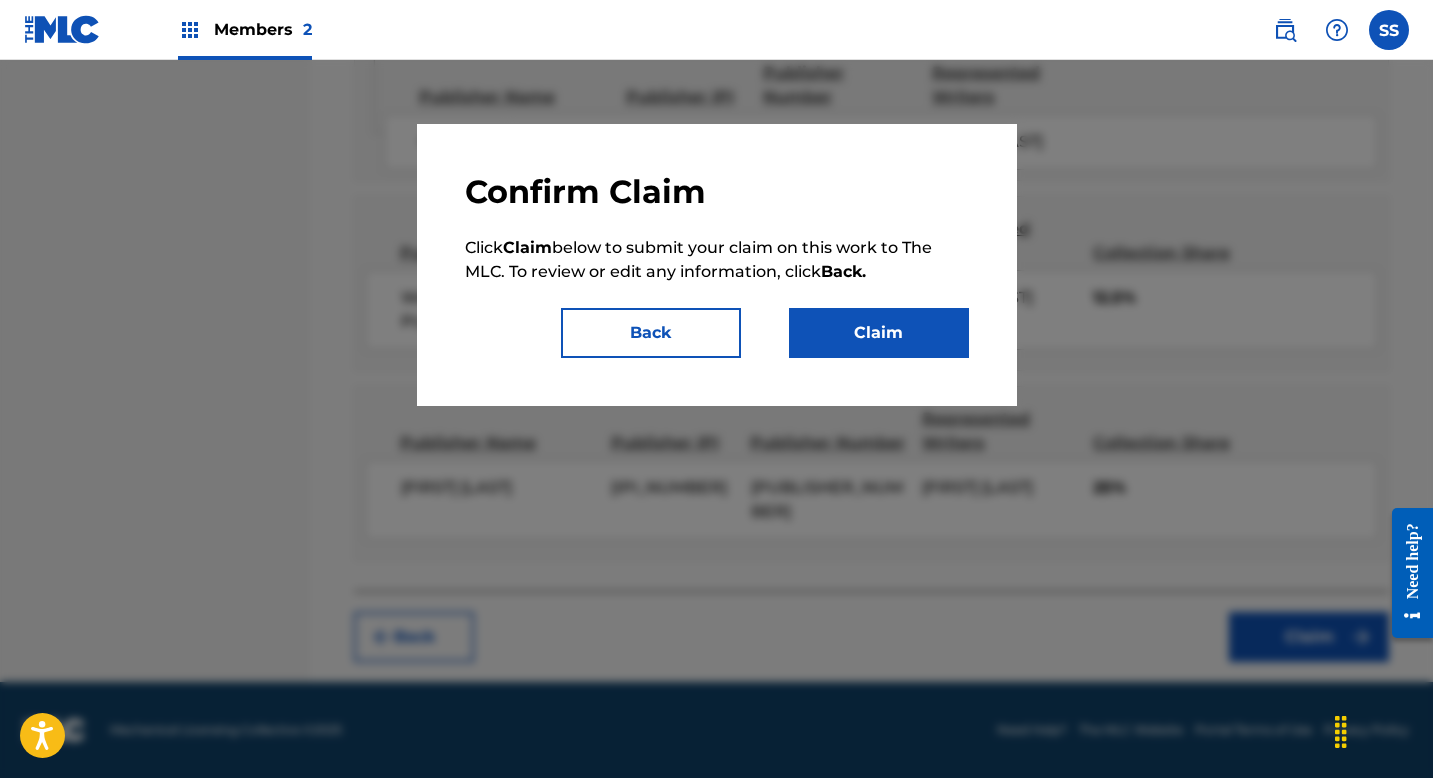 click on "Claim" at bounding box center [879, 333] 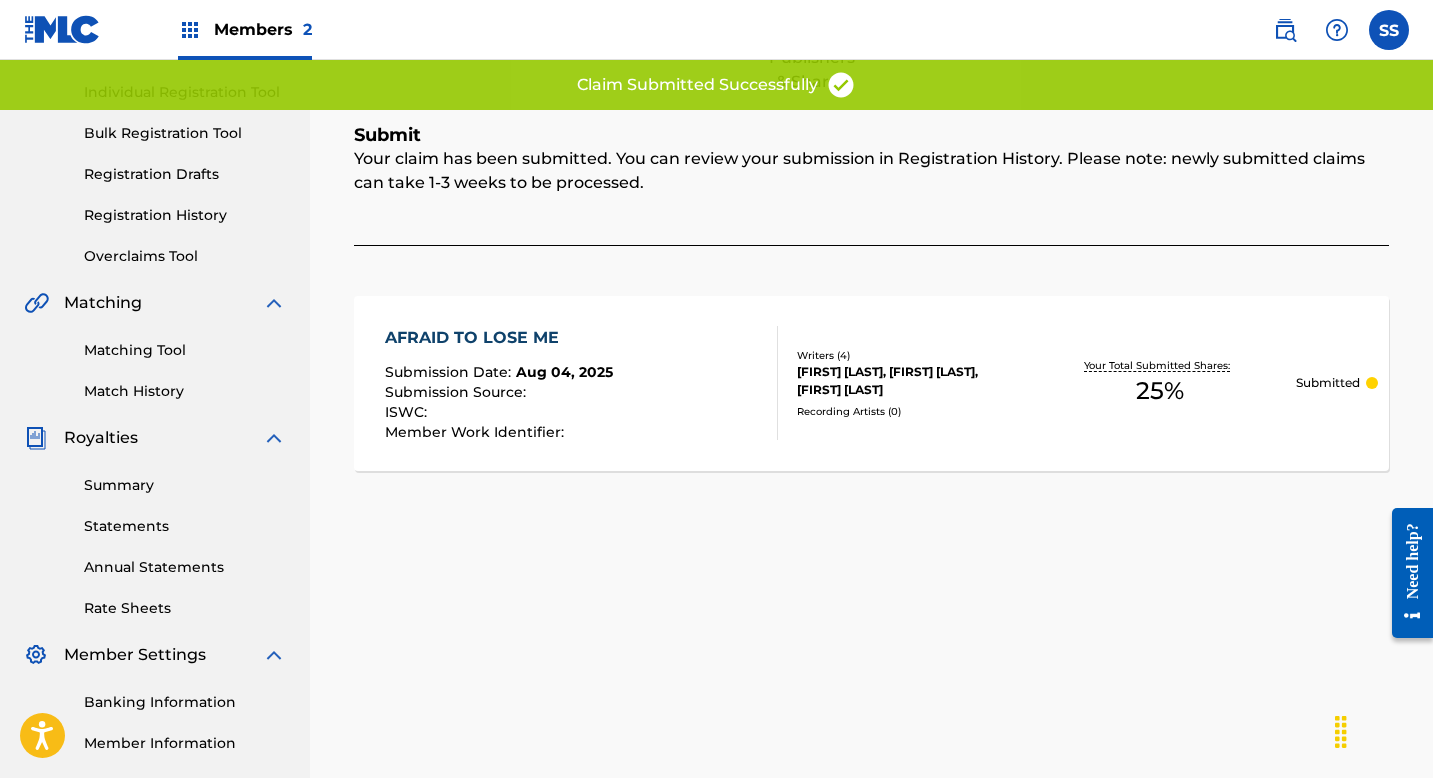 scroll, scrollTop: 104, scrollLeft: 0, axis: vertical 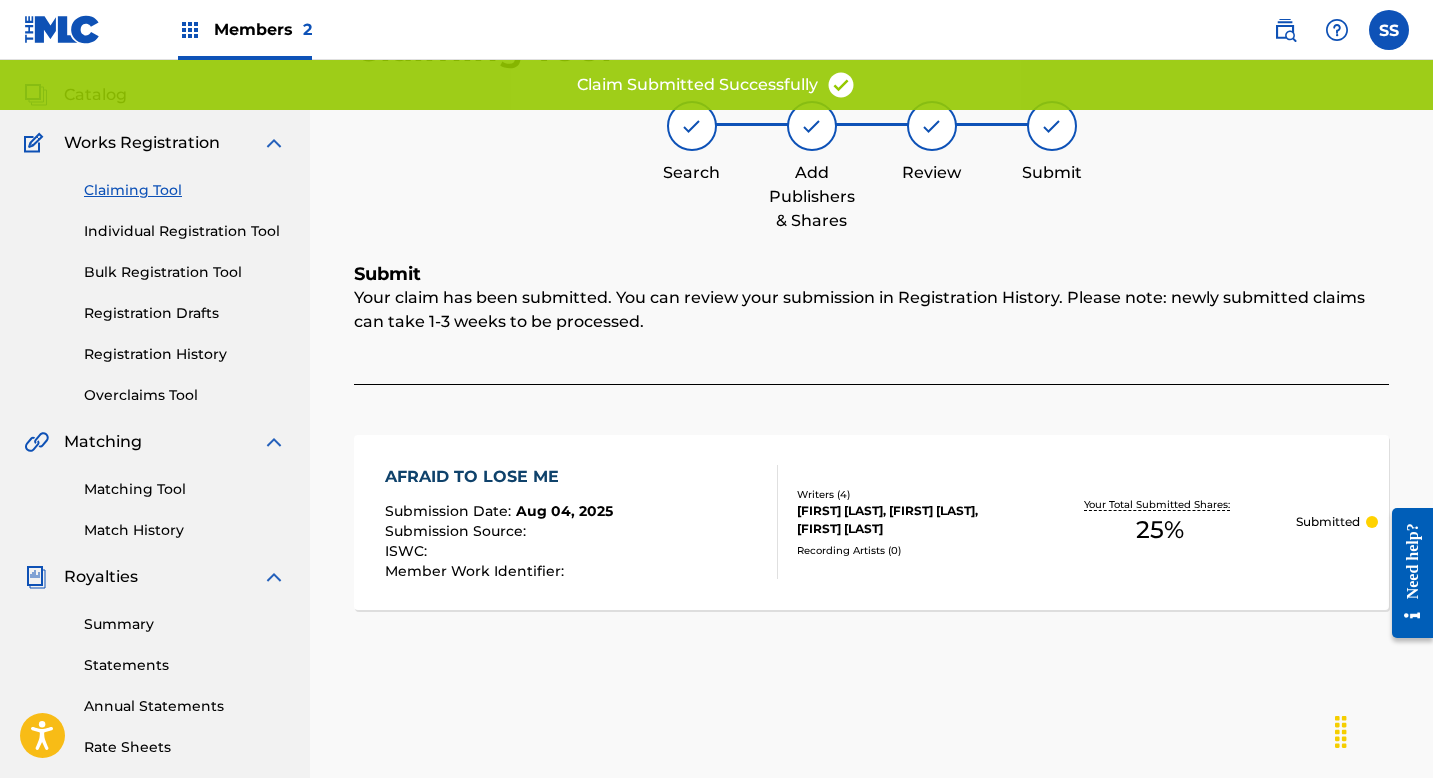 click on "Claiming Tool" at bounding box center [185, 190] 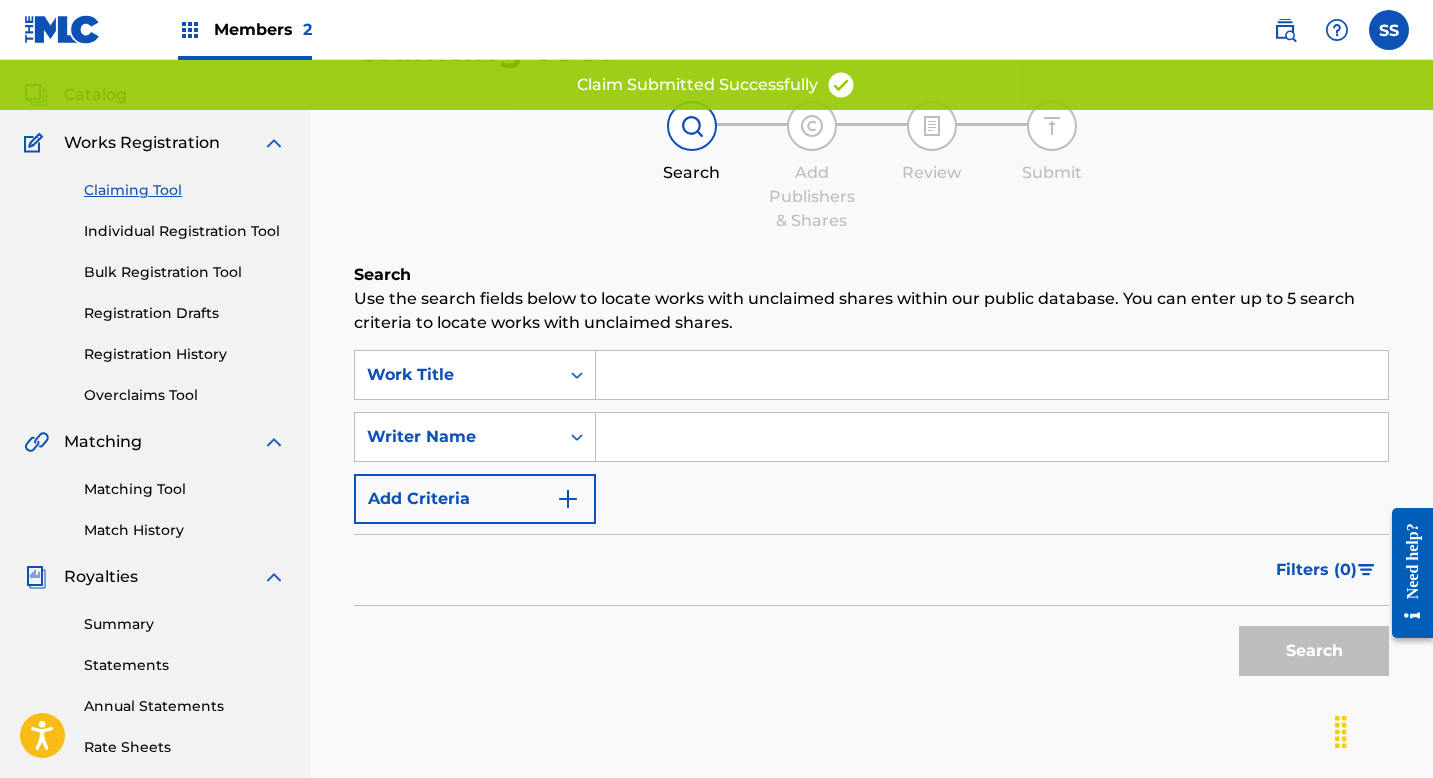 scroll, scrollTop: 0, scrollLeft: 0, axis: both 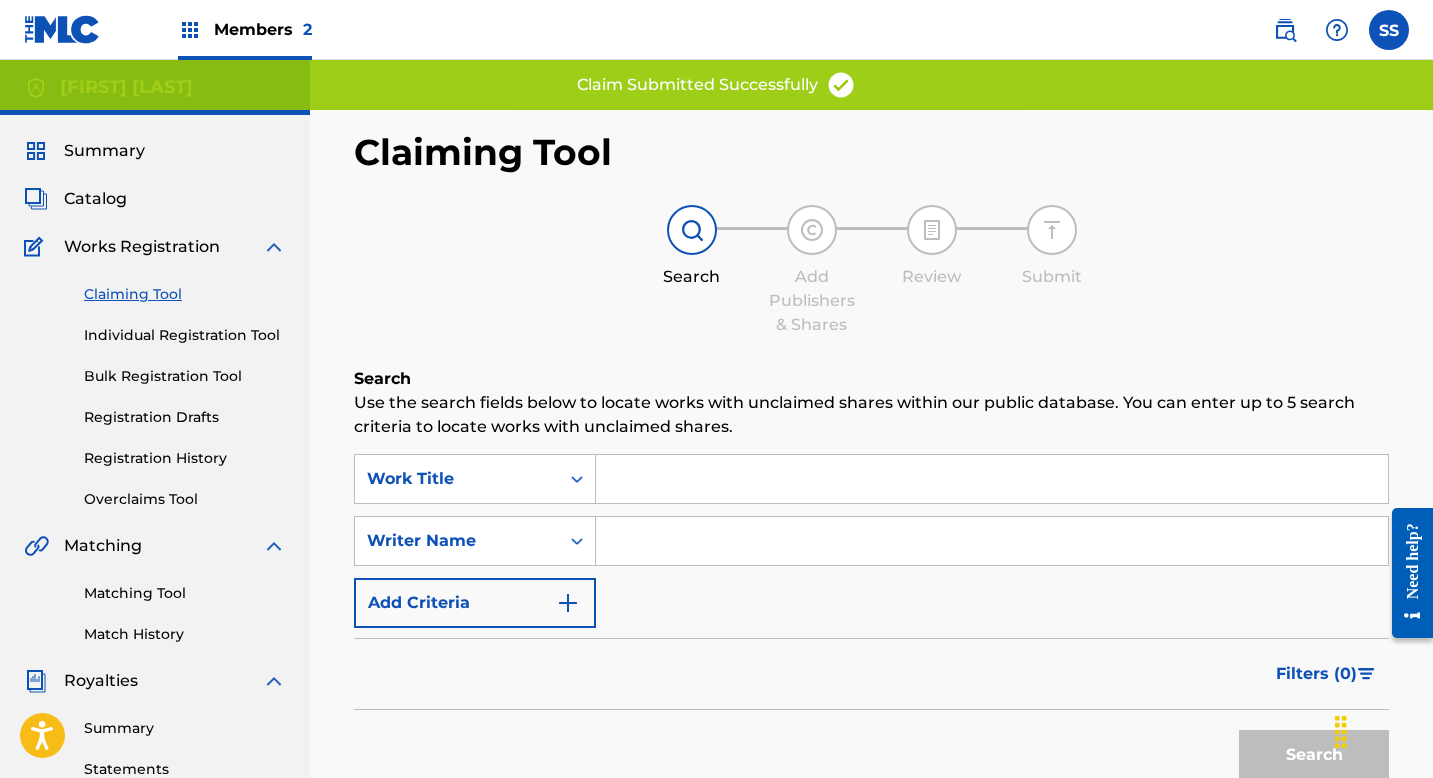 click at bounding box center (992, 479) 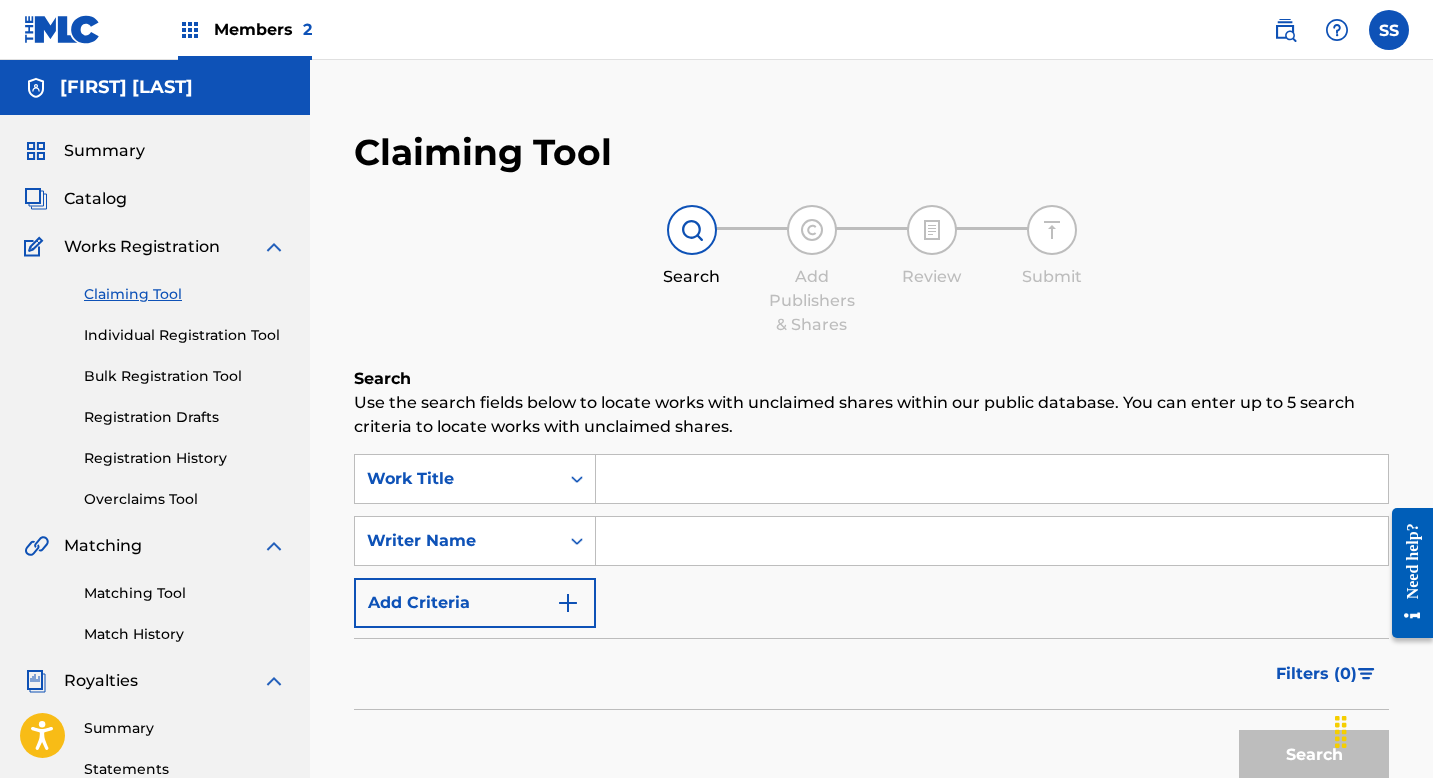 click on "Individual Registration Tool" at bounding box center [185, 335] 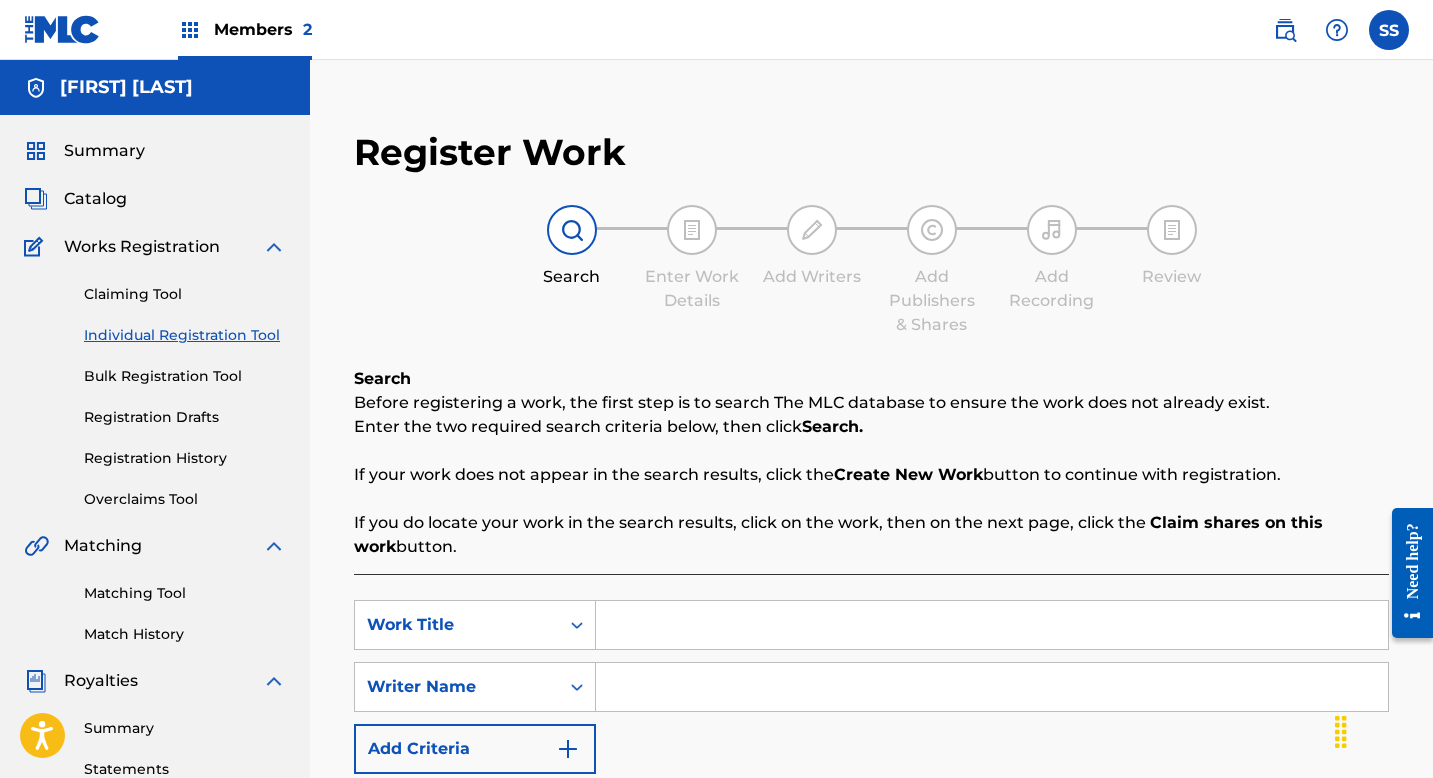scroll, scrollTop: 221, scrollLeft: 0, axis: vertical 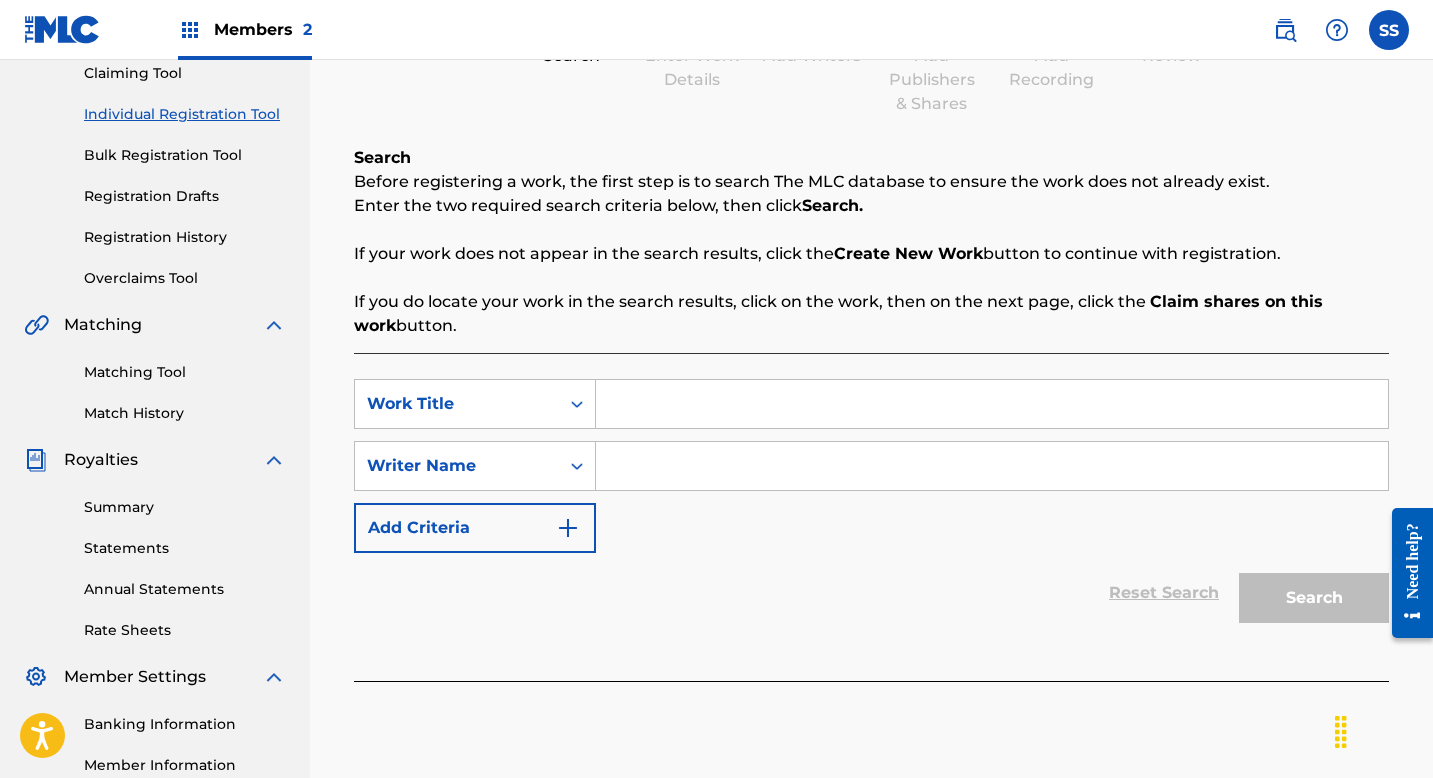 click at bounding box center [992, 404] 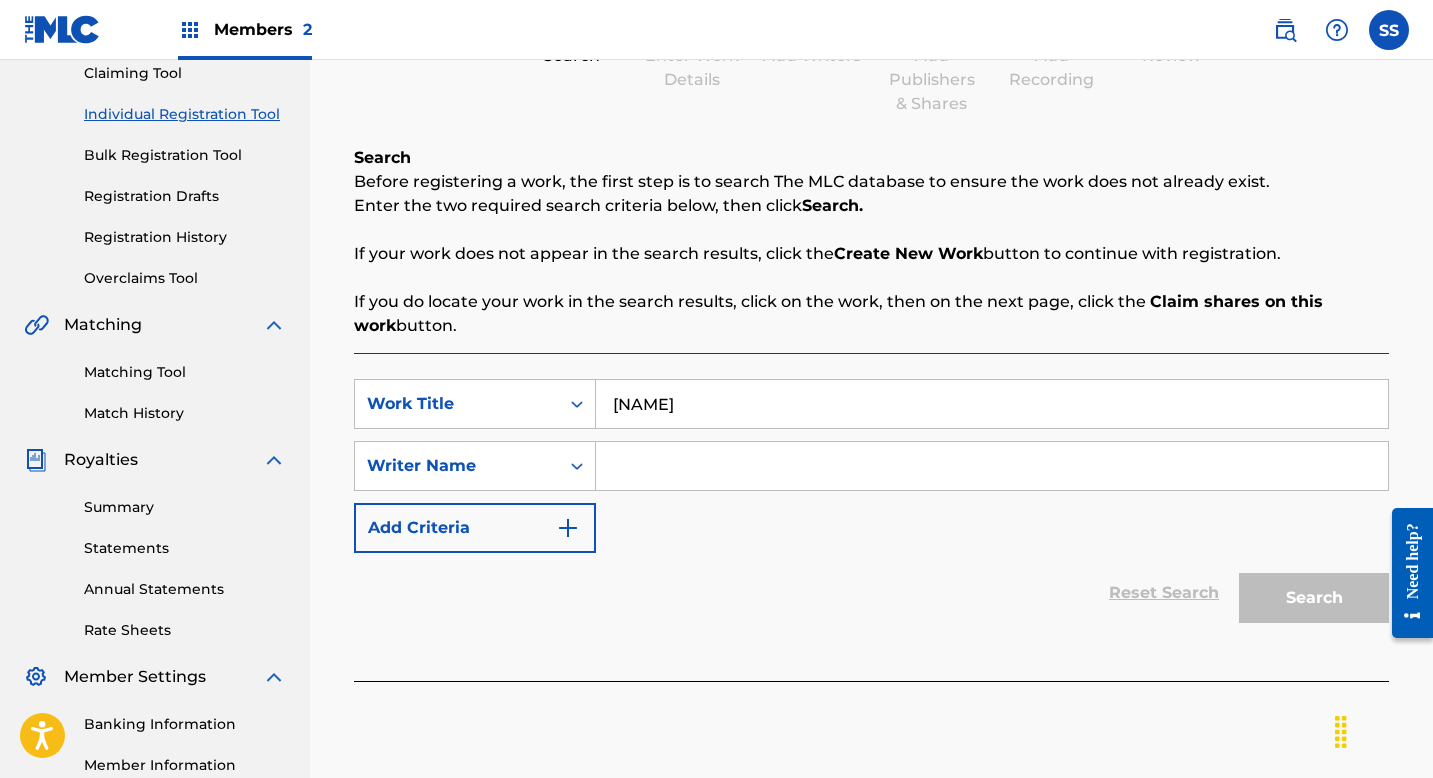 type on "[NAME]" 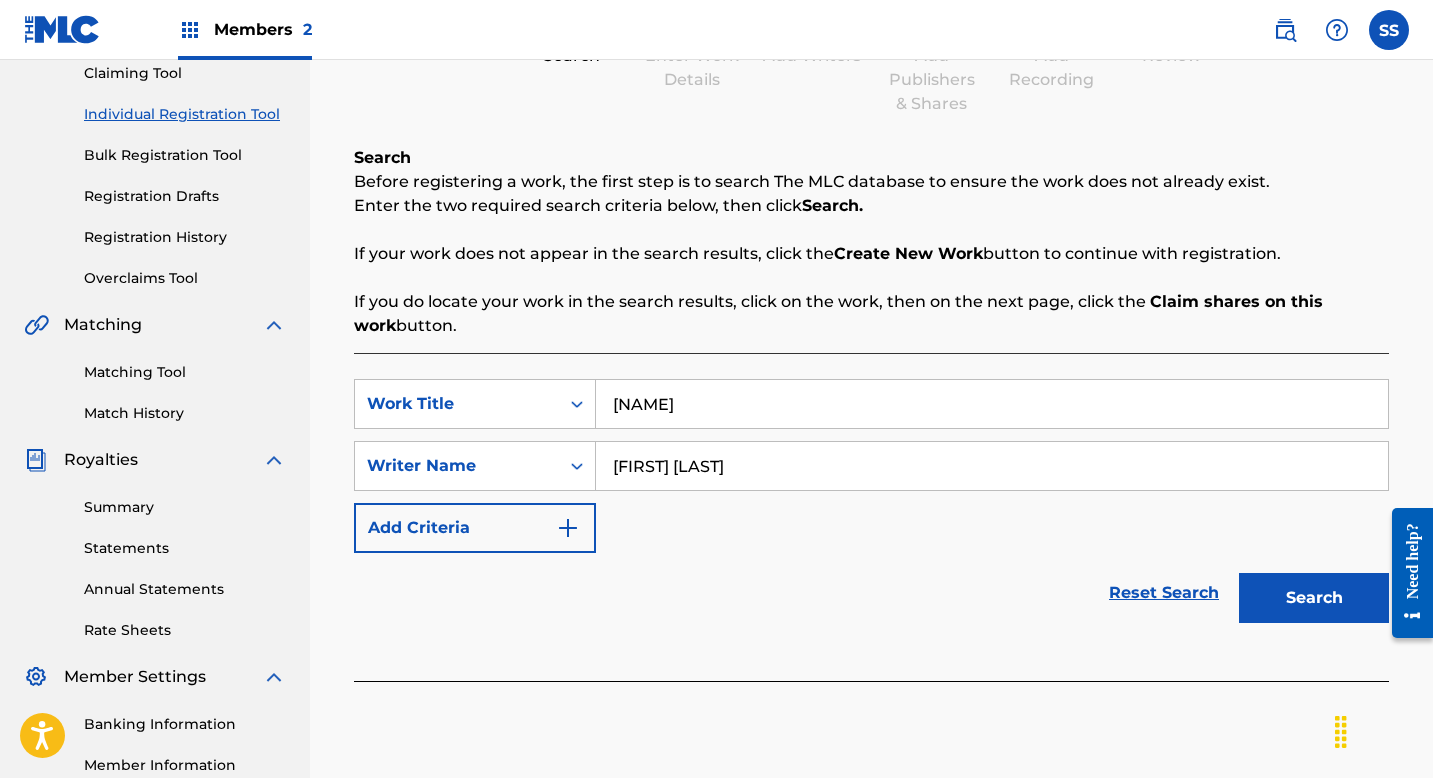 type on "[FIRST] [LAST]" 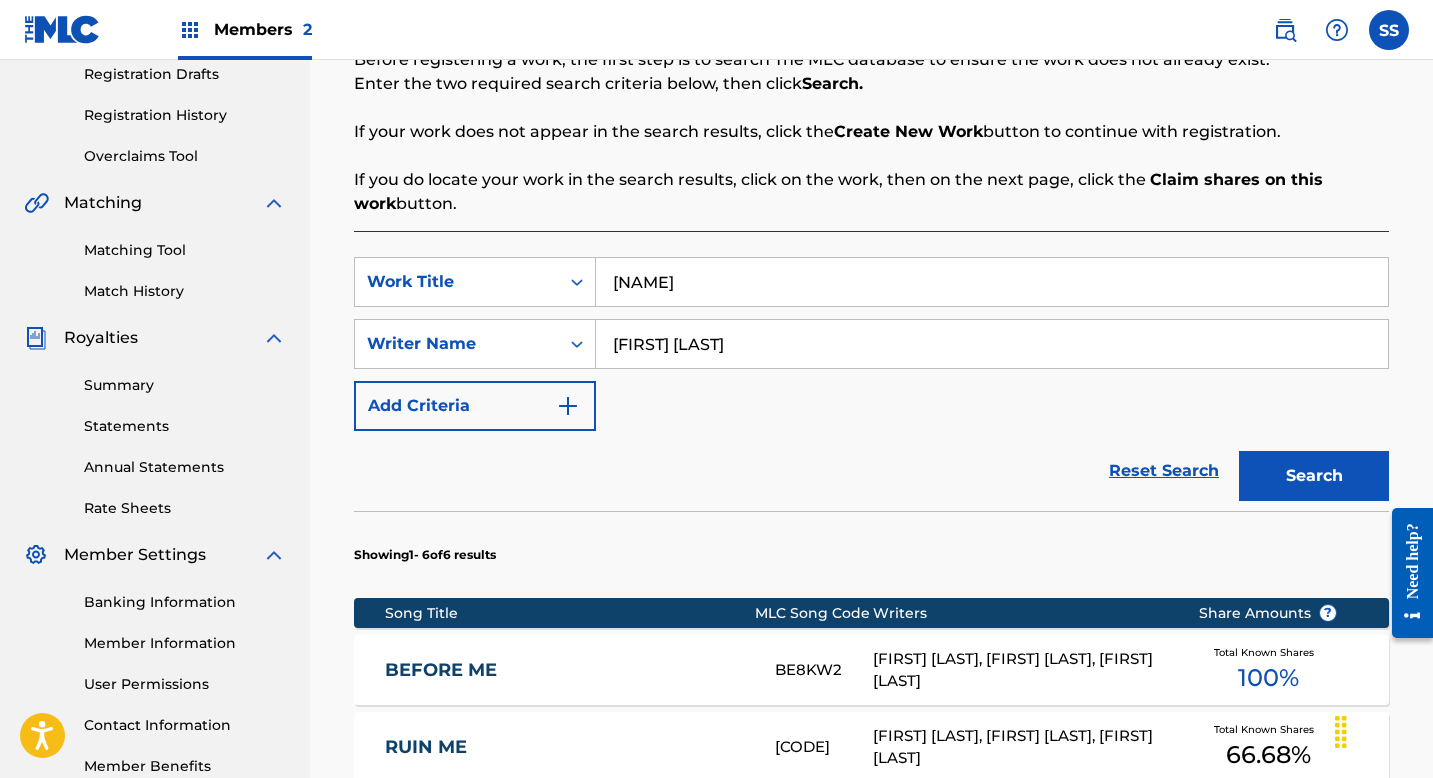 scroll, scrollTop: 540, scrollLeft: 0, axis: vertical 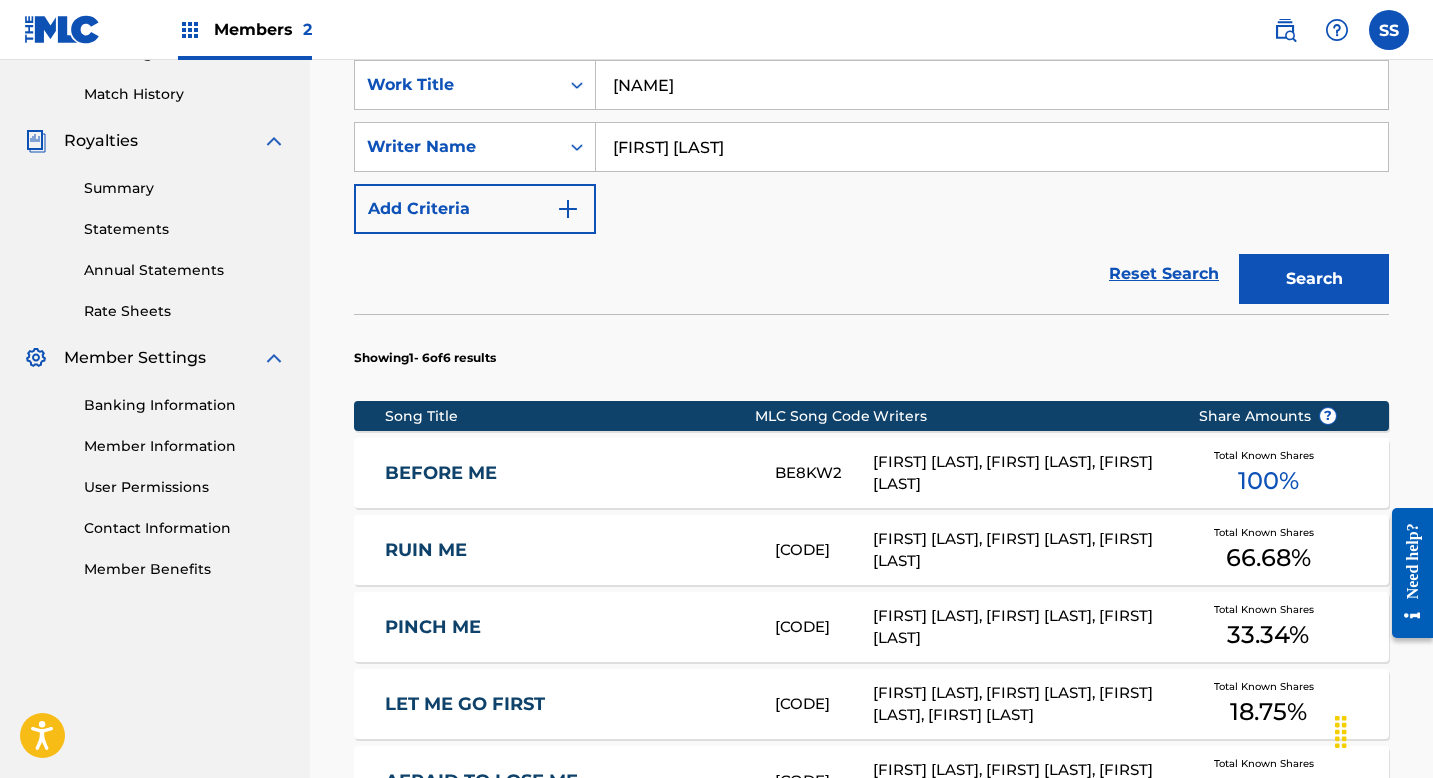 click on "BEFORE ME" at bounding box center (566, 473) 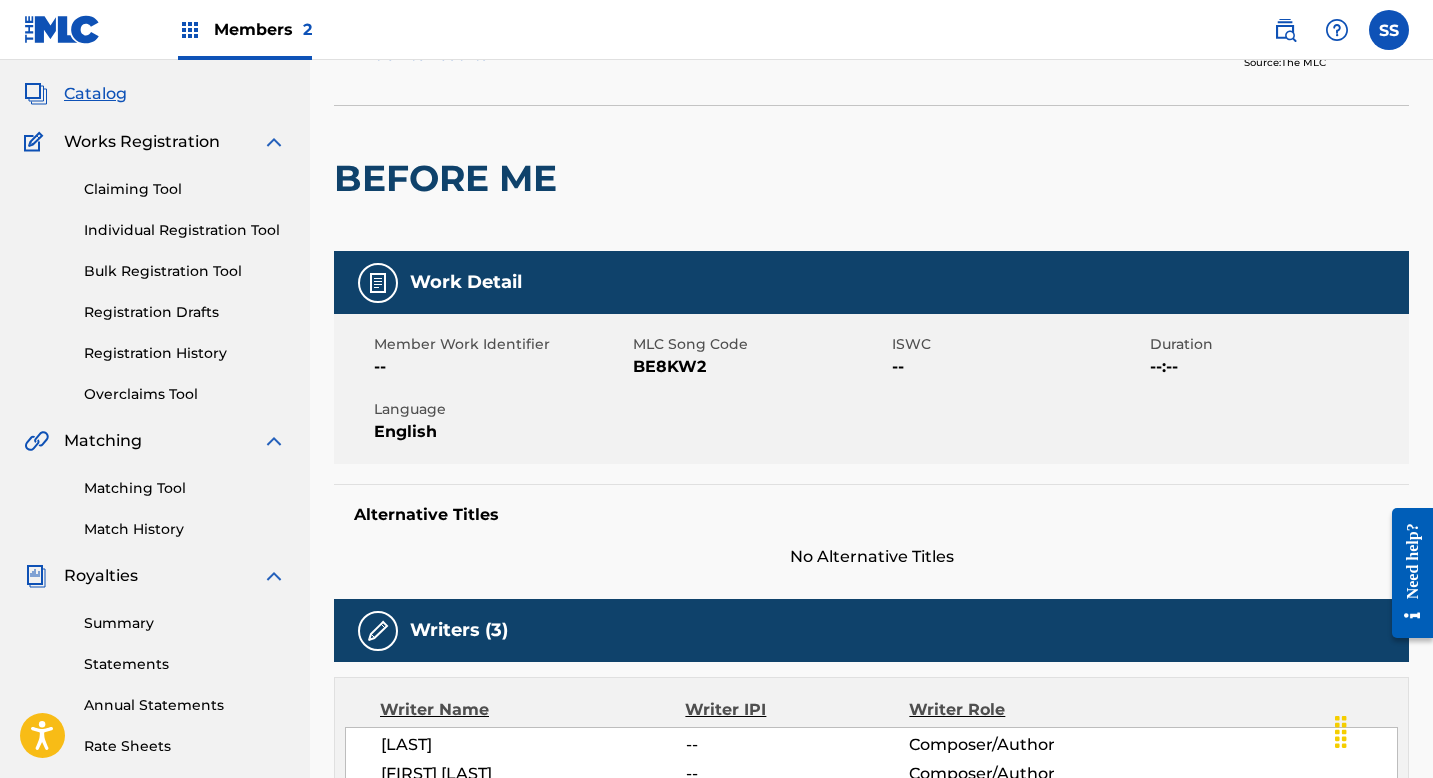 scroll, scrollTop: 0, scrollLeft: 0, axis: both 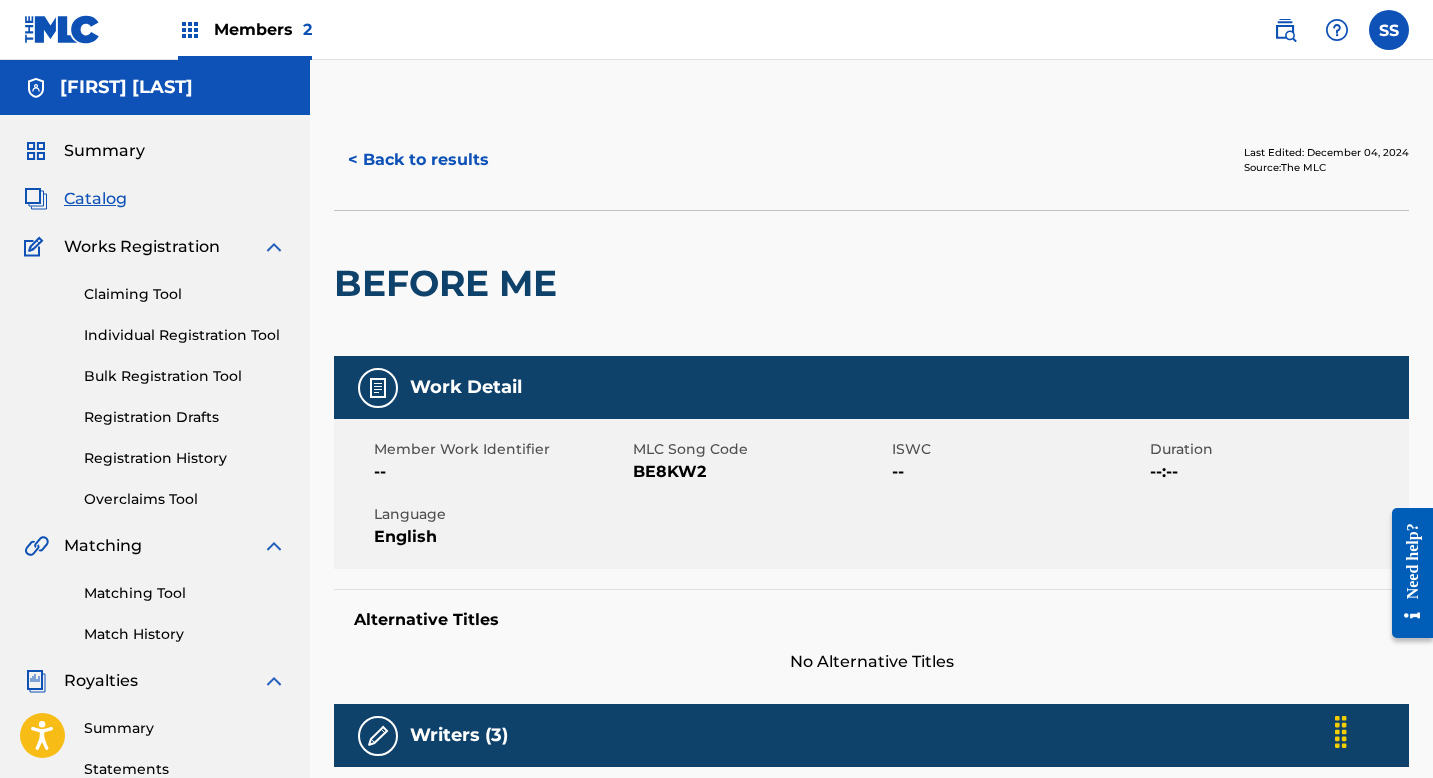 click on "< Back to results" at bounding box center [418, 160] 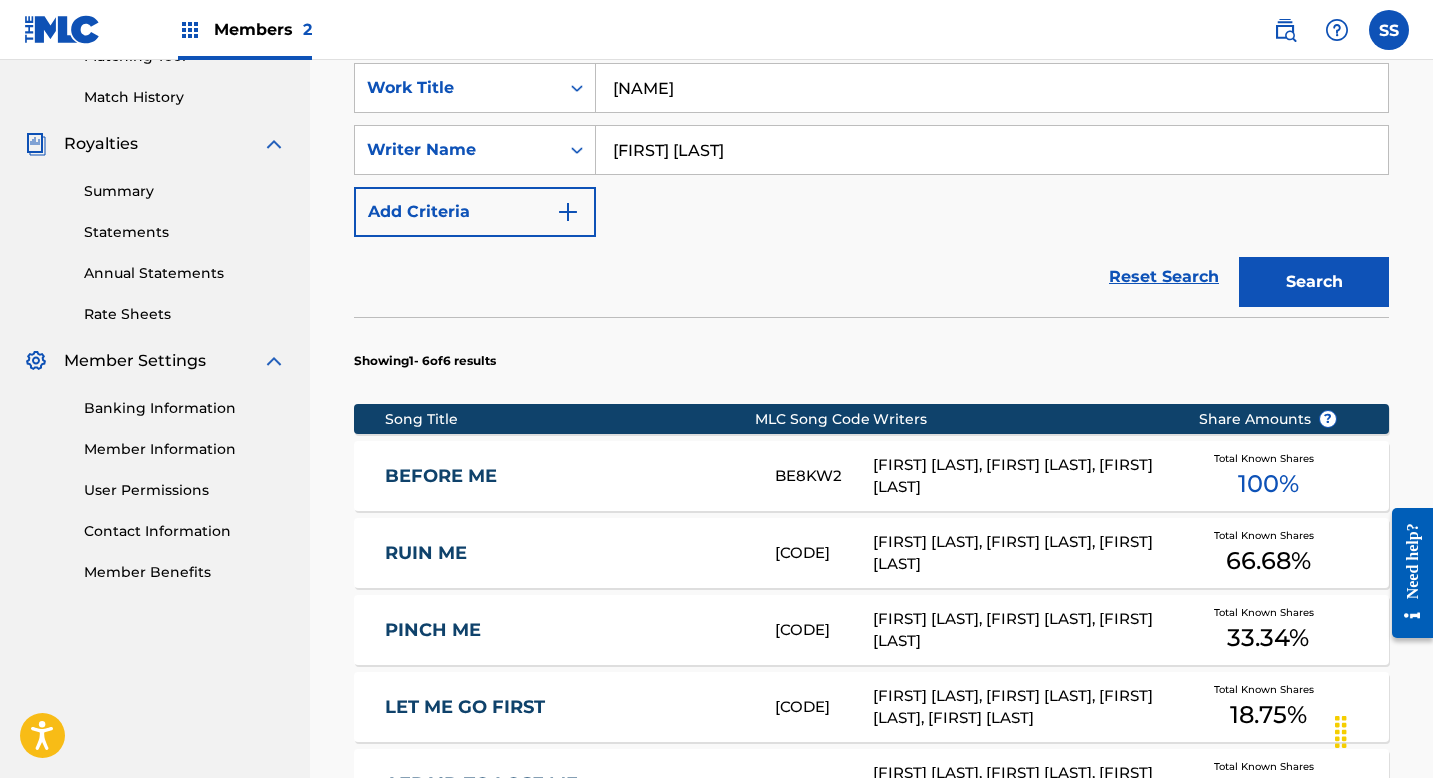 scroll, scrollTop: 544, scrollLeft: 0, axis: vertical 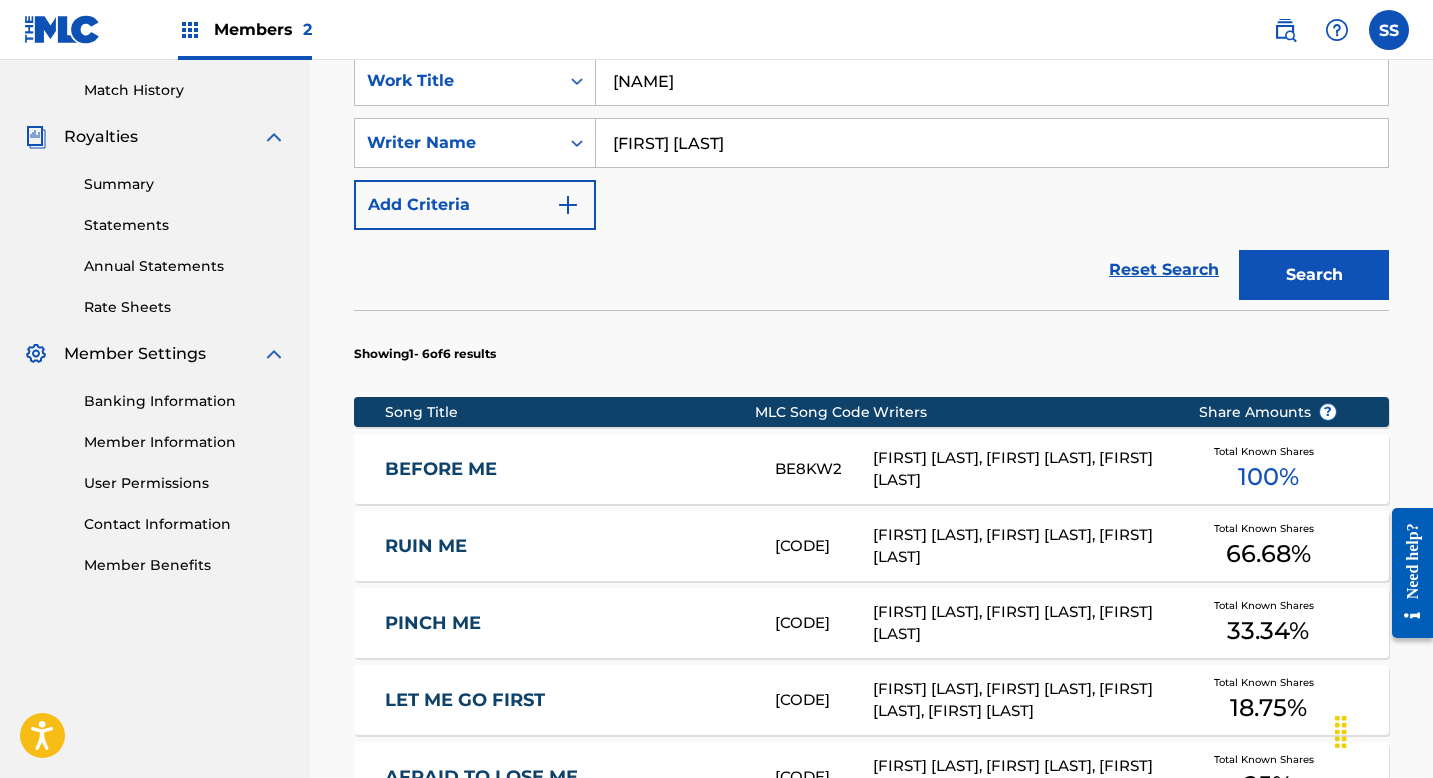 click on "100 %" at bounding box center (1268, 477) 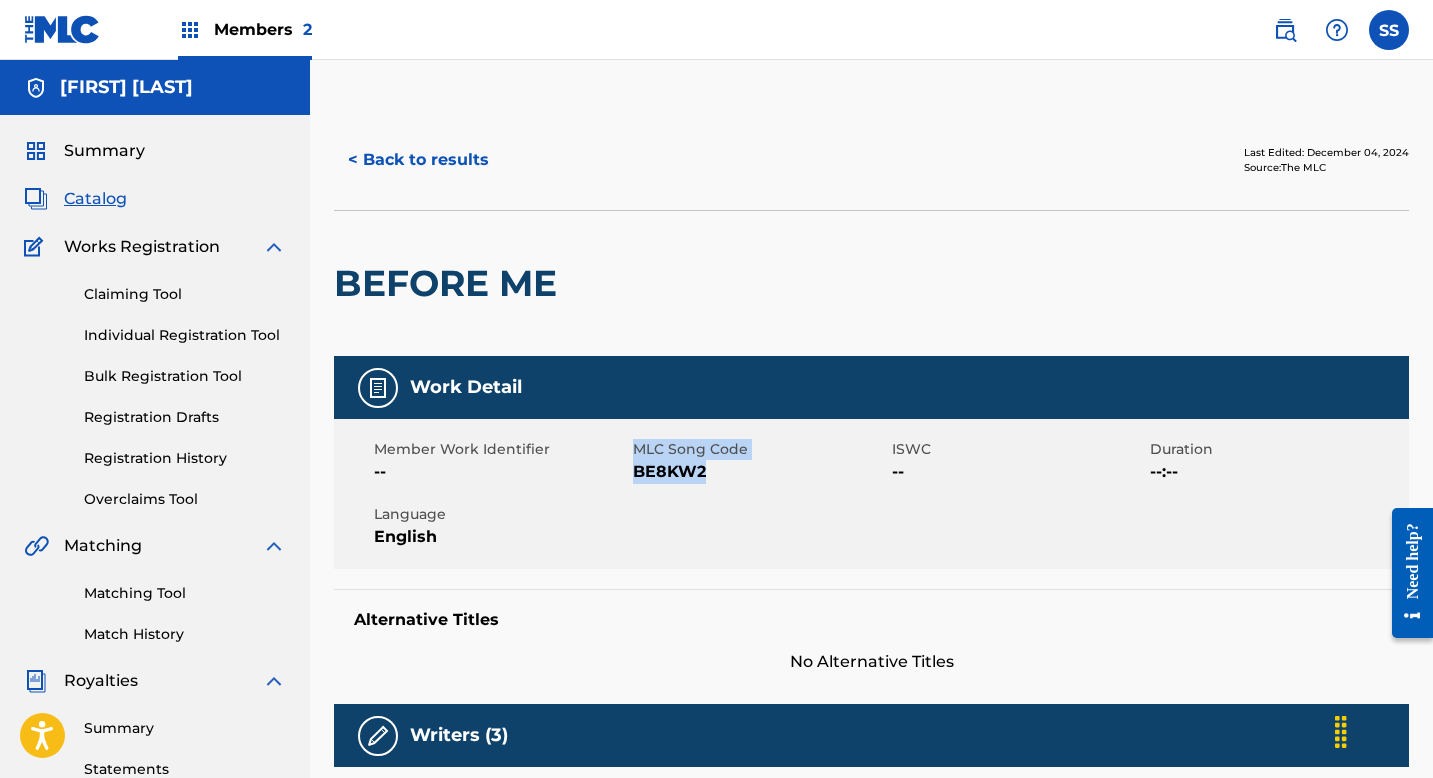 drag, startPoint x: 726, startPoint y: 473, endPoint x: 630, endPoint y: 480, distance: 96.25487 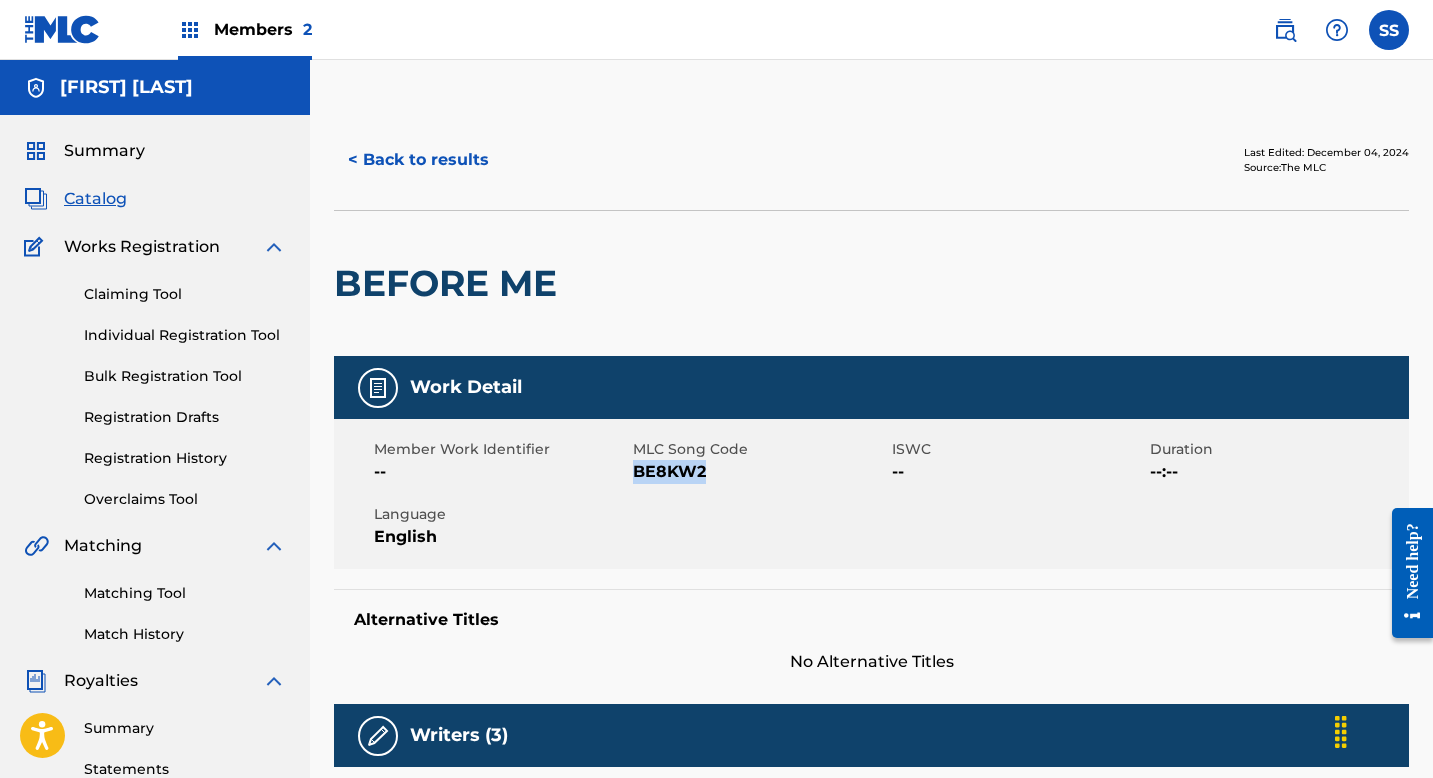 drag, startPoint x: 711, startPoint y: 471, endPoint x: 635, endPoint y: 476, distance: 76.1643 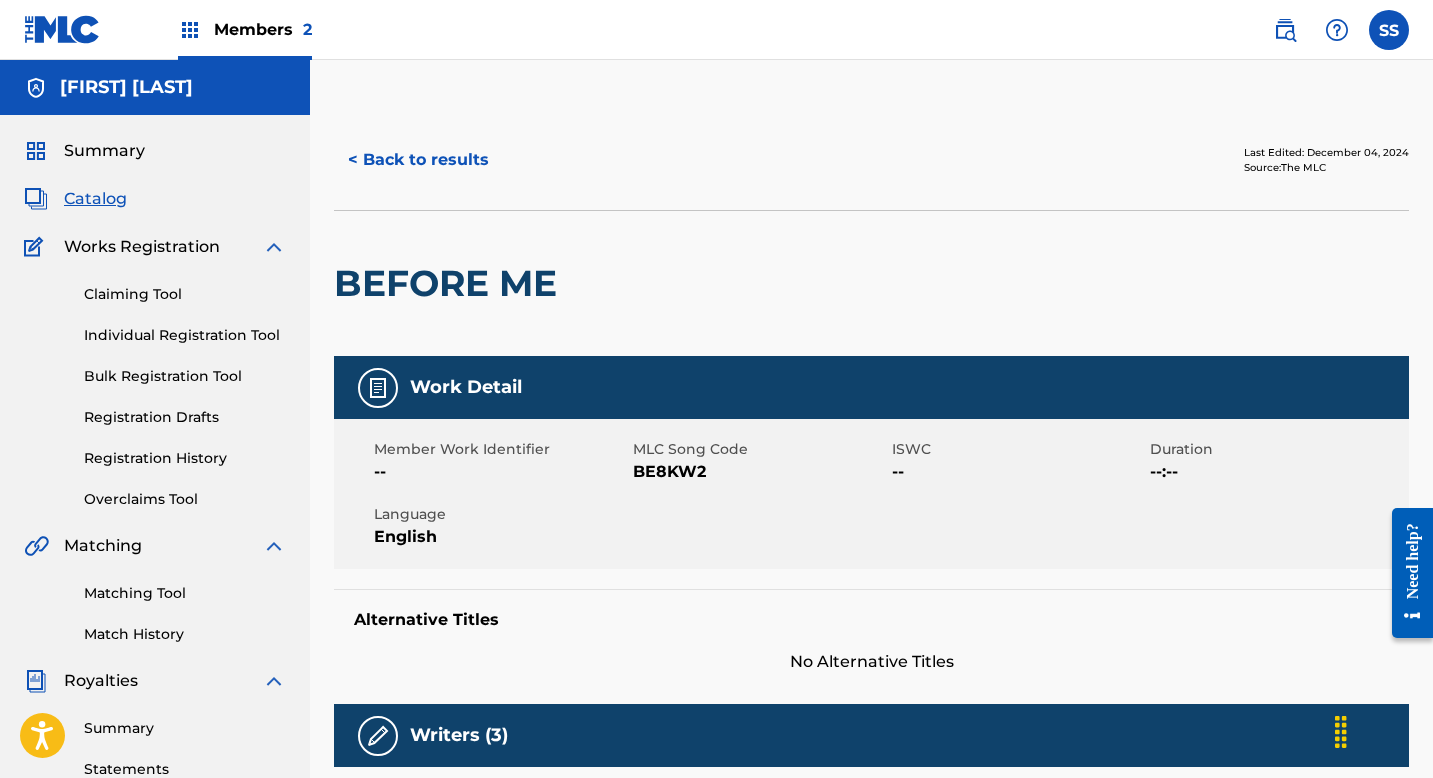 click on "Claiming Tool Individual Registration Tool Bulk Registration Tool Registration Drafts Registration History Overclaims Tool" at bounding box center (155, 384) 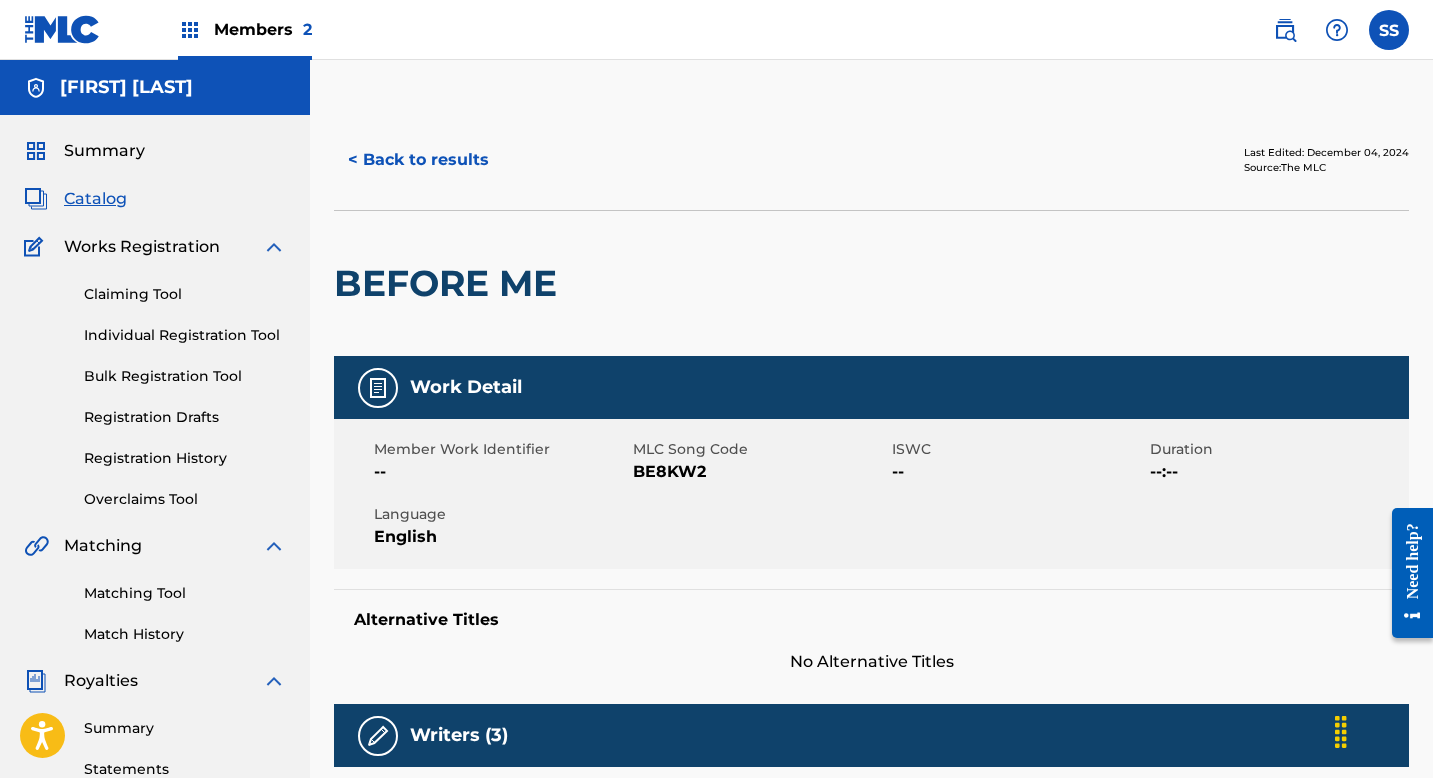 click on "Claiming Tool" at bounding box center (185, 294) 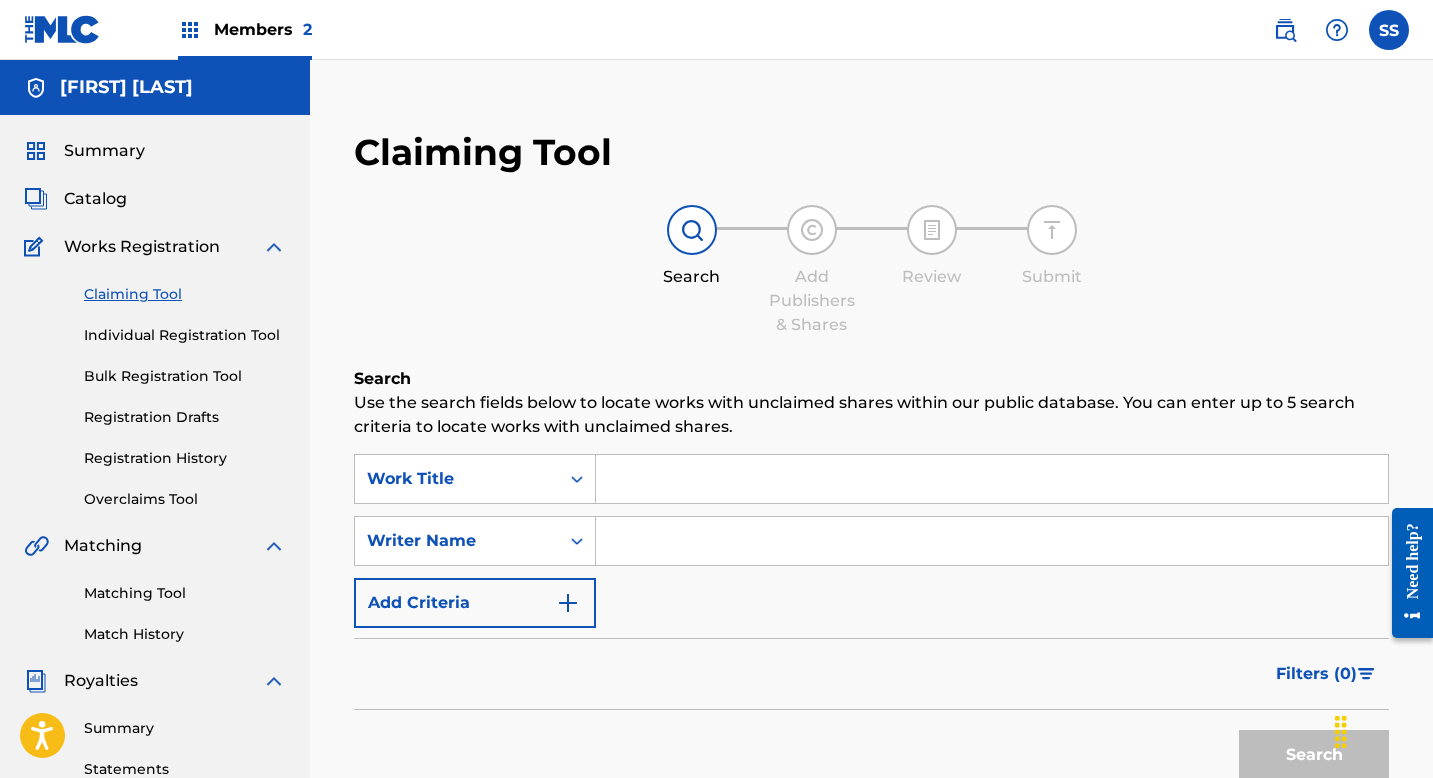 scroll, scrollTop: 110, scrollLeft: 0, axis: vertical 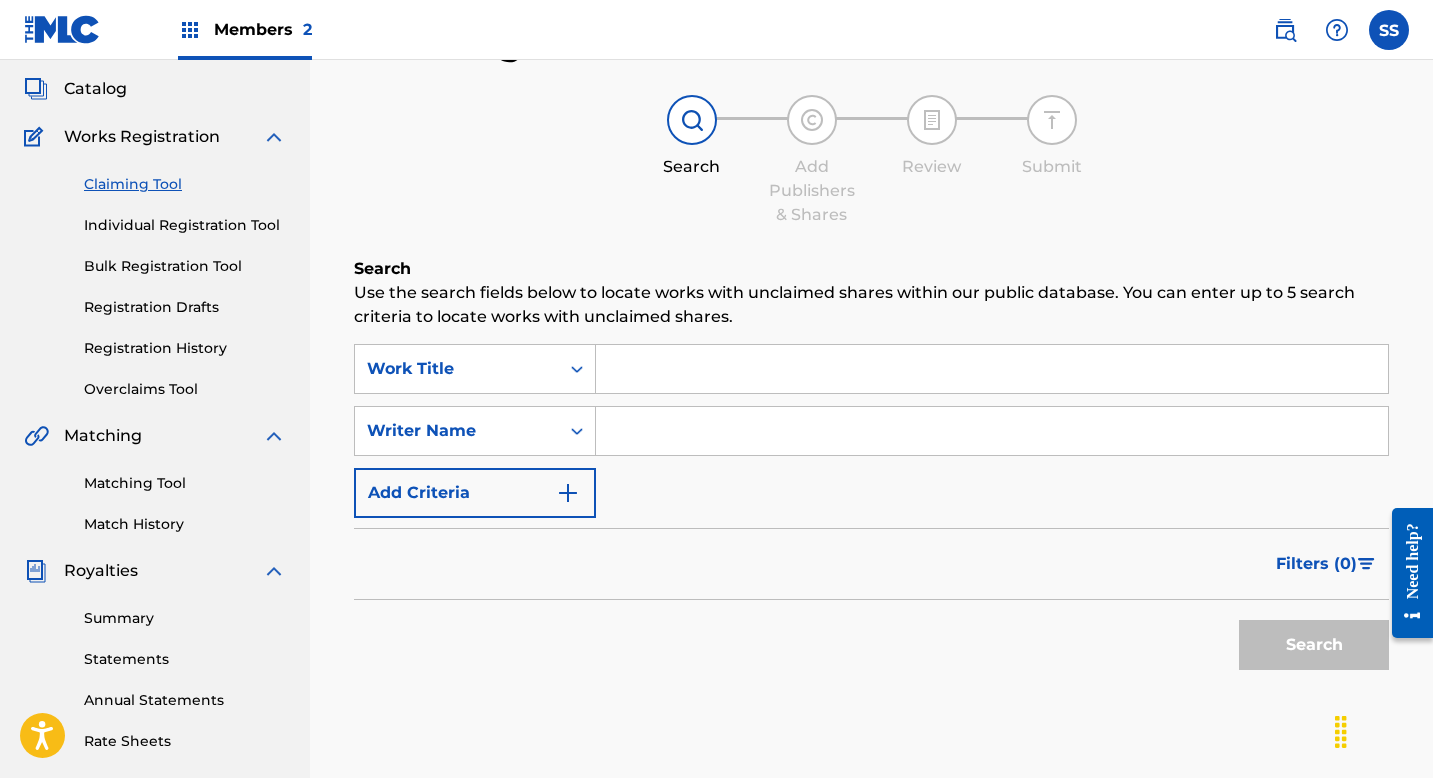 click at bounding box center (992, 369) 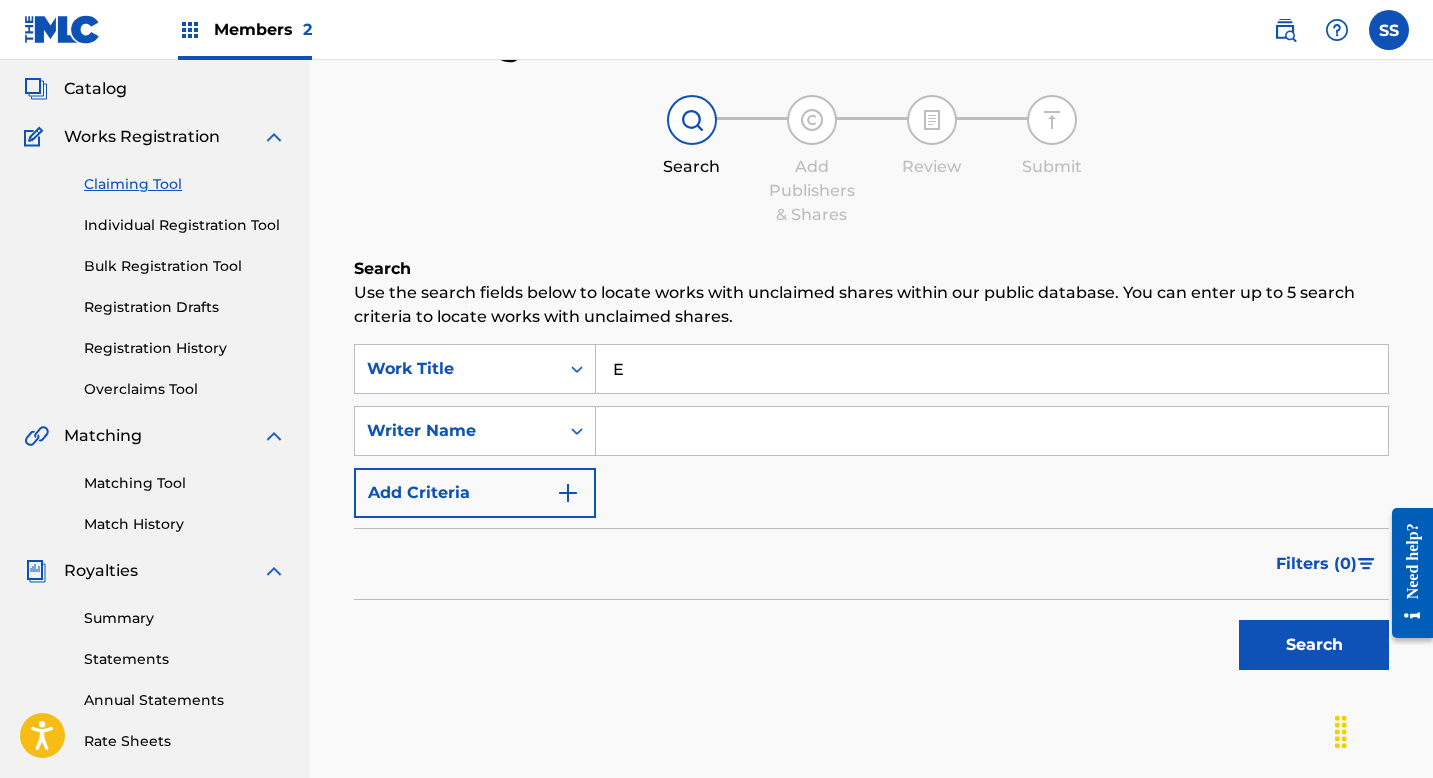 type 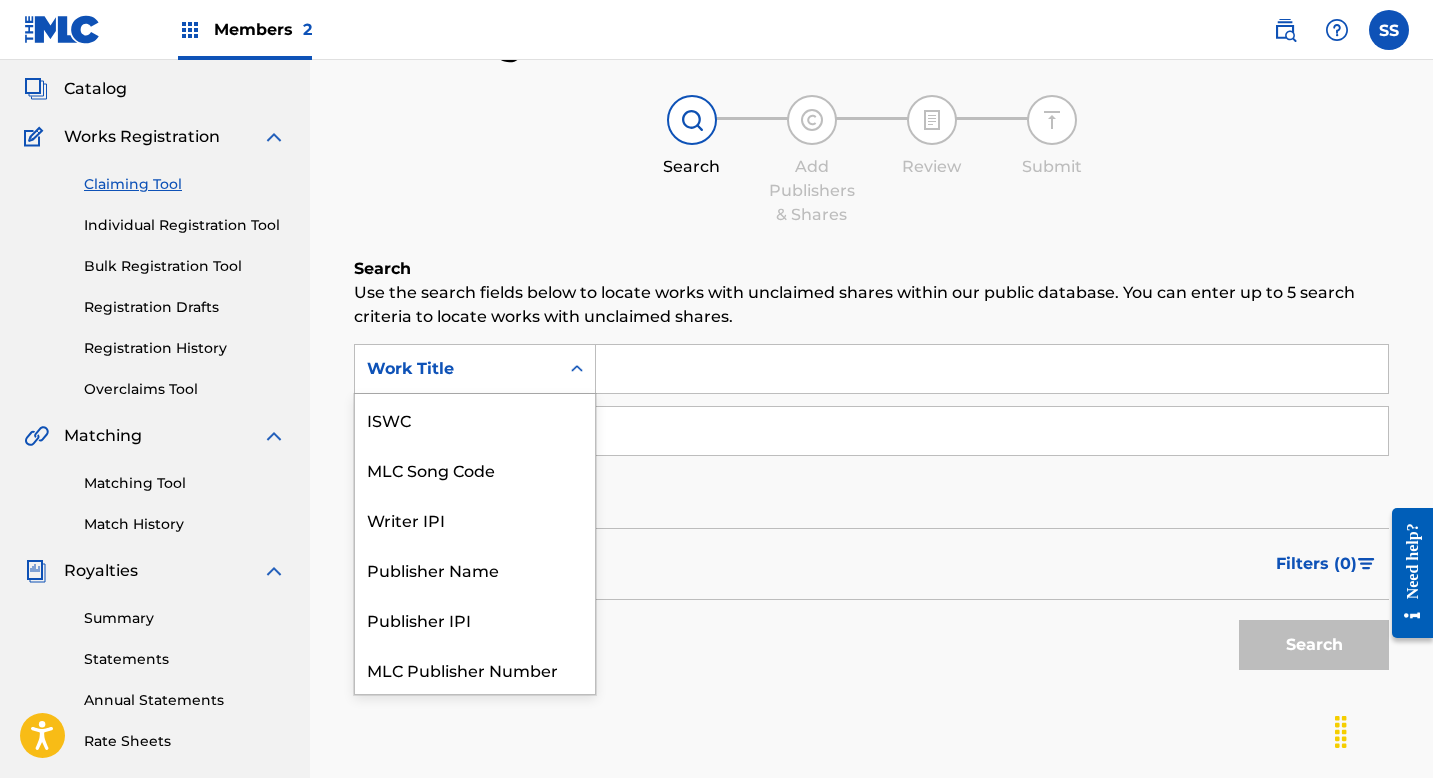click on "Work Title" at bounding box center (457, 369) 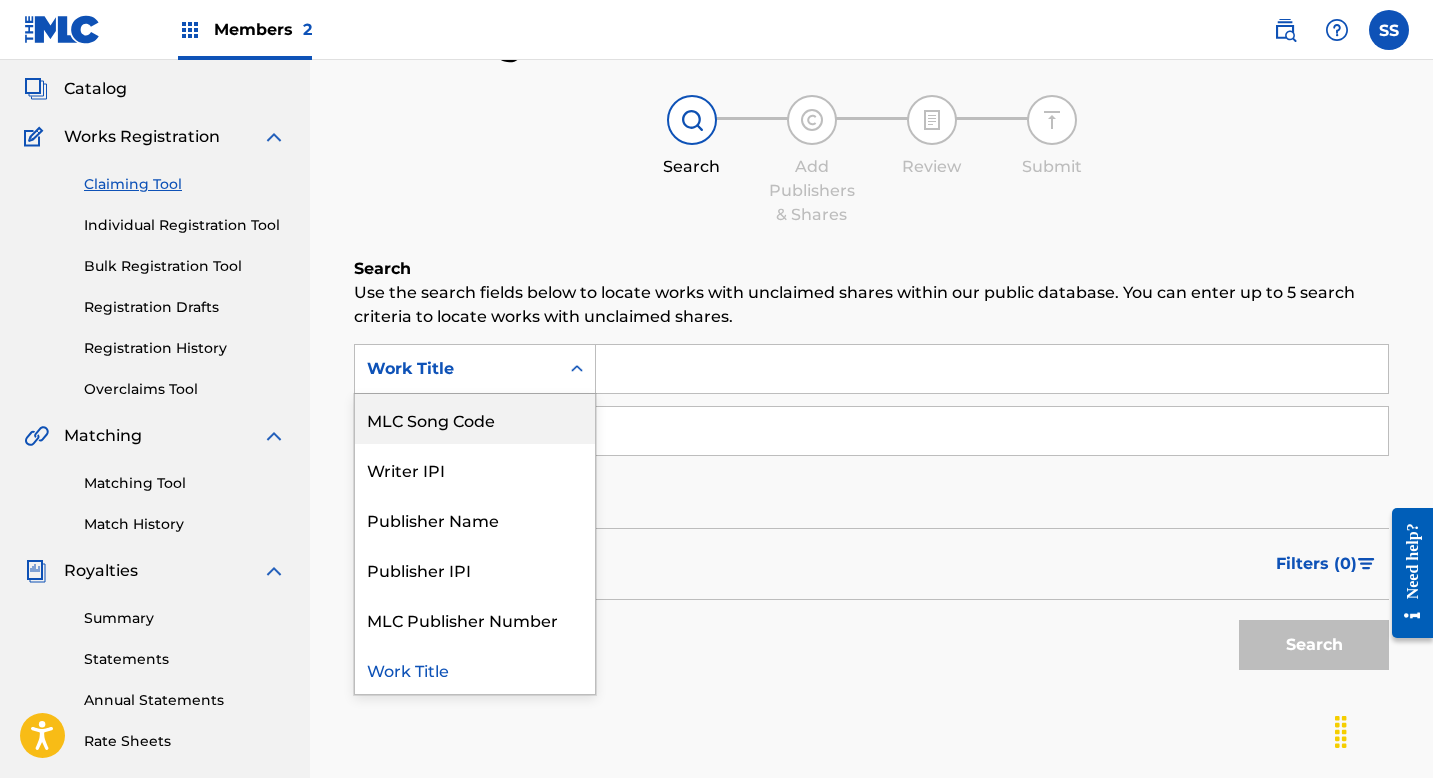 click on "MLC Song Code" at bounding box center [475, 419] 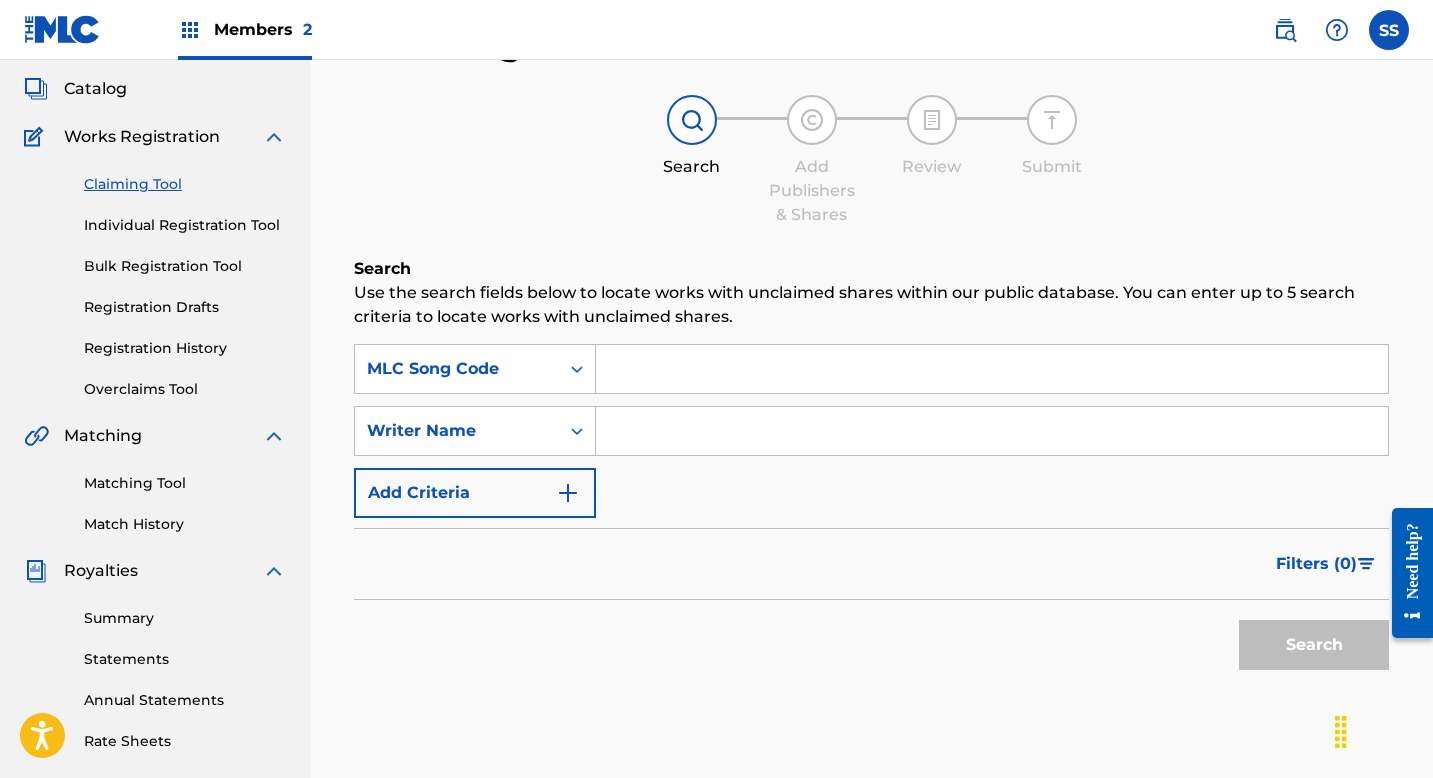 click at bounding box center [992, 369] 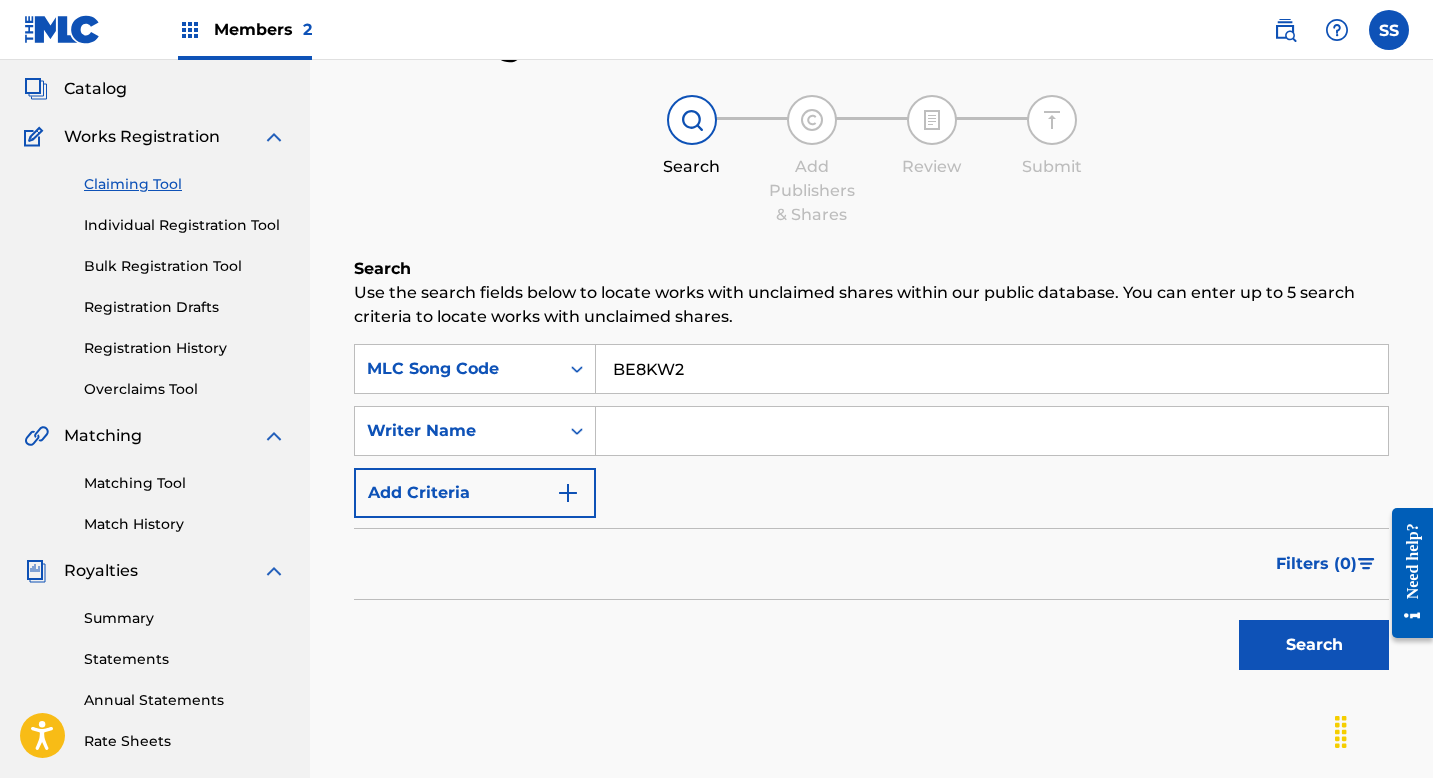 type on "BE8KW2" 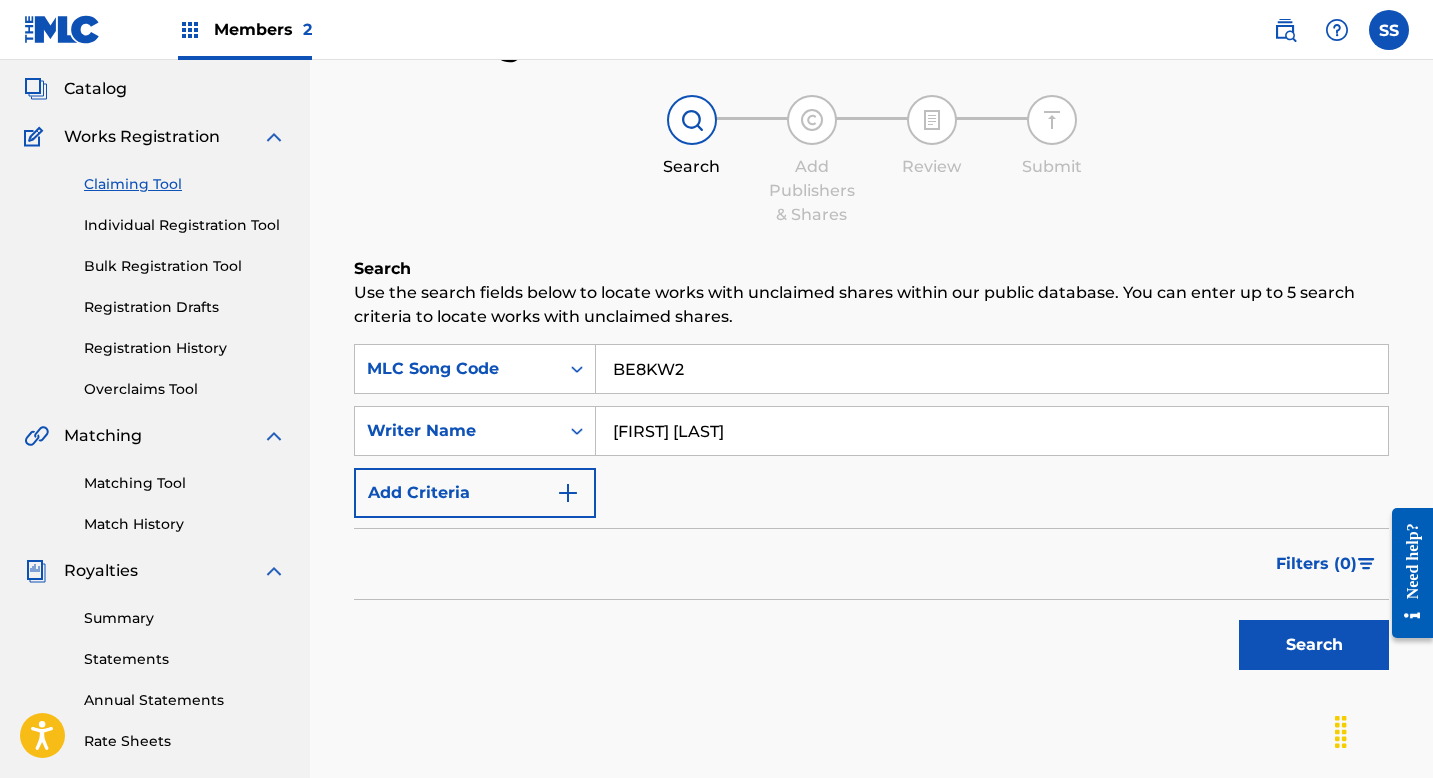 type on "[FIRST] [LAST]" 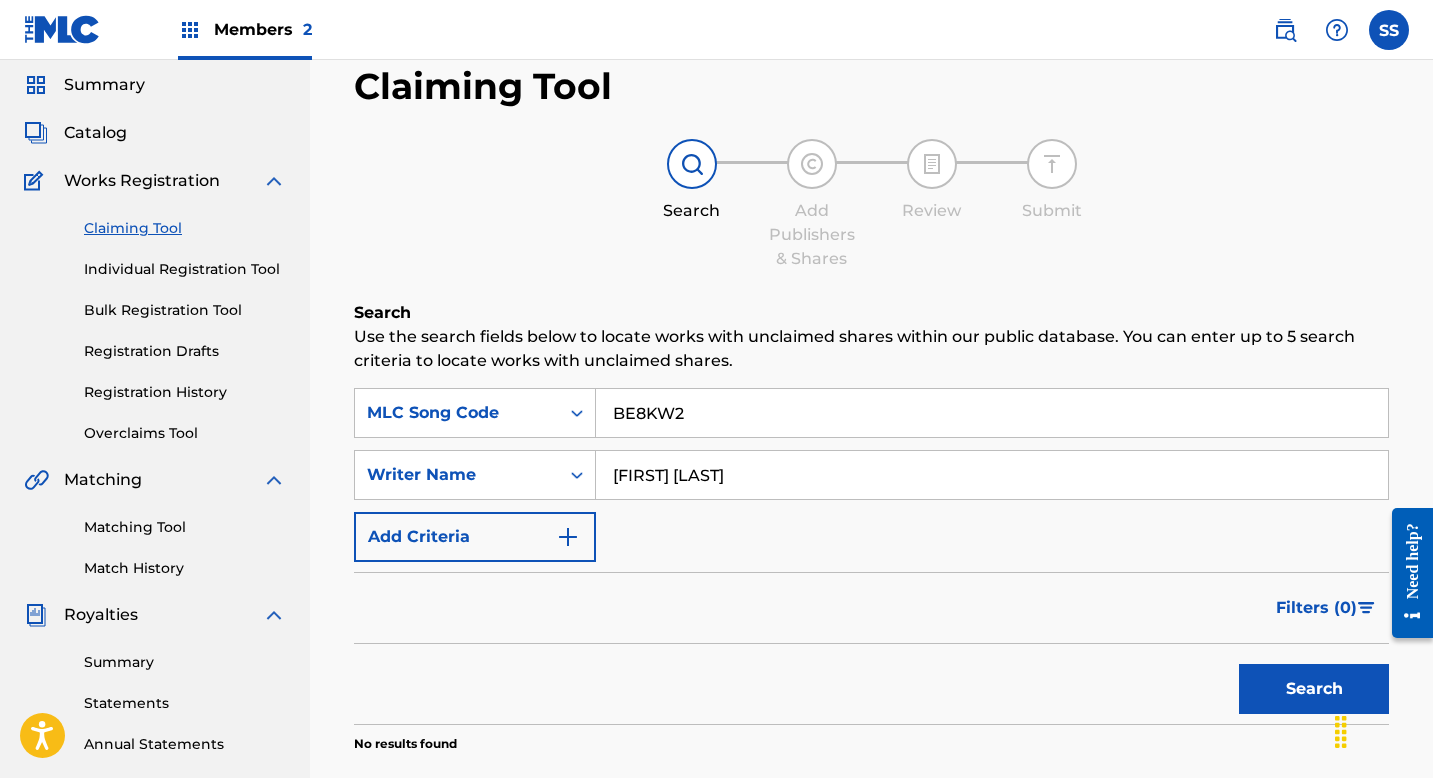 scroll, scrollTop: 0, scrollLeft: 0, axis: both 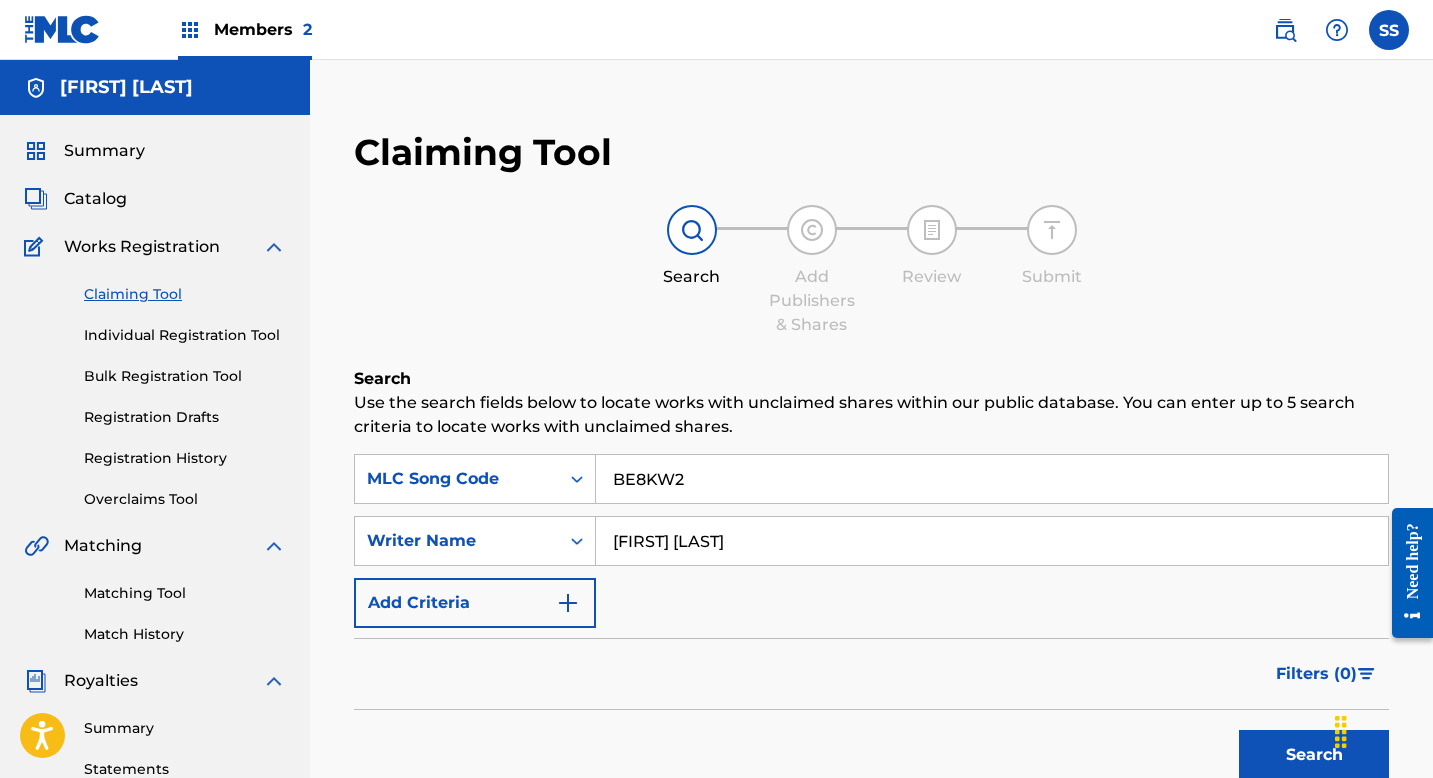 click on "Individual Registration Tool" at bounding box center [185, 335] 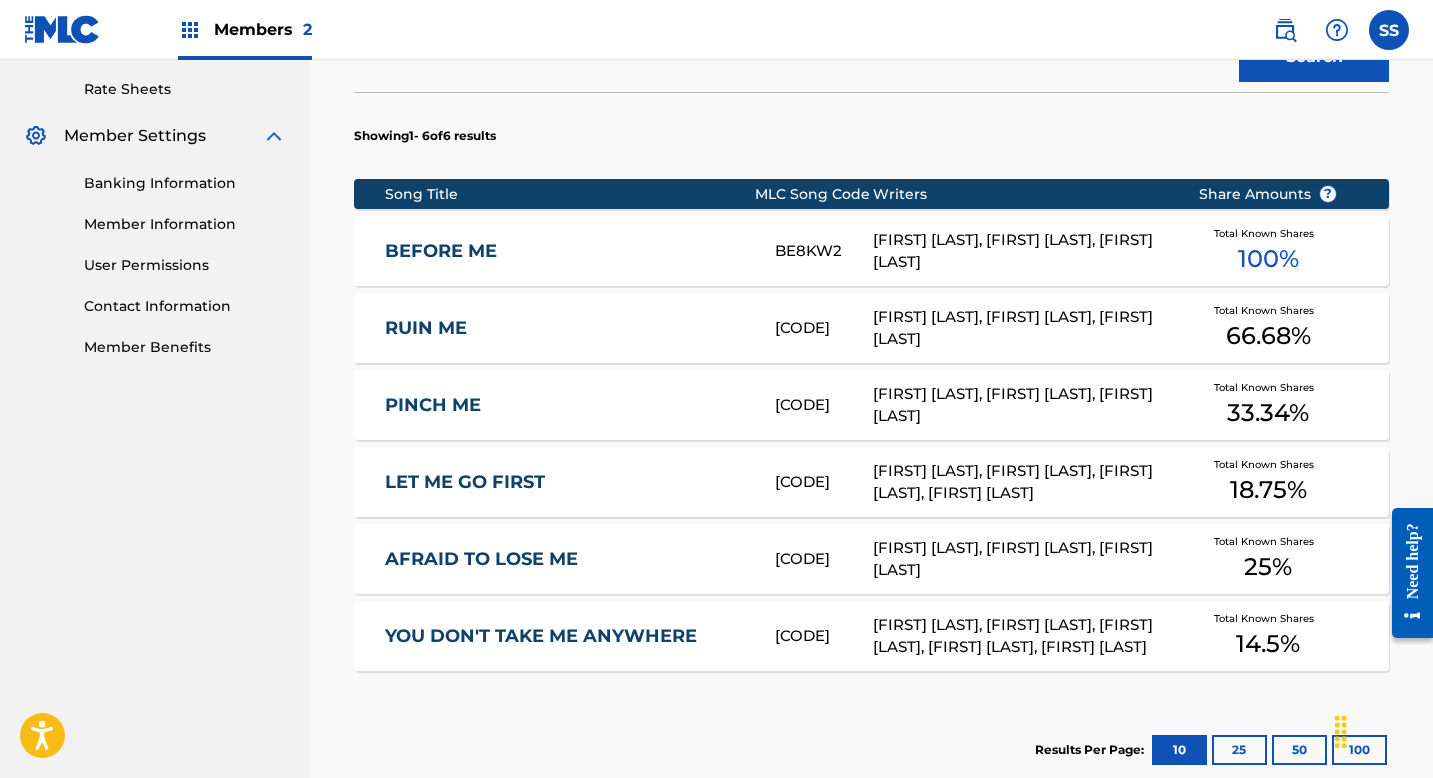 scroll, scrollTop: 1016, scrollLeft: 0, axis: vertical 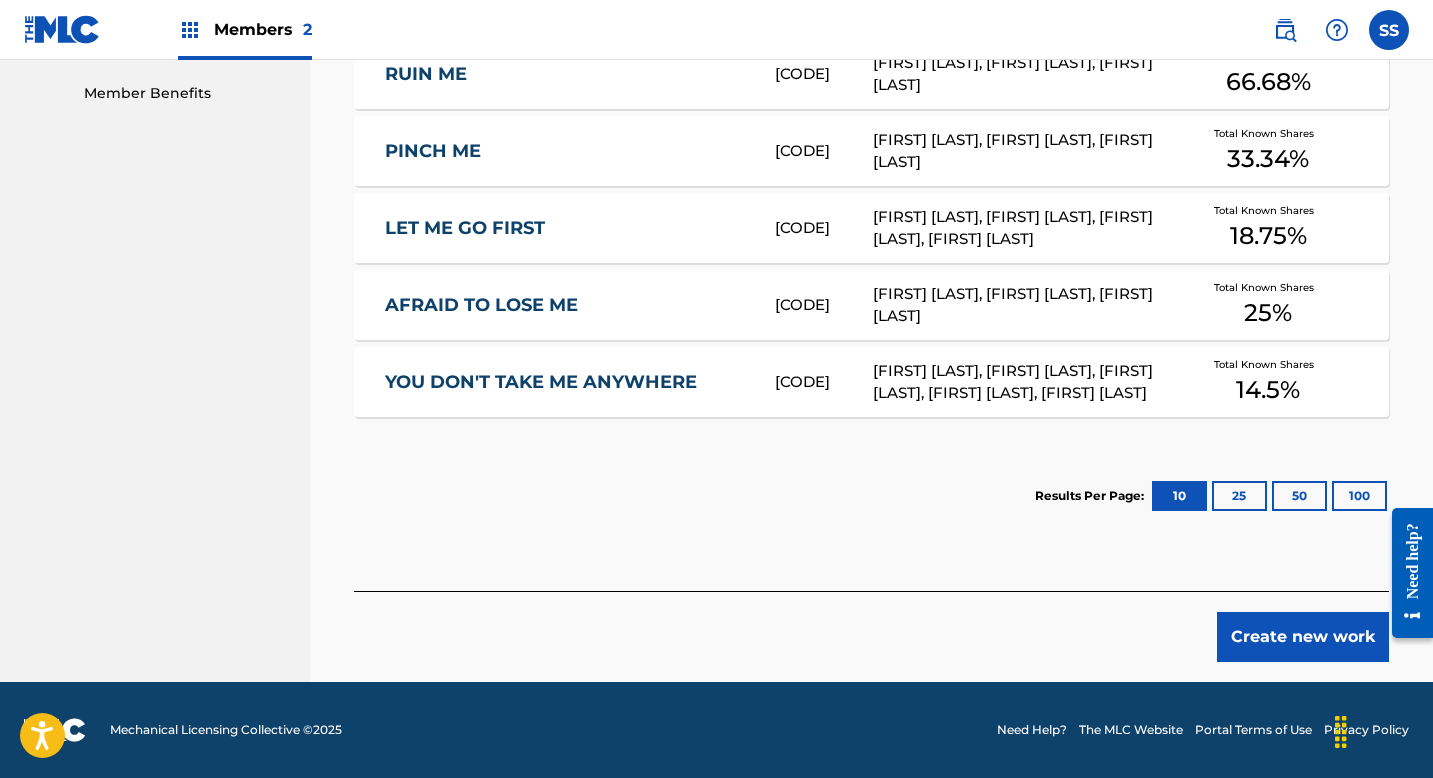 click on "Create new work" at bounding box center [1303, 637] 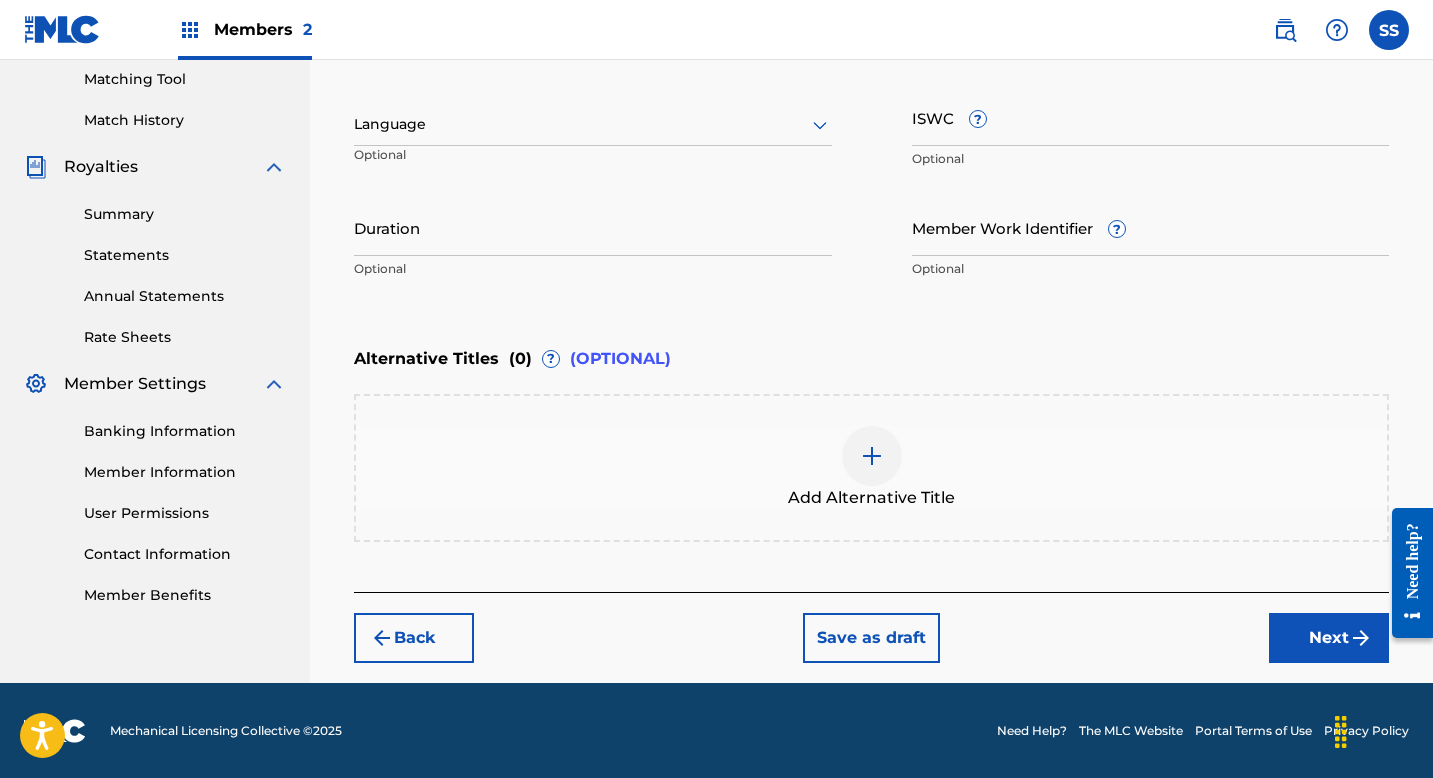 click on "Back" at bounding box center (414, 638) 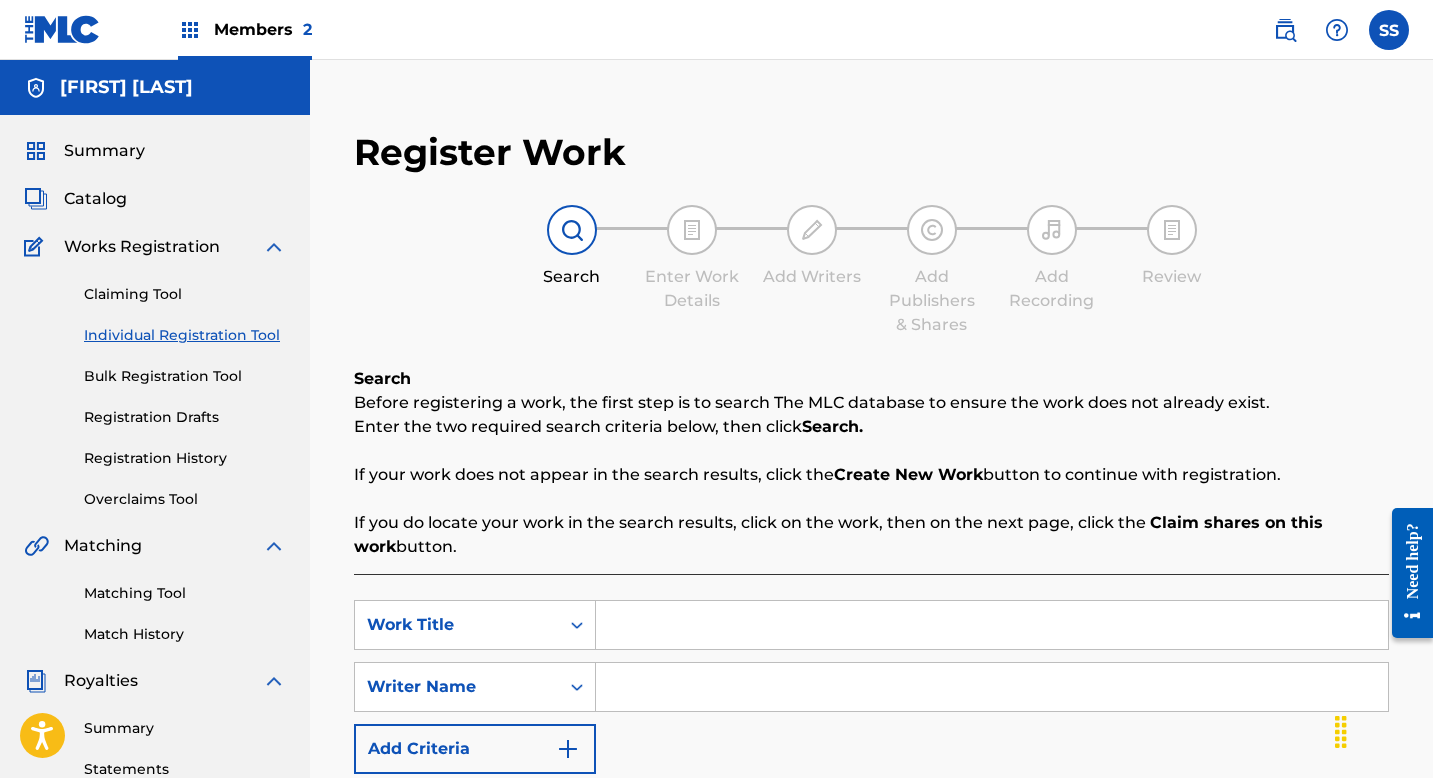 scroll, scrollTop: 171, scrollLeft: 0, axis: vertical 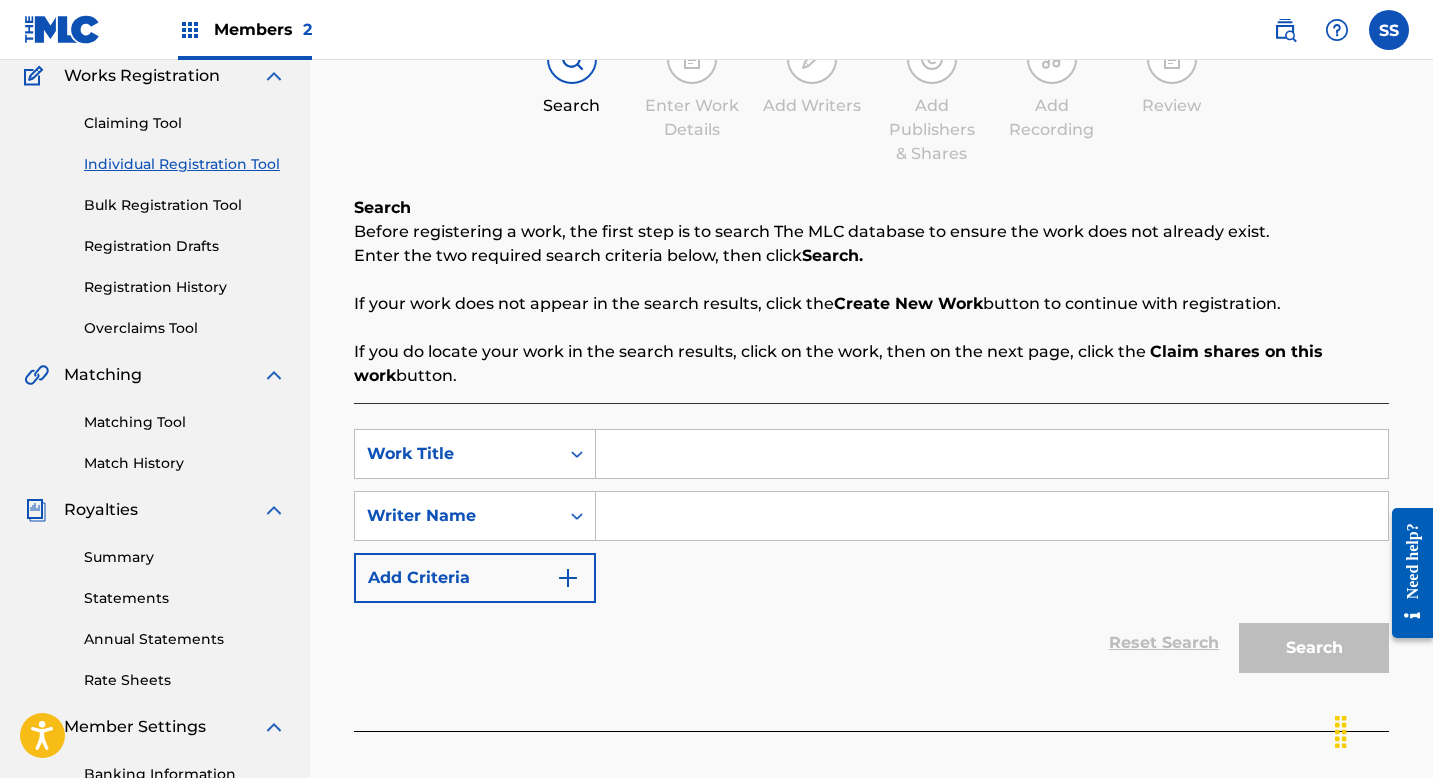 click at bounding box center [992, 516] 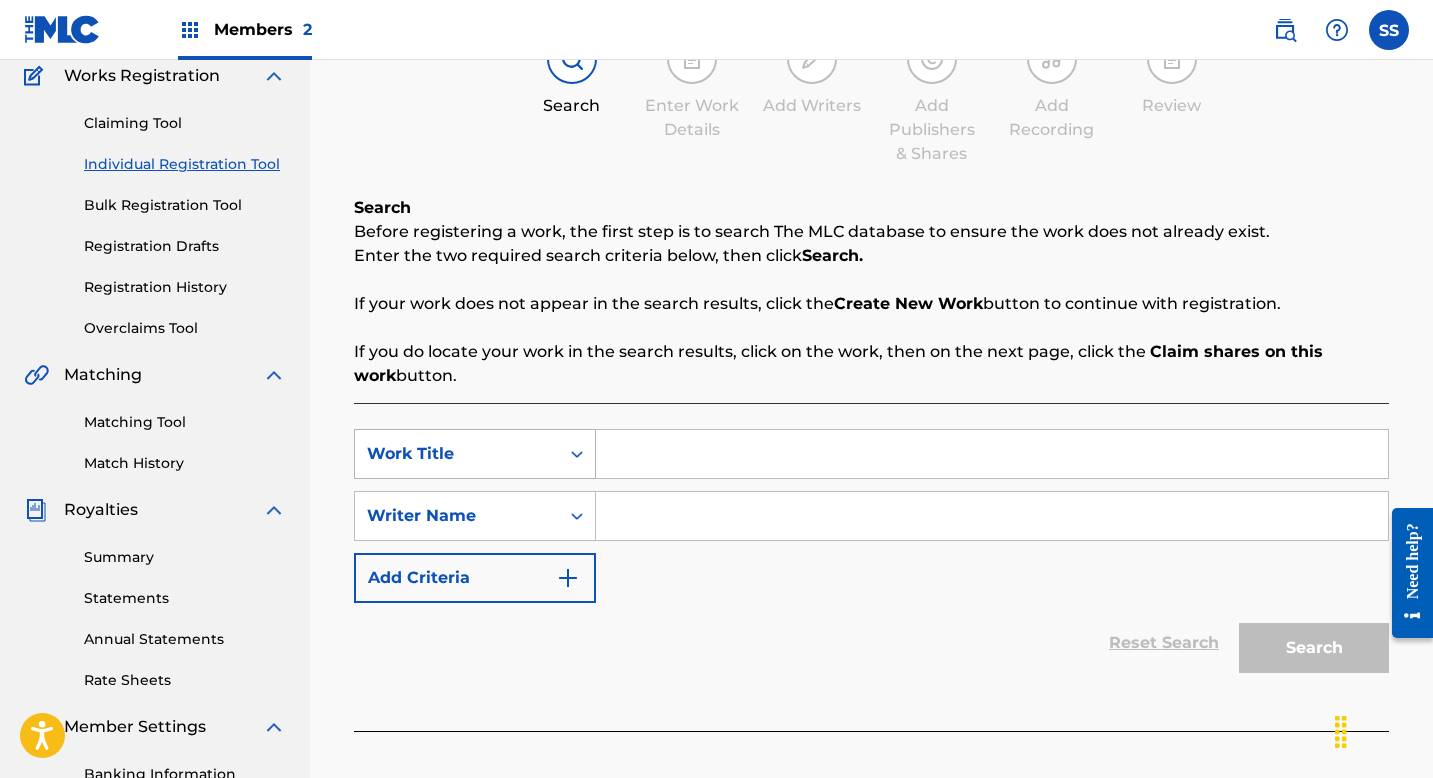 click on "Work Title" at bounding box center (457, 454) 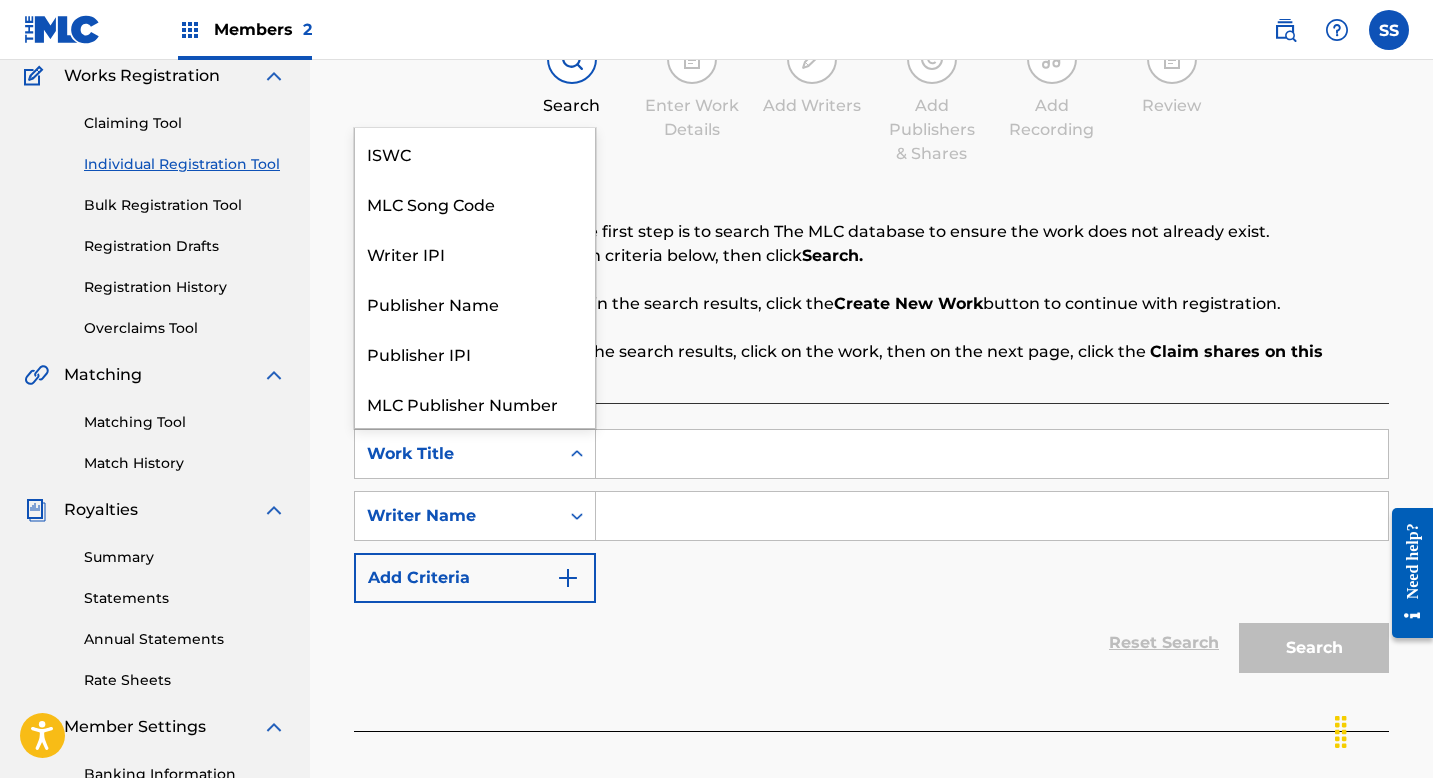 scroll, scrollTop: 50, scrollLeft: 0, axis: vertical 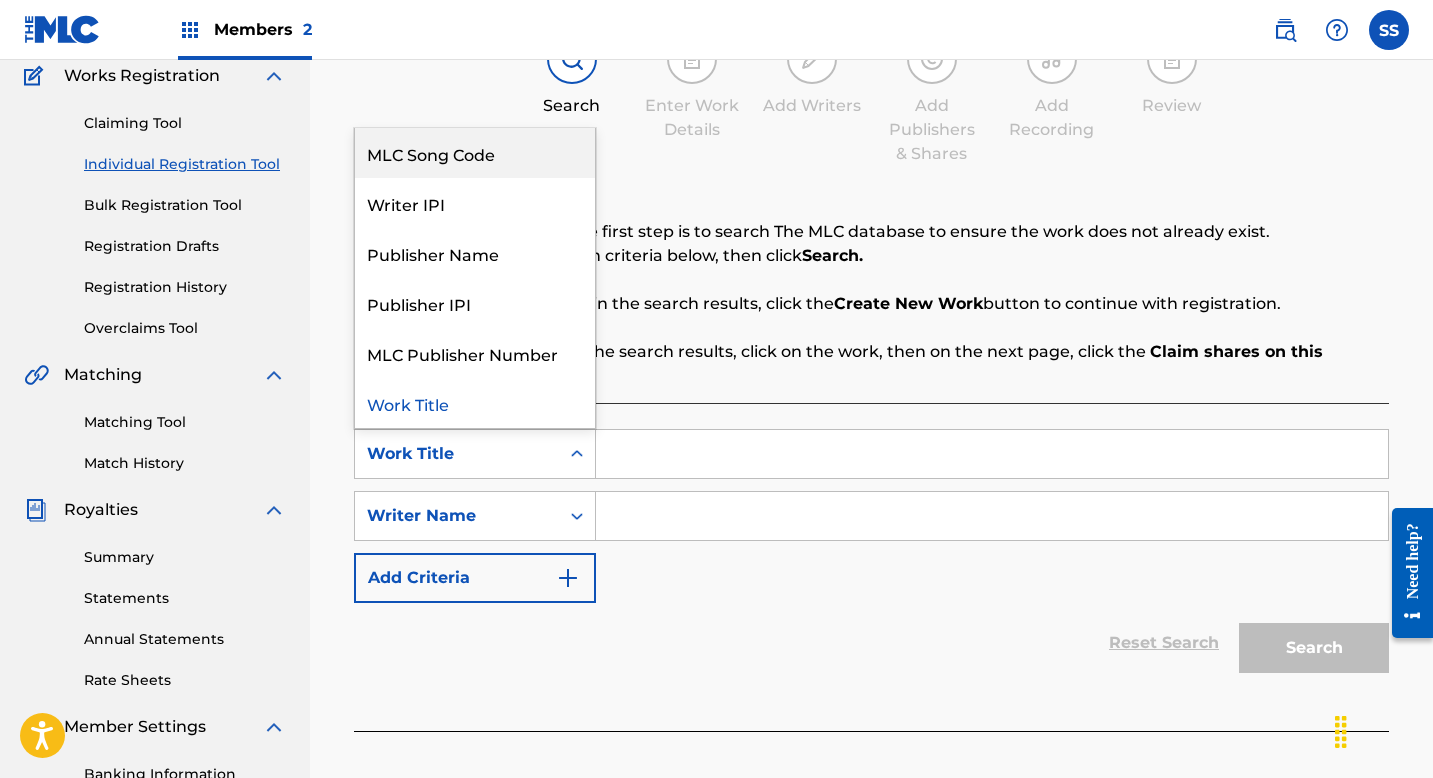 click on "MLC Song Code" at bounding box center [475, 153] 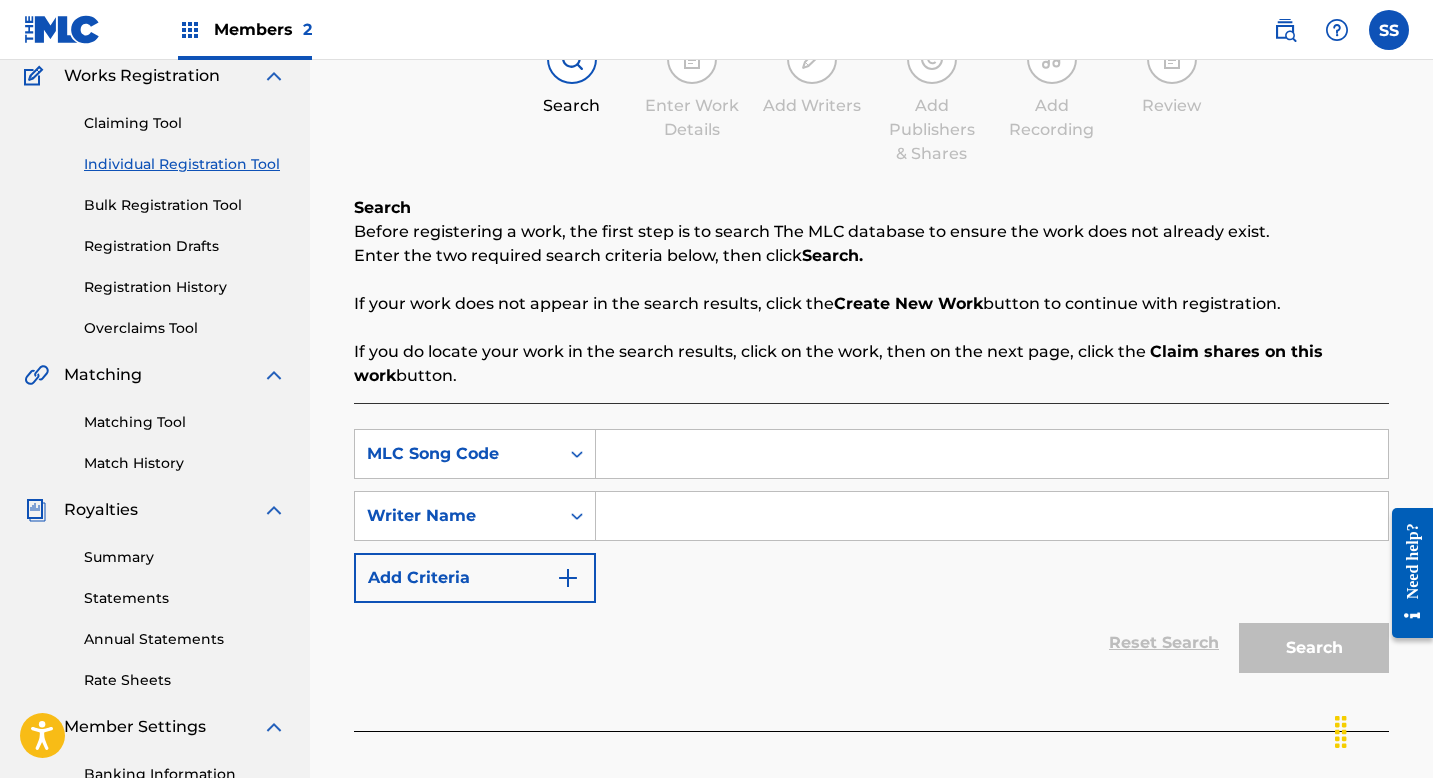 click at bounding box center (992, 454) 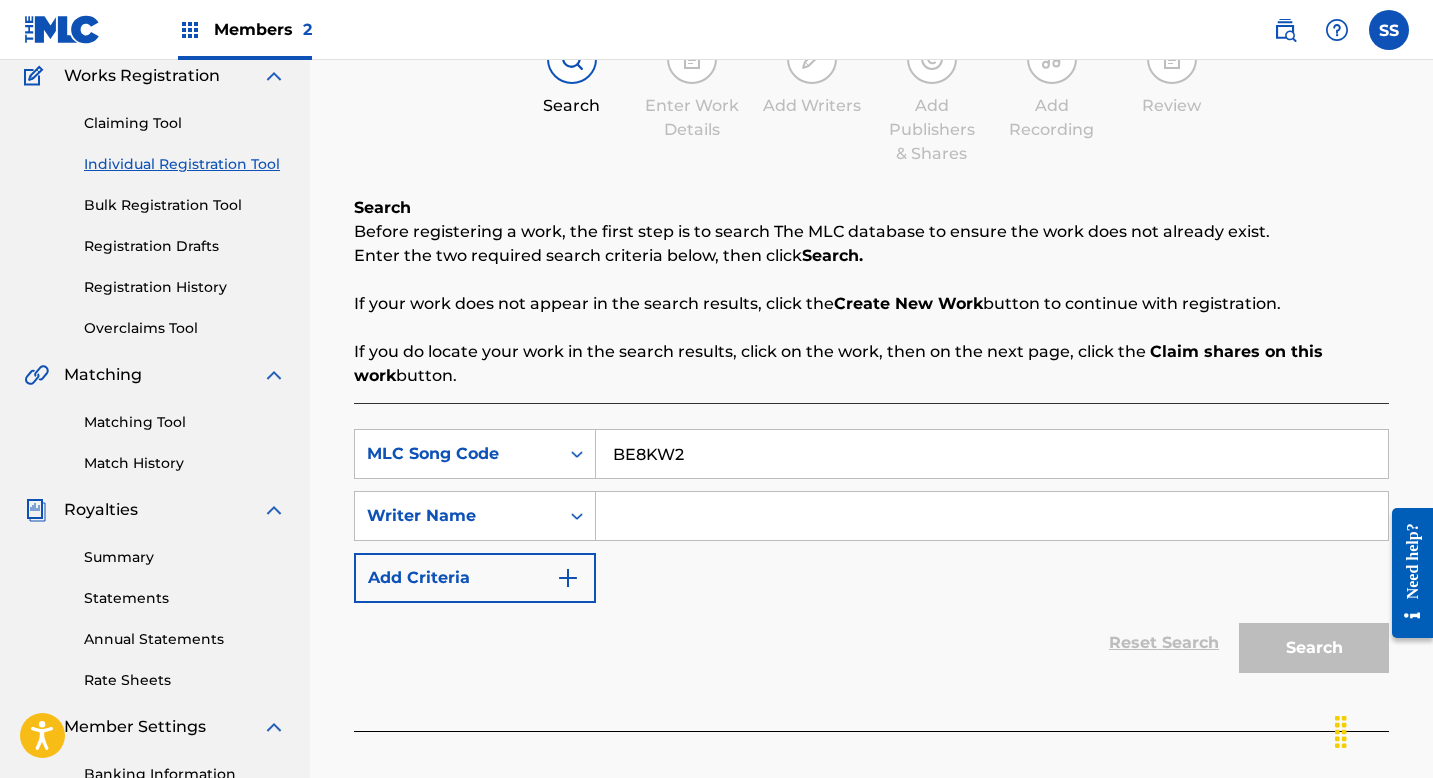 type on "BE8KW2" 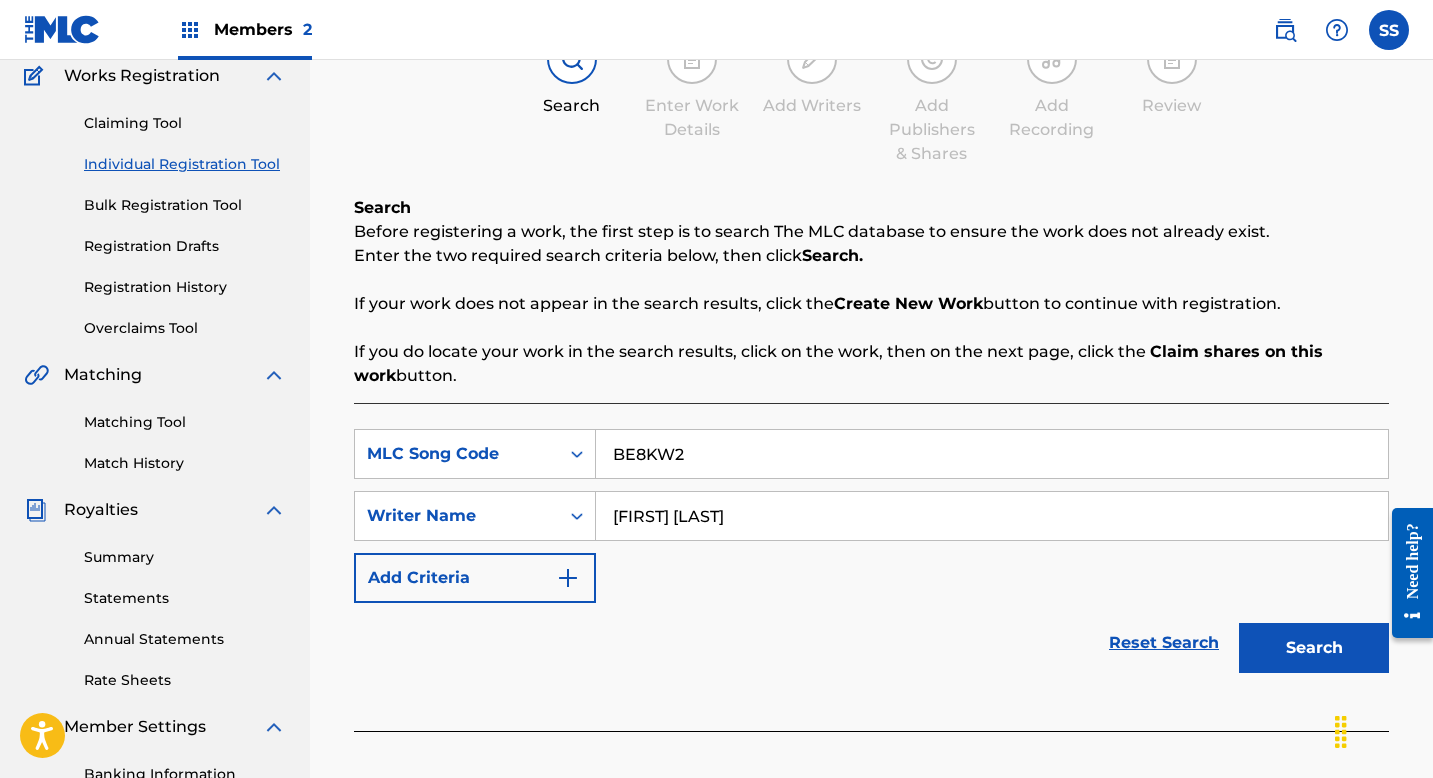 type on "[FIRST] [LAST]" 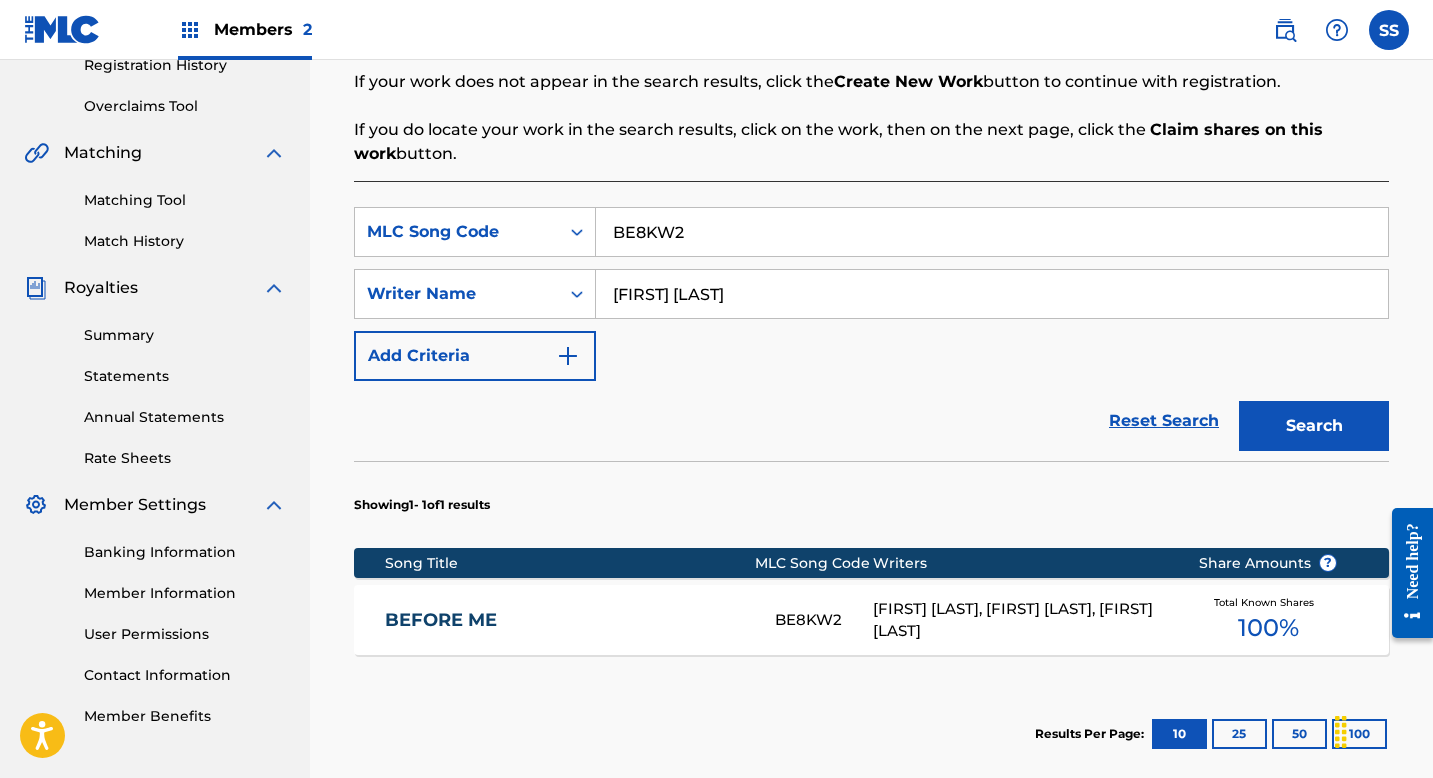 scroll, scrollTop: 399, scrollLeft: 0, axis: vertical 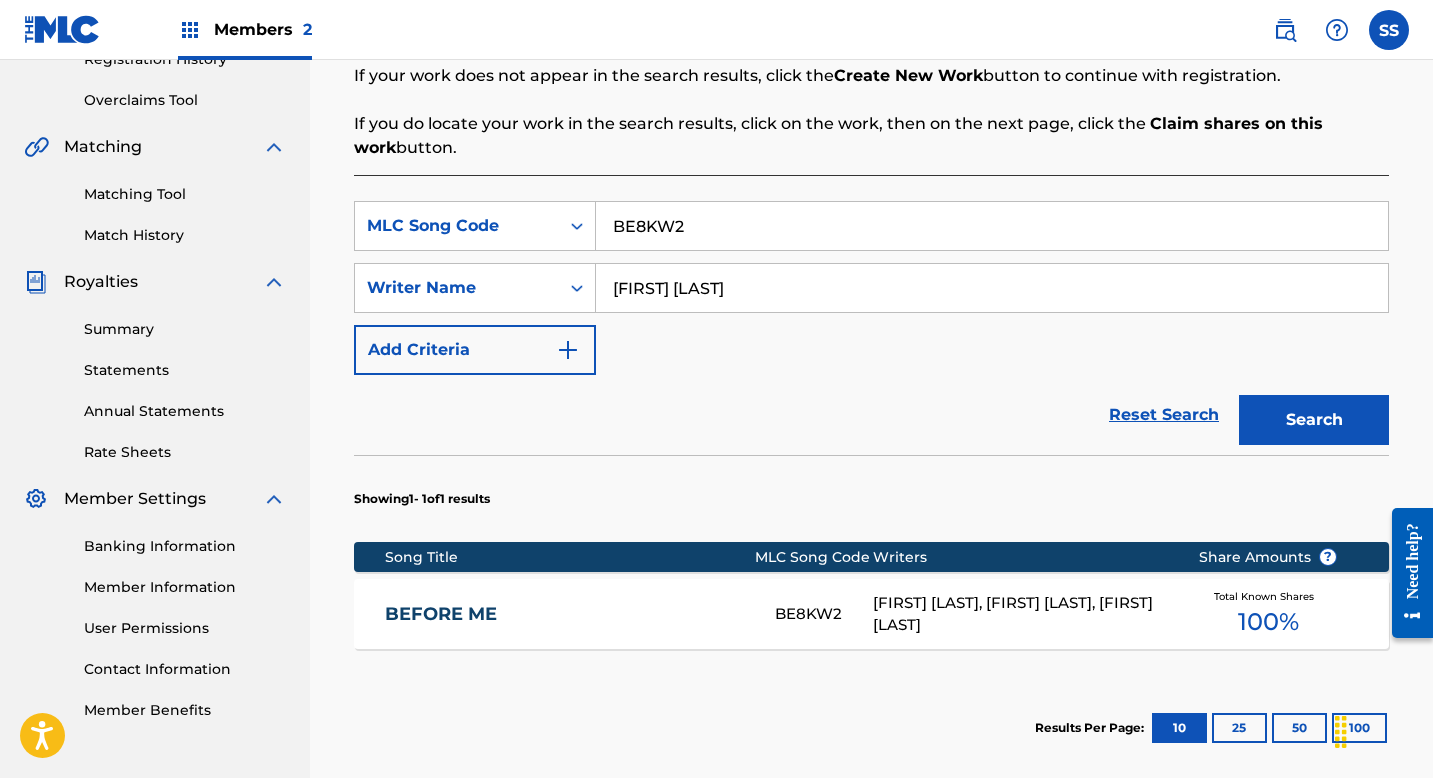 click on "[FIRST] [LAST], [FIRST] [LAST], [FIRST] [LAST]" at bounding box center [1020, 614] 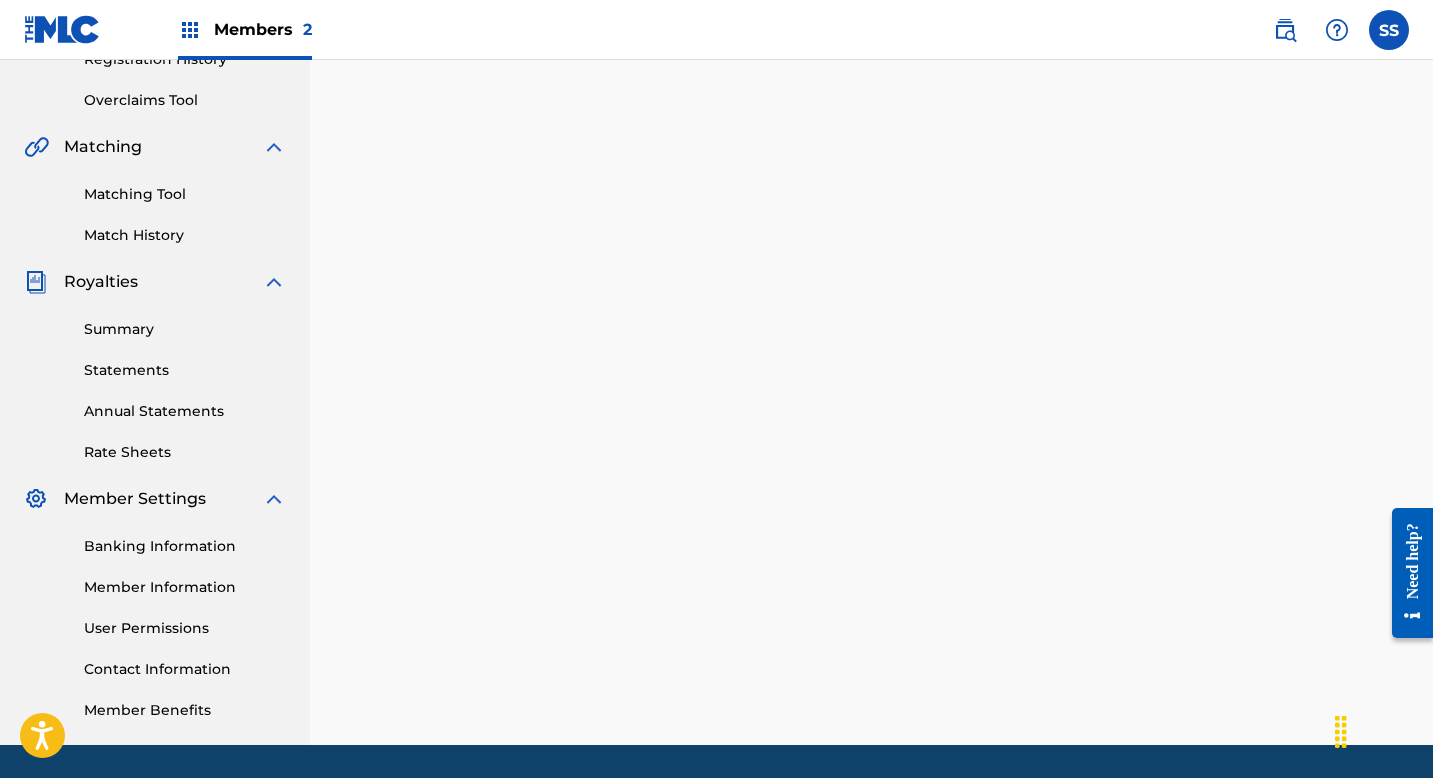 scroll, scrollTop: 0, scrollLeft: 0, axis: both 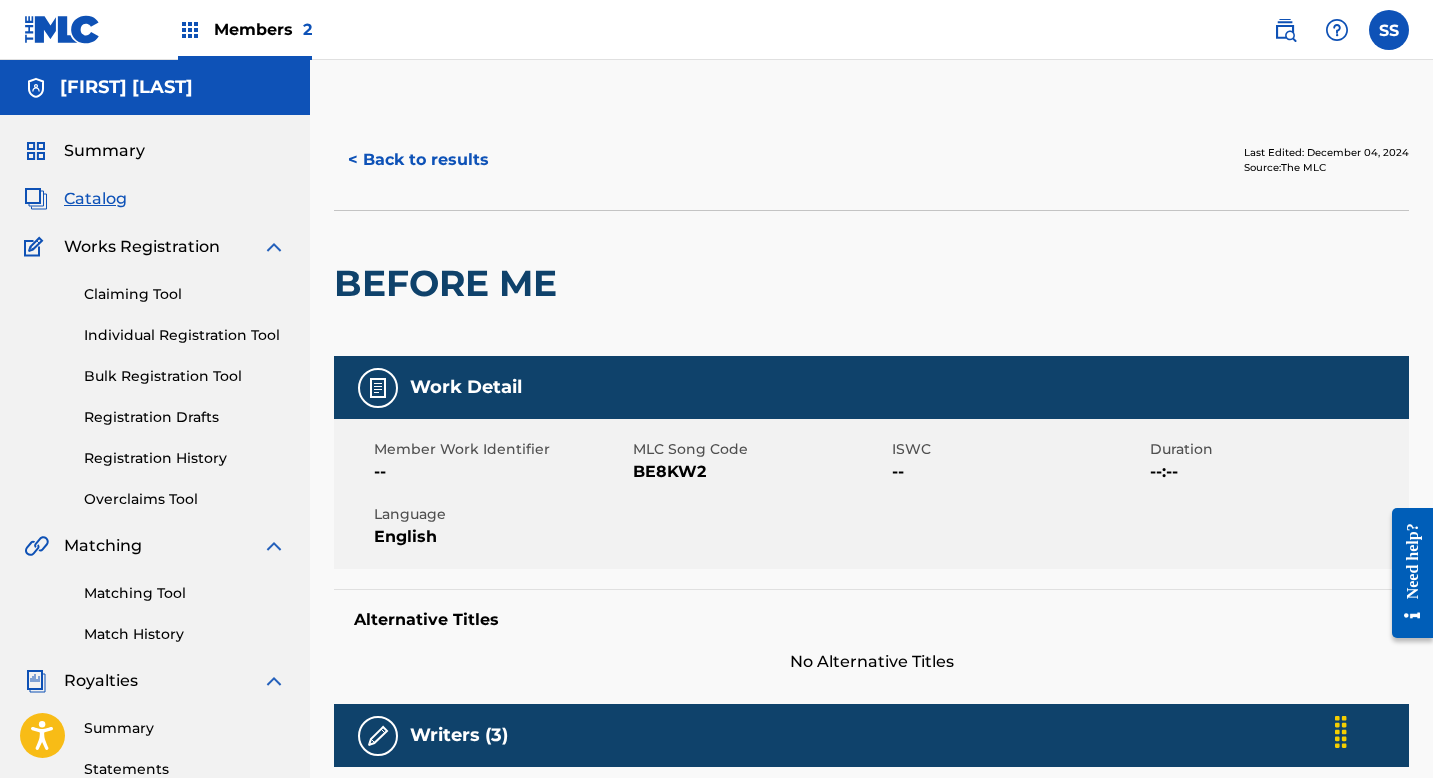 click on "BE8KW2" at bounding box center (760, 472) 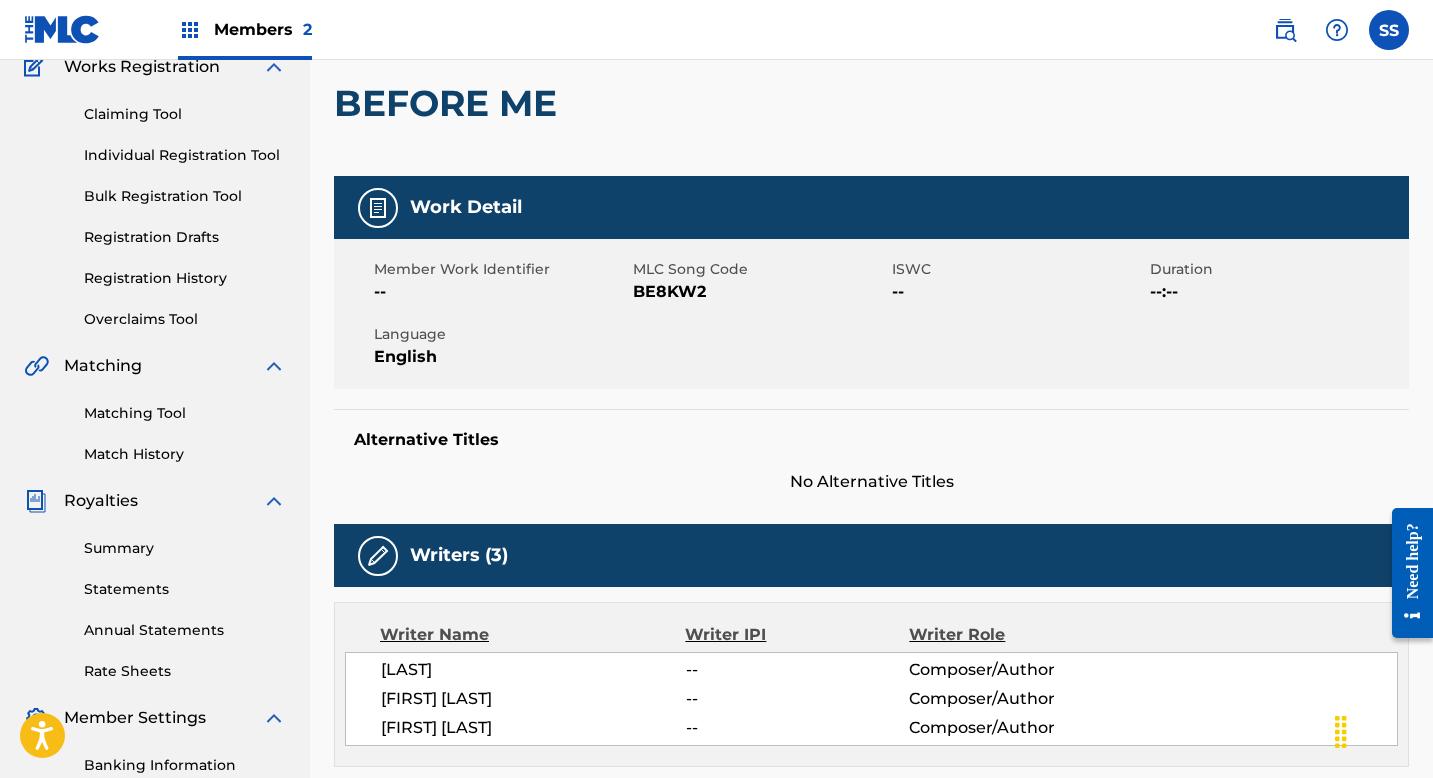 scroll, scrollTop: 0, scrollLeft: 0, axis: both 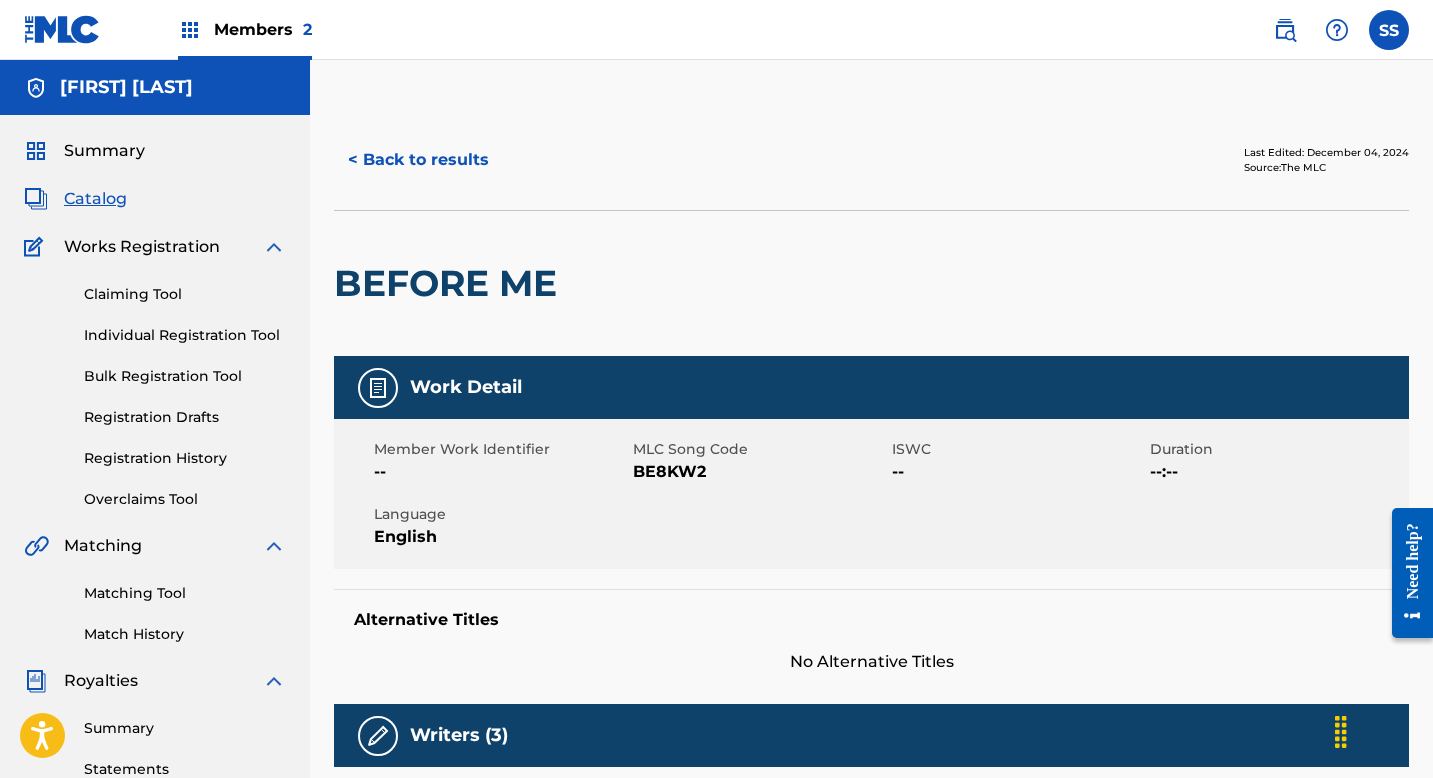 click on "< Back to results" at bounding box center (418, 160) 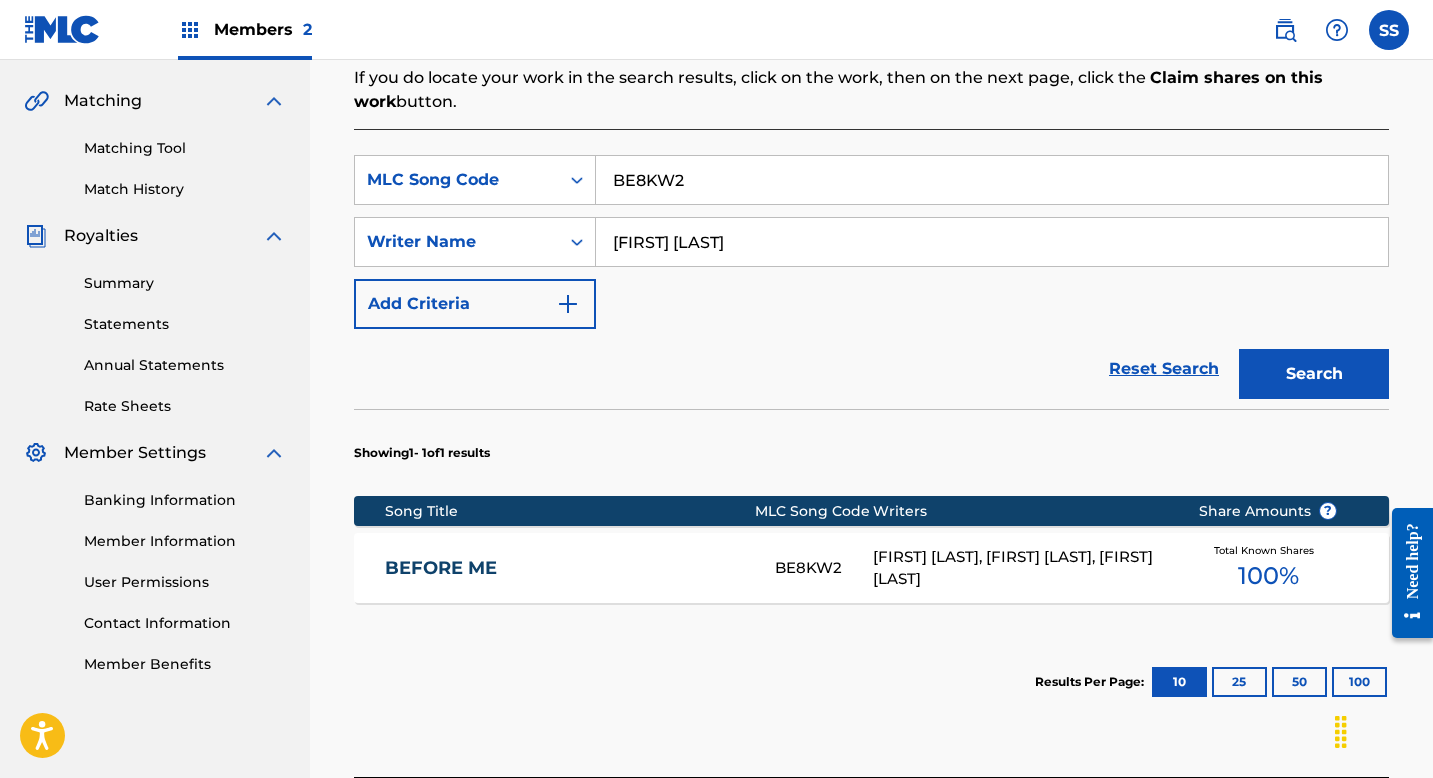 scroll, scrollTop: 591, scrollLeft: 0, axis: vertical 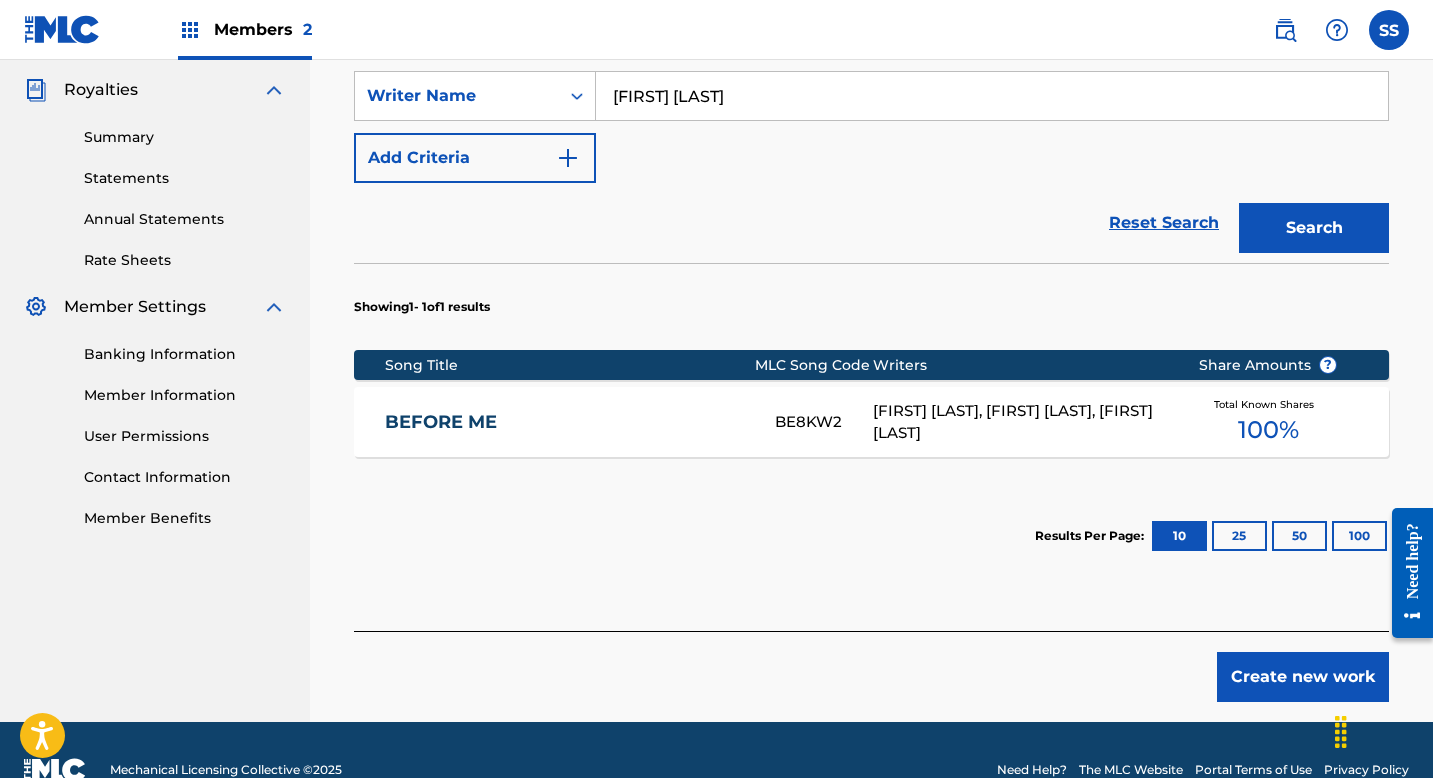 click on "Create new work" at bounding box center [1303, 677] 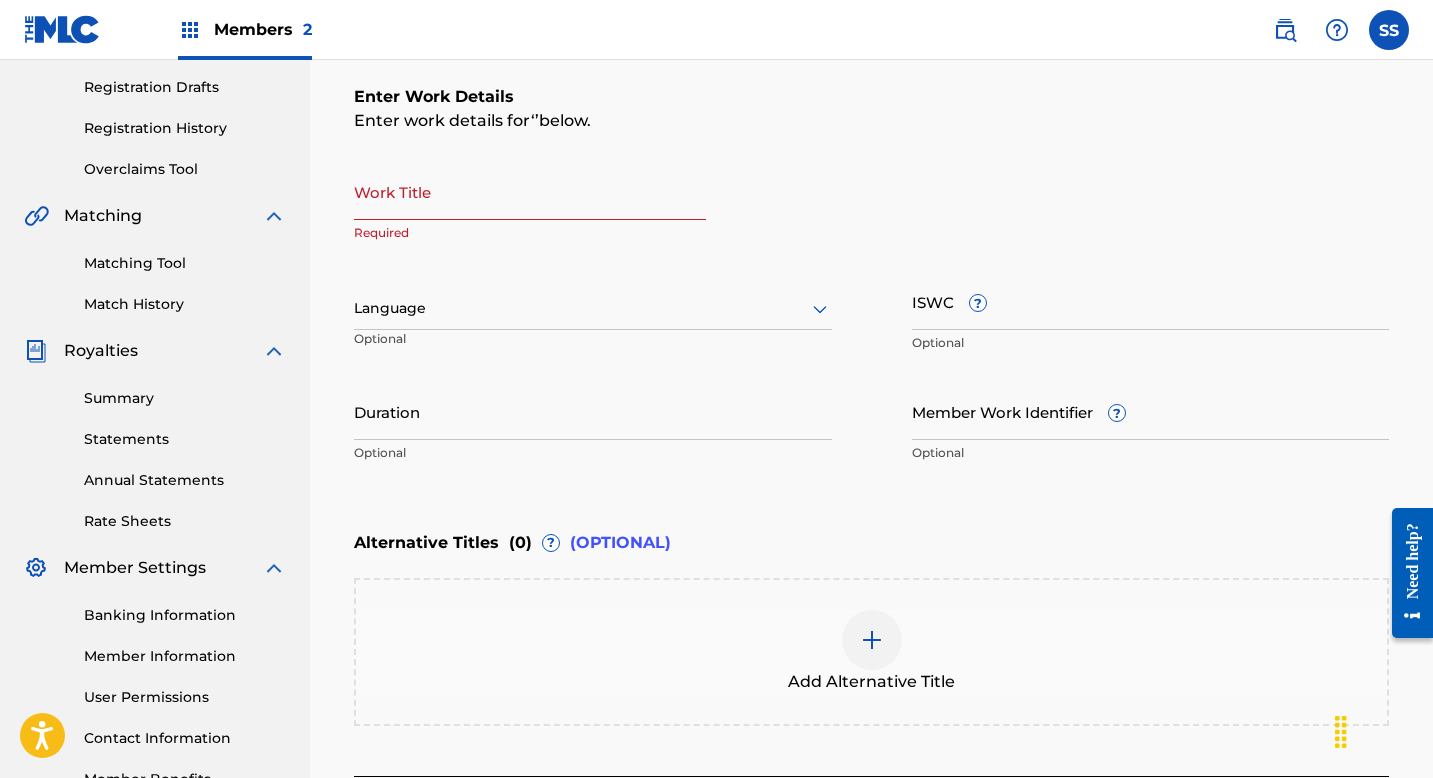 scroll, scrollTop: 3, scrollLeft: 0, axis: vertical 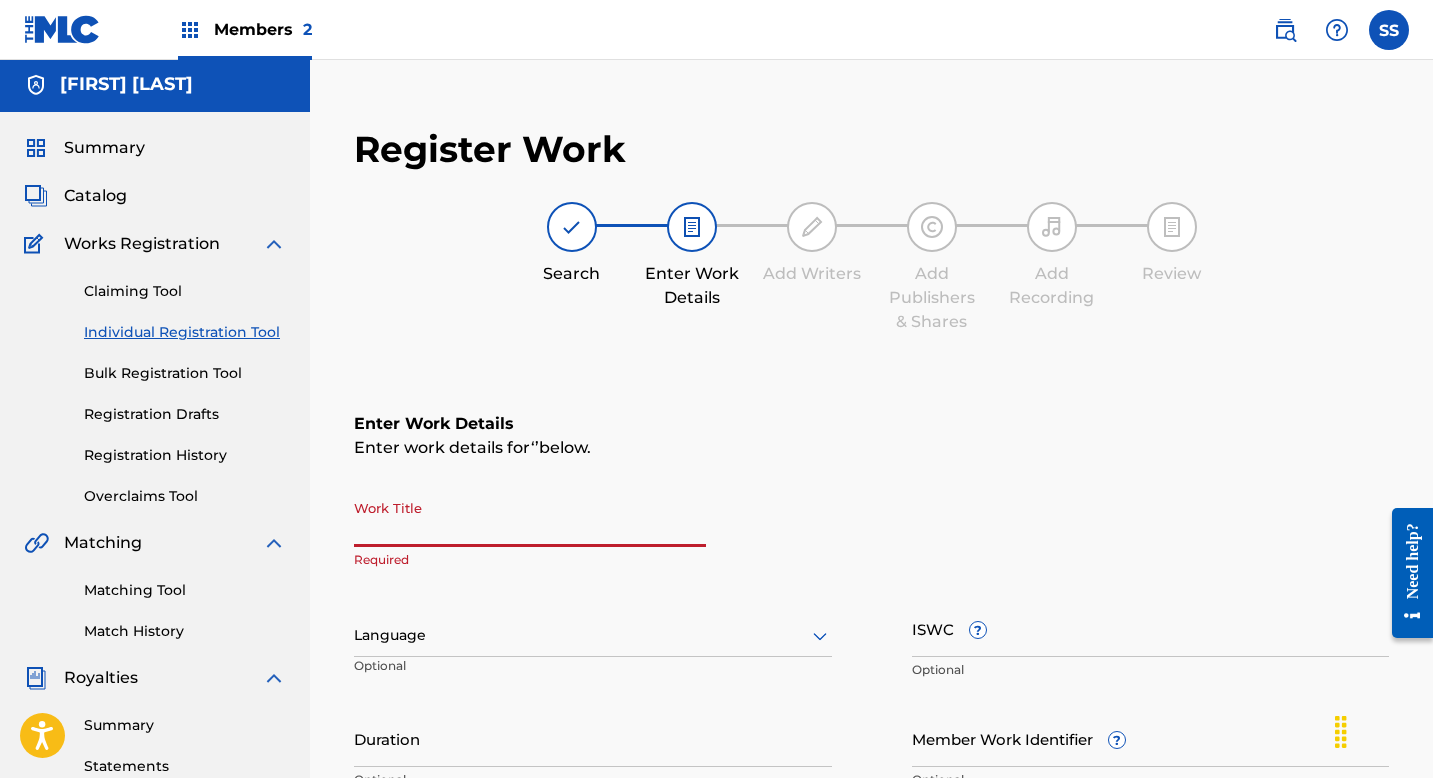 click on "Work Title" at bounding box center (530, 518) 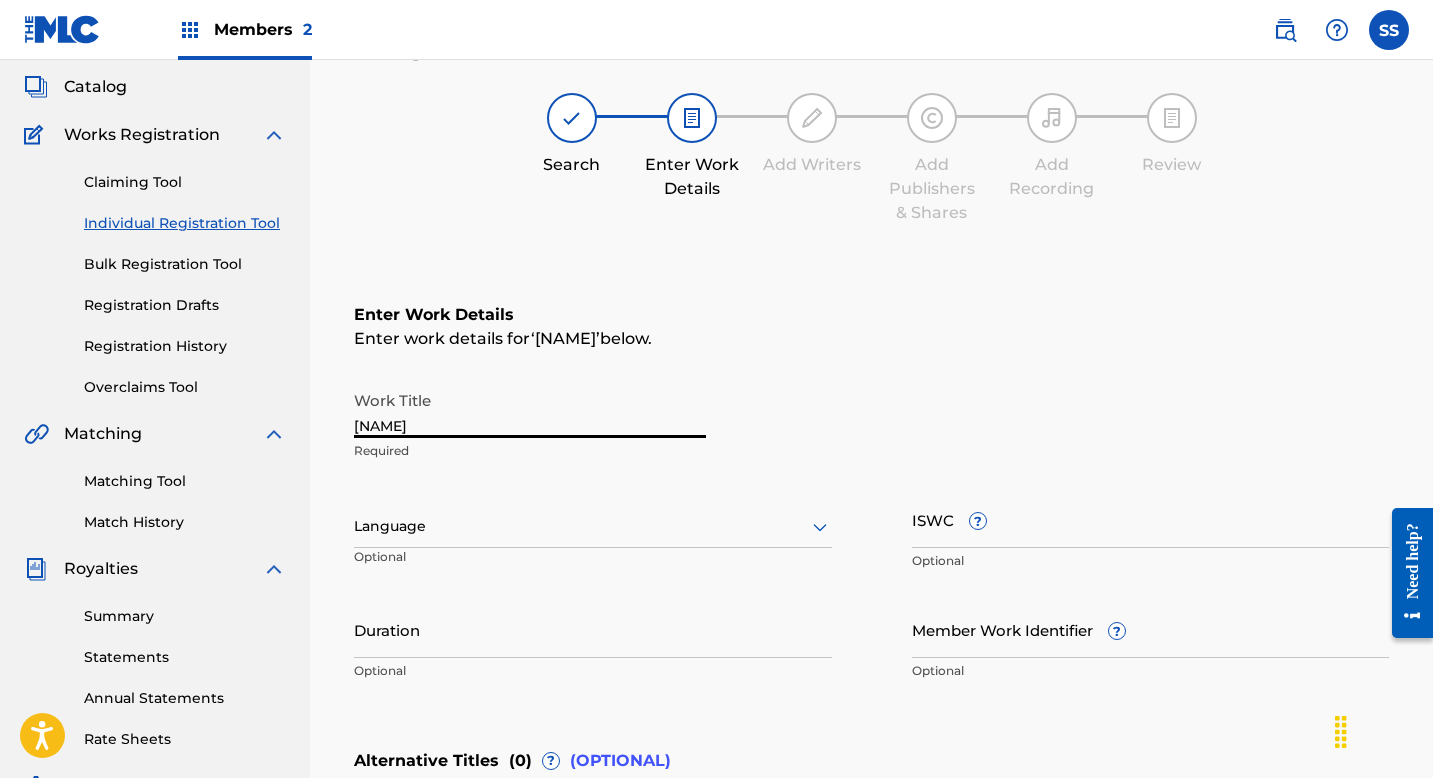 scroll, scrollTop: 107, scrollLeft: 0, axis: vertical 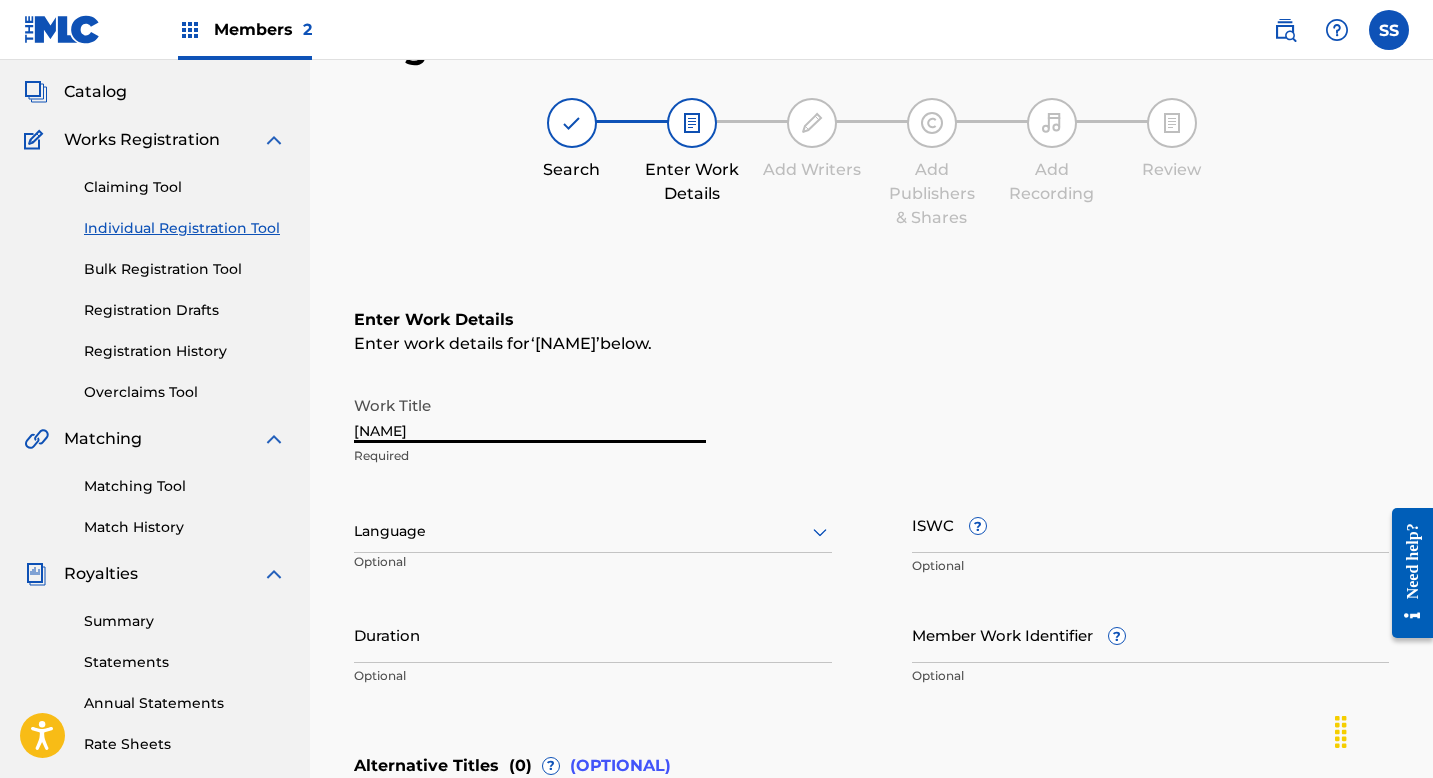 type on "[NAME]" 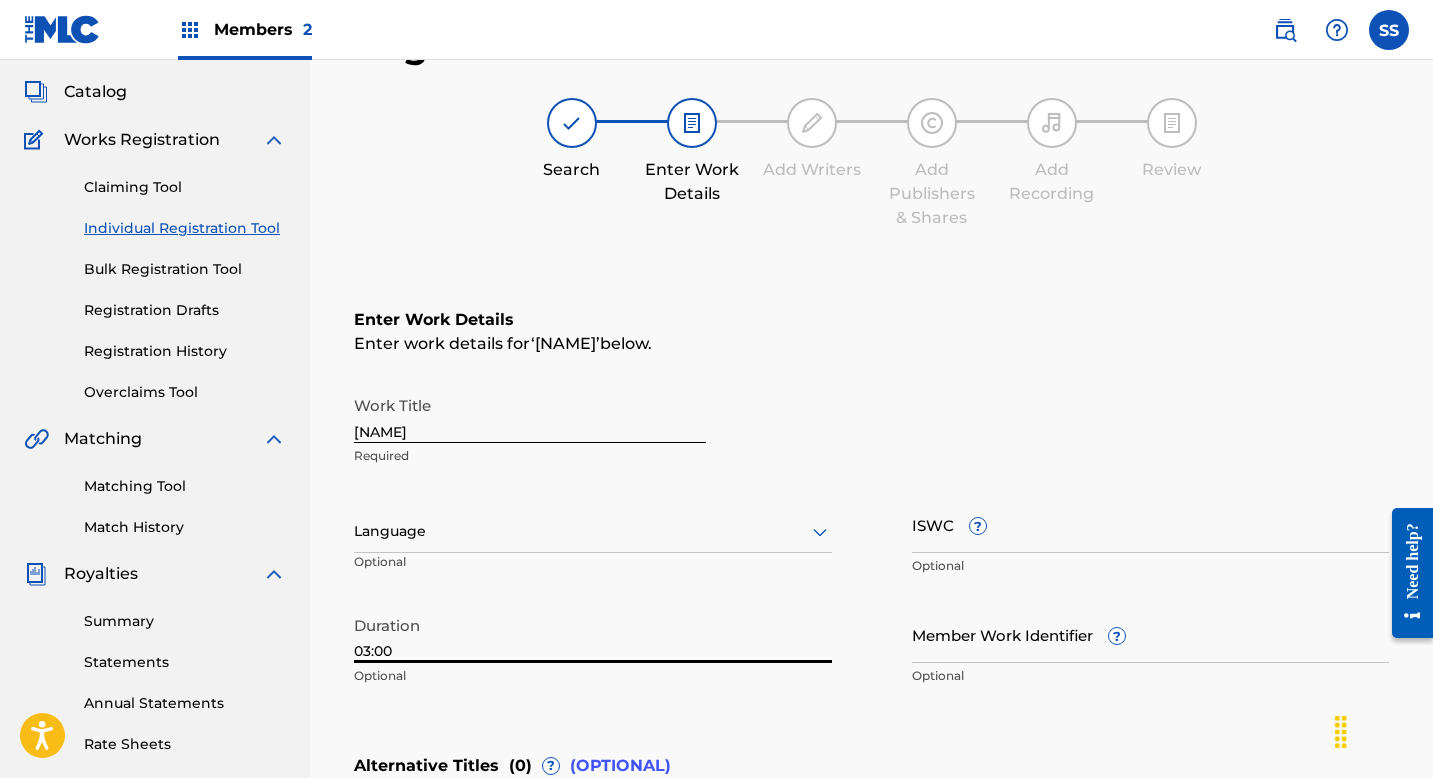 type on "03:00" 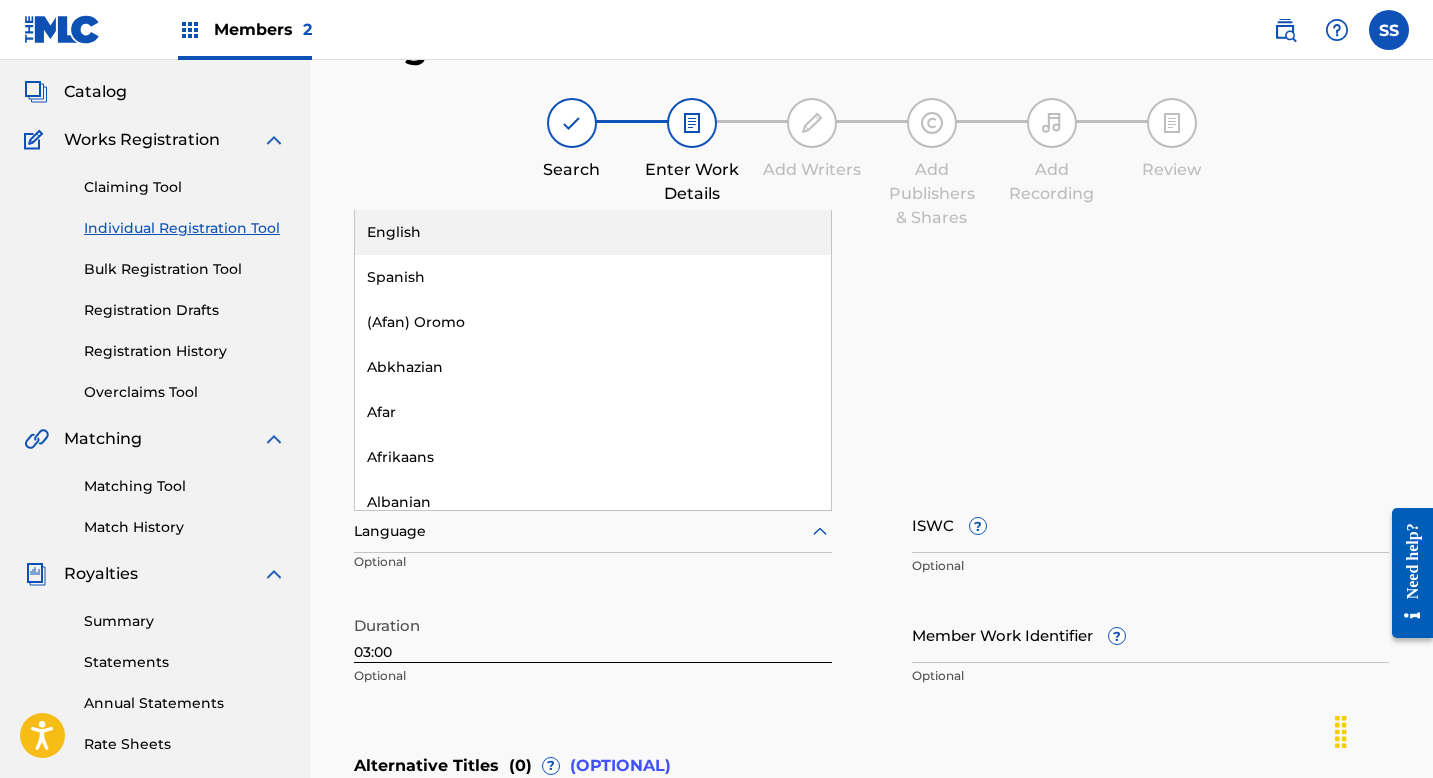 click on "English" at bounding box center (593, 232) 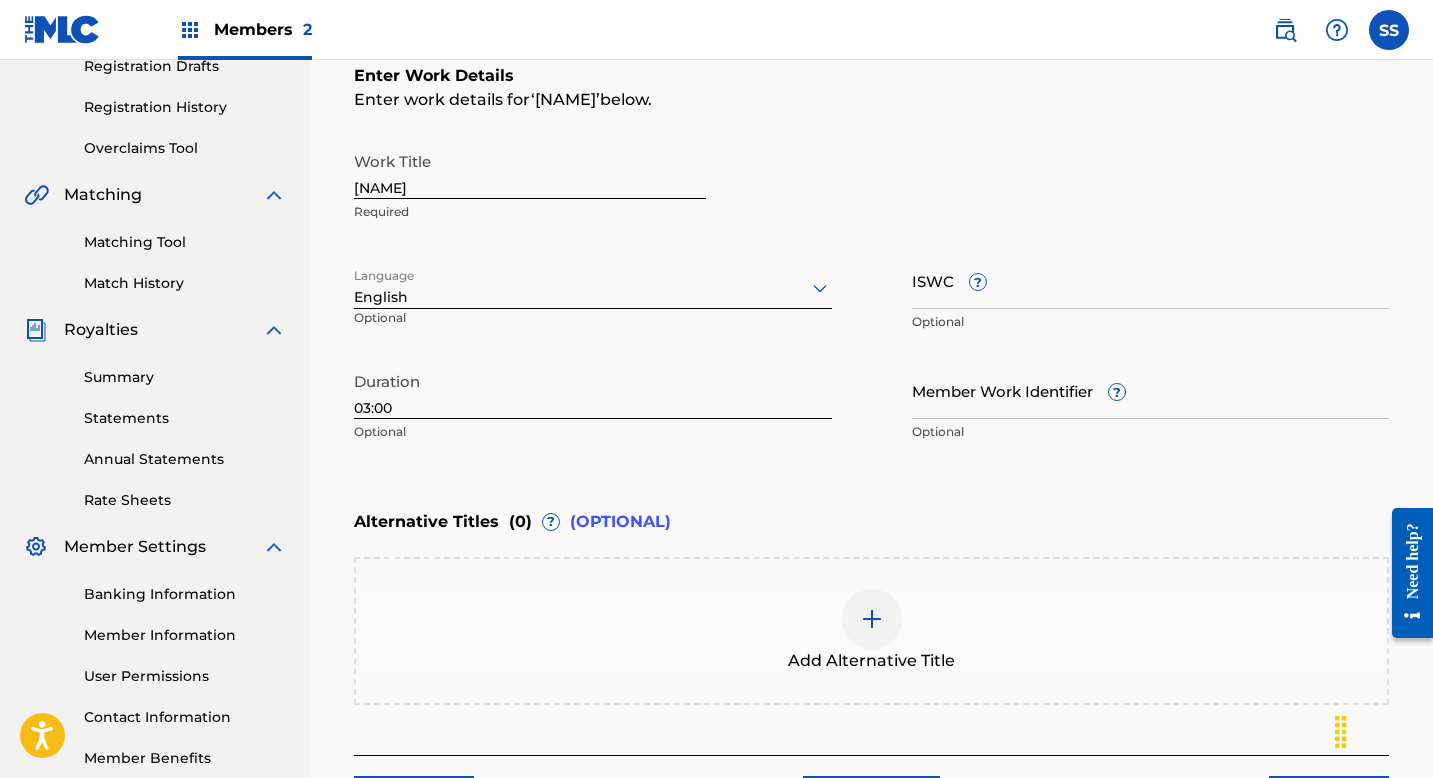 scroll, scrollTop: 514, scrollLeft: 0, axis: vertical 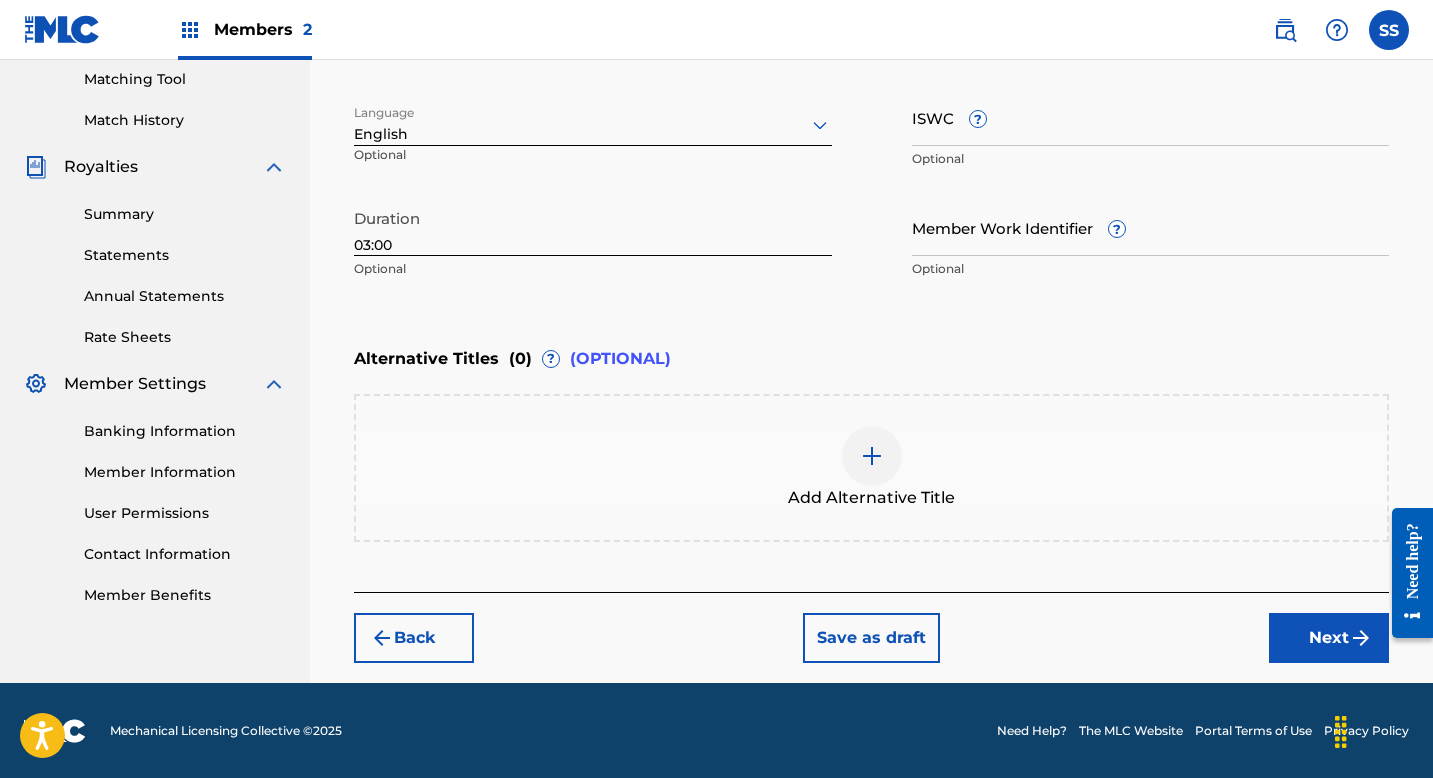 click on "Next" at bounding box center [1329, 638] 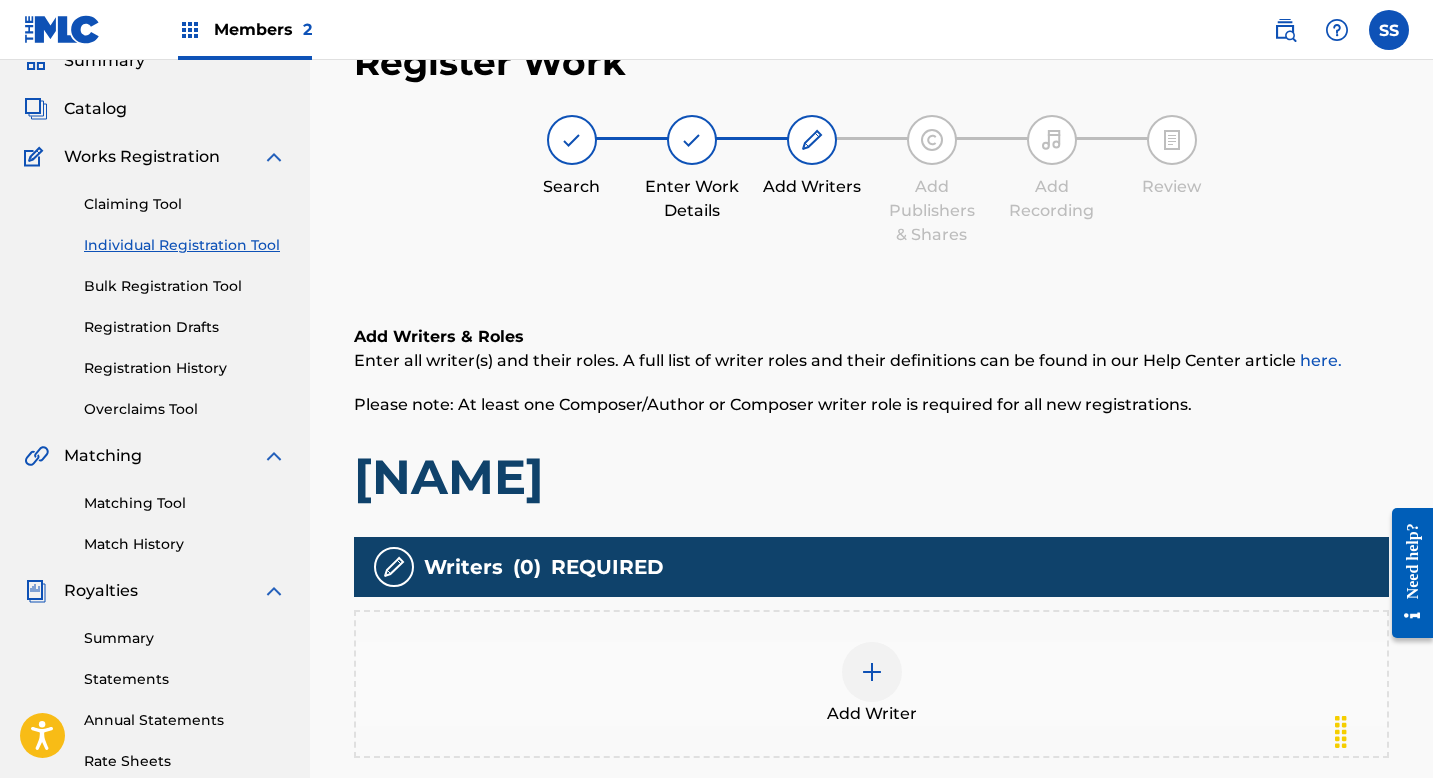 scroll, scrollTop: 238, scrollLeft: 0, axis: vertical 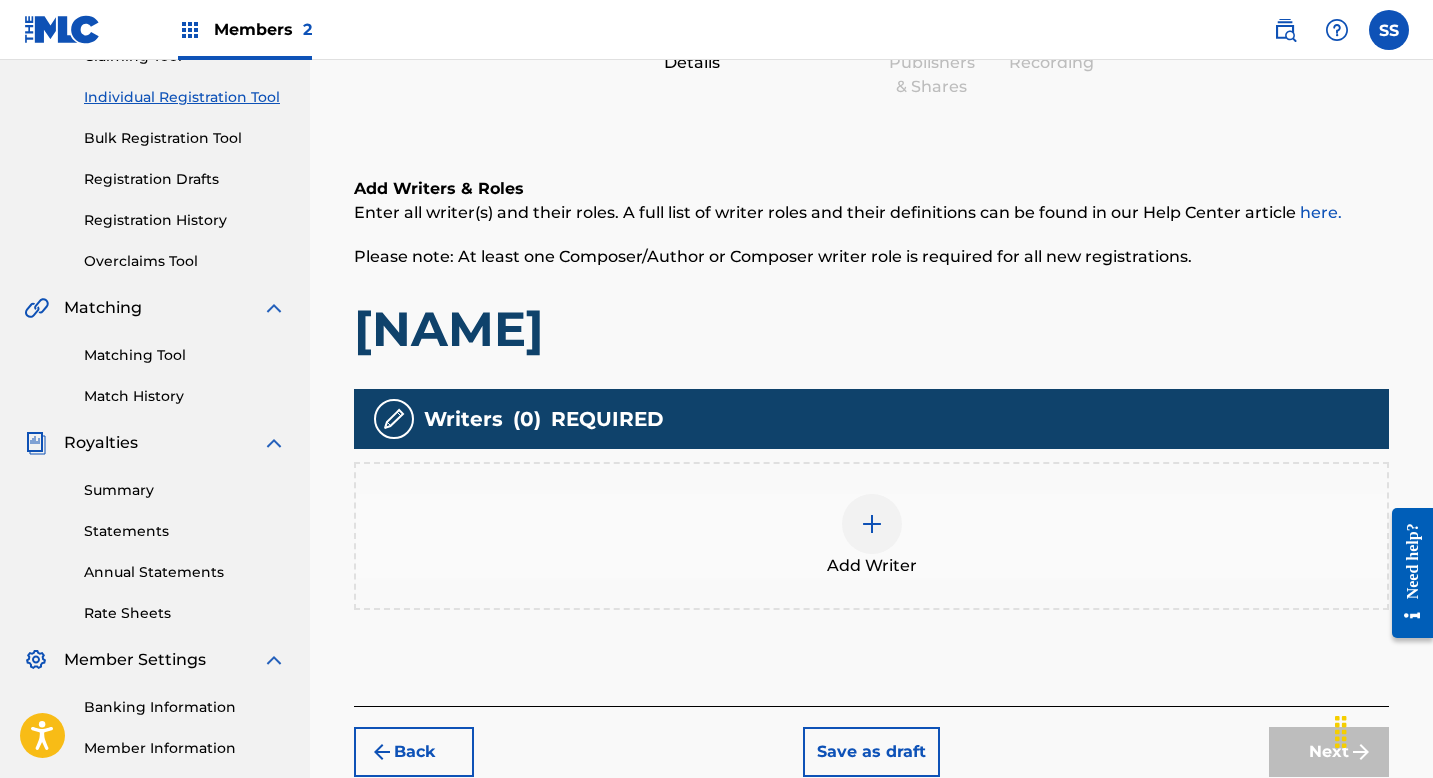 click at bounding box center (872, 524) 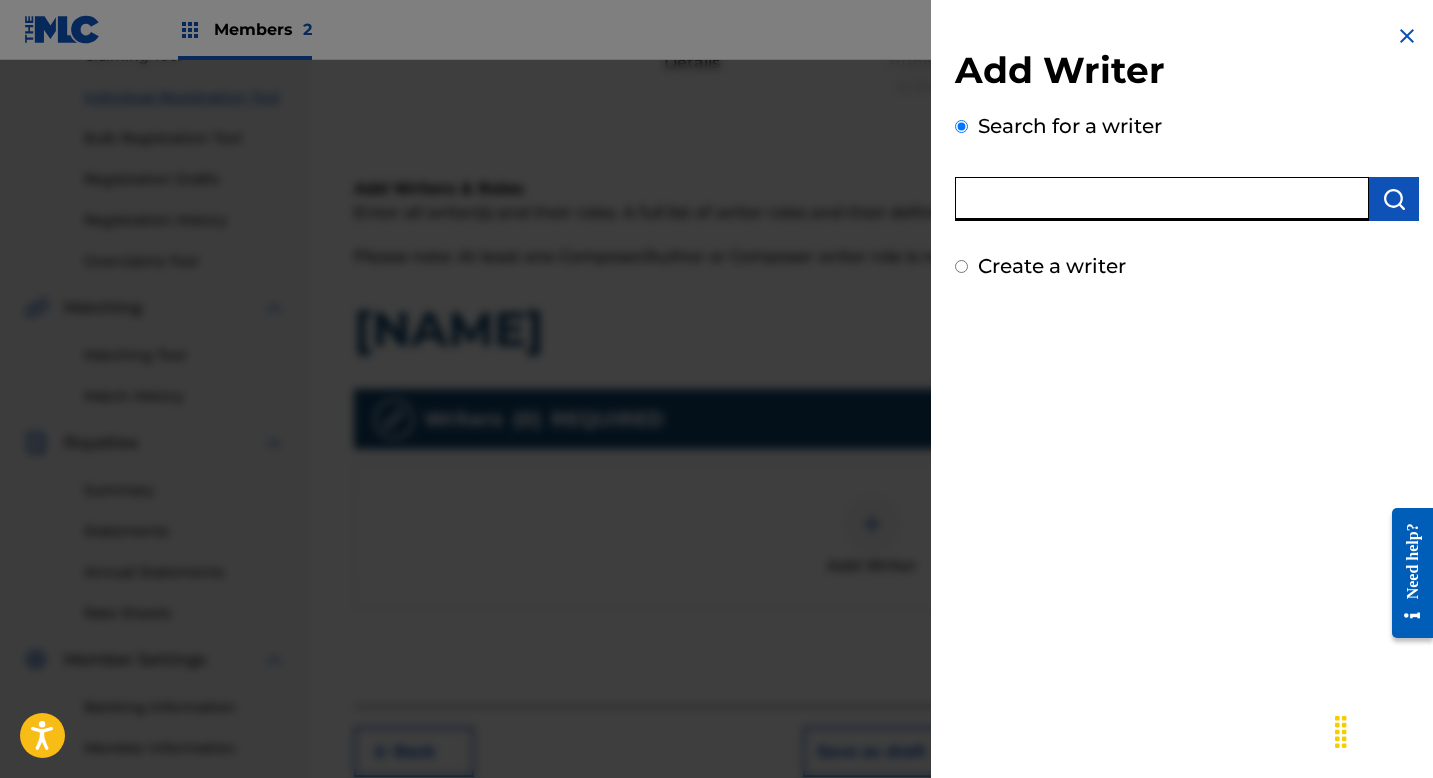 click at bounding box center [1162, 199] 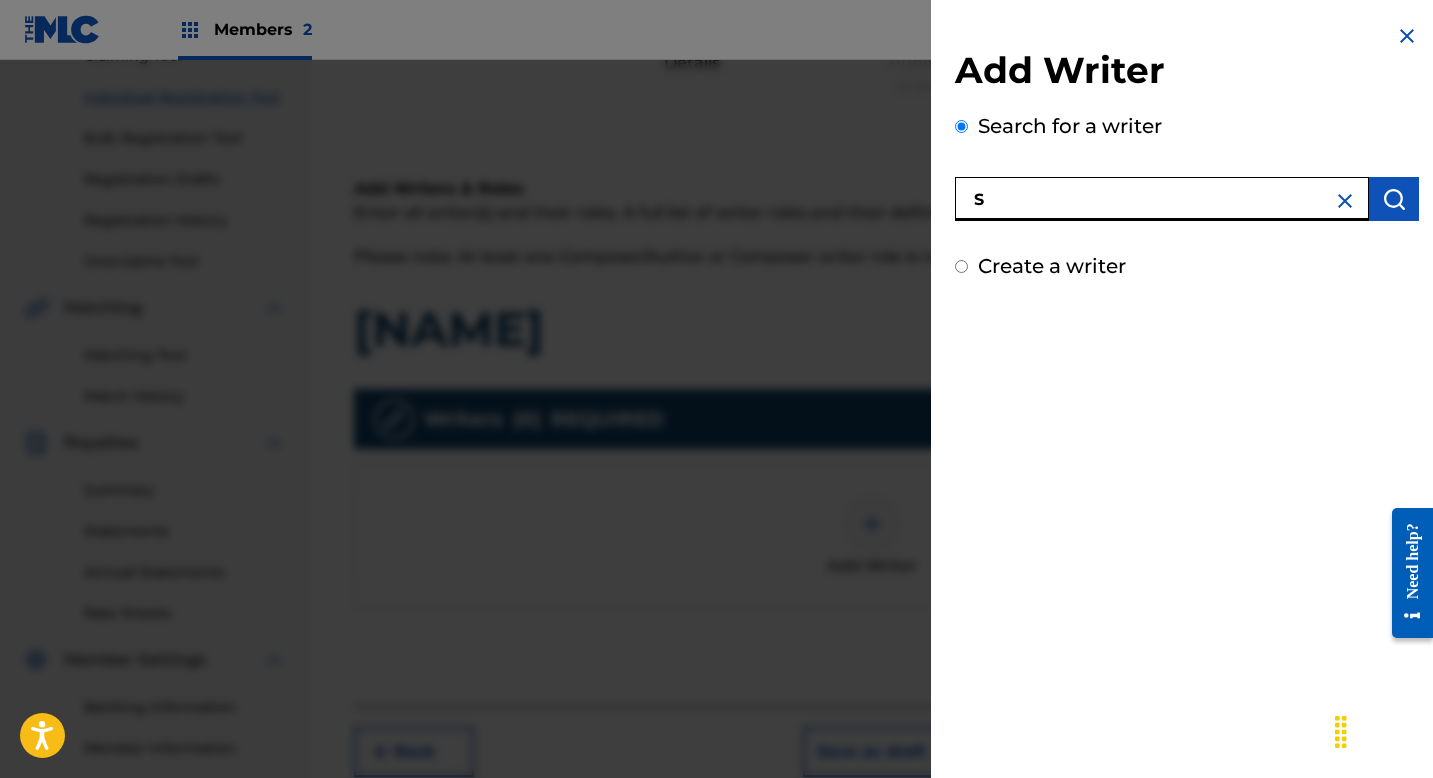 type on "[FIRST] [LAST]" 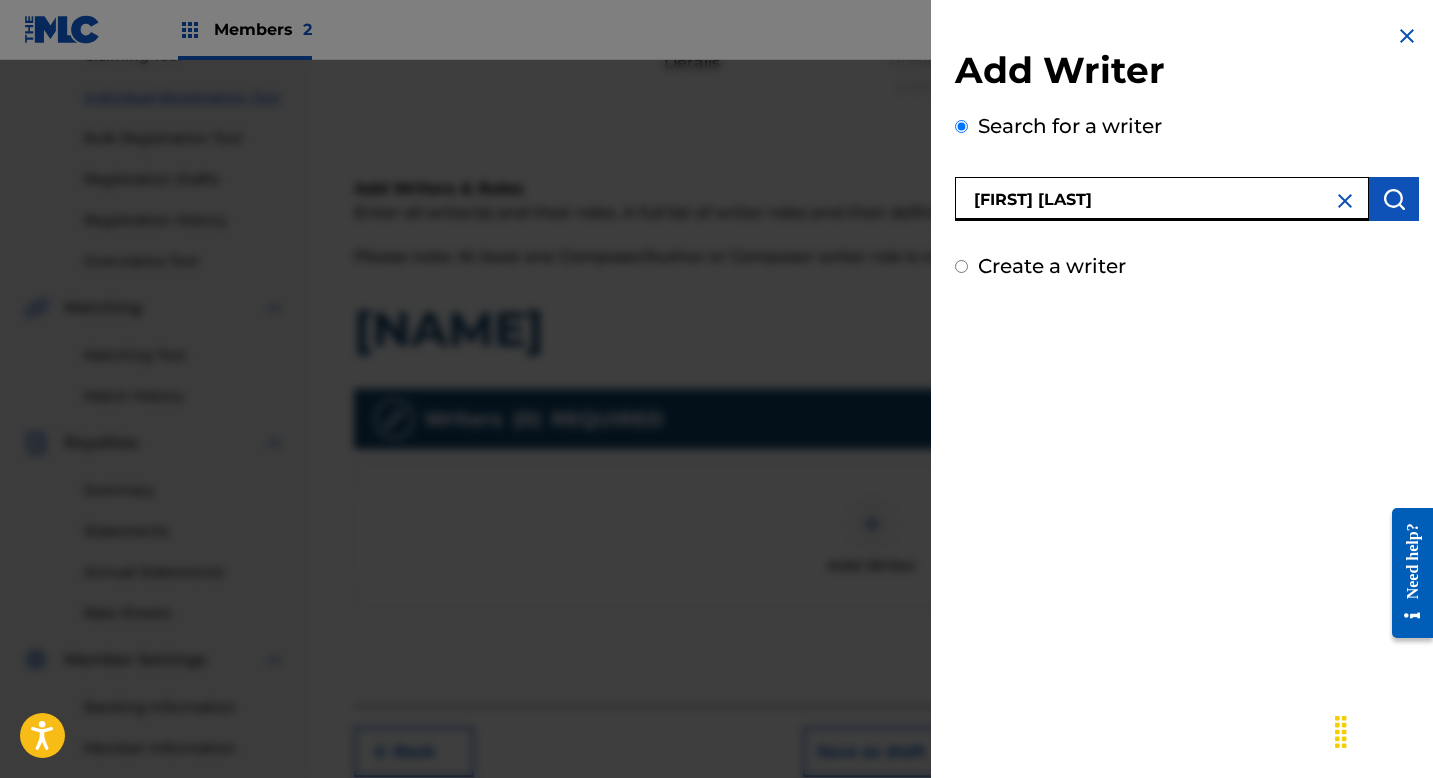 click at bounding box center (1394, 199) 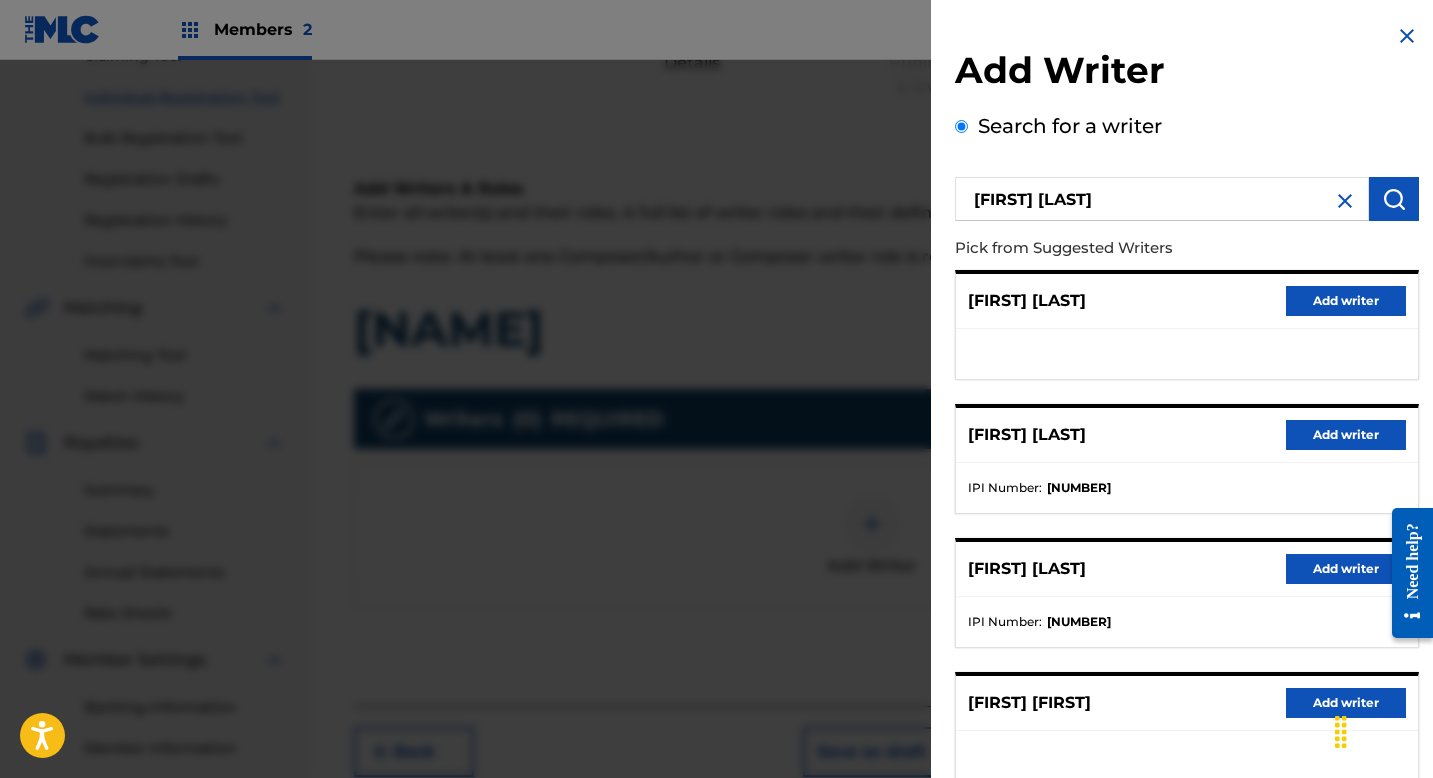 scroll, scrollTop: 104, scrollLeft: 0, axis: vertical 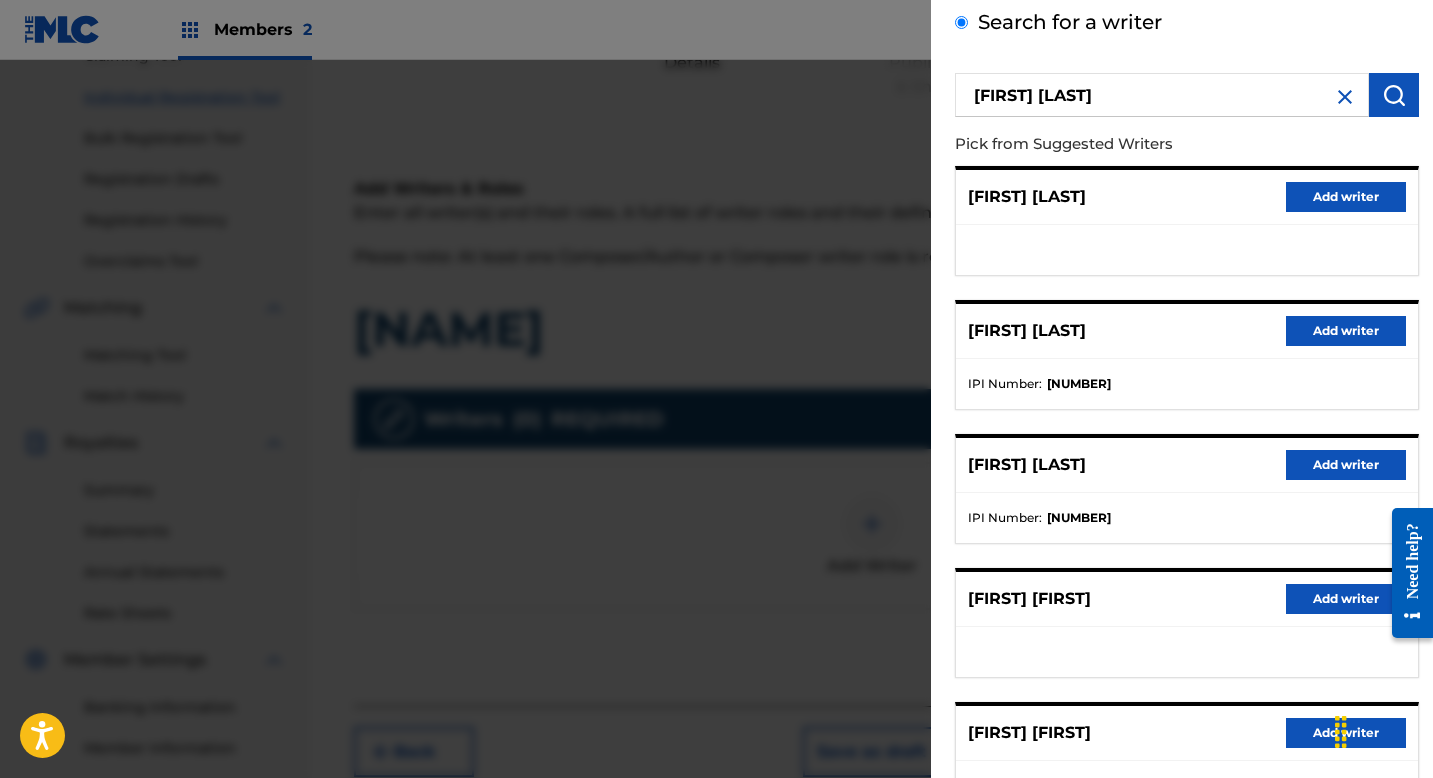 click on "Add writer" at bounding box center (1346, 465) 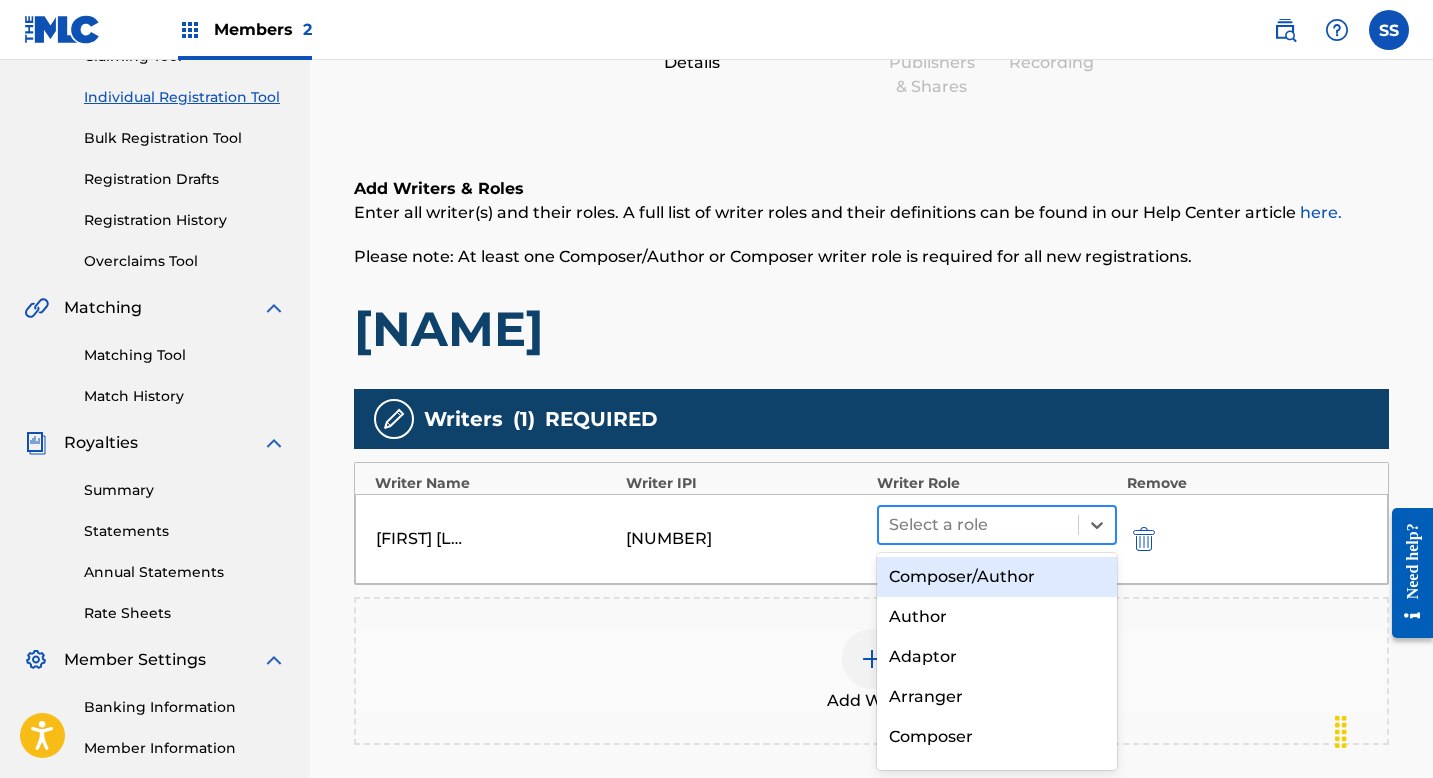 click at bounding box center [978, 525] 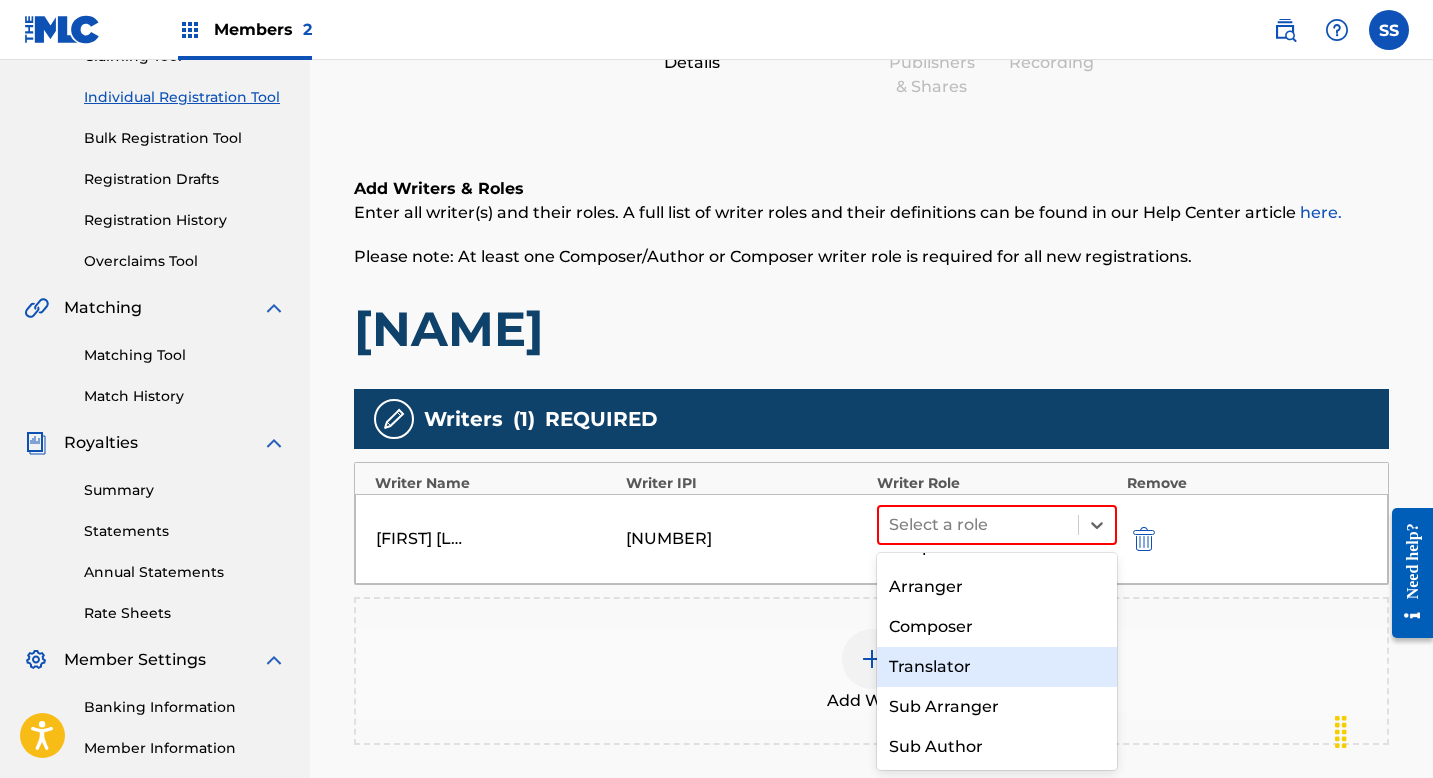 scroll, scrollTop: 0, scrollLeft: 0, axis: both 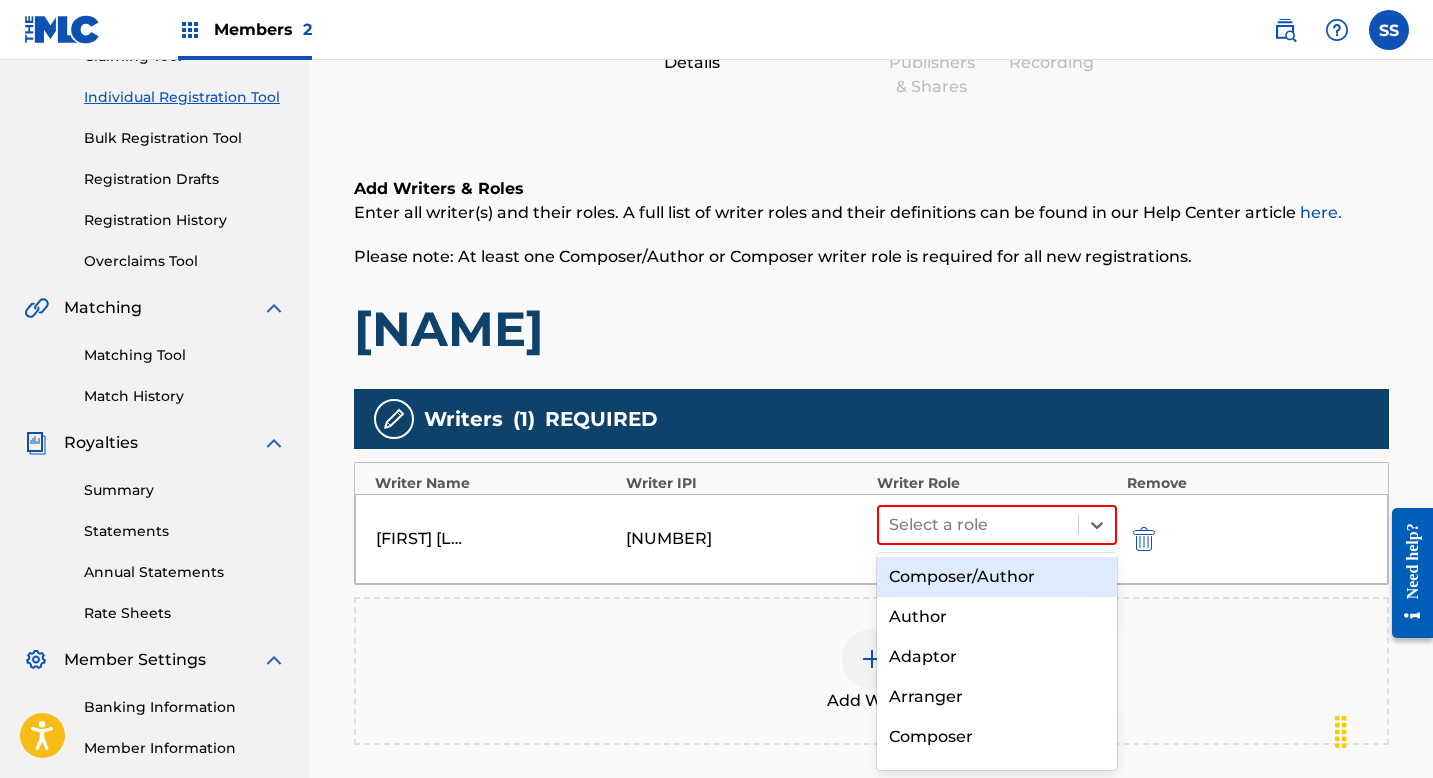 click on "Composer/Author" at bounding box center [997, 577] 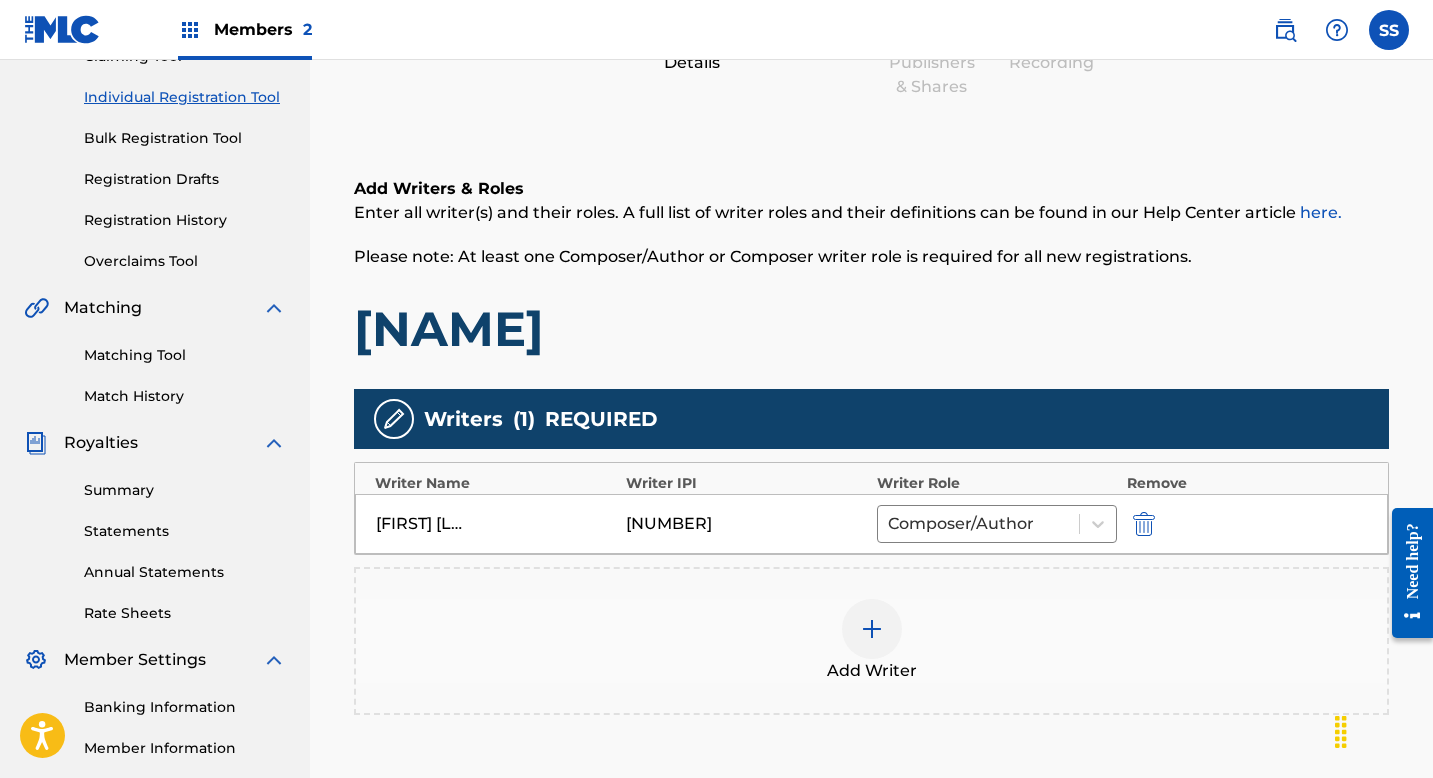 click at bounding box center (872, 629) 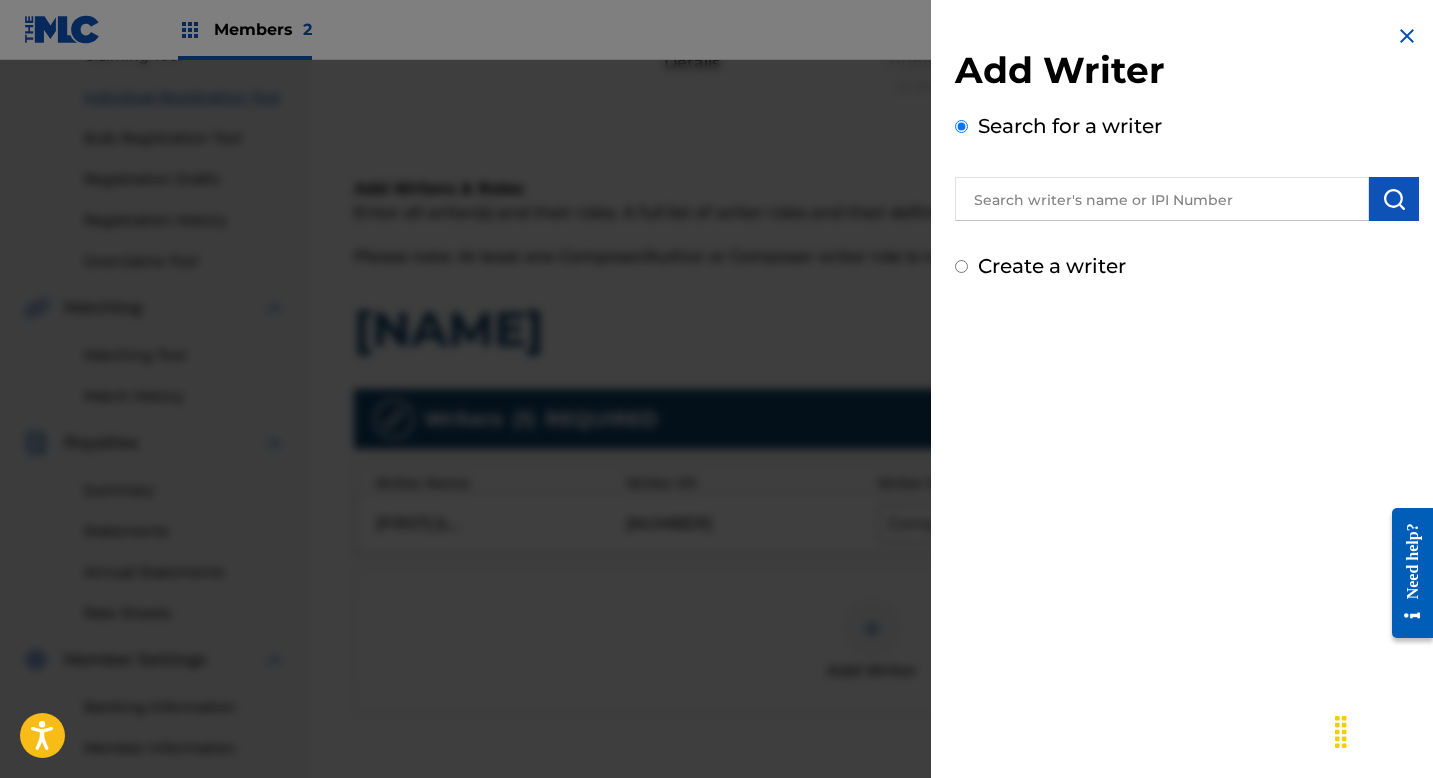 click at bounding box center (1162, 199) 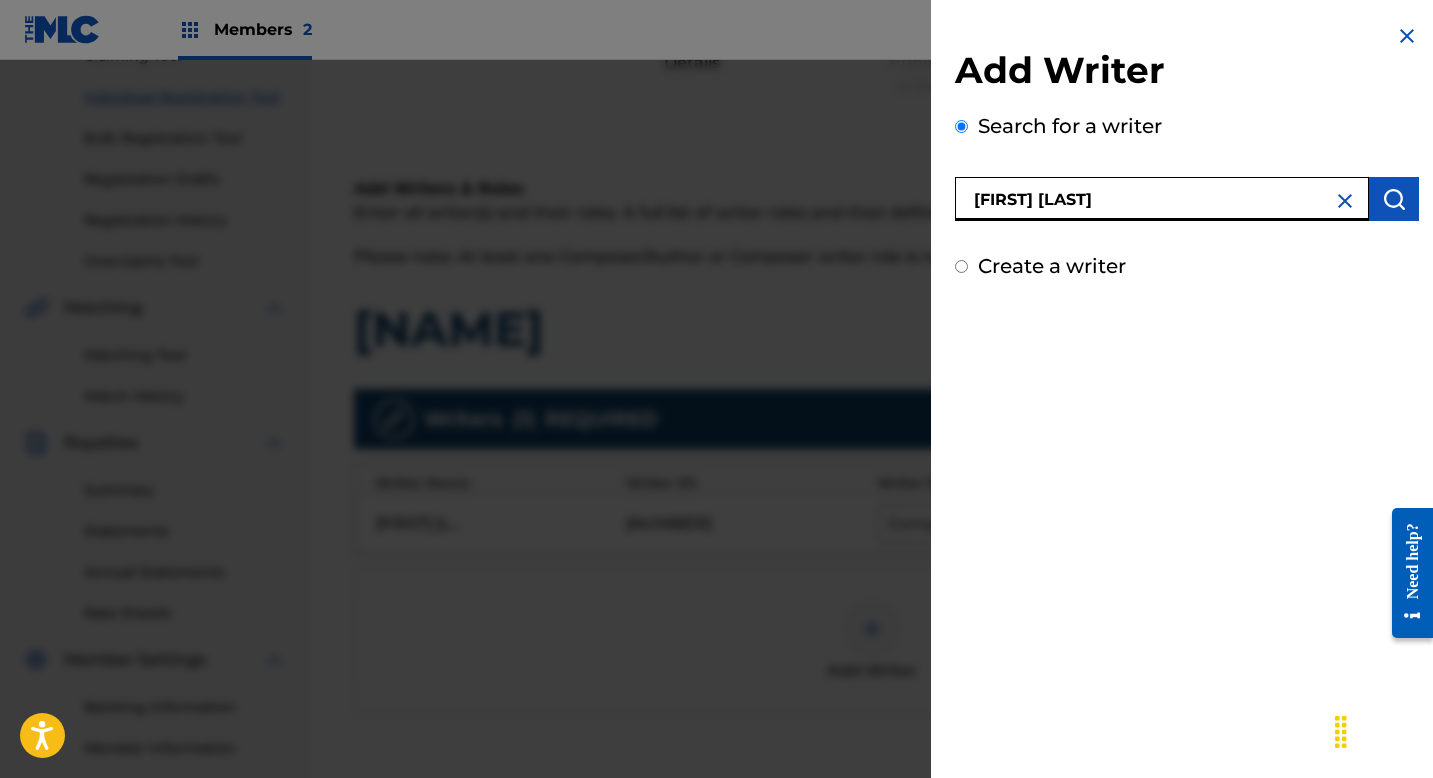 type on "[FIRST] [LAST]" 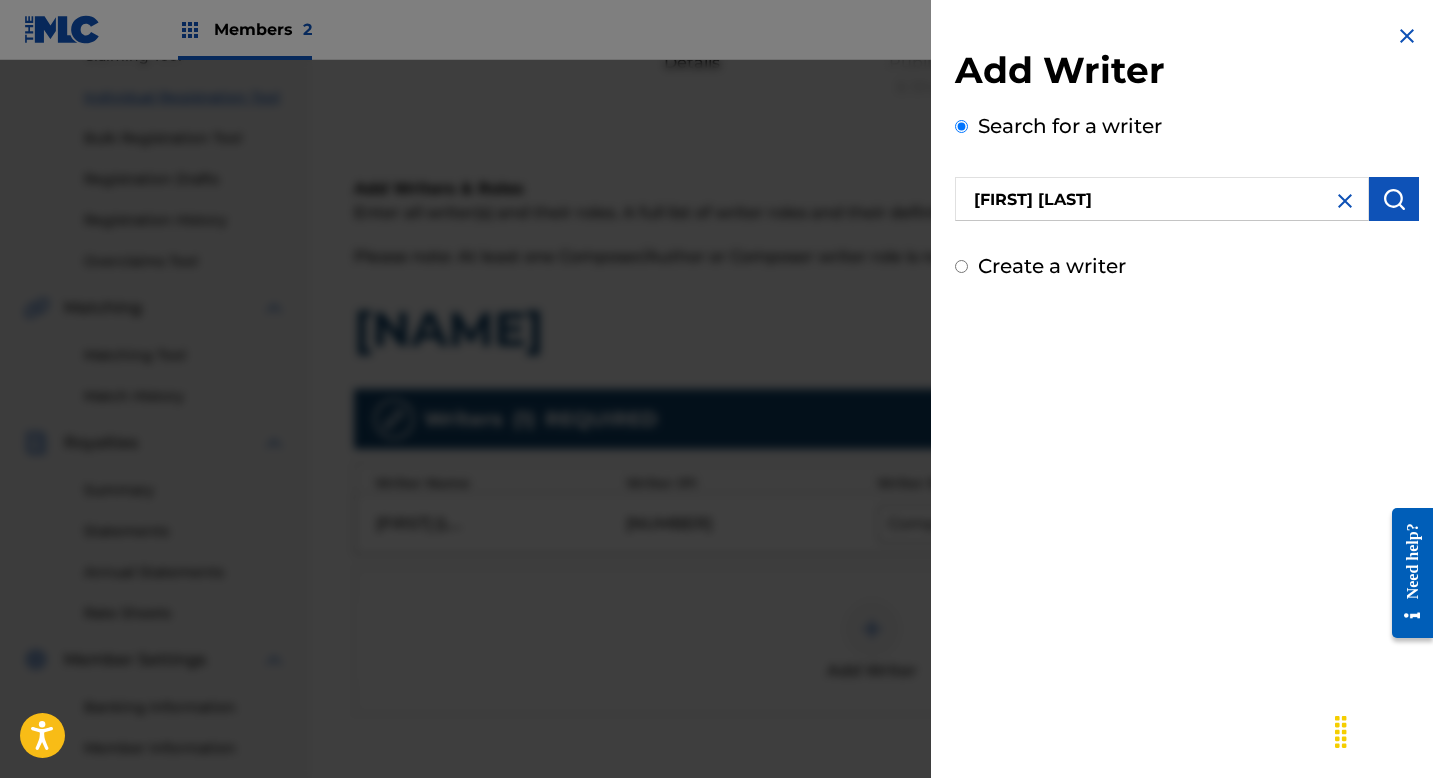 click at bounding box center [1394, 199] 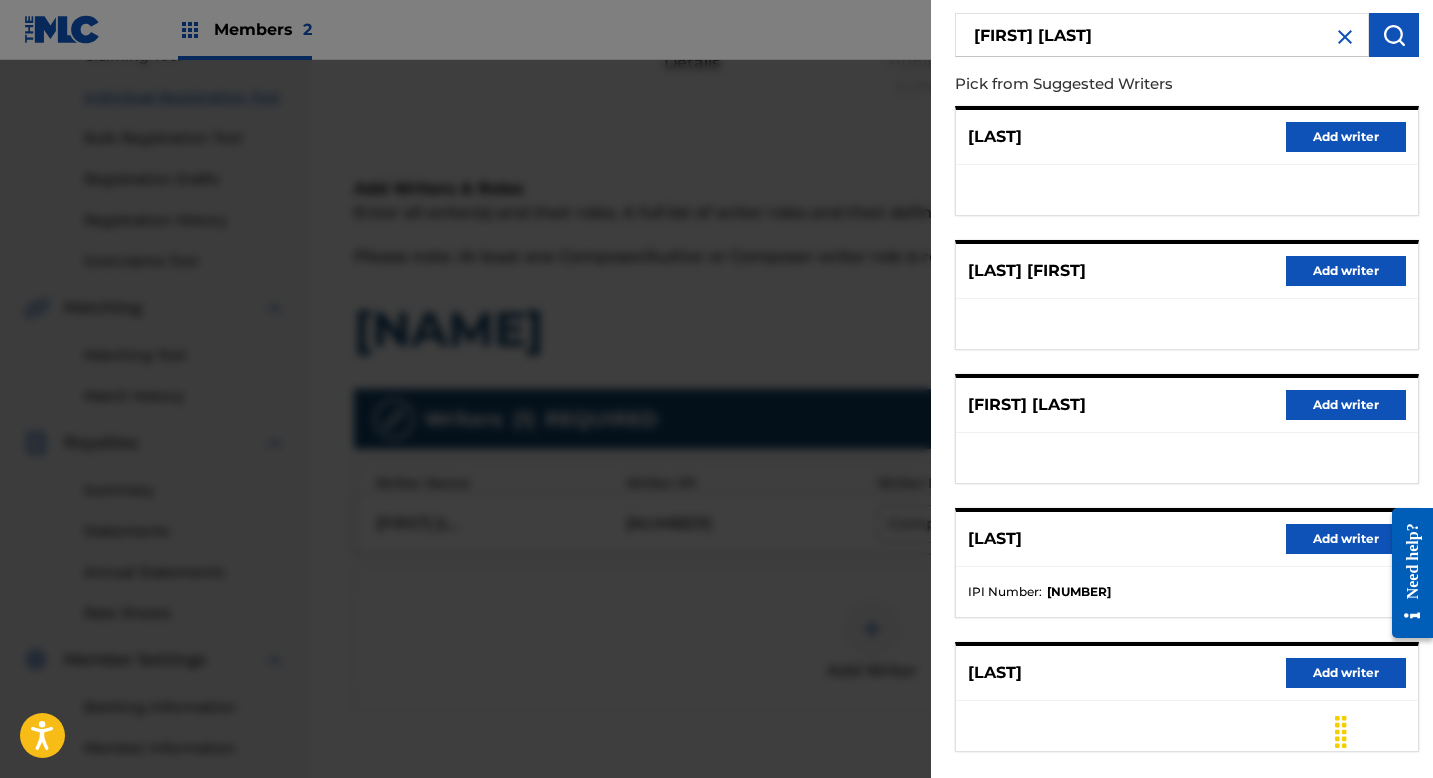 scroll, scrollTop: 167, scrollLeft: 0, axis: vertical 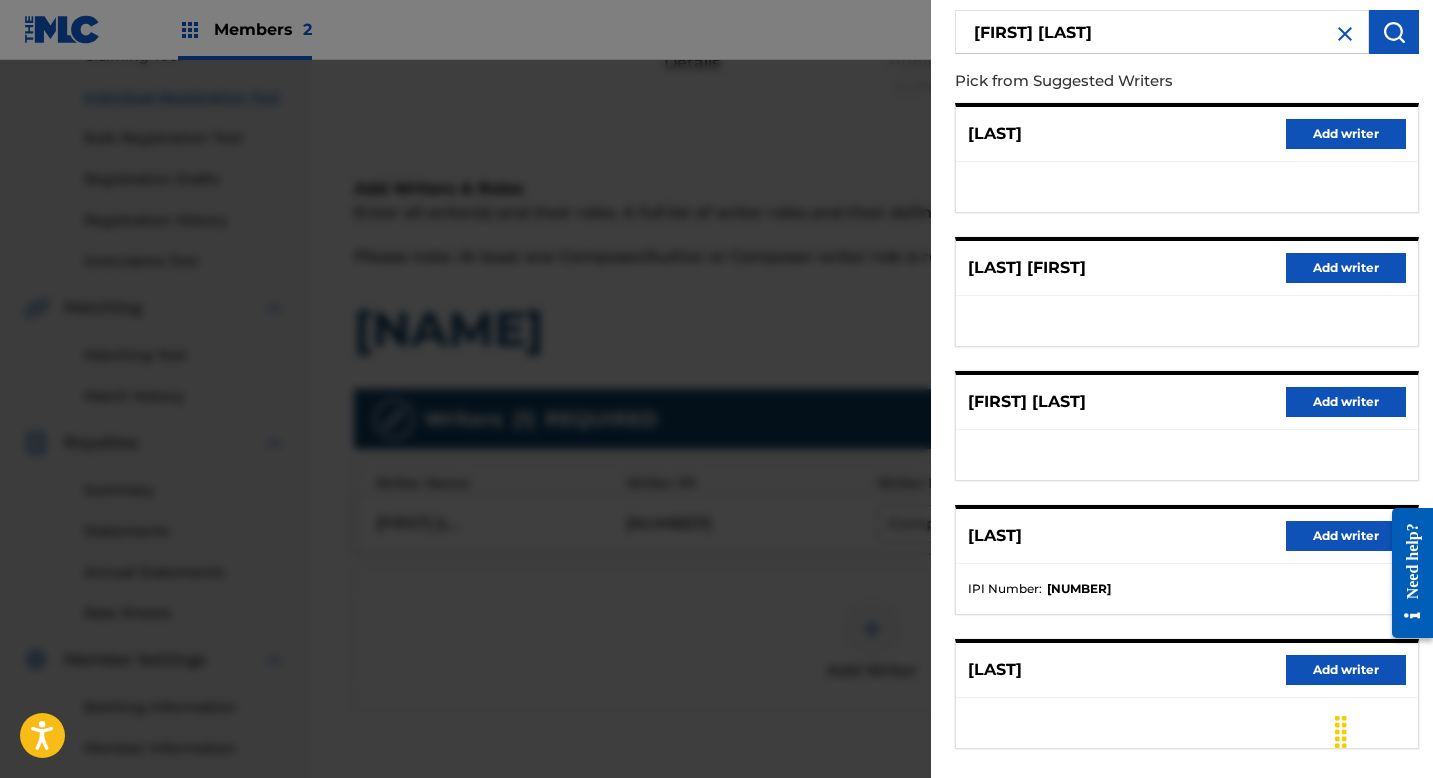 click on "Add writer" at bounding box center (1346, 536) 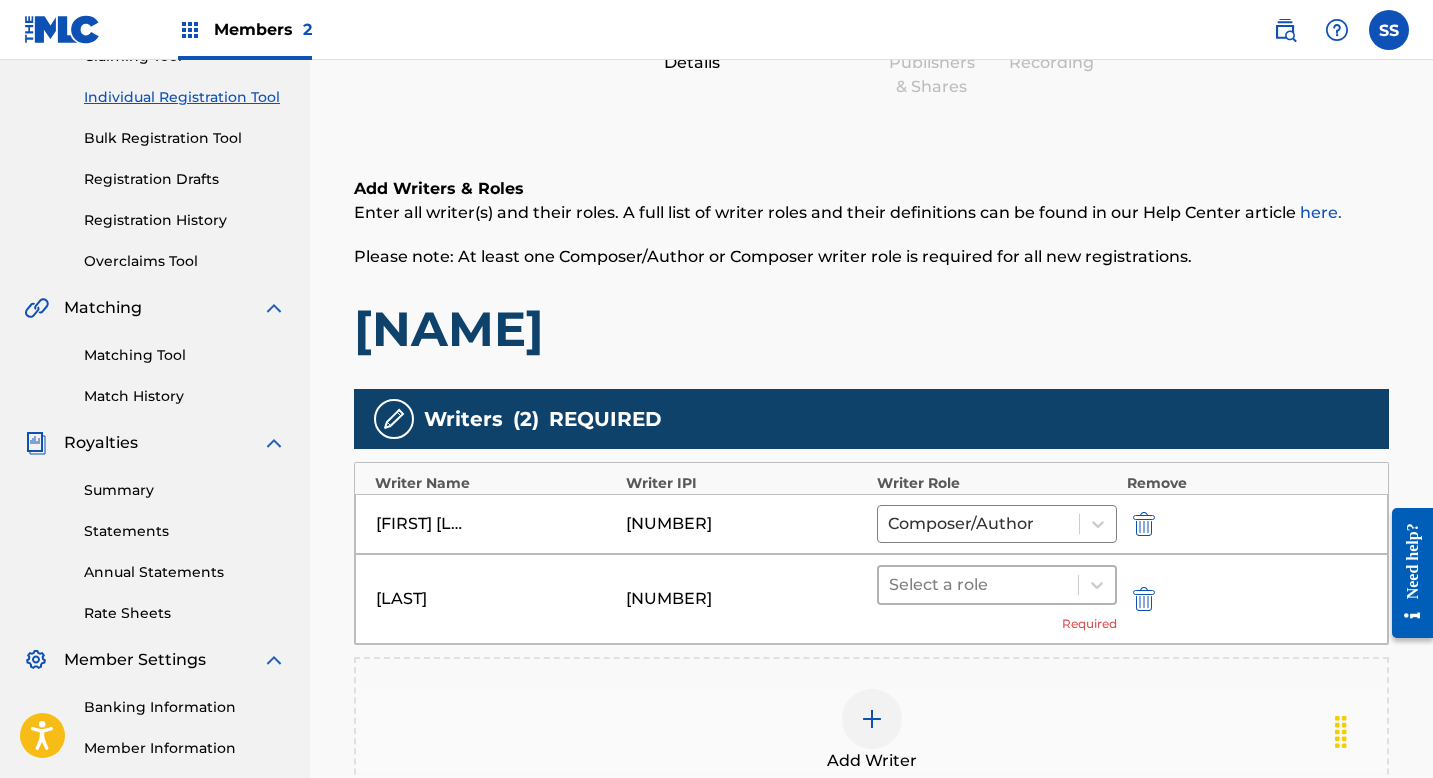 click at bounding box center (978, 585) 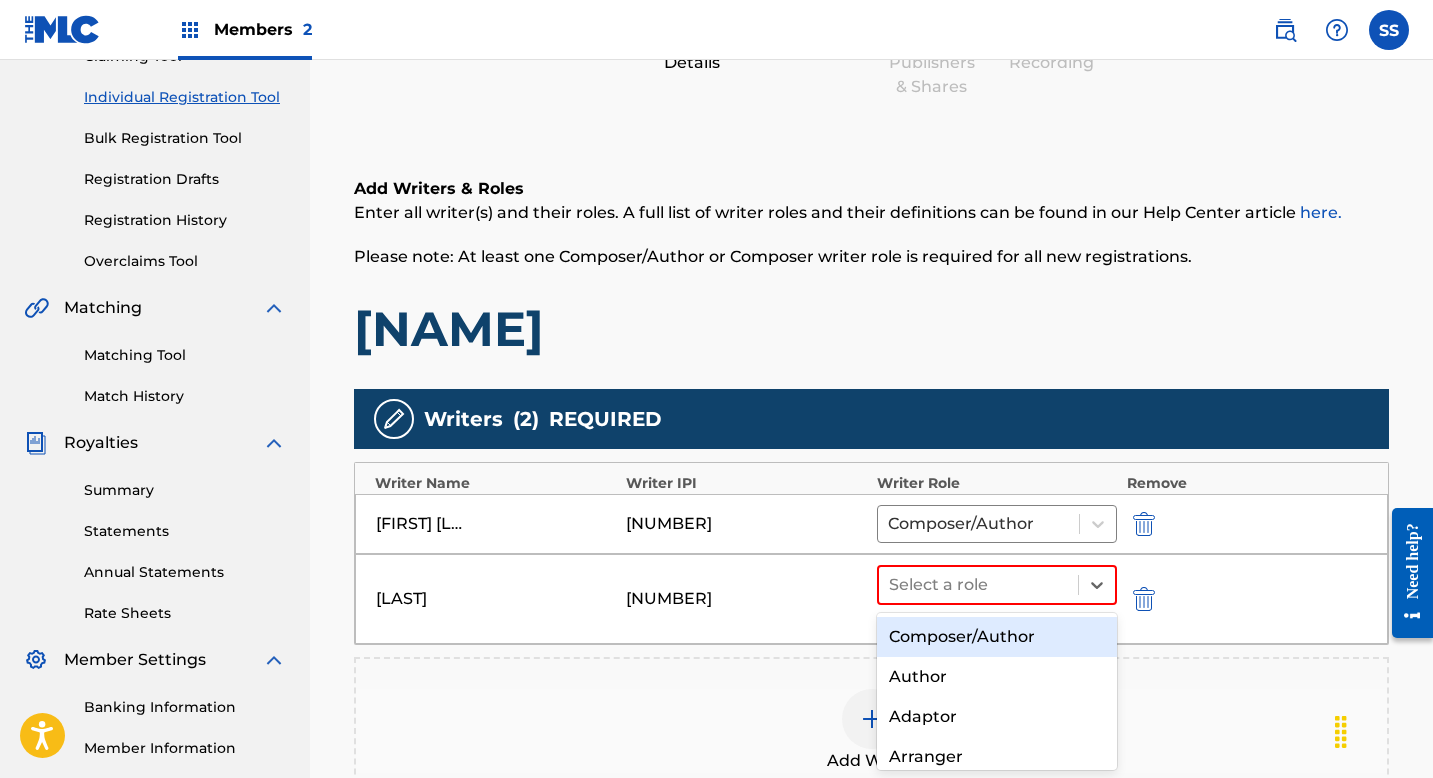 click on "Composer/Author" at bounding box center [997, 637] 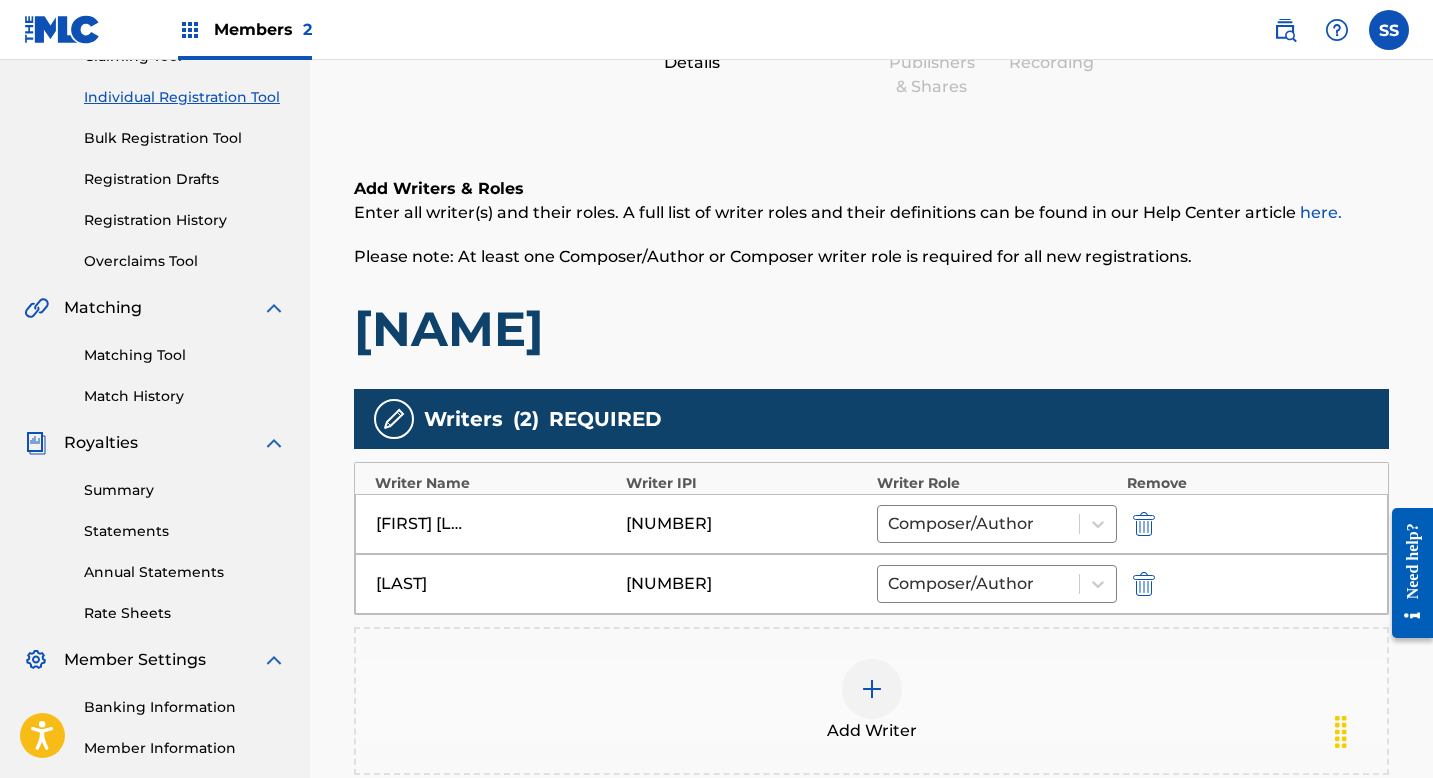 click at bounding box center (872, 689) 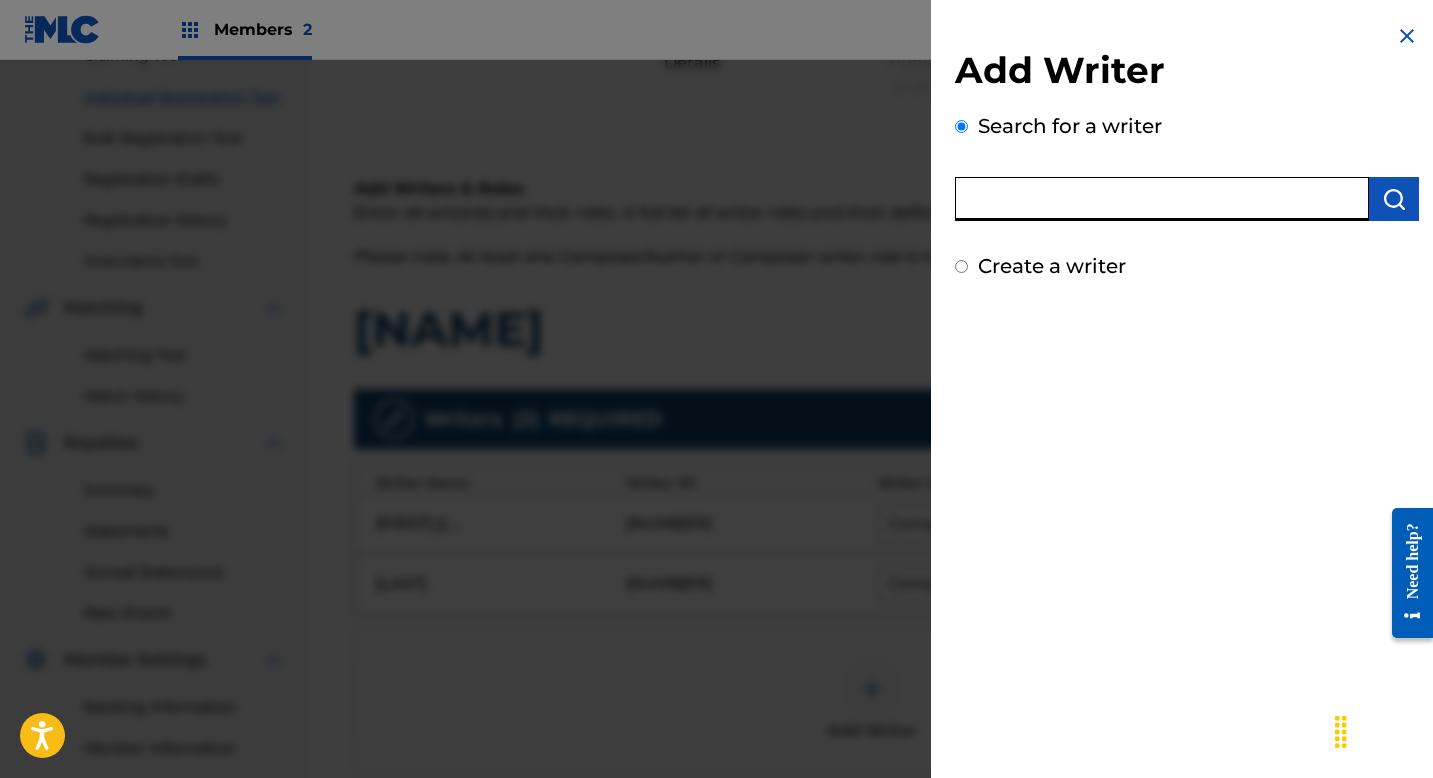 click at bounding box center [1162, 199] 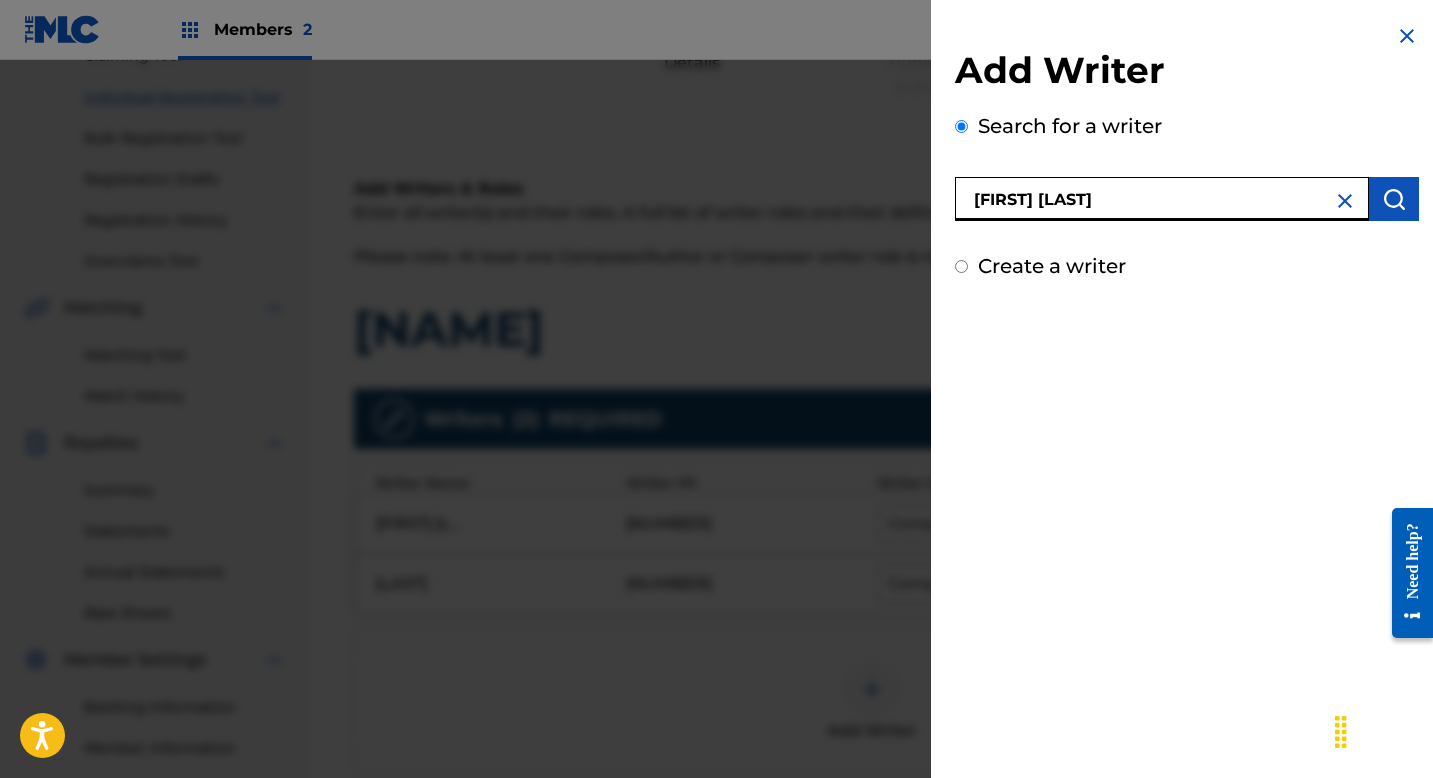 type on "[FIRST] [LAST]" 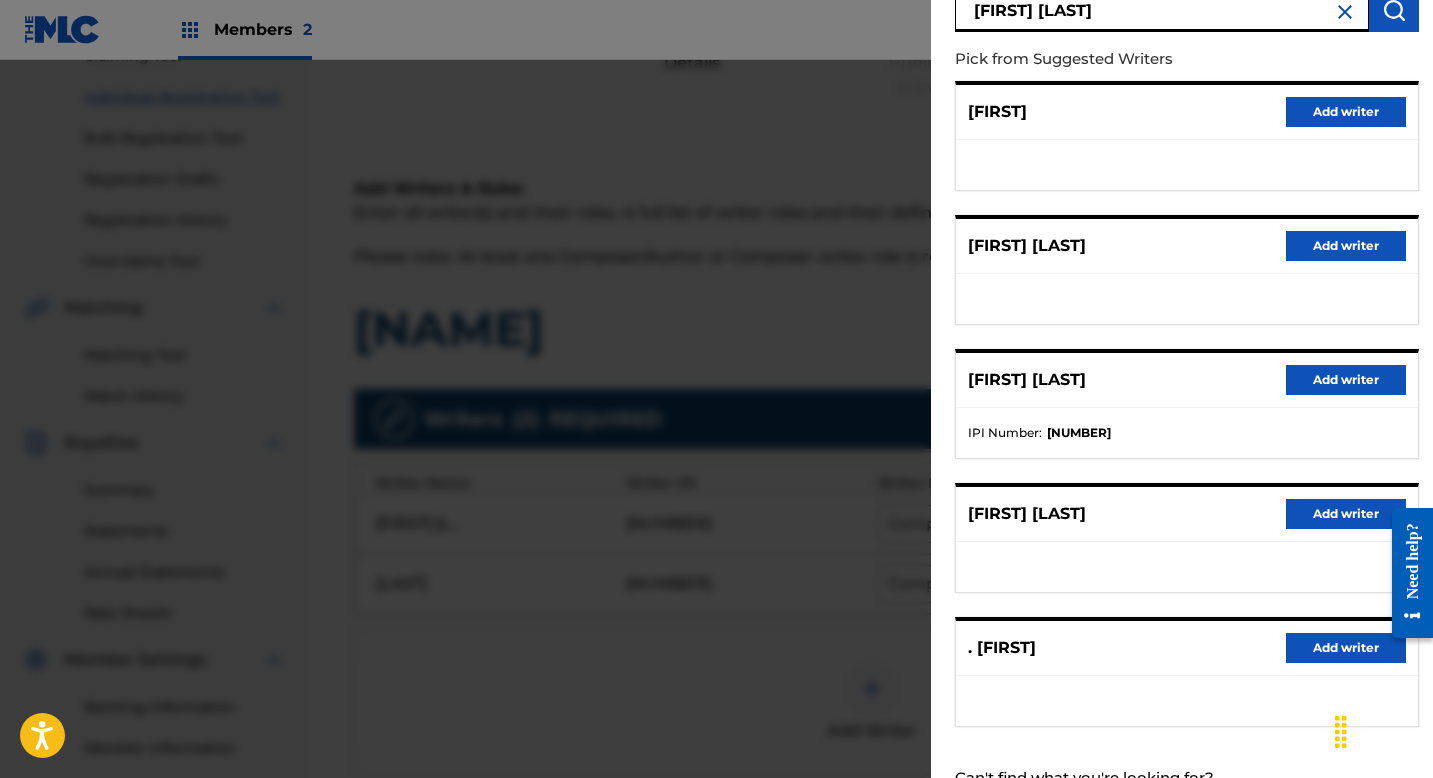scroll, scrollTop: 264, scrollLeft: 0, axis: vertical 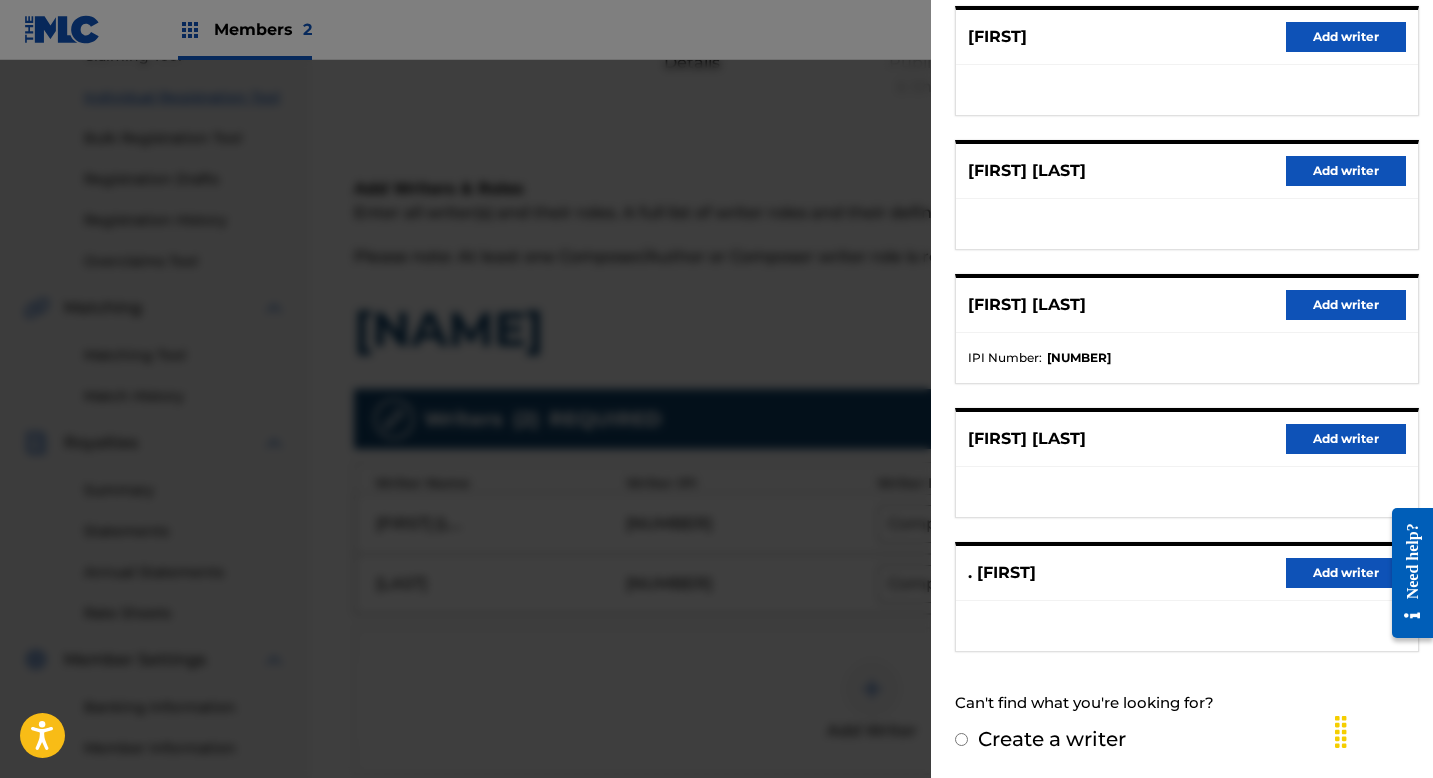 click on "Create a writer" at bounding box center (961, 739) 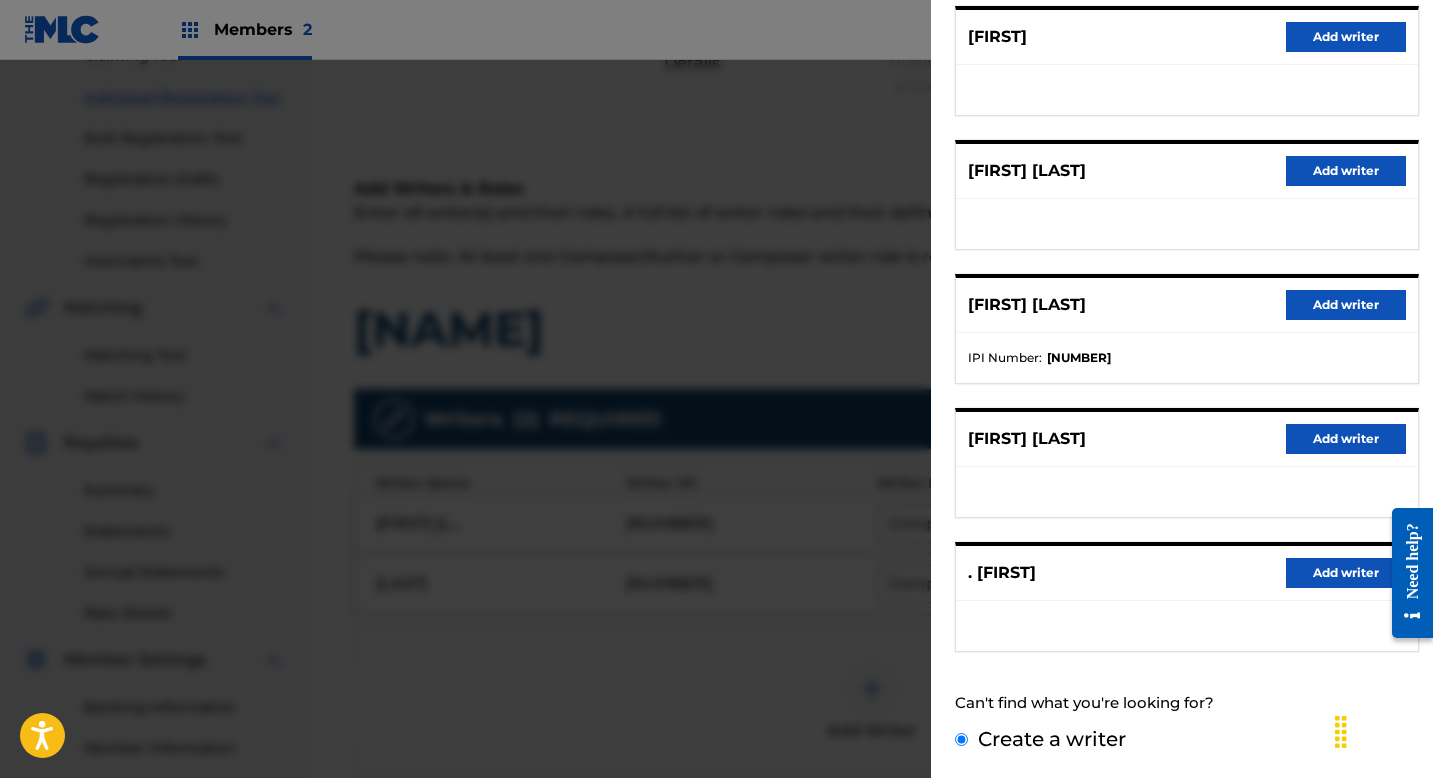 scroll, scrollTop: 88, scrollLeft: 0, axis: vertical 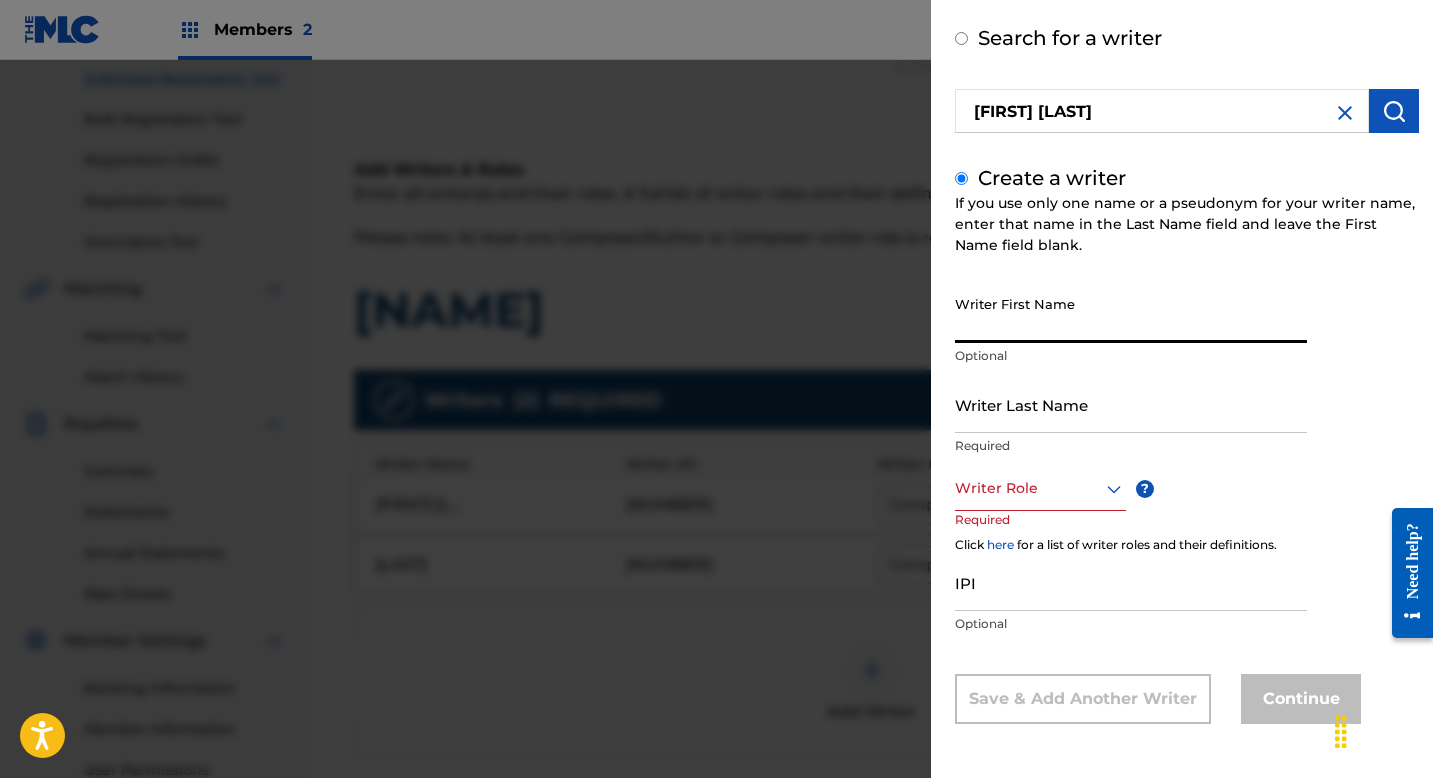 click on "Writer First Name" at bounding box center (1131, 314) 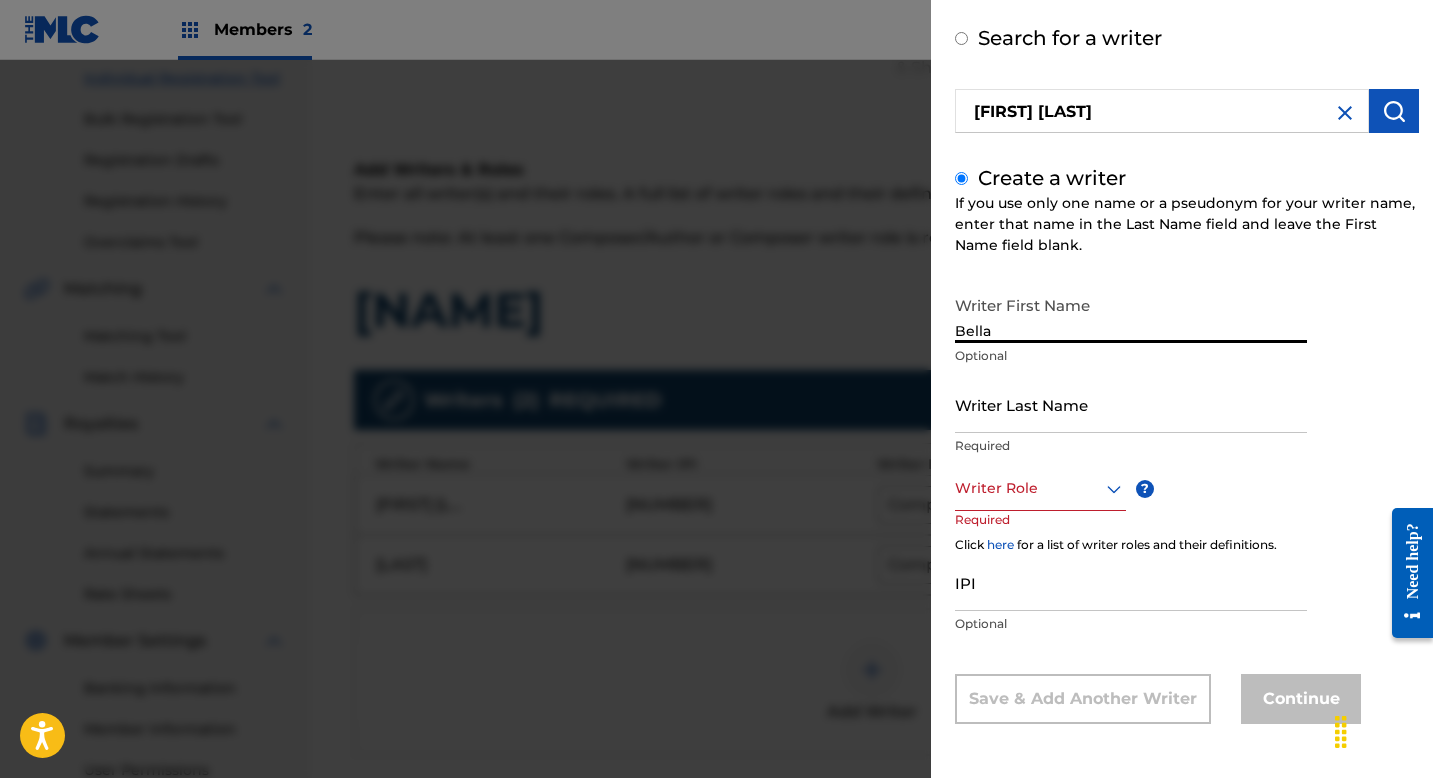 type on "Bella" 